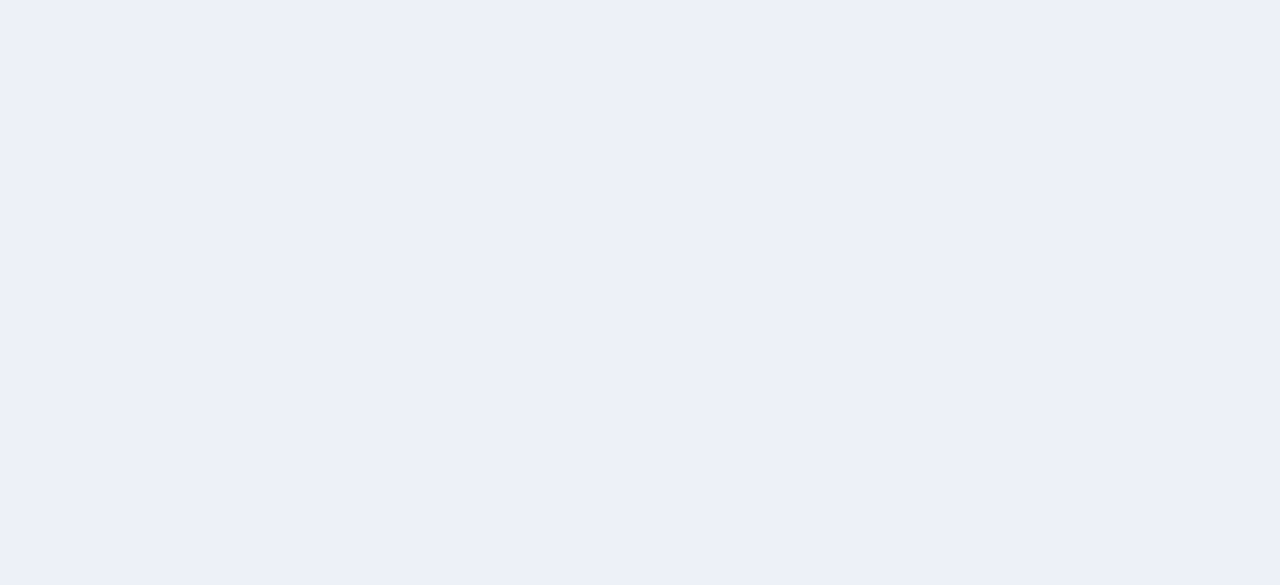 scroll, scrollTop: 0, scrollLeft: 0, axis: both 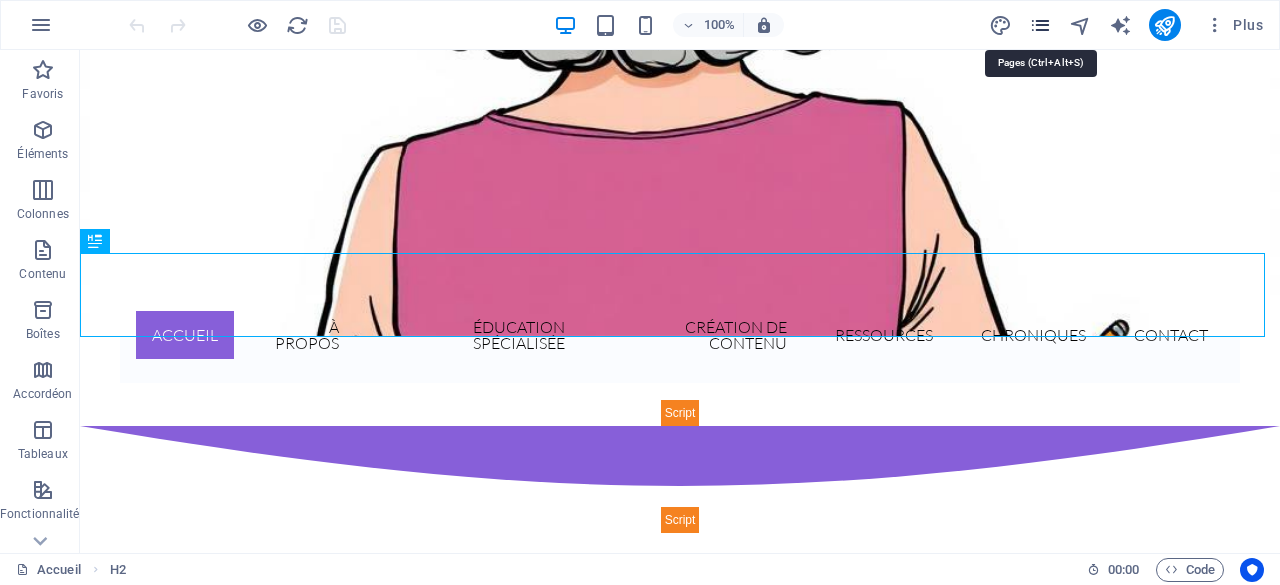 click at bounding box center (1040, 25) 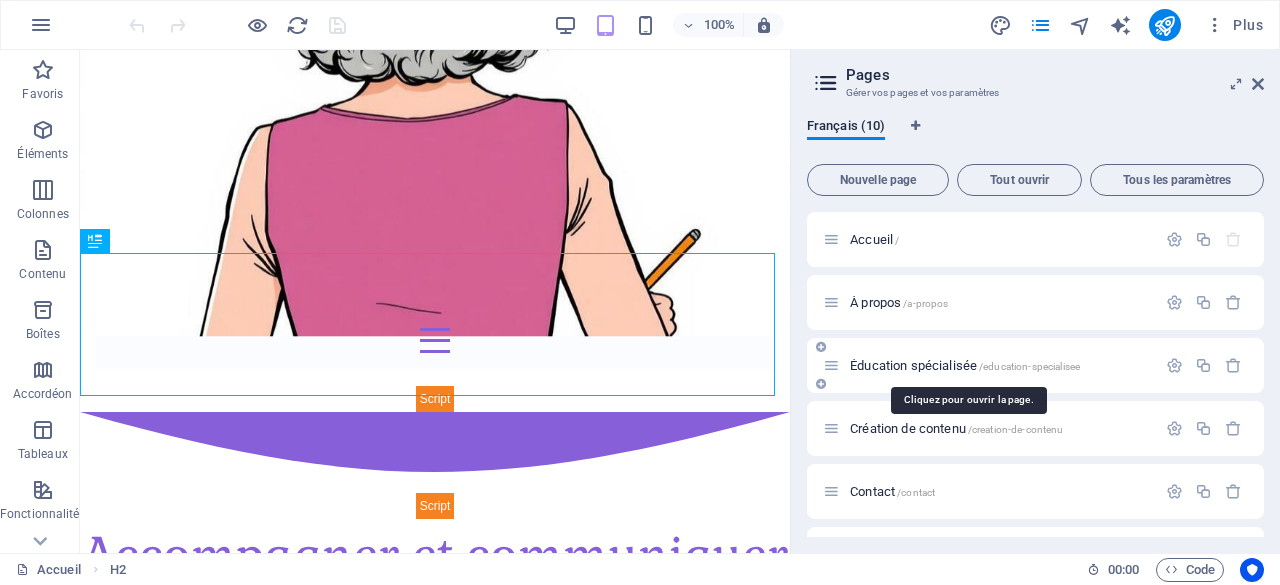 click on "Éducation spécialisée /[EMAIL]" at bounding box center [965, 365] 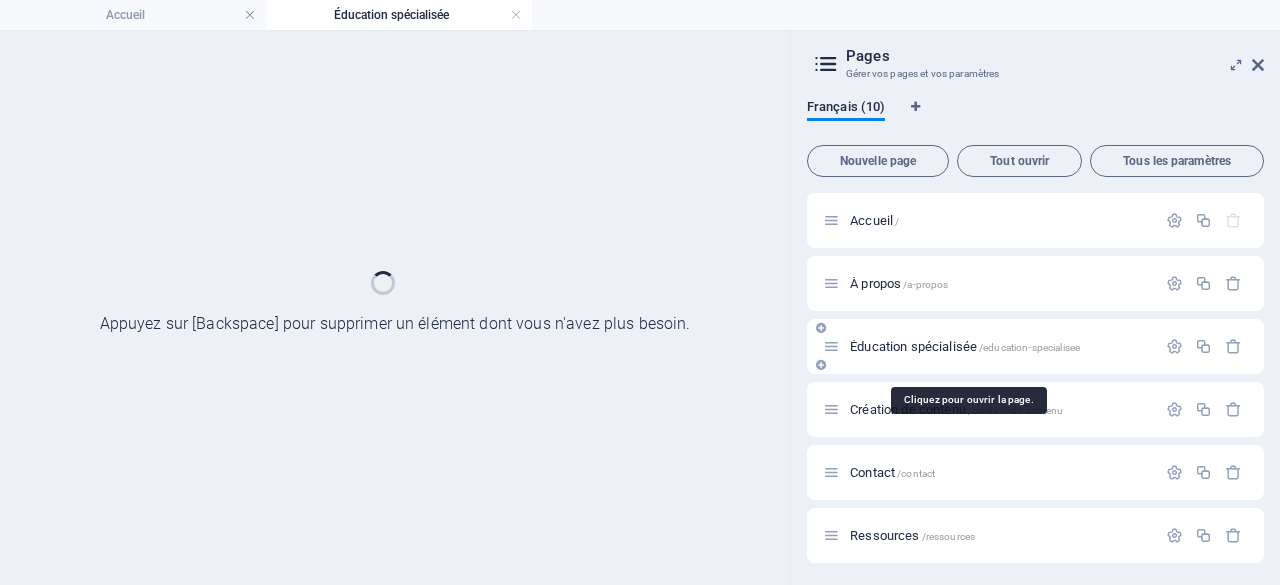 scroll, scrollTop: 0, scrollLeft: 0, axis: both 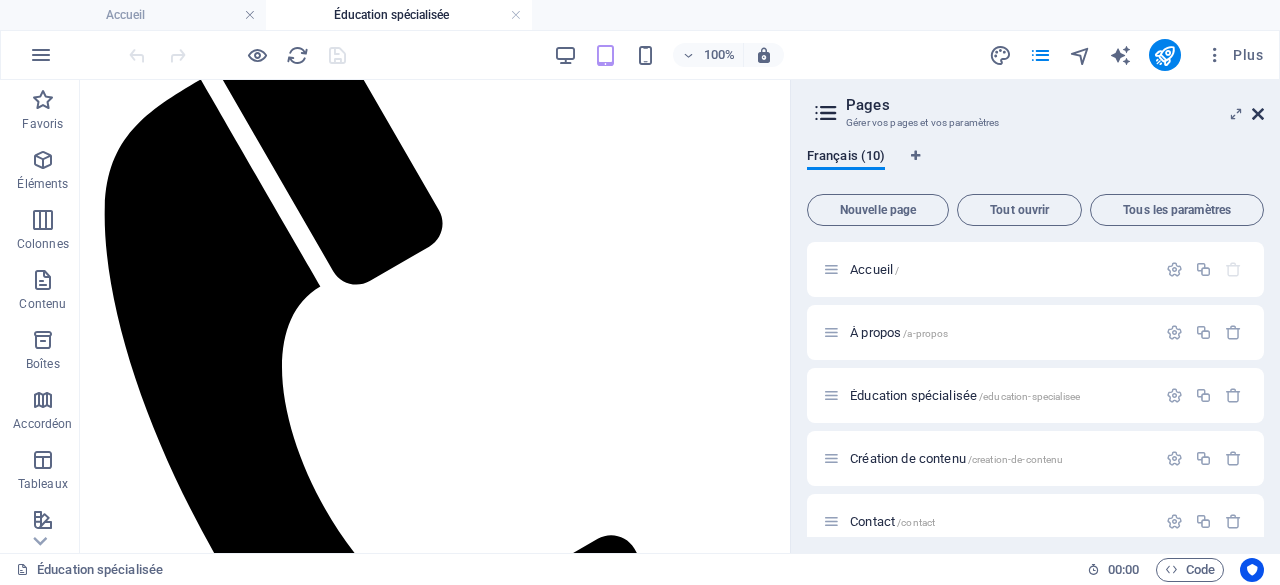 drag, startPoint x: 1254, startPoint y: 113, endPoint x: 435, endPoint y: 168, distance: 820.84467 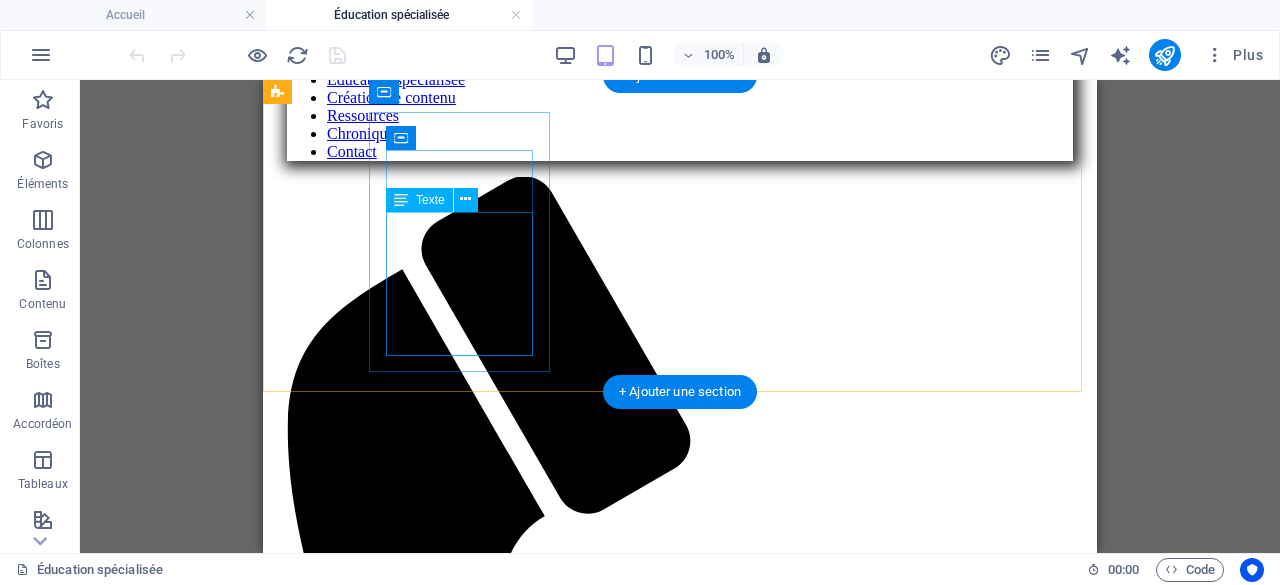 scroll, scrollTop: 665, scrollLeft: 0, axis: vertical 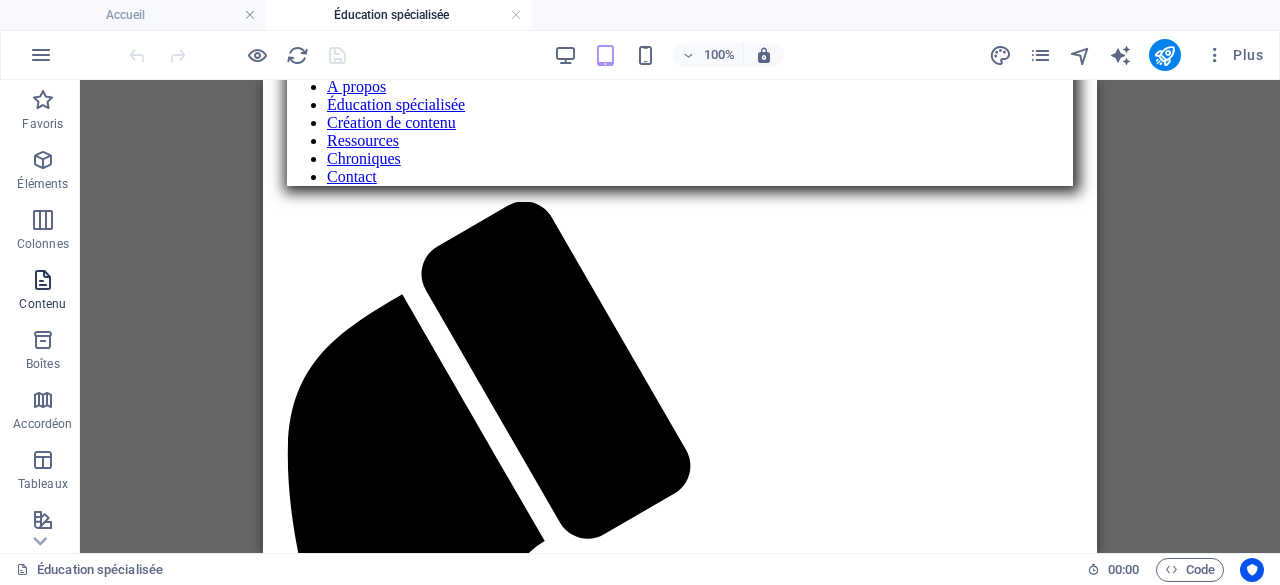 click at bounding box center [43, 280] 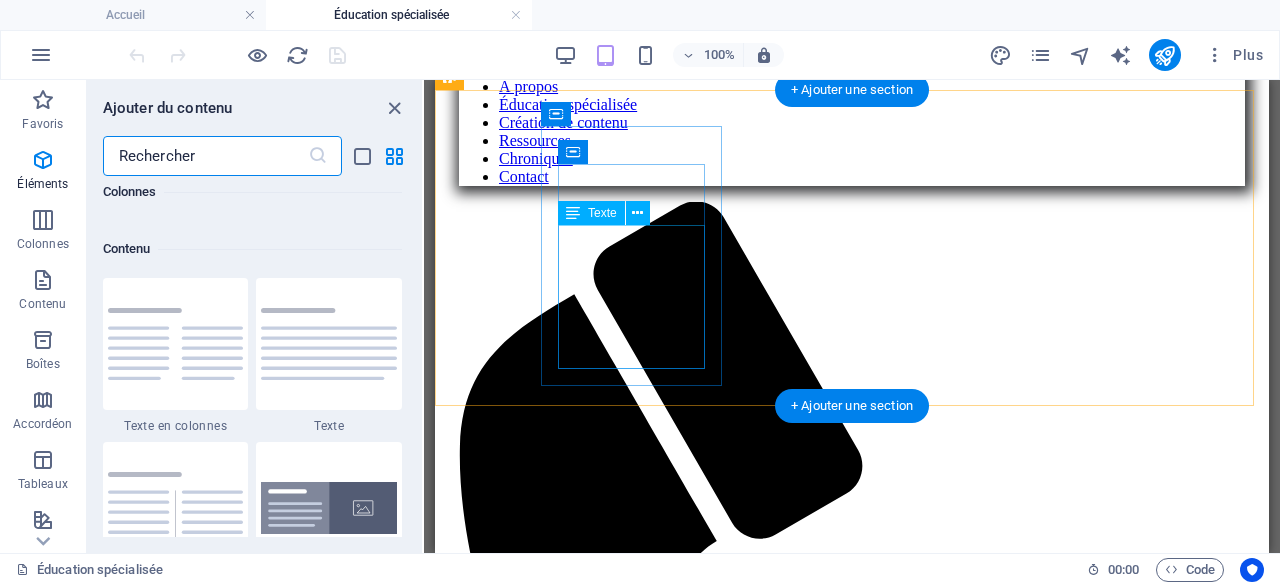 scroll, scrollTop: 3499, scrollLeft: 0, axis: vertical 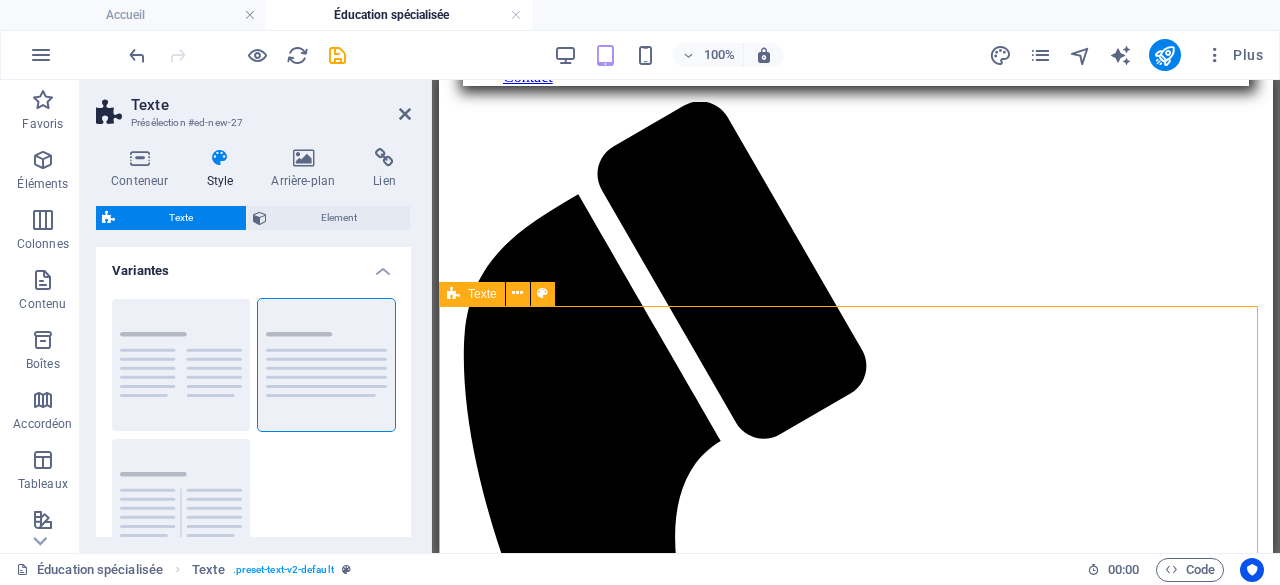 click on "Headline Lorem ipsum dolor sitope amet, consectetur adipisicing elitip. Massumenda, dolore, cum vel modi asperiores consequatur suscipit quidem ducimus eveniet iure expedita consecteture odiogil voluptatum similique fugit voluptates atem accusamus quae quas dolorem tenetur facere tempora maiores adipisci reiciendis accusantium voluptatibus id voluptate tempore dolor harum nisi amet! Nobis, eaque. Aenean commodo ligula eget dolor. Lorem ipsum dolor sit amet, consectetuer adipiscing elit leget odiogil voluptatum similique fugit voluptates dolor. Libero assumenda, dolore, cum vel modi asperiores consequatur." at bounding box center (856, 3987) 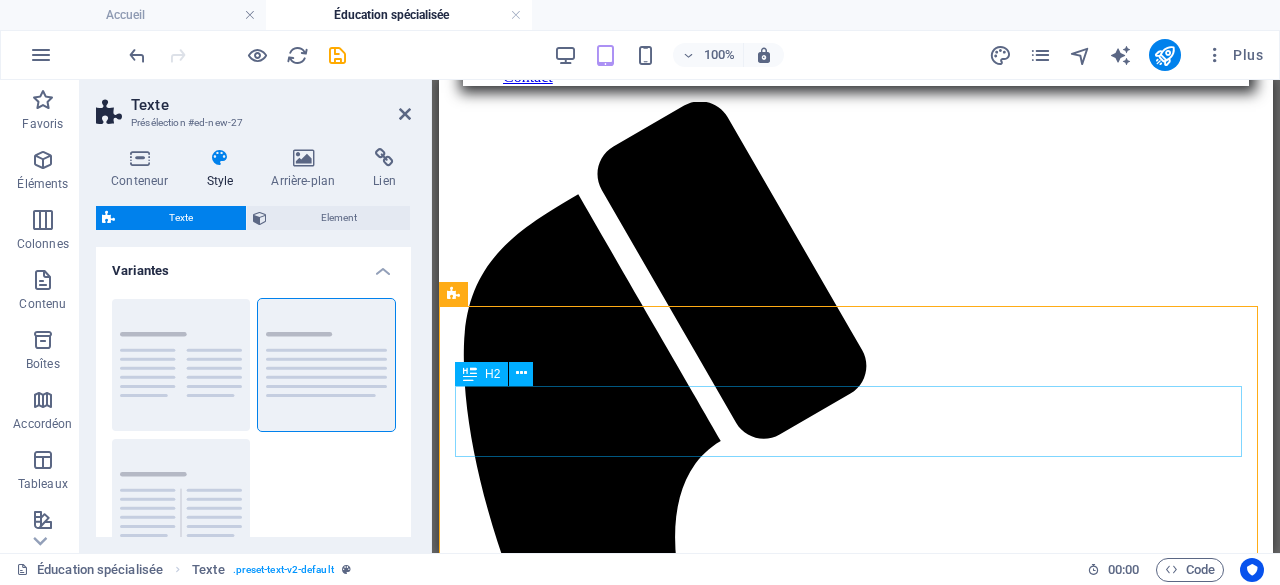 click on "Headline" at bounding box center [856, 3916] 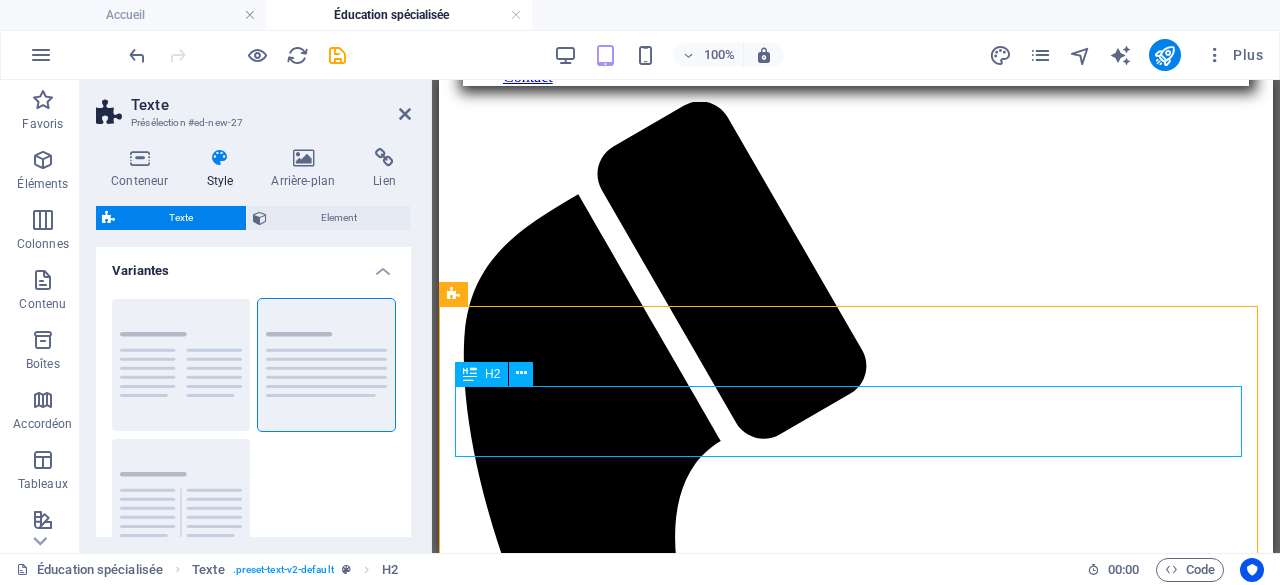 click on "Headline" at bounding box center [856, 3916] 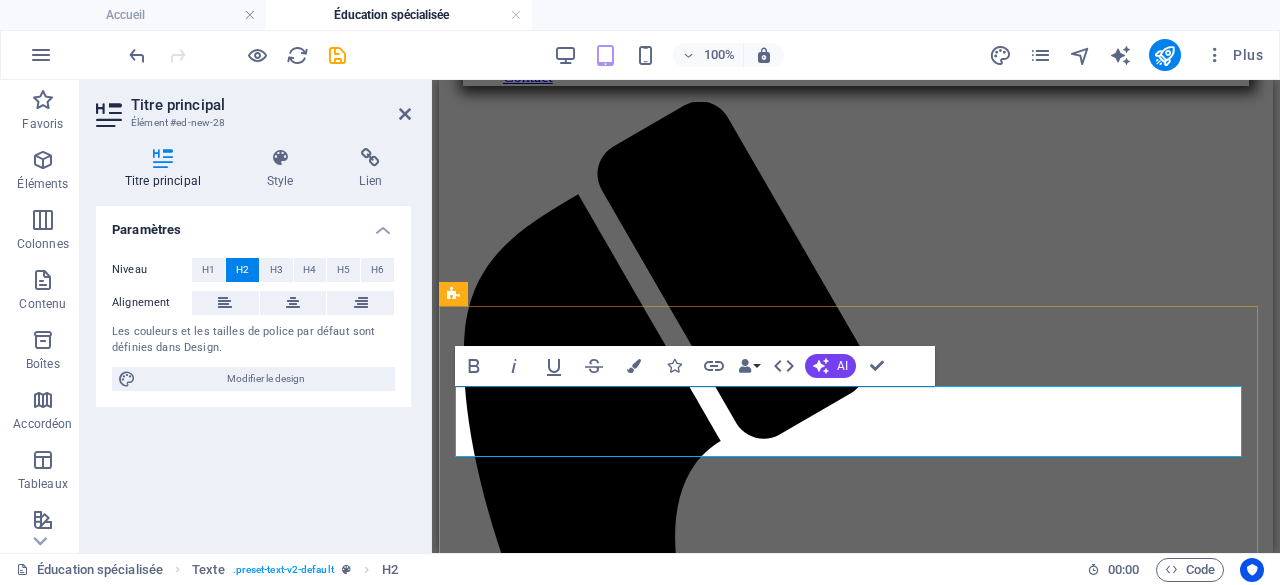 type 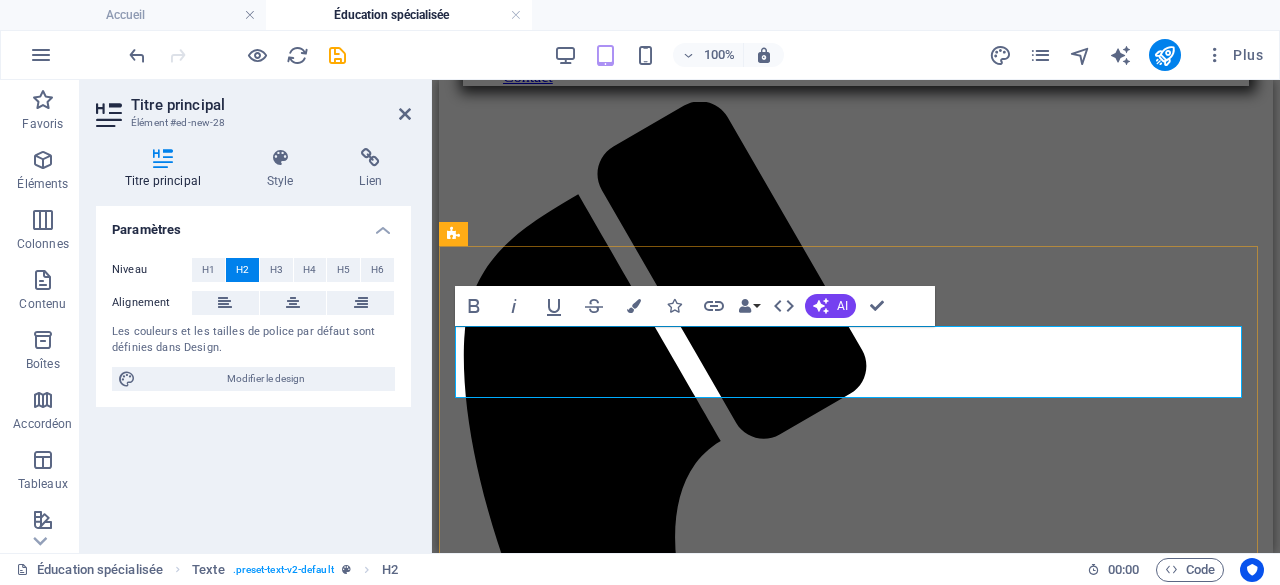 scroll, scrollTop: 865, scrollLeft: 0, axis: vertical 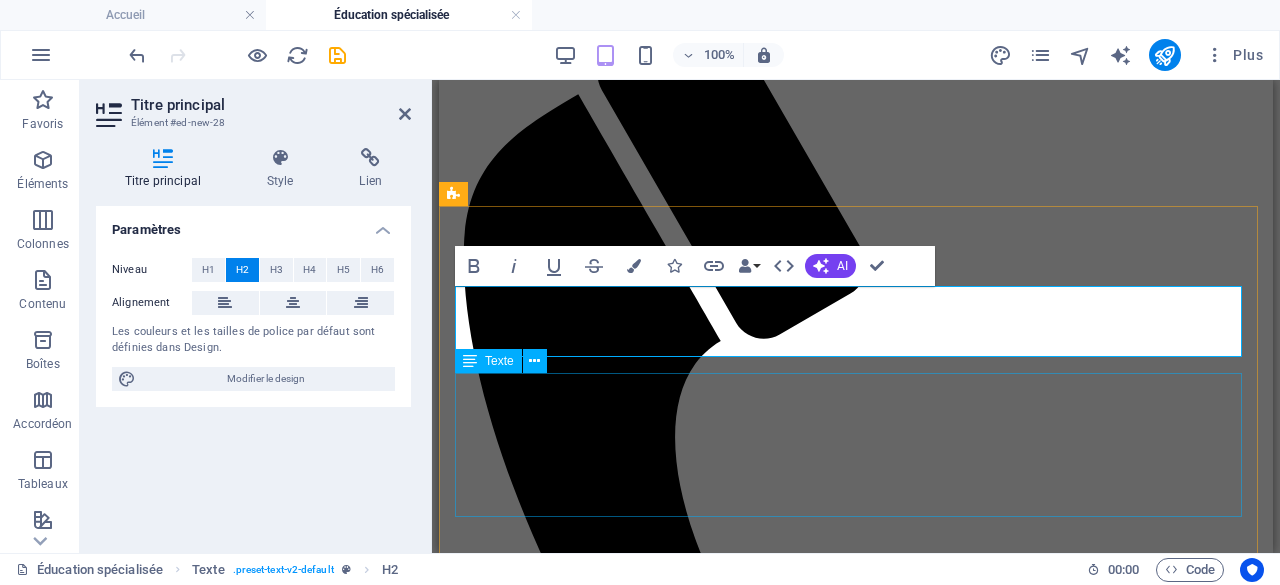 click on "Lorem ipsum dolor sitope amet, consectetur adipisicing elitip. Massumenda, dolore, cum vel modi asperiores consequatur suscipit quidem ducimus eveniet iure expedita consecteture odiogil voluptatum similique fugit voluptates atem accusamus quae quas dolorem tenetur facere tempora maiores adipisci reiciendis accusantium voluptatibus id voluptate tempore dolor harum nisi amet! Nobis, eaque. Aenean commodo ligula eget dolor. Lorem ipsum dolor sit amet, consectetuer adipiscing elit leget odiogil voluptatum similique fugit voluptates dolor. Libero assumenda, dolore, cum vel modi asperiores consequatur." at bounding box center (856, 3927) 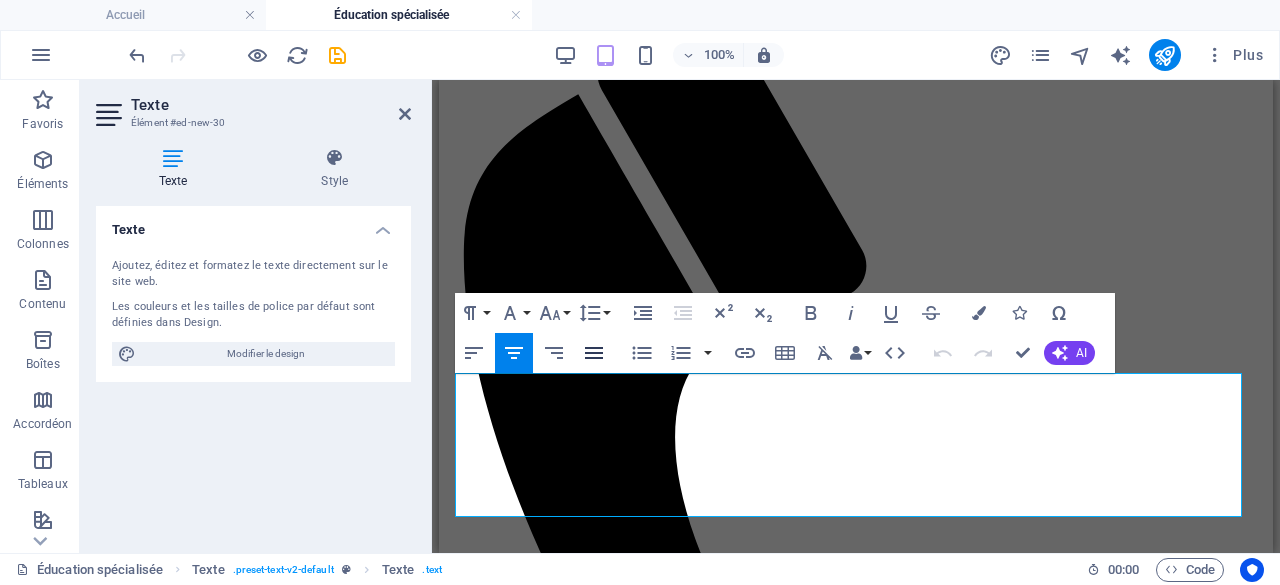 click 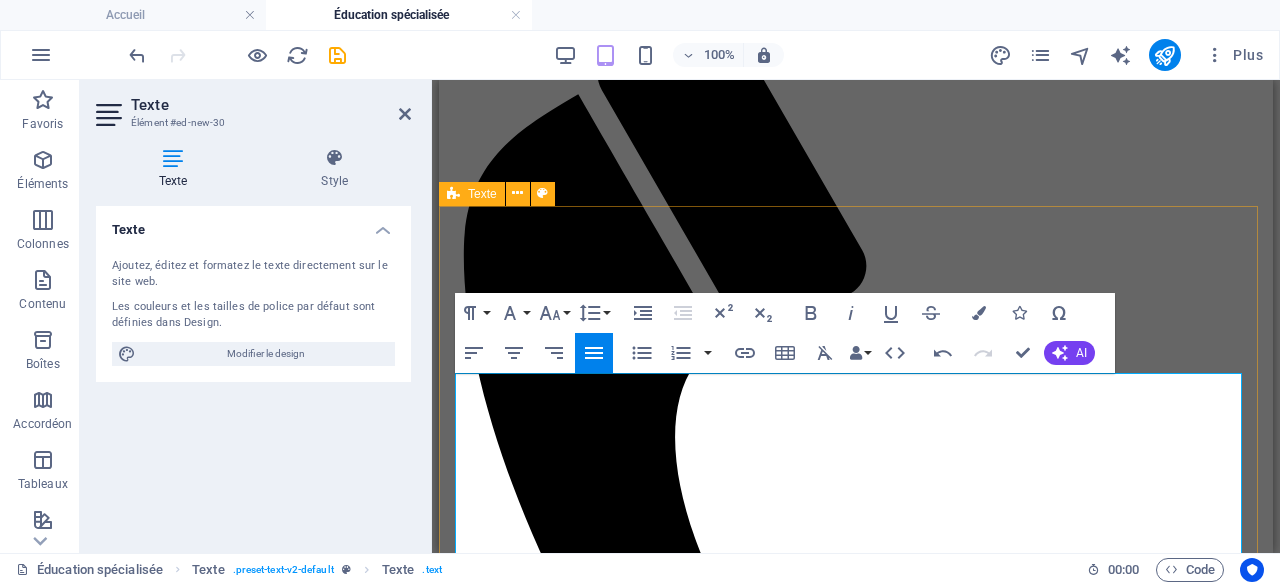 scroll, scrollTop: 10402, scrollLeft: 2, axis: both 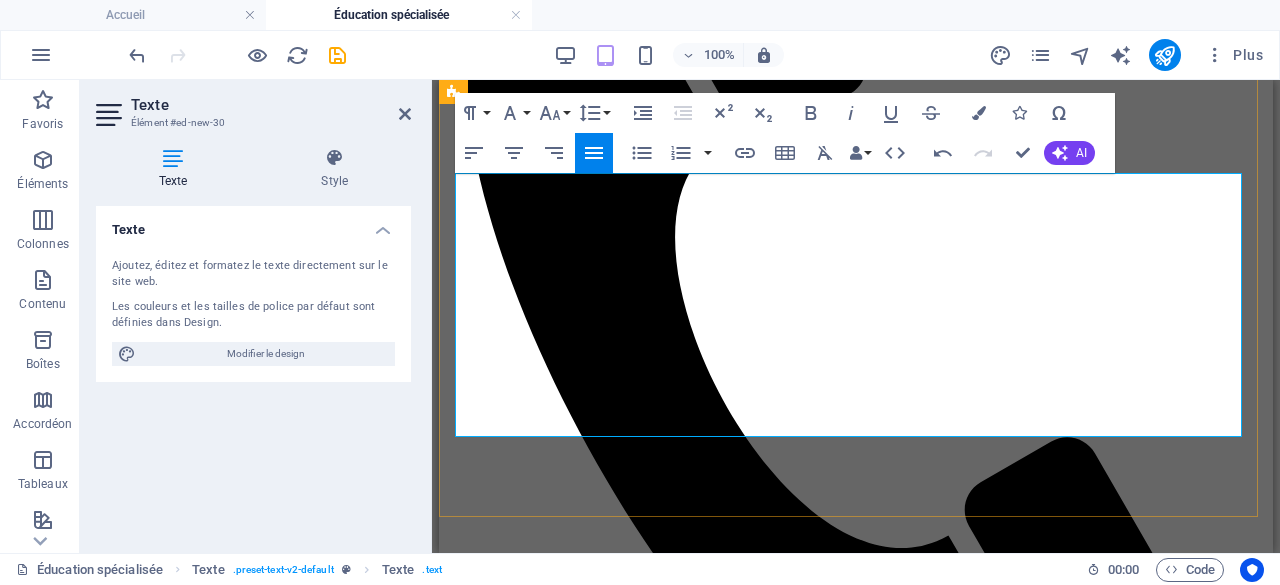click at bounding box center (856, 3772) 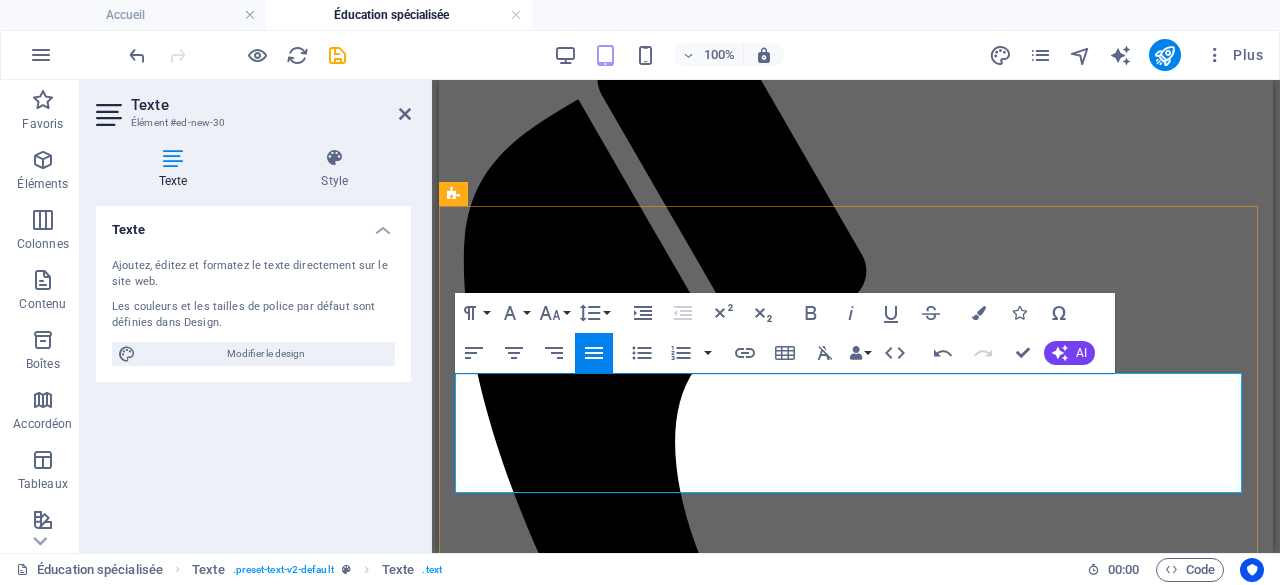 scroll, scrollTop: 865, scrollLeft: 0, axis: vertical 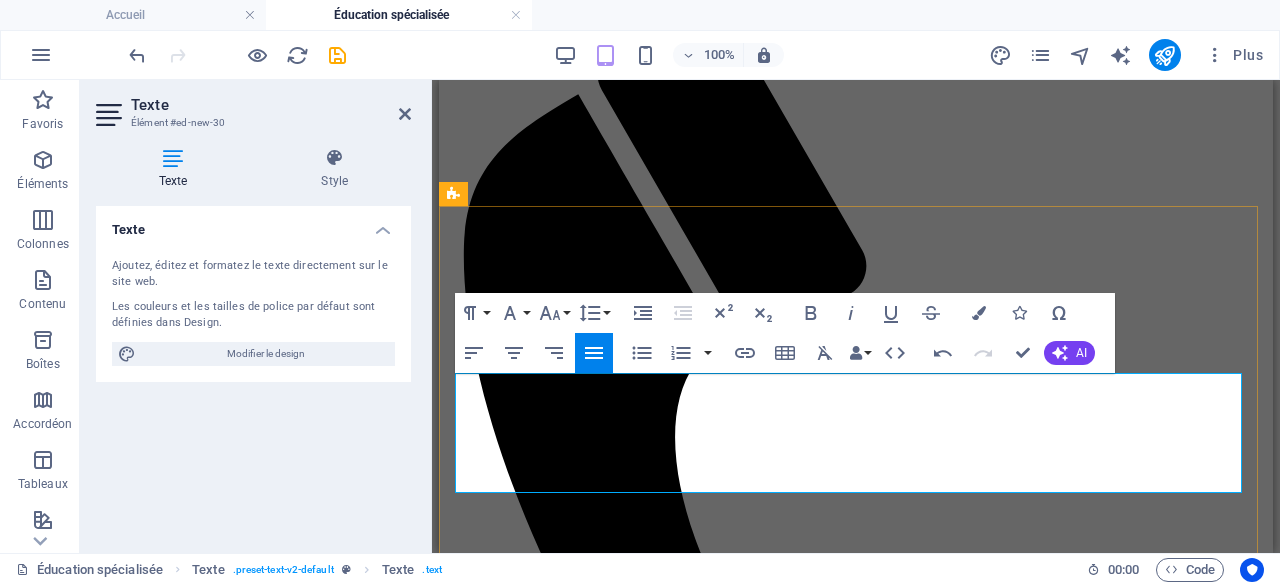 drag, startPoint x: 790, startPoint y: 385, endPoint x: 1076, endPoint y: 385, distance: 286 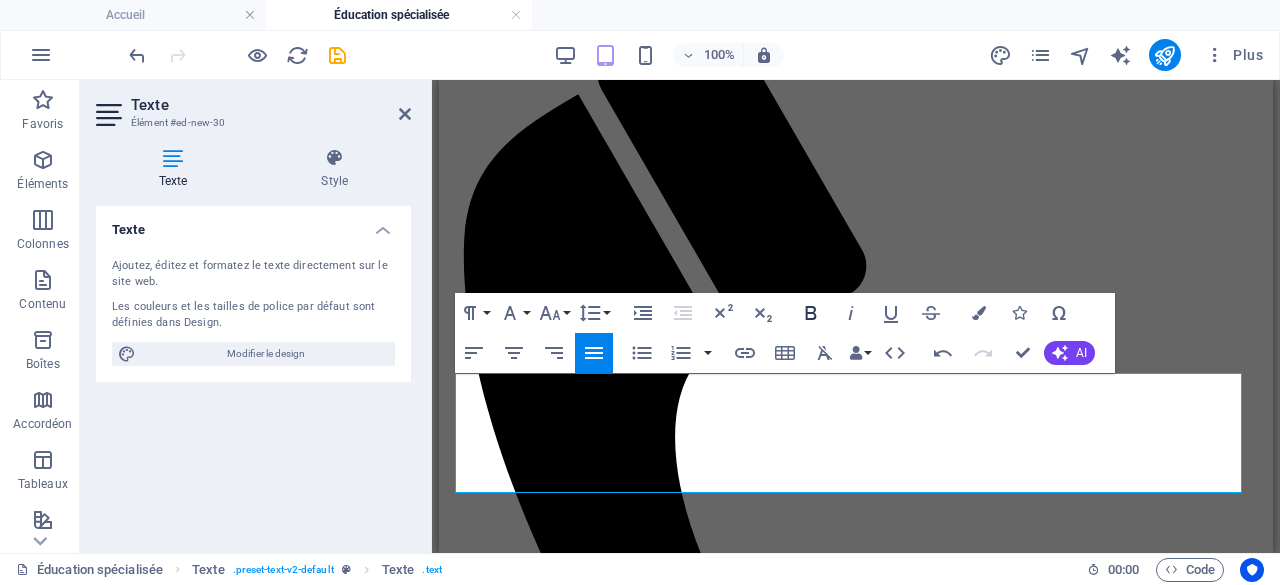 click 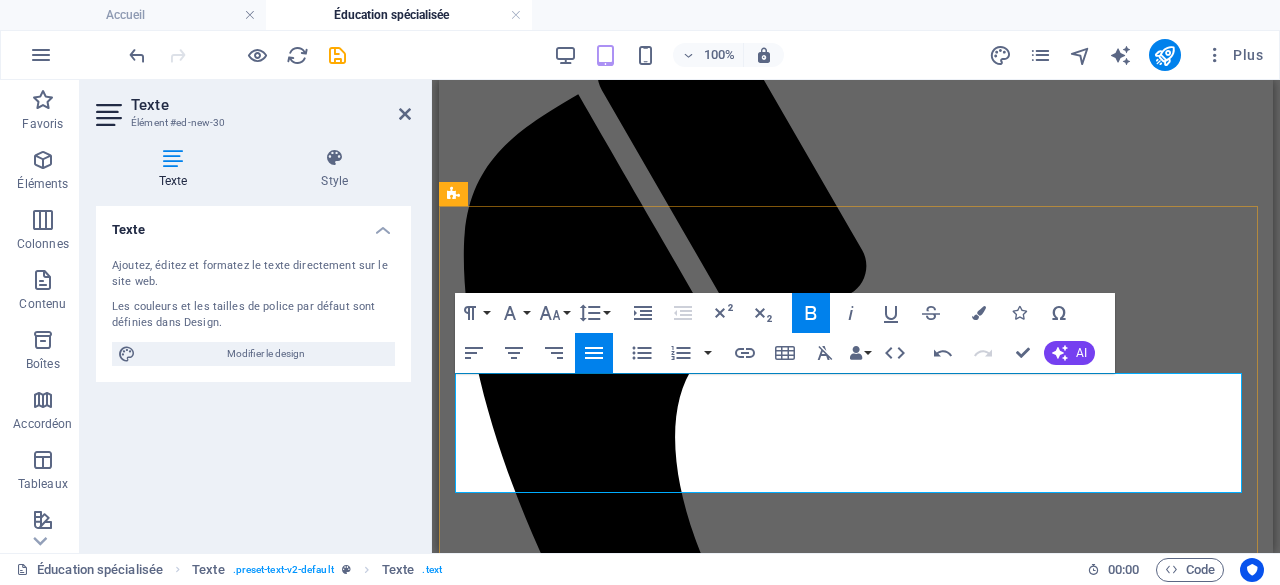 drag, startPoint x: 1111, startPoint y: 408, endPoint x: 791, endPoint y: 437, distance: 321.31137 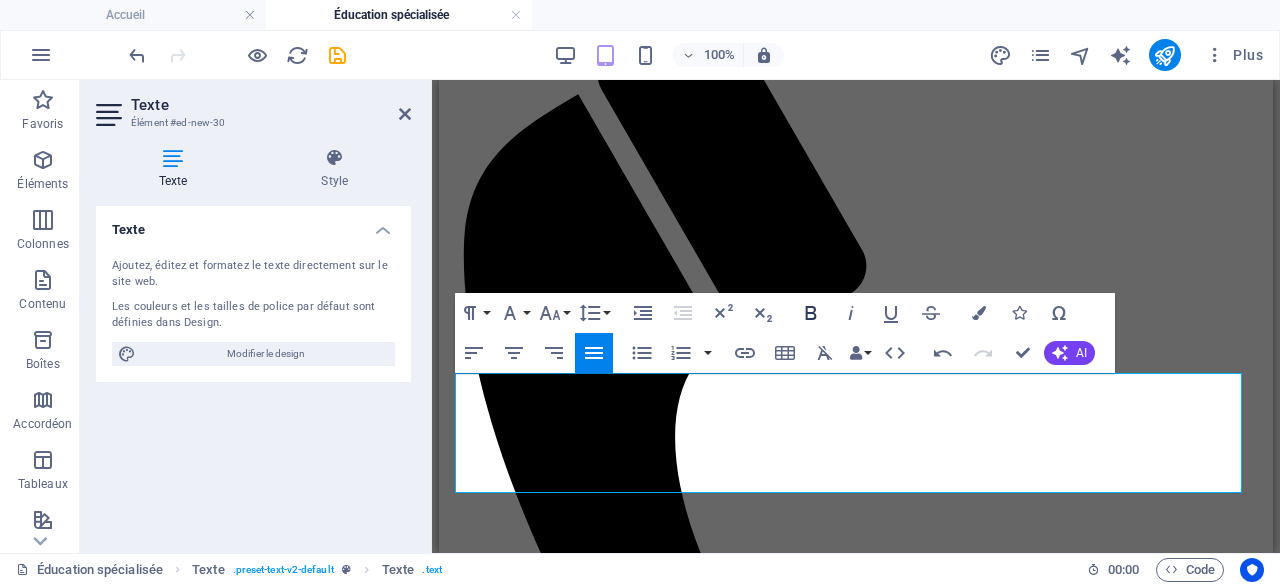 click 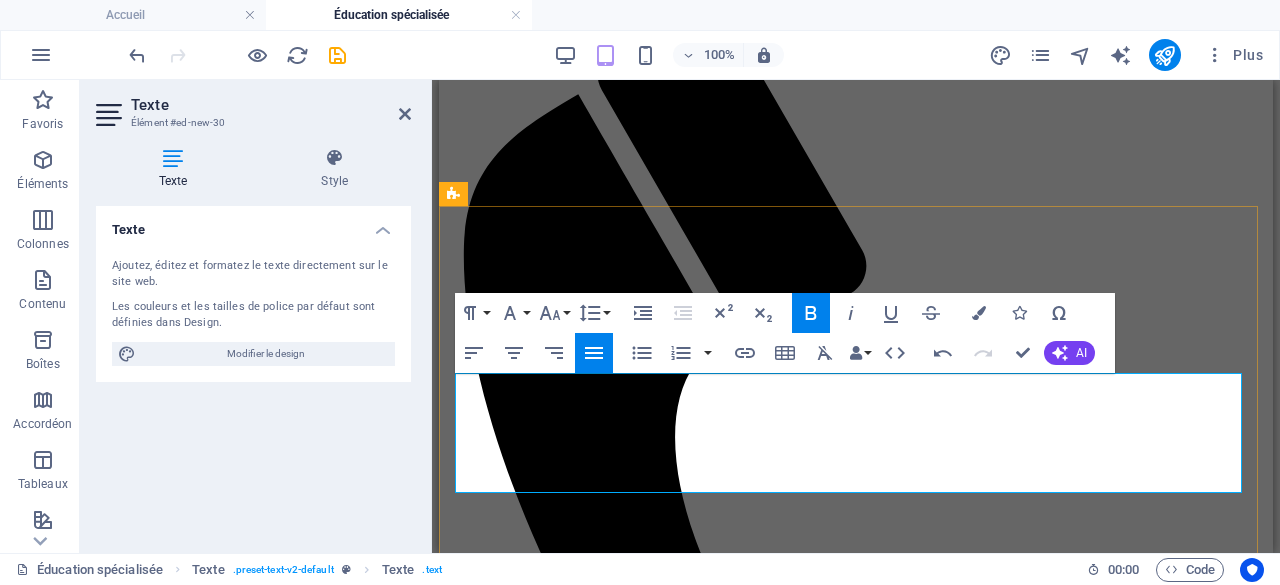 drag, startPoint x: 1092, startPoint y: 461, endPoint x: 1158, endPoint y: 455, distance: 66.27216 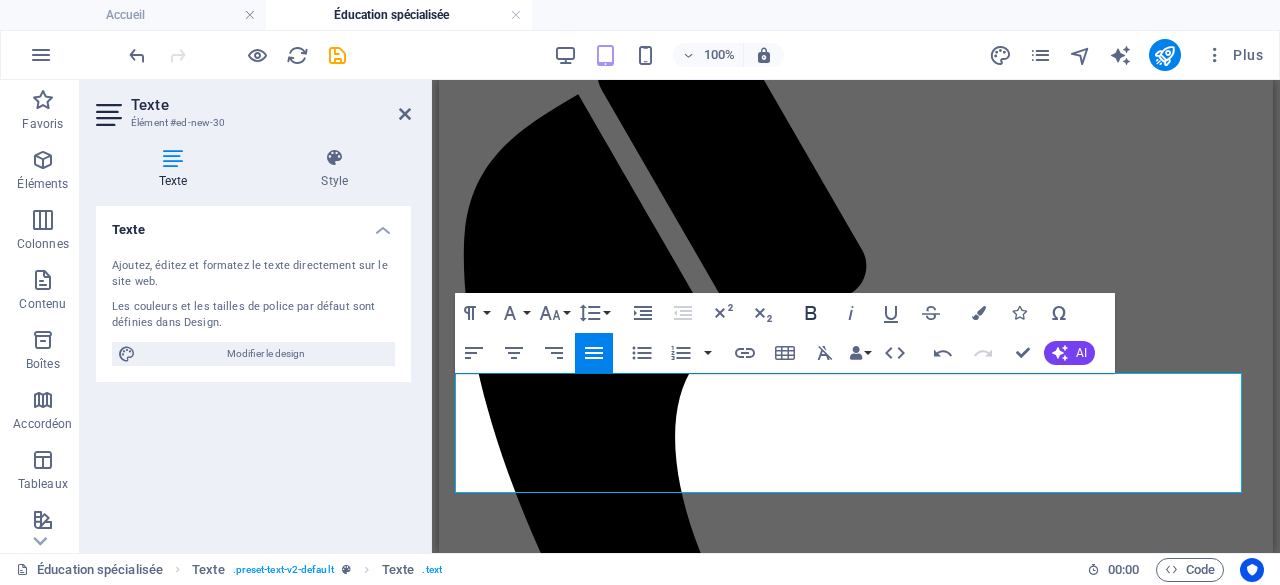 click 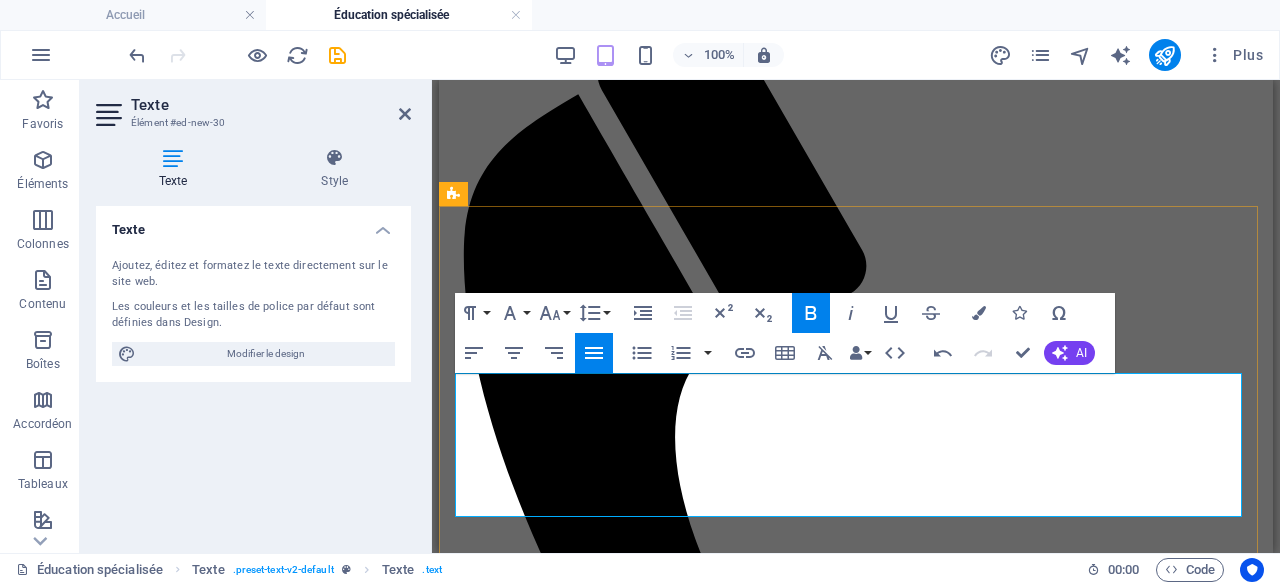 drag, startPoint x: 615, startPoint y: 478, endPoint x: 518, endPoint y: 481, distance: 97.04638 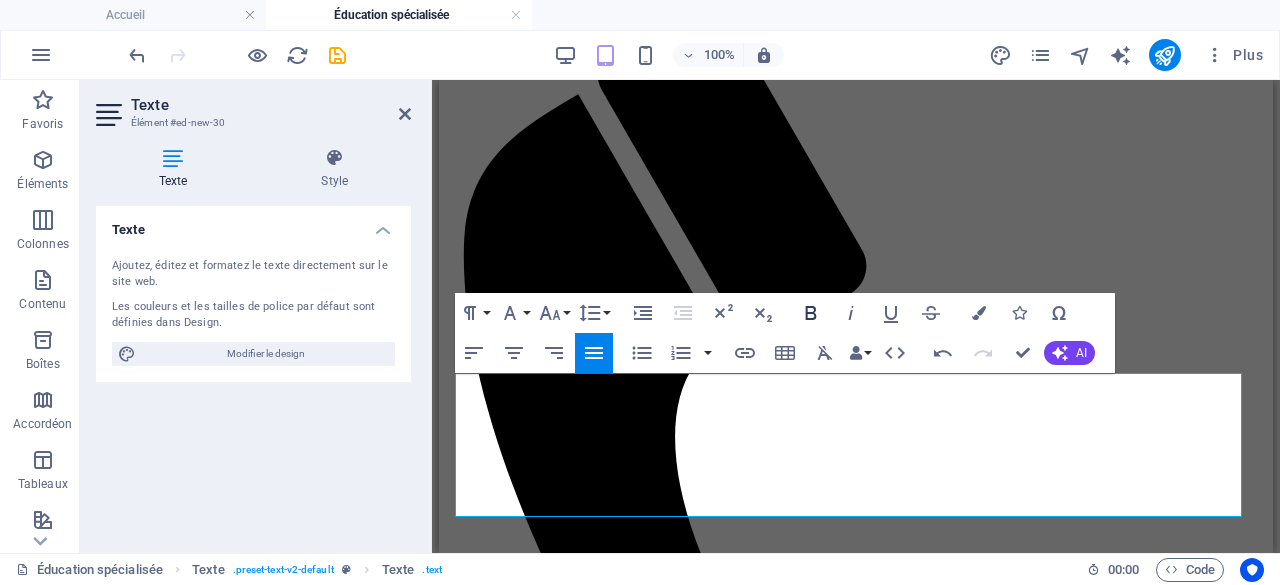 click 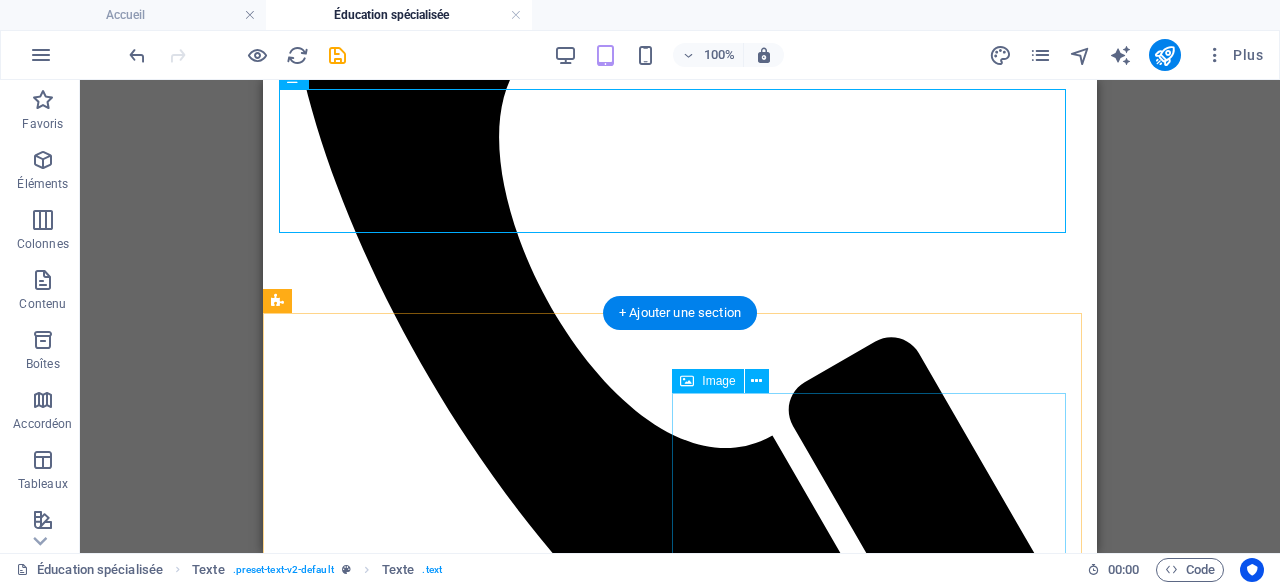 scroll, scrollTop: 1065, scrollLeft: 0, axis: vertical 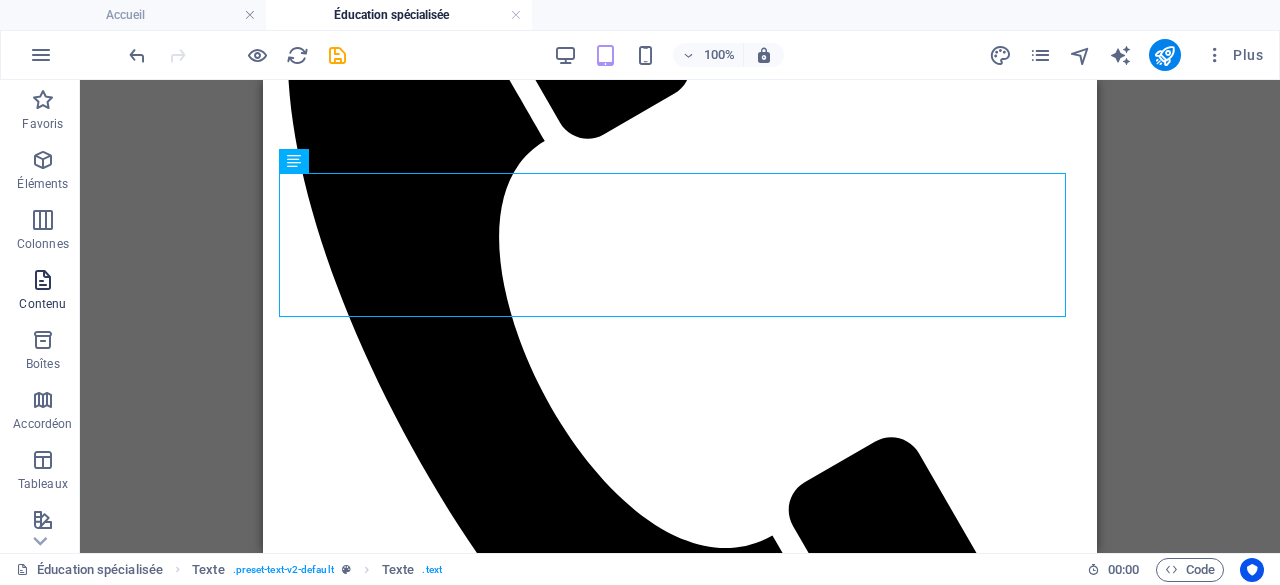 click at bounding box center (43, 280) 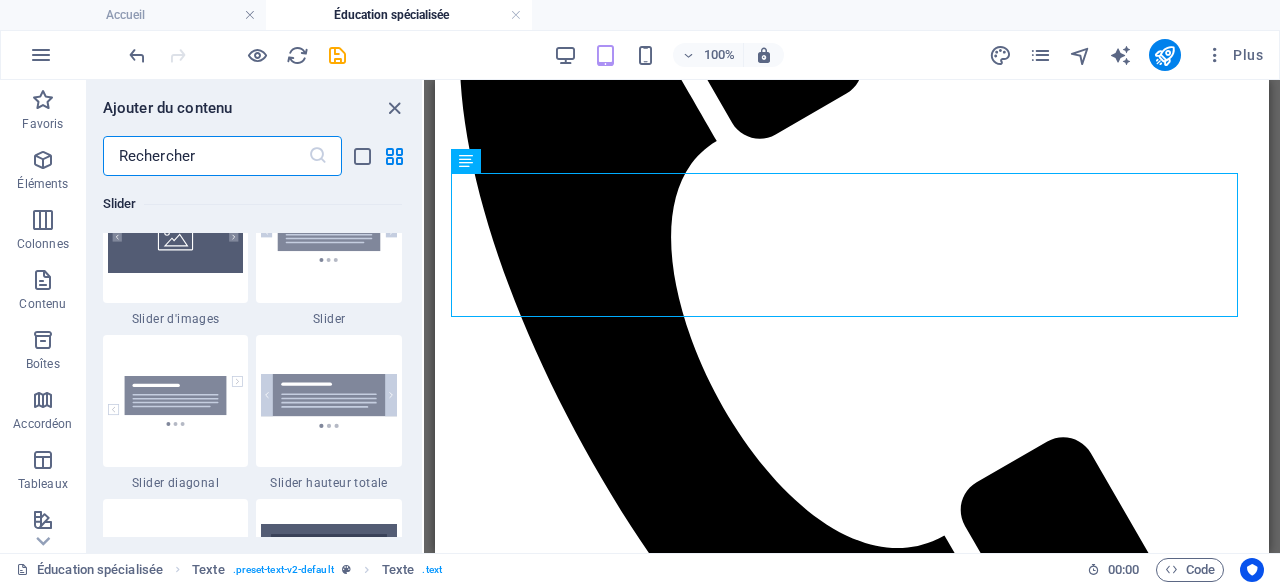 scroll, scrollTop: 11199, scrollLeft: 0, axis: vertical 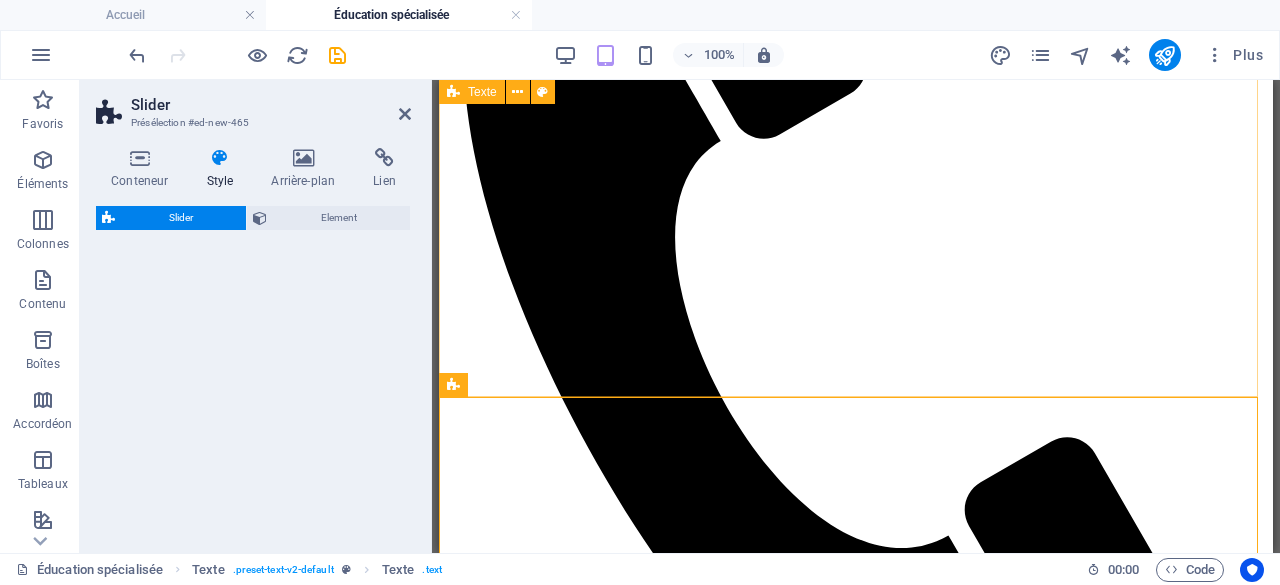select on "rem" 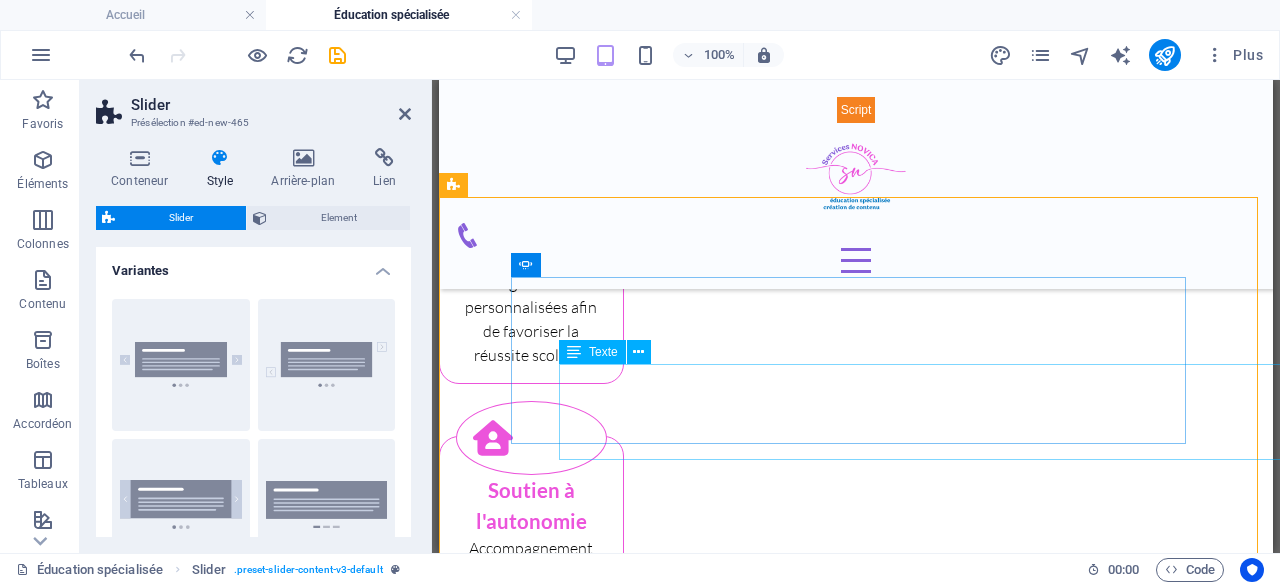 scroll, scrollTop: 1265, scrollLeft: 0, axis: vertical 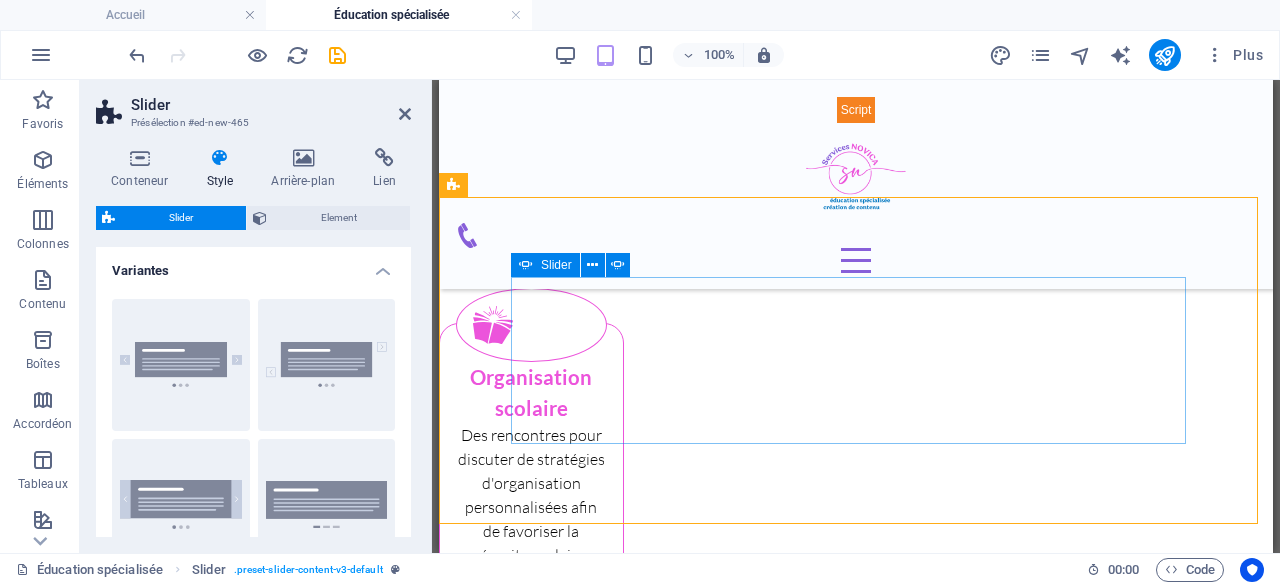 click at bounding box center (856, 1616) 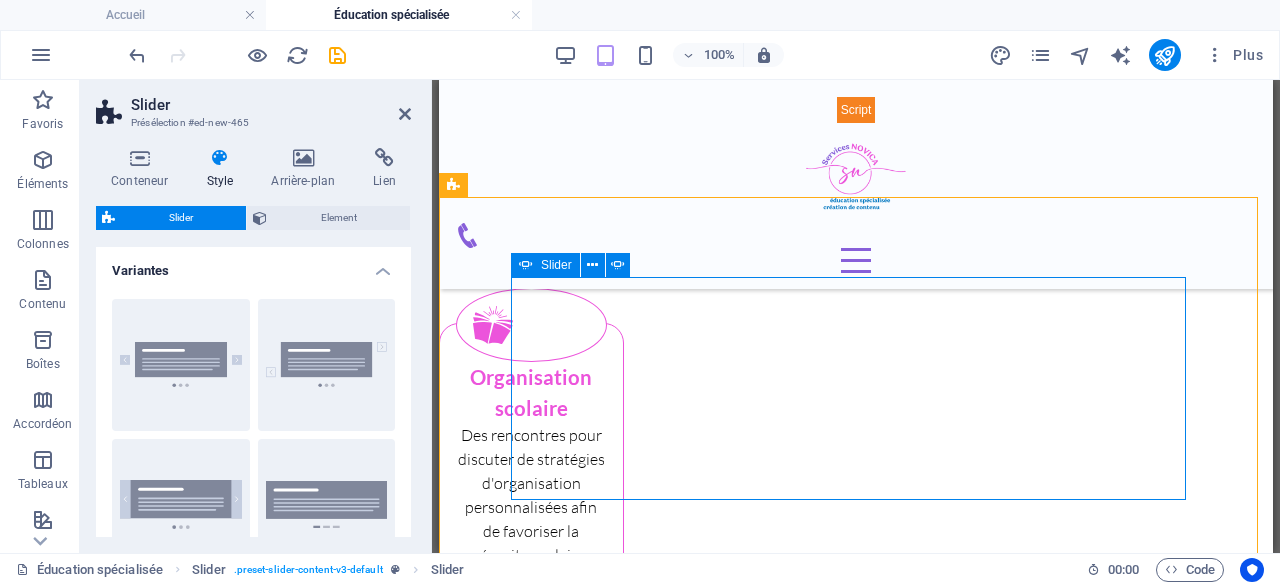 click at bounding box center [856, 1409] 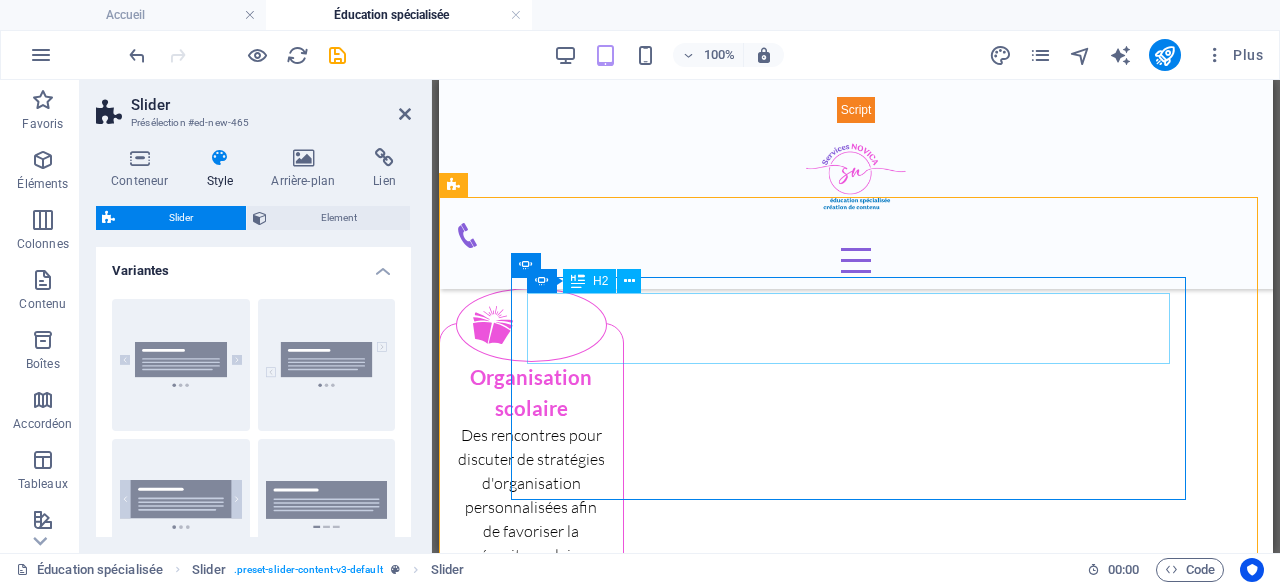 click on "Slide 1" at bounding box center [157, 1703] 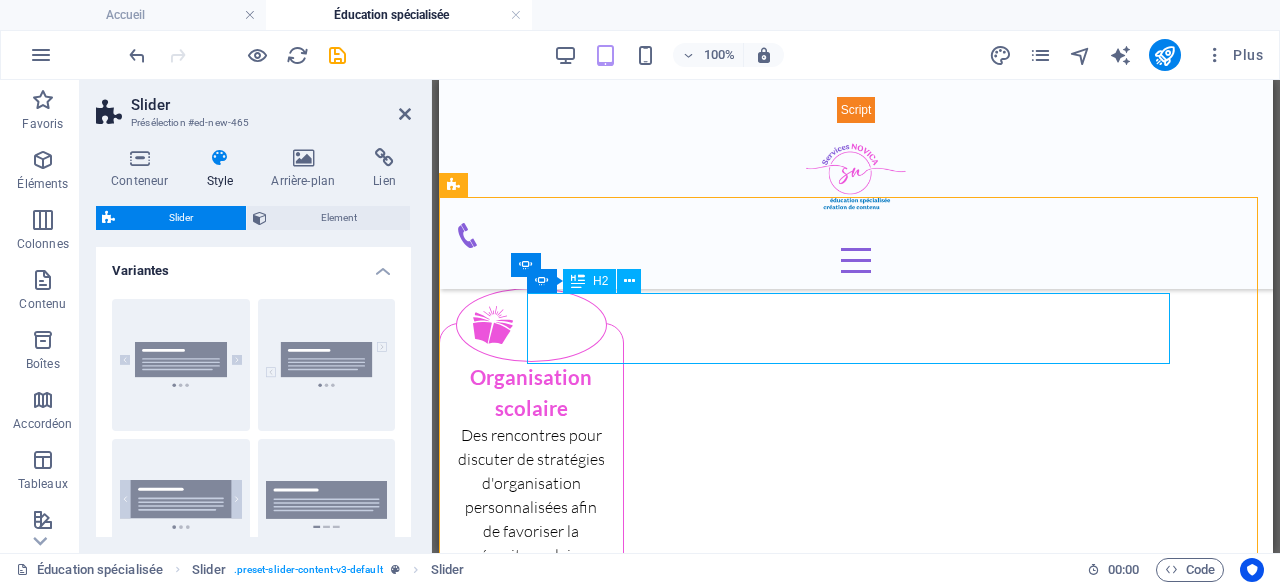 click on "Slide 1" at bounding box center (157, 1703) 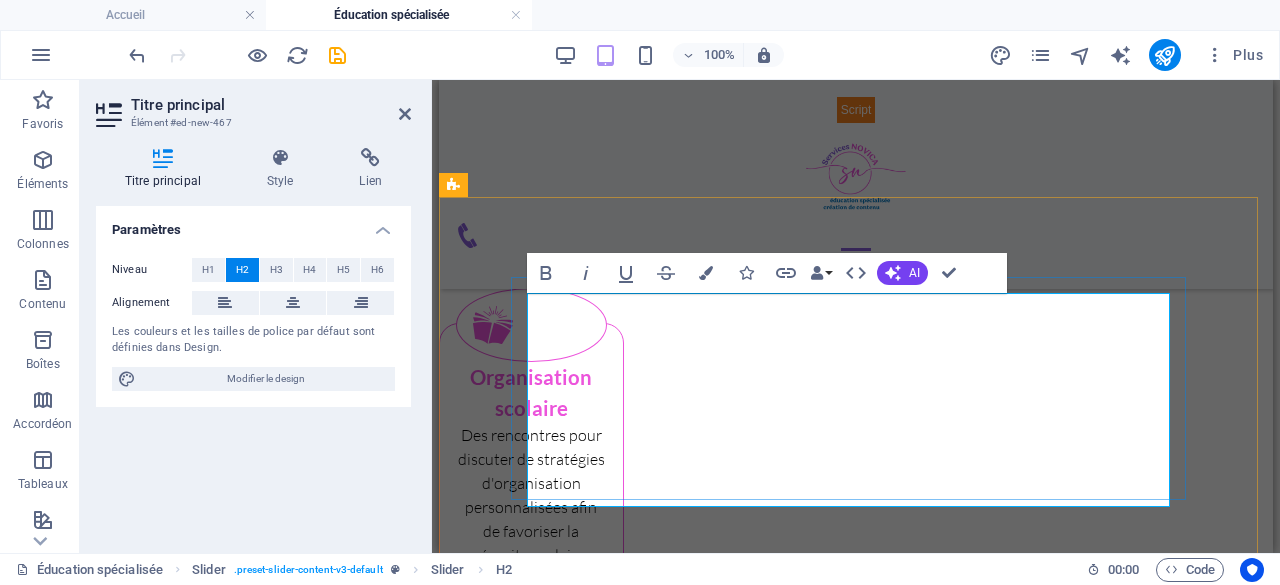 drag, startPoint x: 872, startPoint y: 331, endPoint x: 821, endPoint y: 460, distance: 138.71553 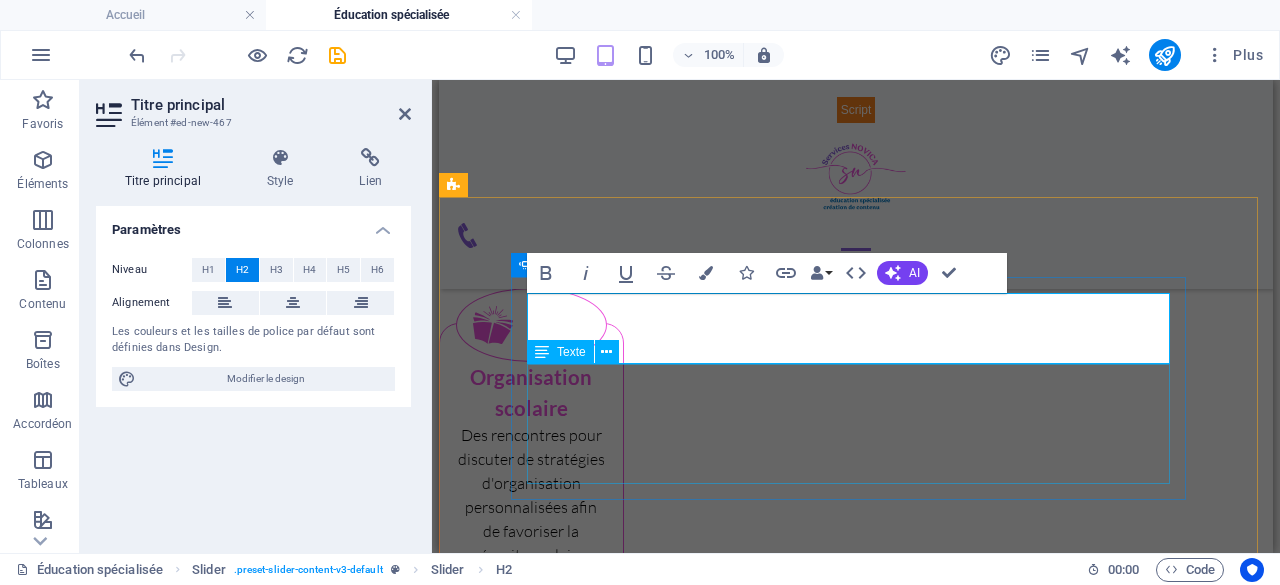 type 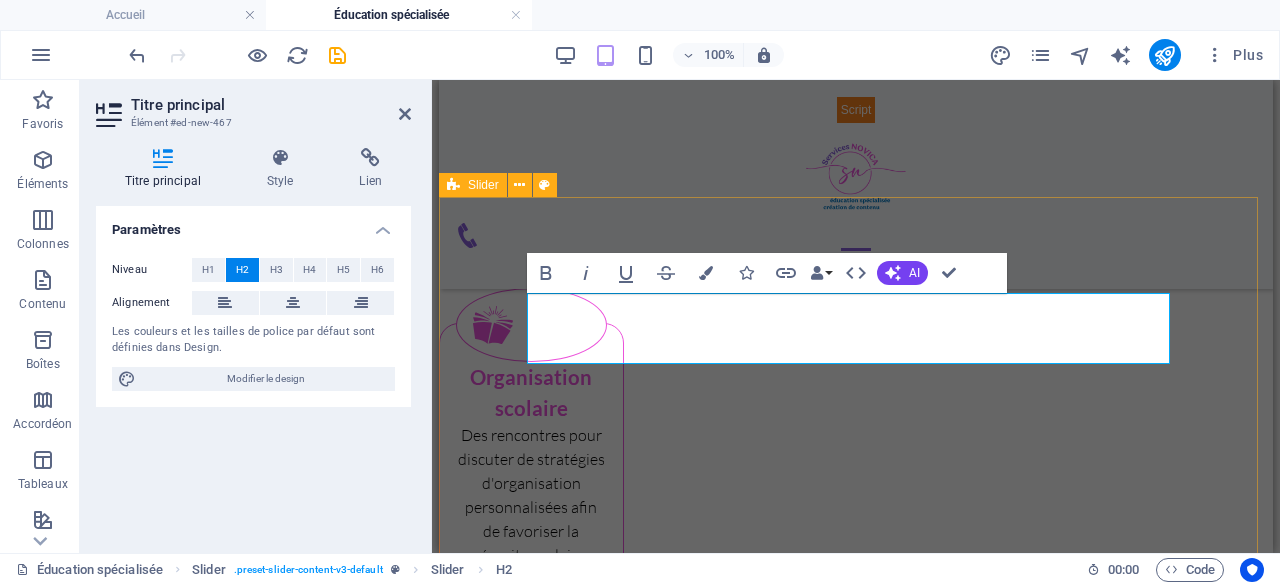 click on "Slide 3 Lorem ipsum dolor sit amet, consectetur adipisicing elit. Id, ipsum, quibusdam, temporibus harum culpa unde voluptatem possimus qui molestiae expedita ad aut necessitatibus vel incidunt placeat velit soluta a consectetur laborum illum nobis distinctio nisi facilis! Officiis, illum, aut, quasi dolorem laudantium fuga porro amet provident voluptatibus dicta mollitia neque! Organisation - TDAH Lorem ipsum dolor sit amet, consectetur adipisicing elit. Id, ipsum, quibusdam, temporibus harum culpa unde voluptatem possimus qui molestiae expedita ad aut necessitatibus vel incidunt placeat velit soluta a consectetur laborum illum nobis distinctio nisi facilis! Officiis, illum, aut, quasi dolorem laudantium fuga porro amet provident voluptatibus dicta mollitia neque! Slide 2 Slide 3 Slide 1 1 2 3" at bounding box center [856, 1540] 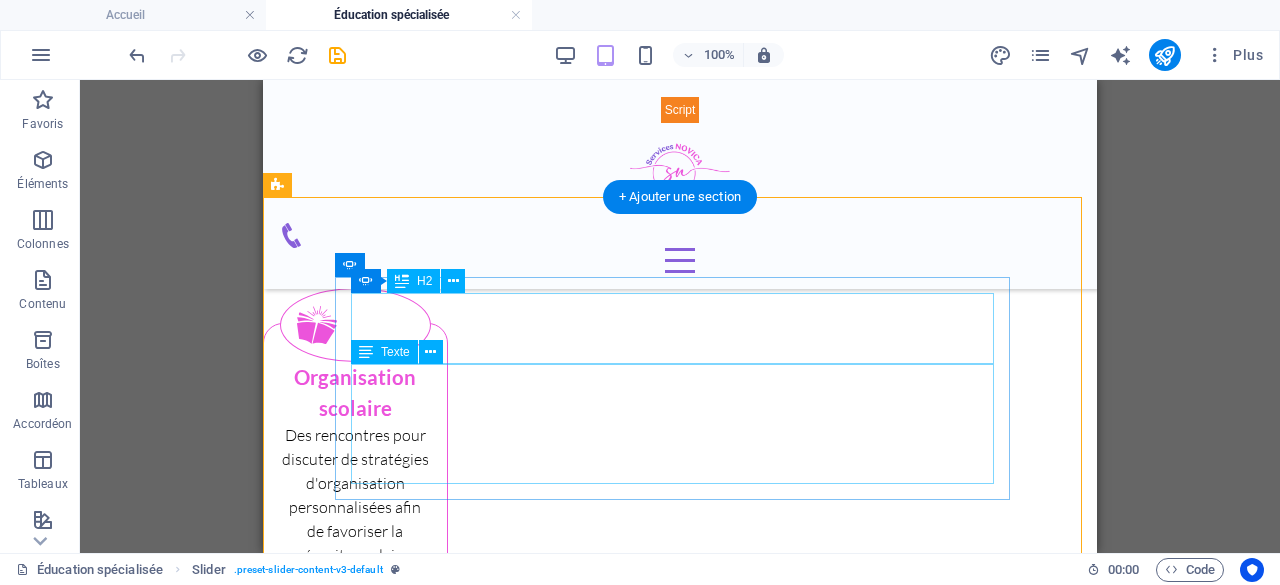 click on "Lorem ipsum dolor sit amet, consectetur adipisicing elit. Id, ipsum, quibusdam, temporibus harum culpa unde voluptatem possimus qui molestiae expedita ad aut necessitatibus vel incidunt placeat velit soluta a consectetur laborum illum nobis distinctio nisi facilis! Officiis, illum, aut, quasi dolorem laudantium fuga porro amet provident voluptatibus dicta mollitia neque!" at bounding box center [-19, 1800] 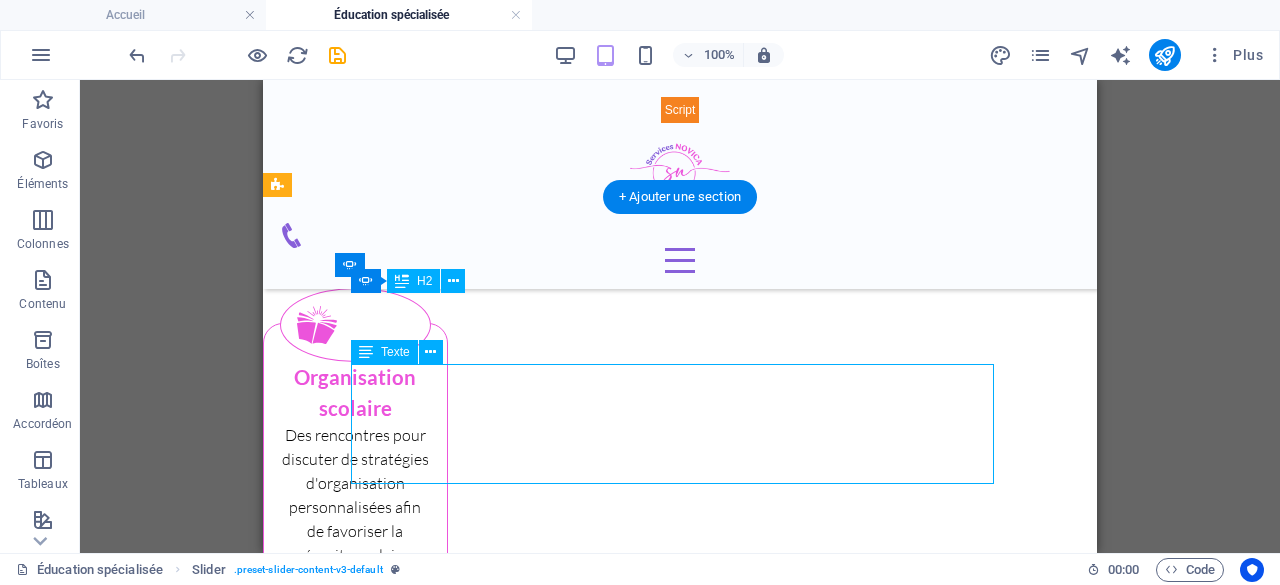 click on "Lorem ipsum dolor sit amet, consectetur adipisicing elit. Id, ipsum, quibusdam, temporibus harum culpa unde voluptatem possimus qui molestiae expedita ad aut necessitatibus vel incidunt placeat velit soluta a consectetur laborum illum nobis distinctio nisi facilis! Officiis, illum, aut, quasi dolorem laudantium fuga porro amet provident voluptatibus dicta mollitia neque!" at bounding box center [-19, 1800] 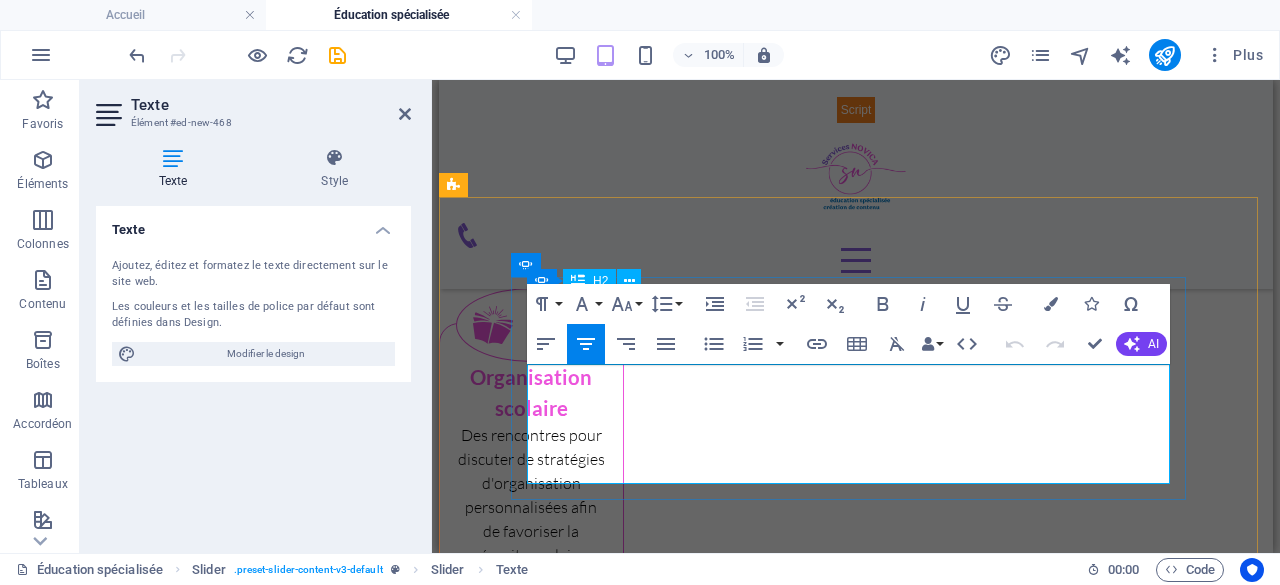 drag, startPoint x: 602, startPoint y: 414, endPoint x: 886, endPoint y: 470, distance: 289.46848 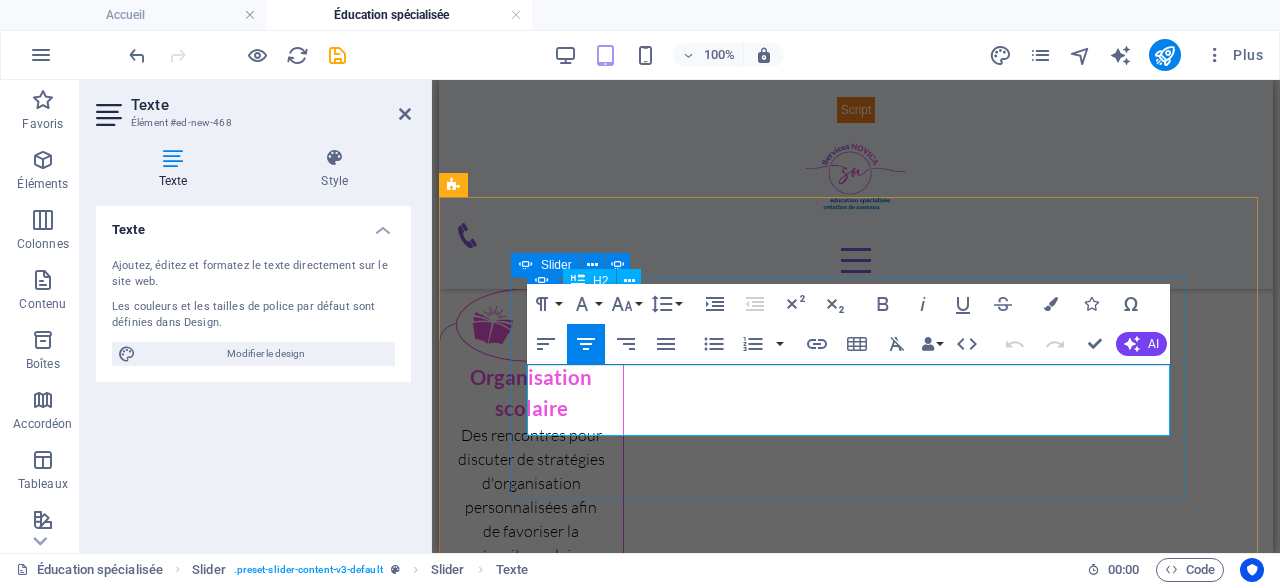 scroll, scrollTop: 4634, scrollLeft: 2, axis: both 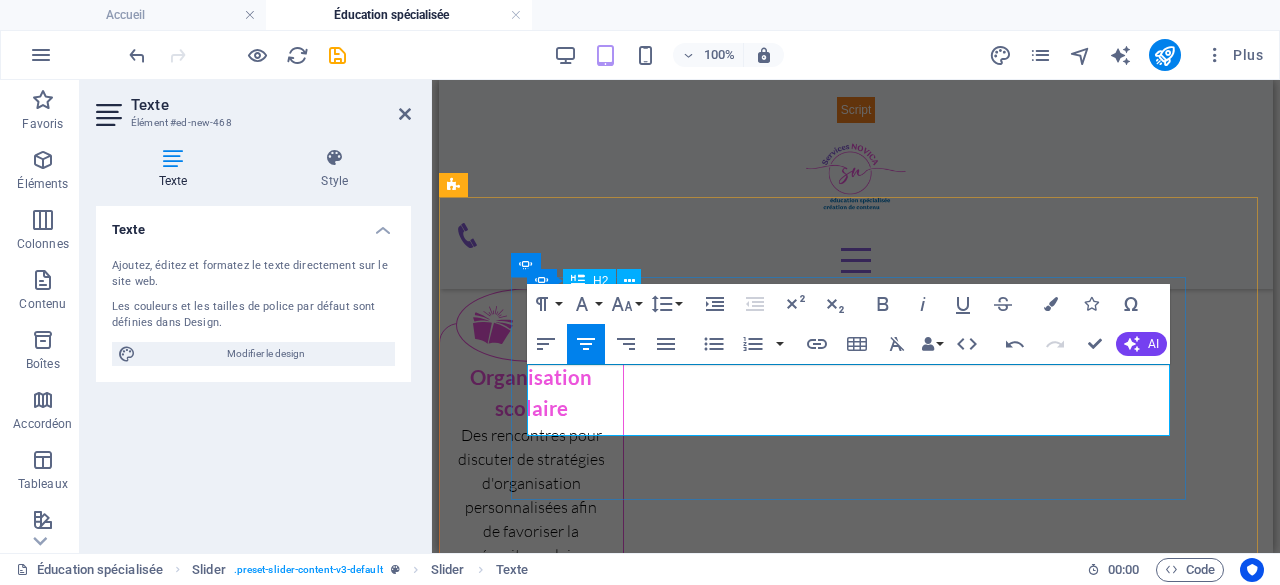 click on "LJ'aide les enfants et les adolescents à structurer leurs routines grâce à des outils et des stratégies simples mais efficaces. Je les guide afin d'aménager un environnement paisible et ordonné, propice à la concentration lors des activités quotidiennes." at bounding box center (157, 1776) 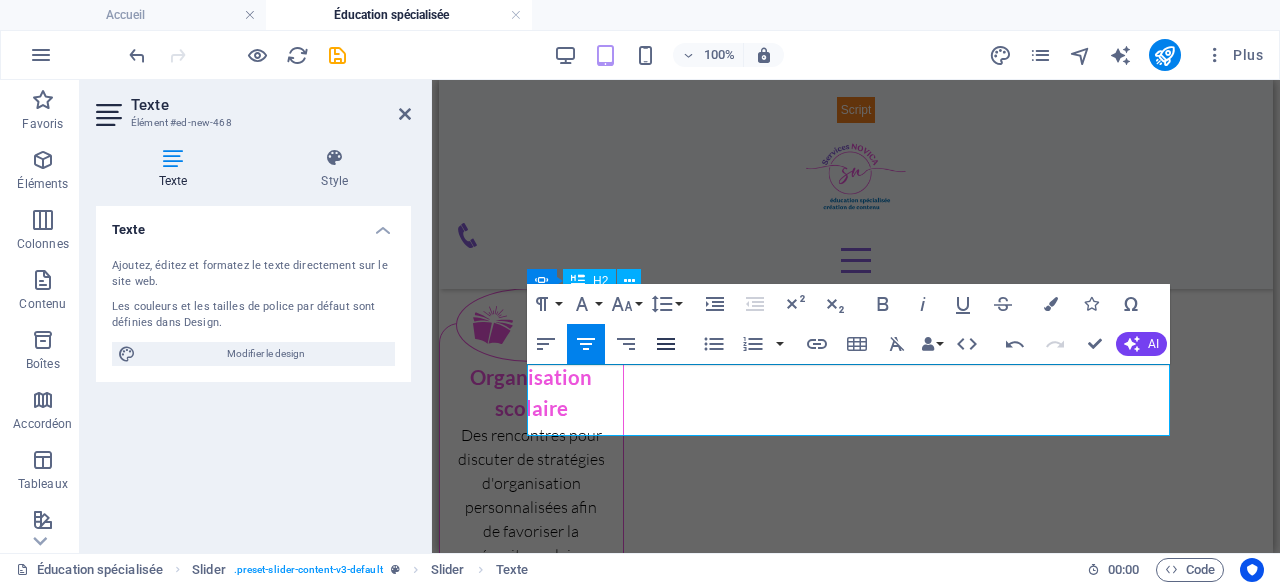 click 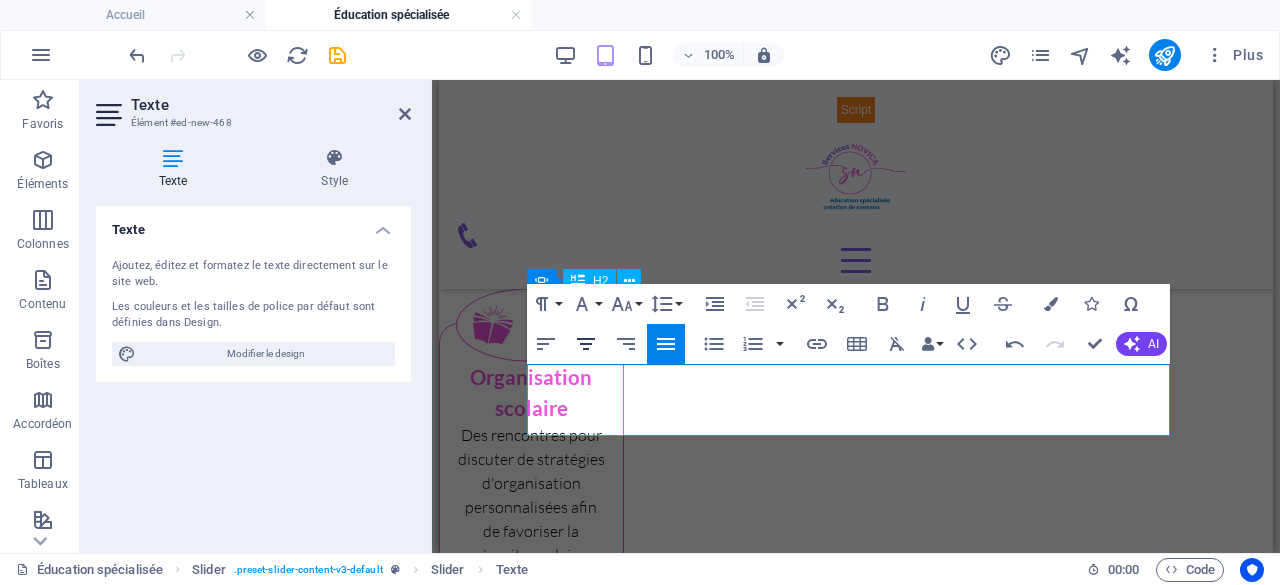 click 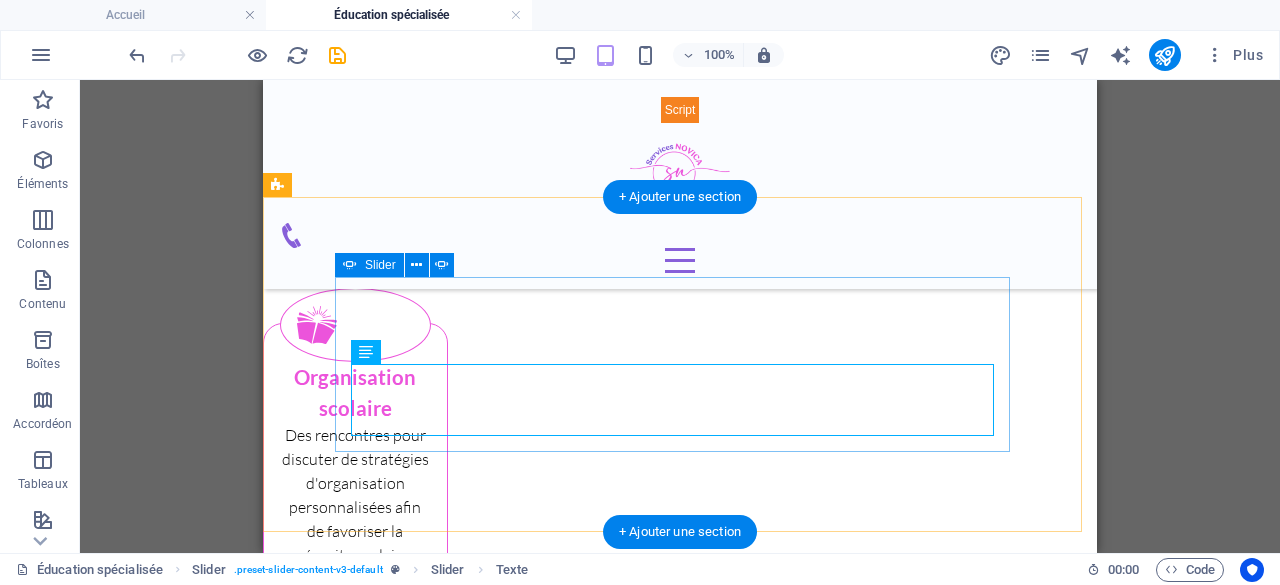 click at bounding box center (680, 1624) 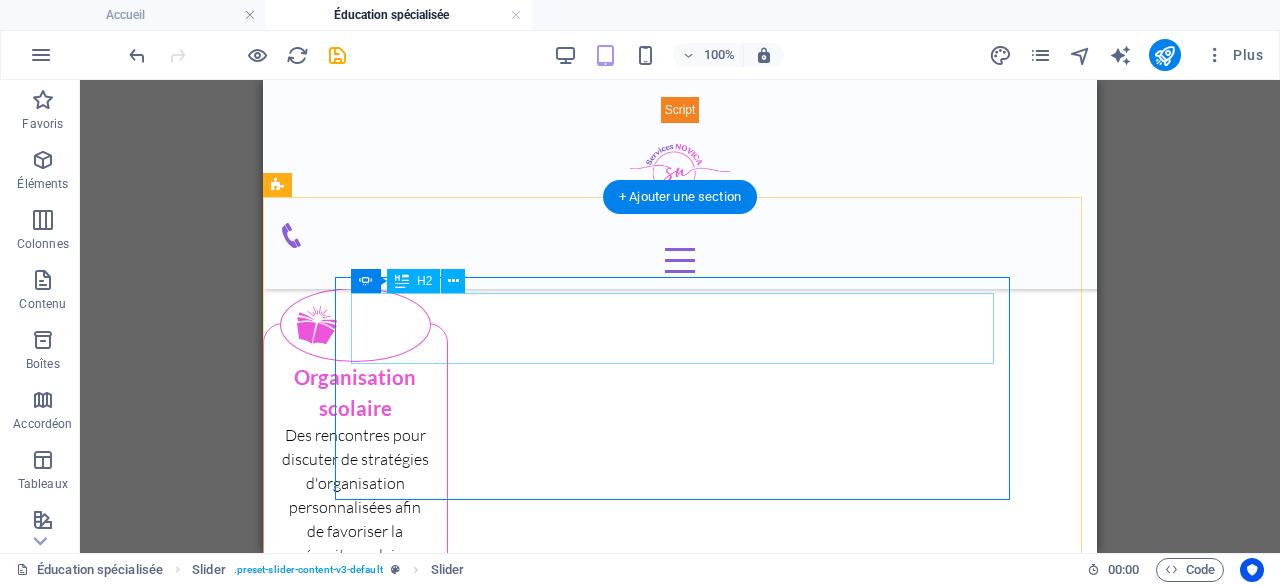 click on "Slide 2" at bounding box center [-694, 1879] 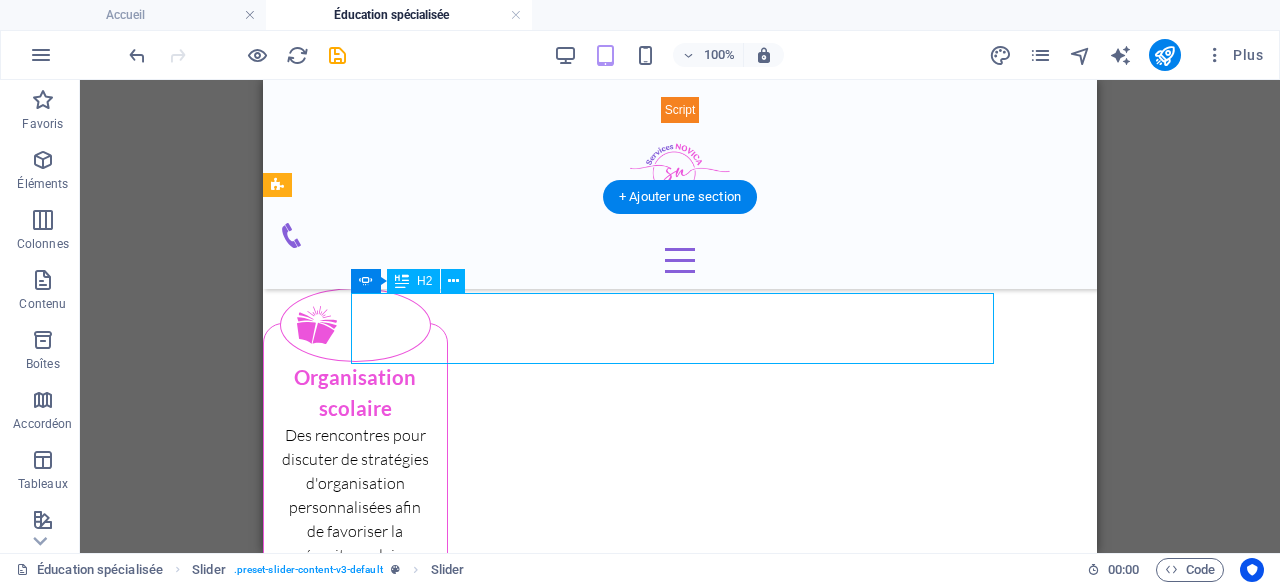 click on "Slide 2" at bounding box center [-694, 1879] 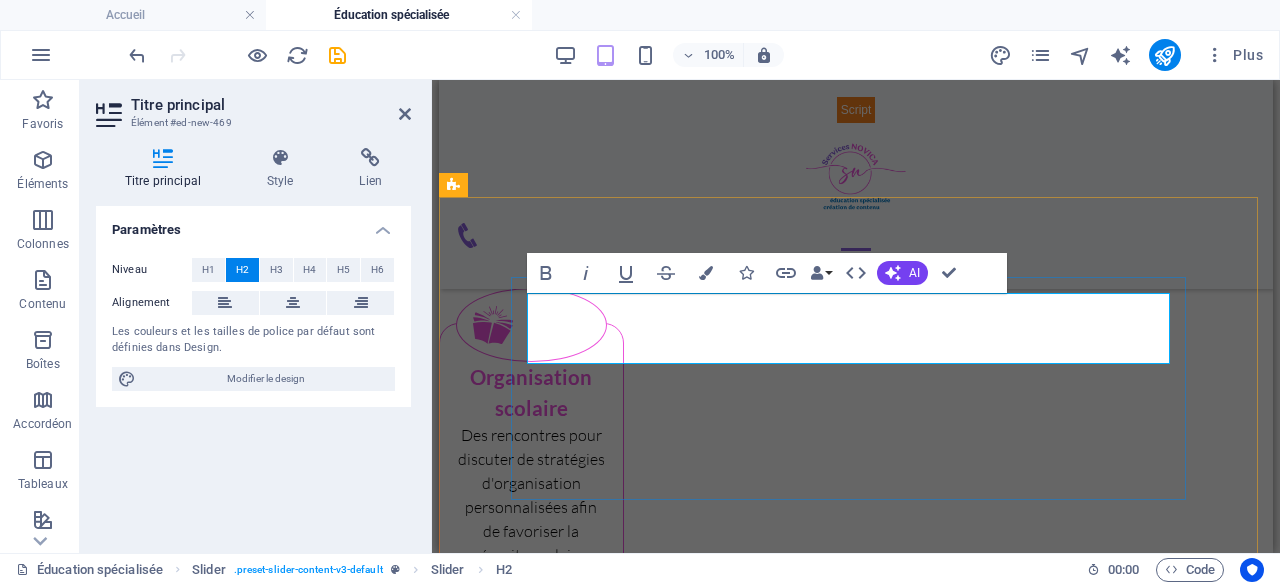 type 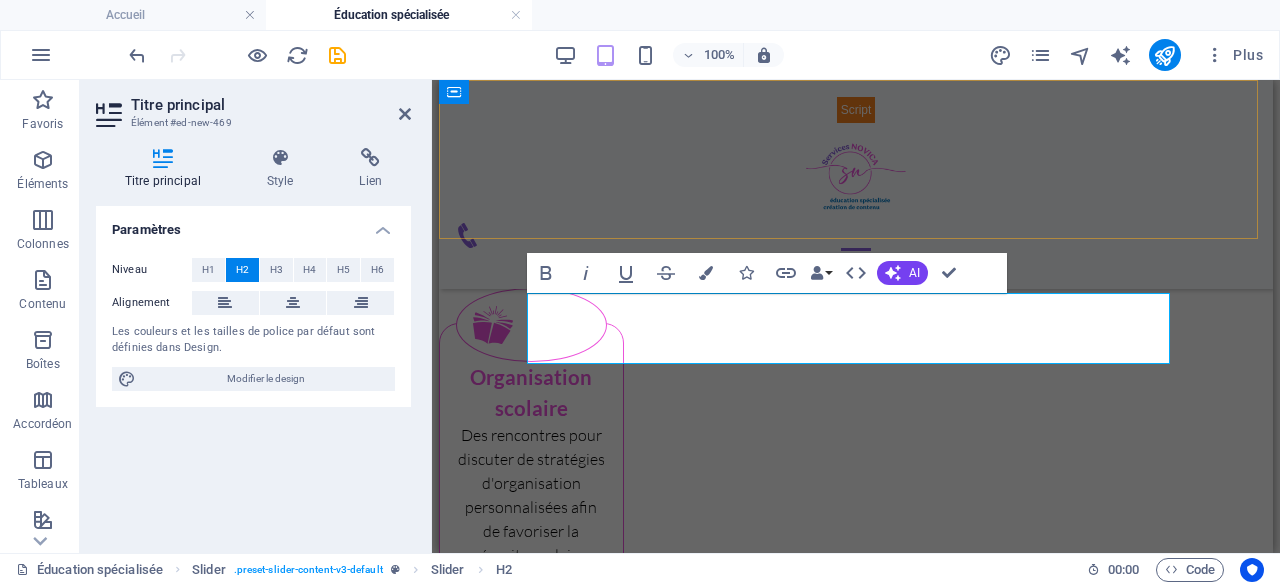 click at bounding box center [856, 248] 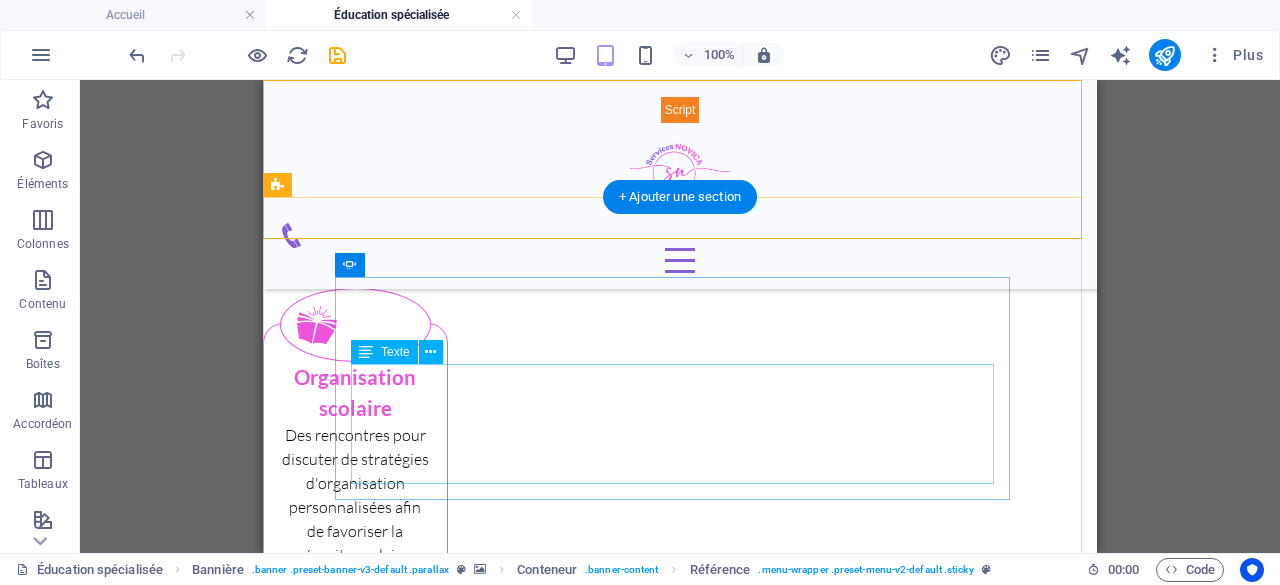 click on "Lorem ipsum dolor sit amet, consectetur adipisicing elit. Id, ipsum, quibusdam, temporibus harum culpa unde voluptatem possimus qui molestiae expedita ad aut necessitatibus vel incidunt placeat velit soluta a consectetur laborum illum nobis distinctio nisi facilis! Officiis, illum, aut, quasi dolorem laudantium fuga porro amet provident voluptatibus dicta mollitia neque!" at bounding box center [-694, 2046] 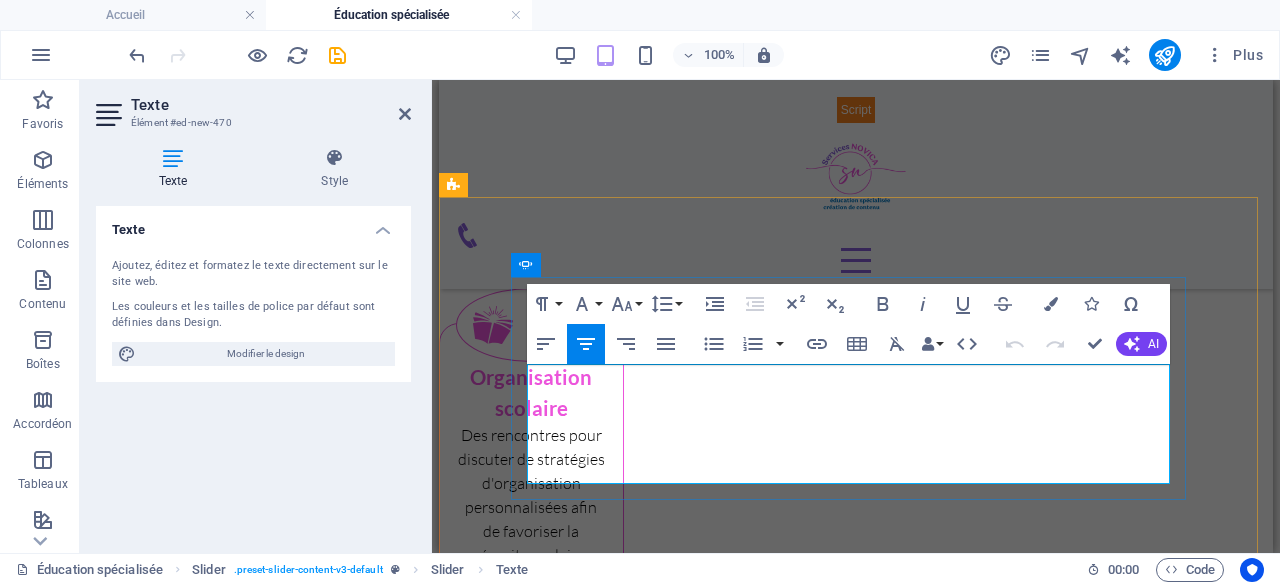 drag, startPoint x: 550, startPoint y: 376, endPoint x: 910, endPoint y: 473, distance: 372.8391 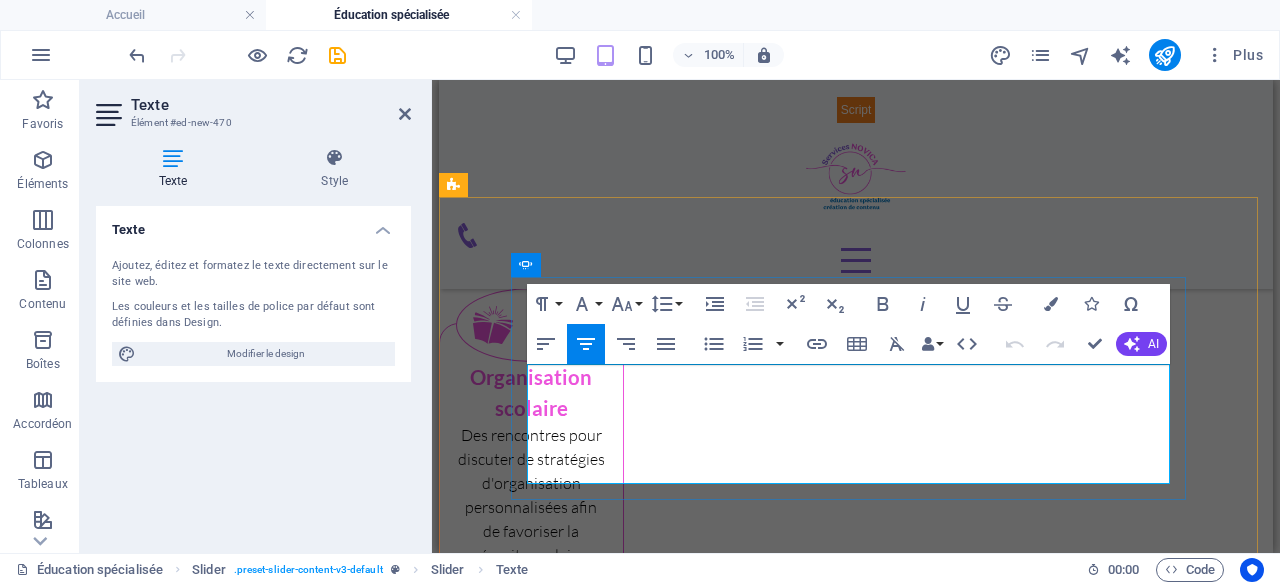 click on "Lorem ipsum dolor sit amet, consectetur adipisicing elit. Id, ipsum, quibusdam, temporibus harum culpa unde voluptatem possimus qui molestiae expedita ad aut necessitatibus vel incidunt placeat velit soluta a consectetur laborum illum nobis distinctio nisi facilis! Officiis, illum, aut, quasi dolorem laudantium fuga porro amet provident voluptatibus dicta mollitia neque!" at bounding box center [-518, 2046] 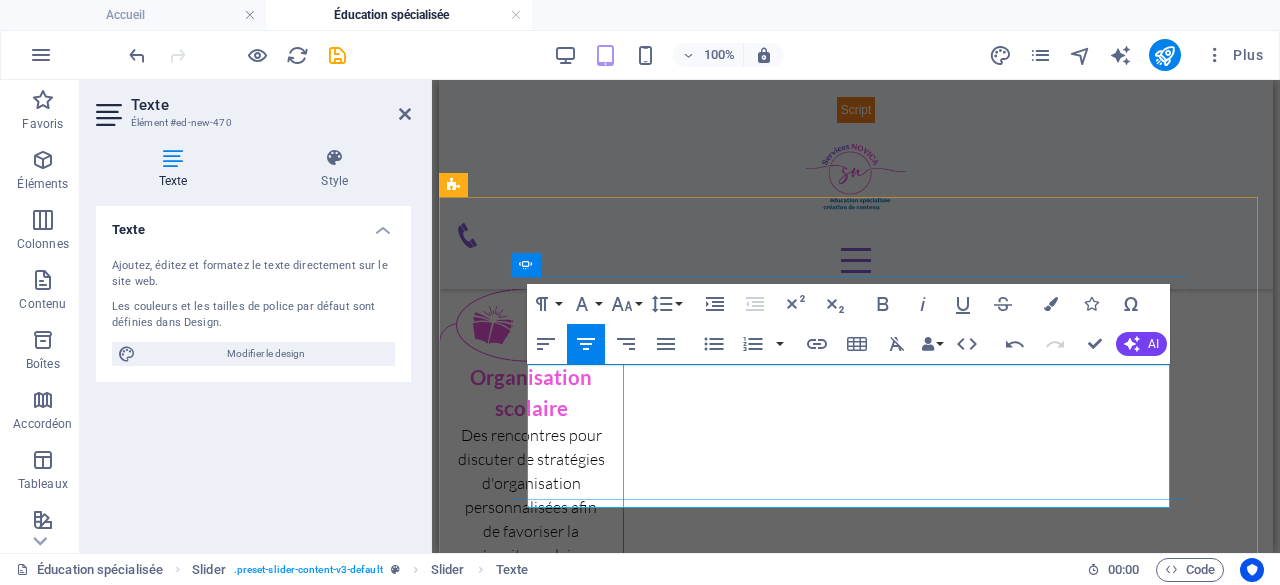 scroll, scrollTop: 7477, scrollLeft: 0, axis: vertical 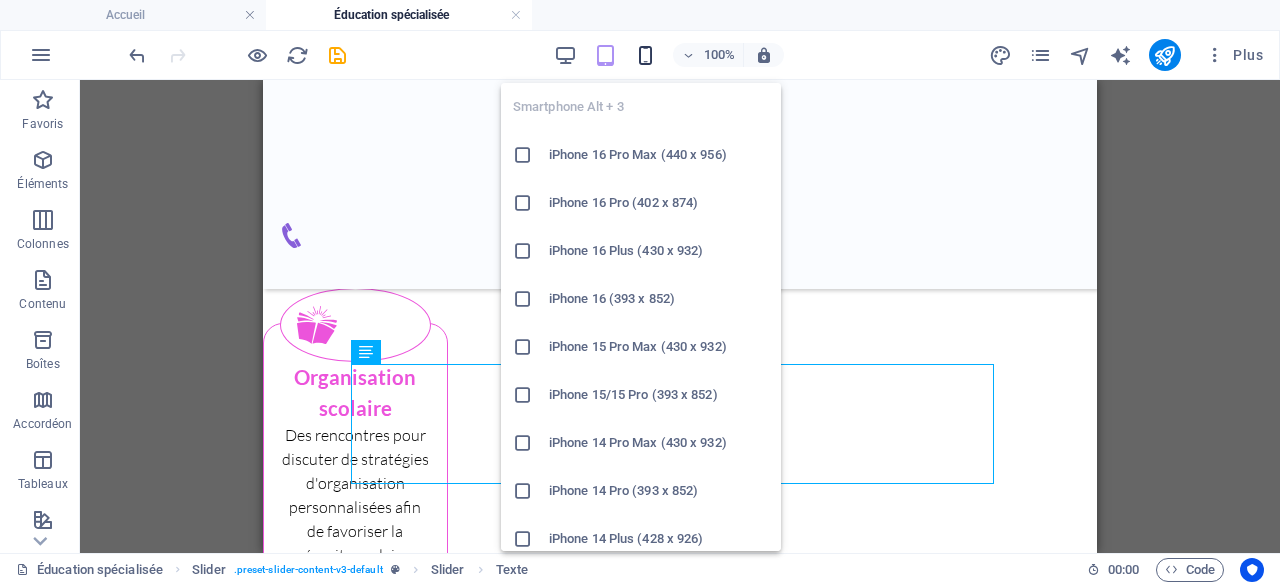 click at bounding box center (645, 55) 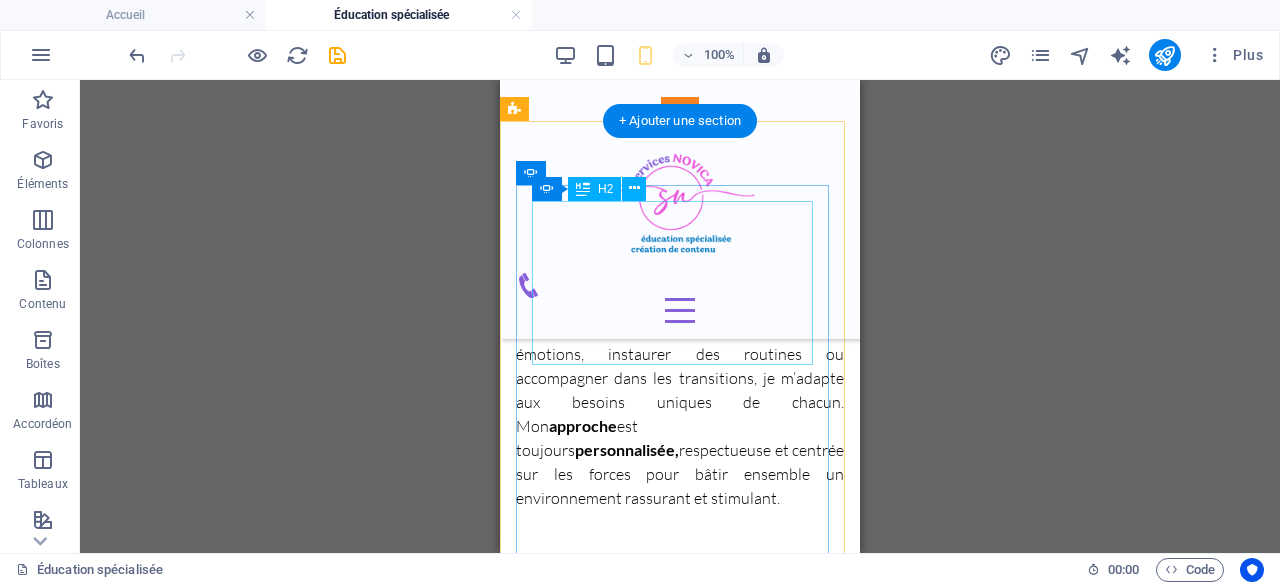 scroll, scrollTop: 1852, scrollLeft: 0, axis: vertical 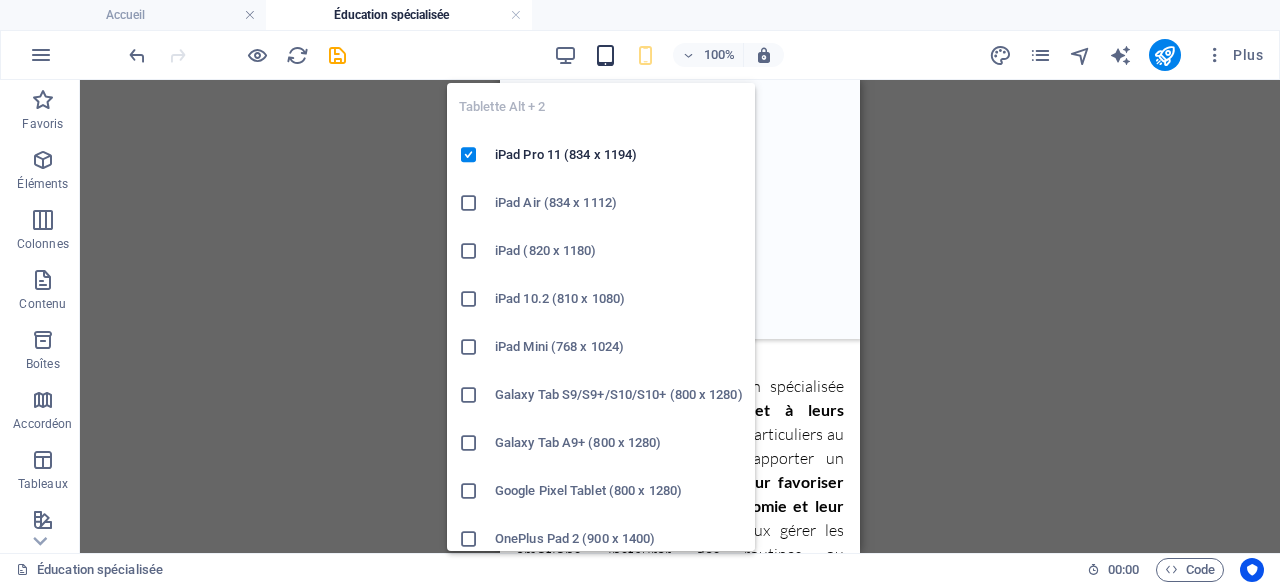 click at bounding box center (605, 55) 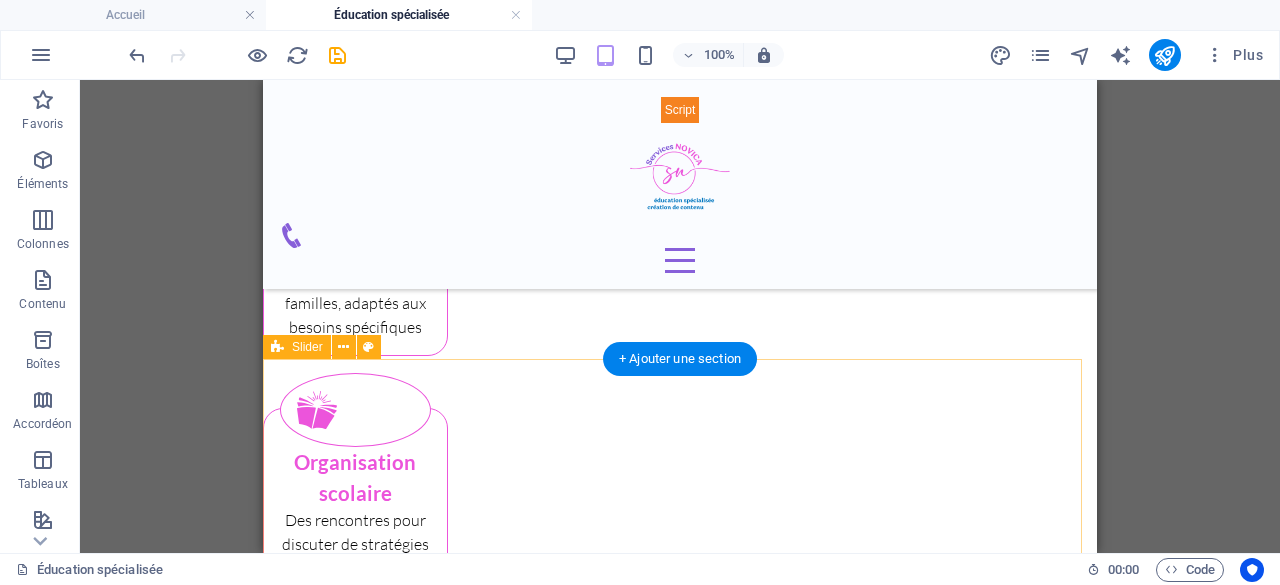 scroll, scrollTop: 1303, scrollLeft: 0, axis: vertical 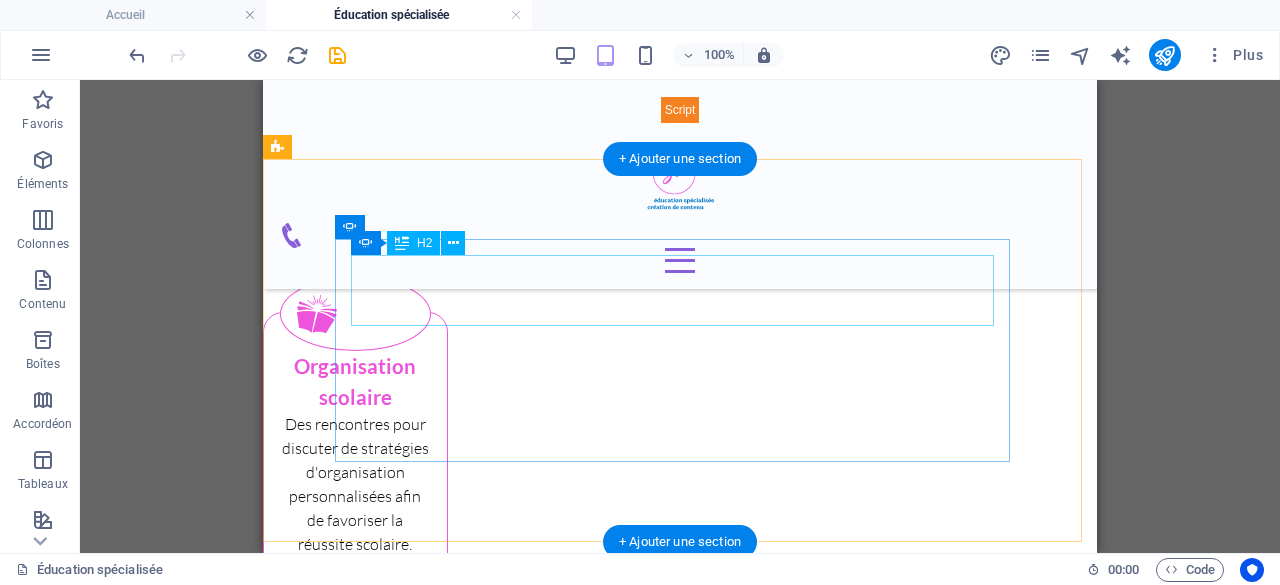 click on "Activités quotidiennes - TSA" at bounding box center [-694, 1904] 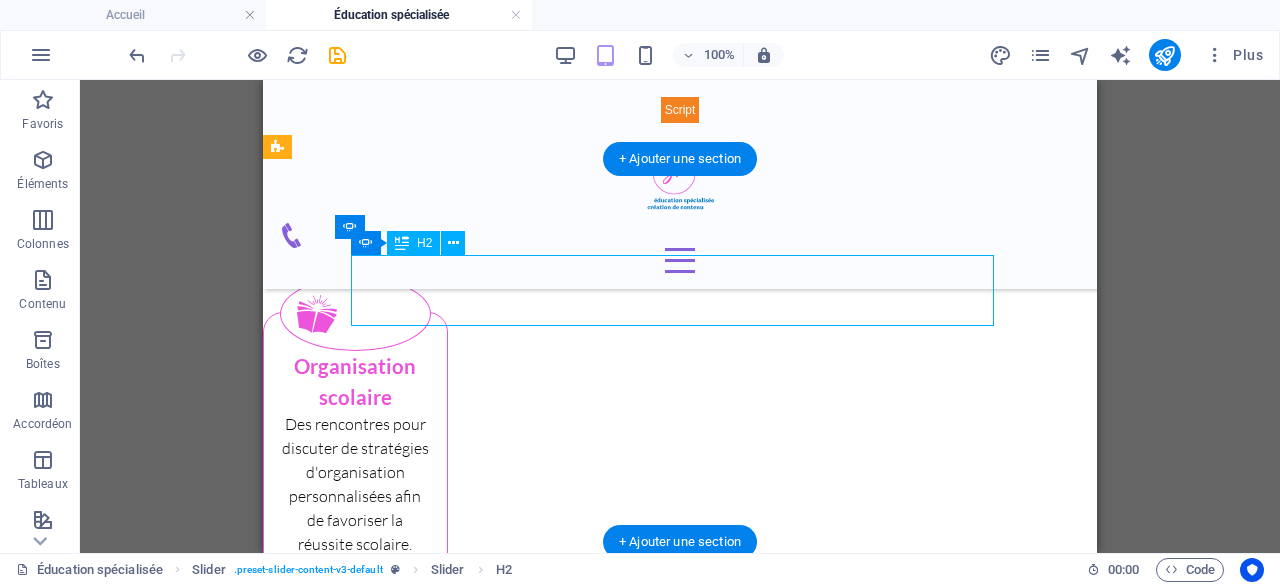 click on "Activités quotidiennes - TSA" at bounding box center [-694, 1904] 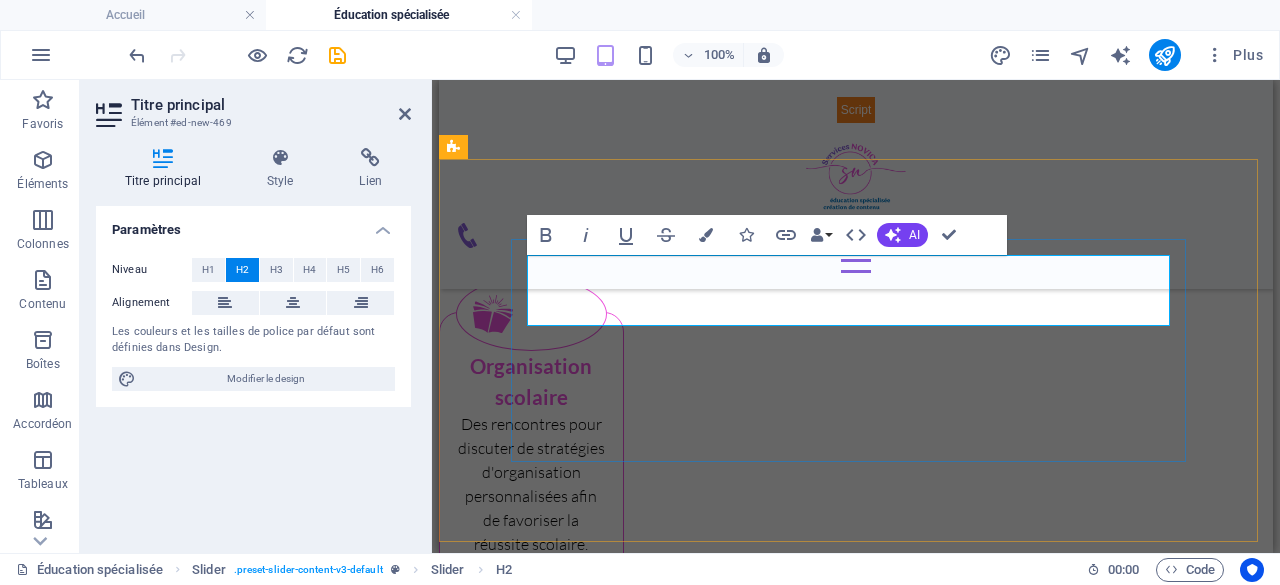 drag, startPoint x: 544, startPoint y: 291, endPoint x: 976, endPoint y: 290, distance: 432.00116 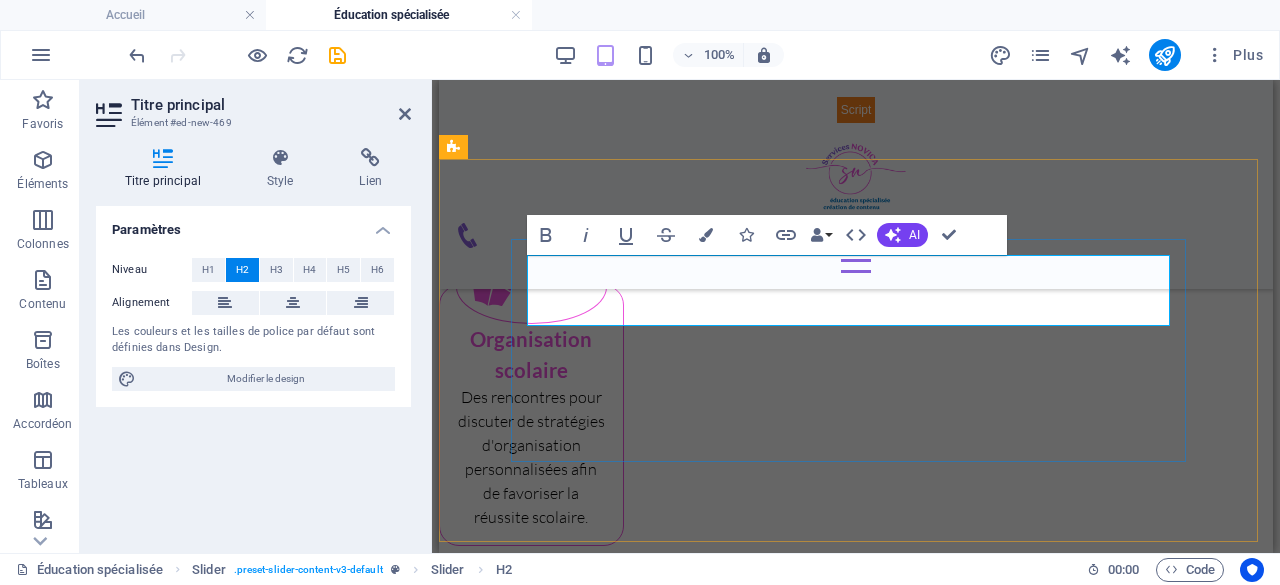 click on "Vie quotidienne et TSA" at bounding box center [-518, 1841] 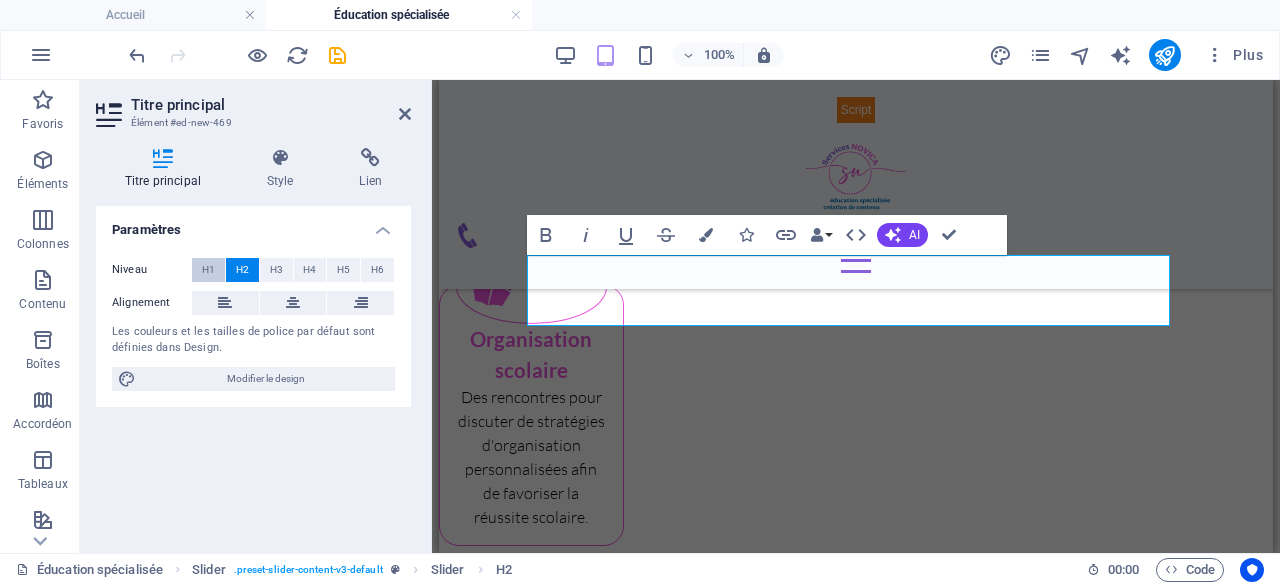 click on "H1" at bounding box center [208, 270] 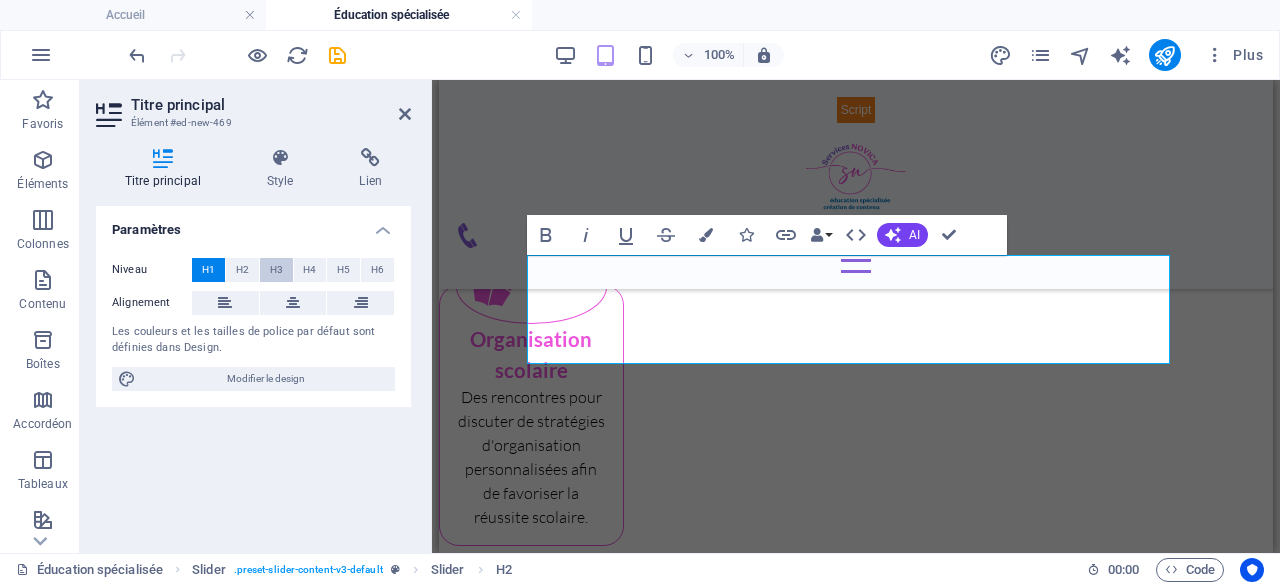click on "H3" at bounding box center [276, 270] 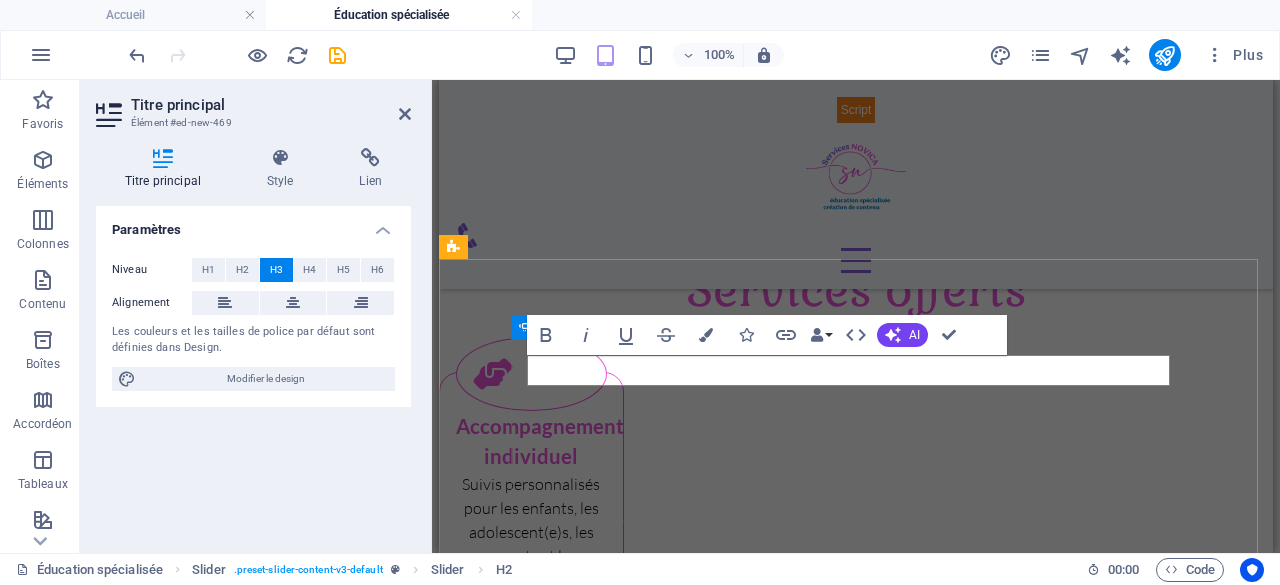 scroll, scrollTop: 1203, scrollLeft: 0, axis: vertical 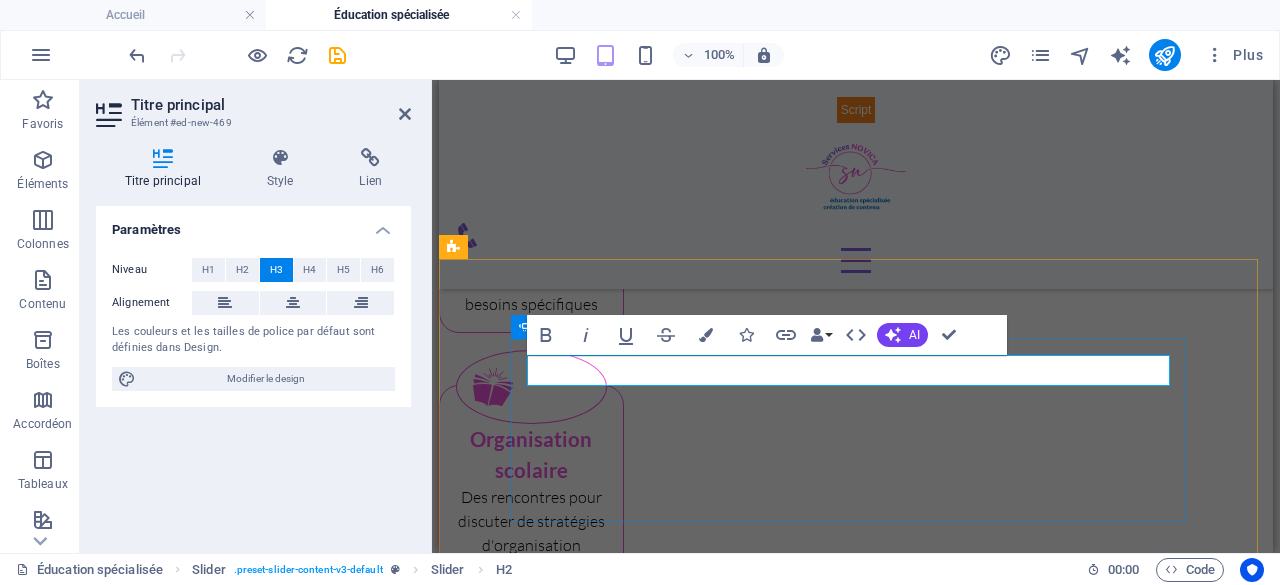 click at bounding box center (856, 1471) 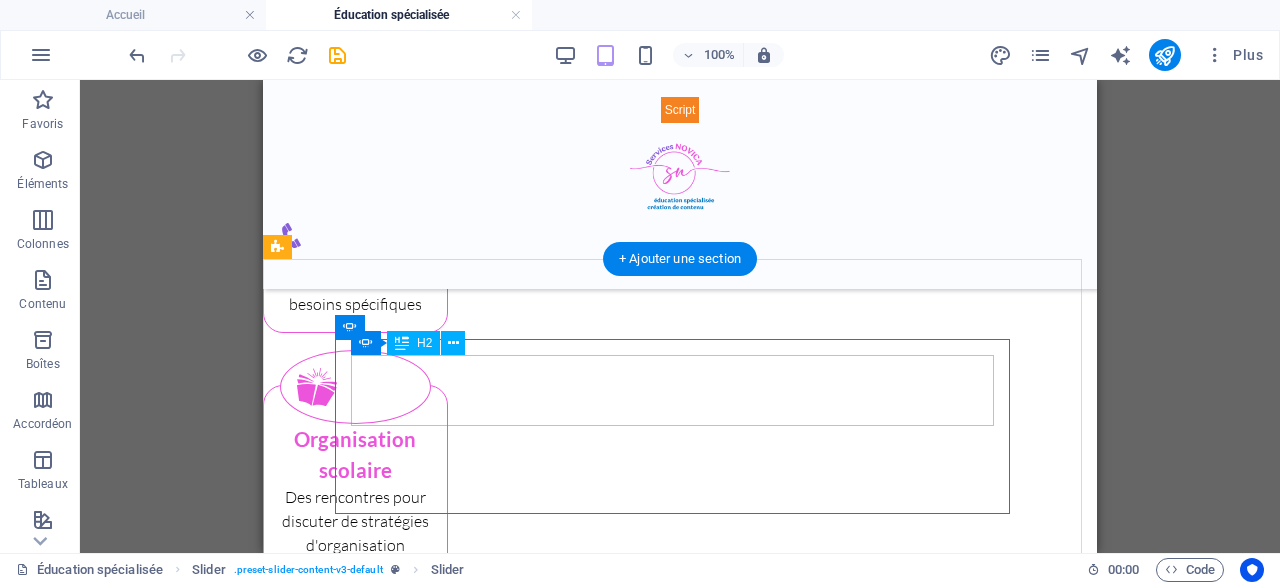 click on "Organisation - TDAH" at bounding box center (-19, 1765) 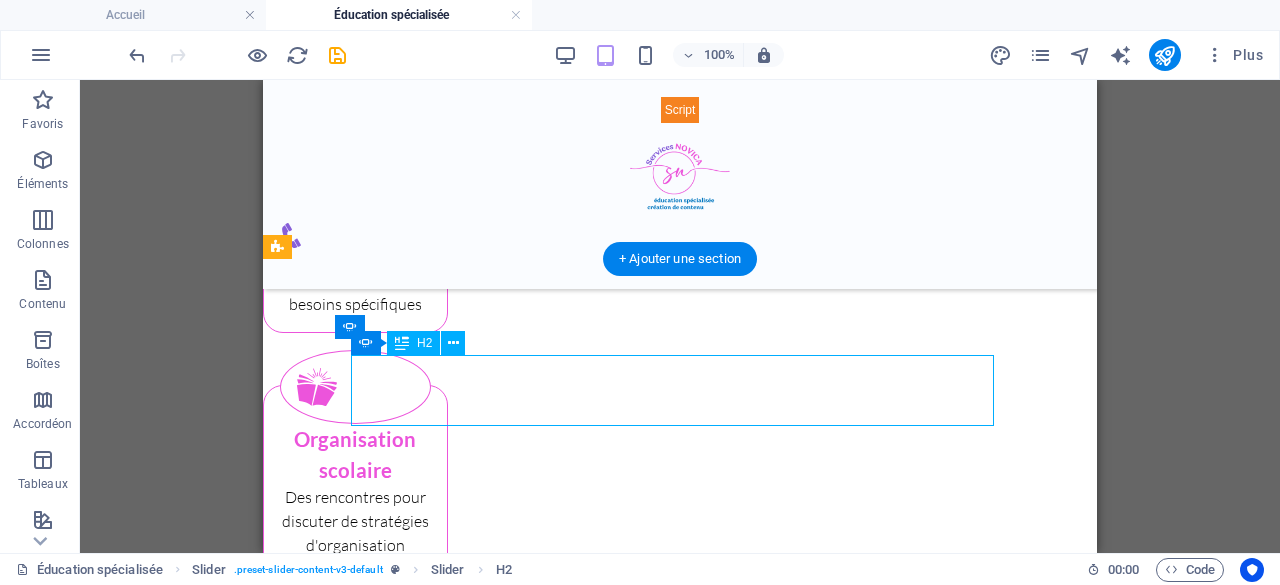 click on "Organisation - TDAH" at bounding box center [-19, 1765] 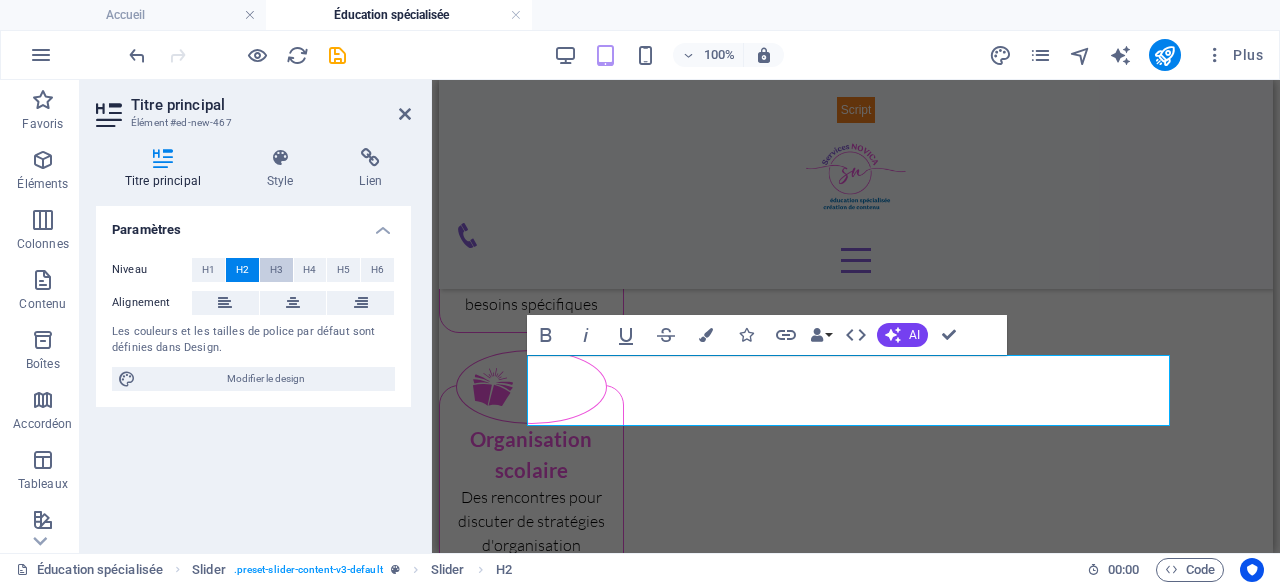click on "H3" at bounding box center (276, 270) 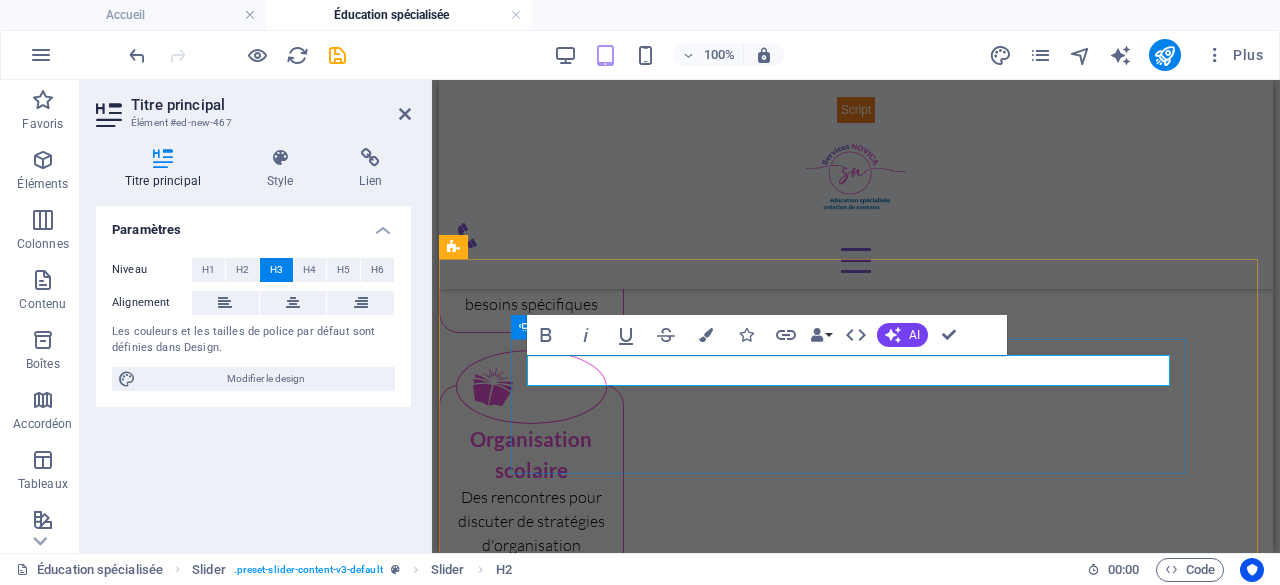 click at bounding box center (856, 1645) 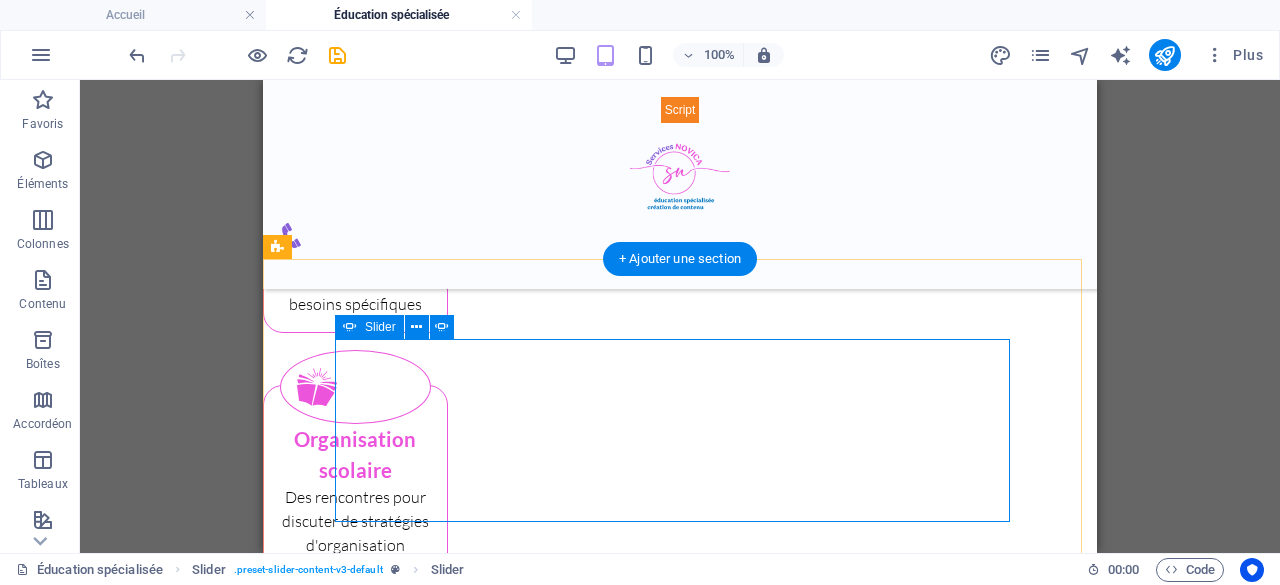 click at bounding box center (680, 1693) 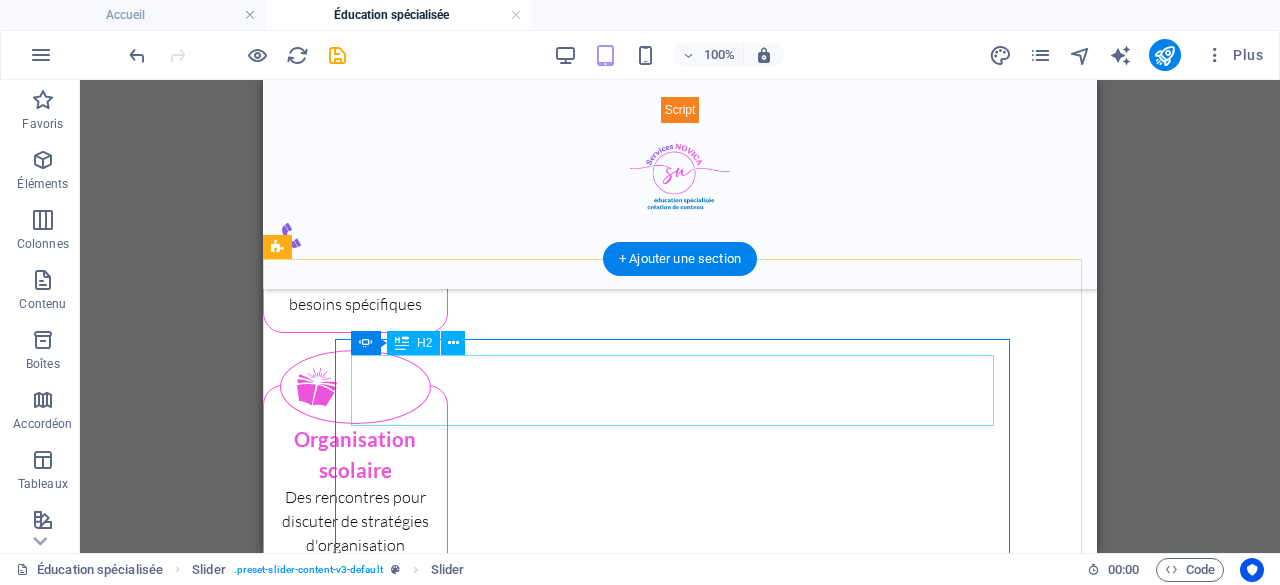 click on "Slide 3" at bounding box center [-1369, 2082] 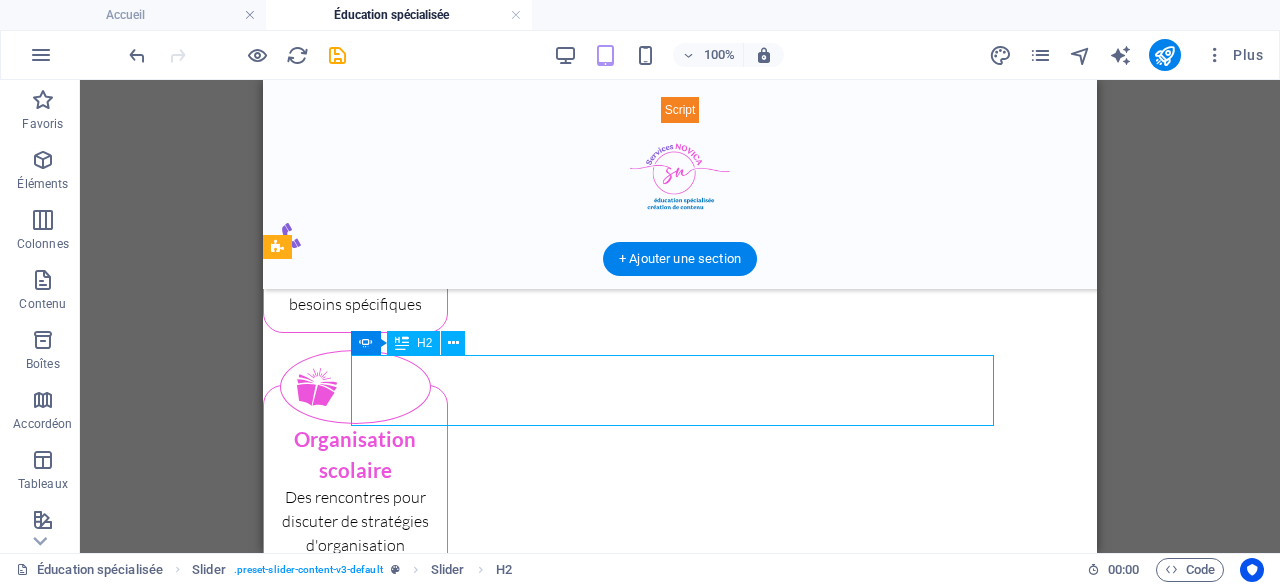 click on "Slide 3" at bounding box center [-1369, 2082] 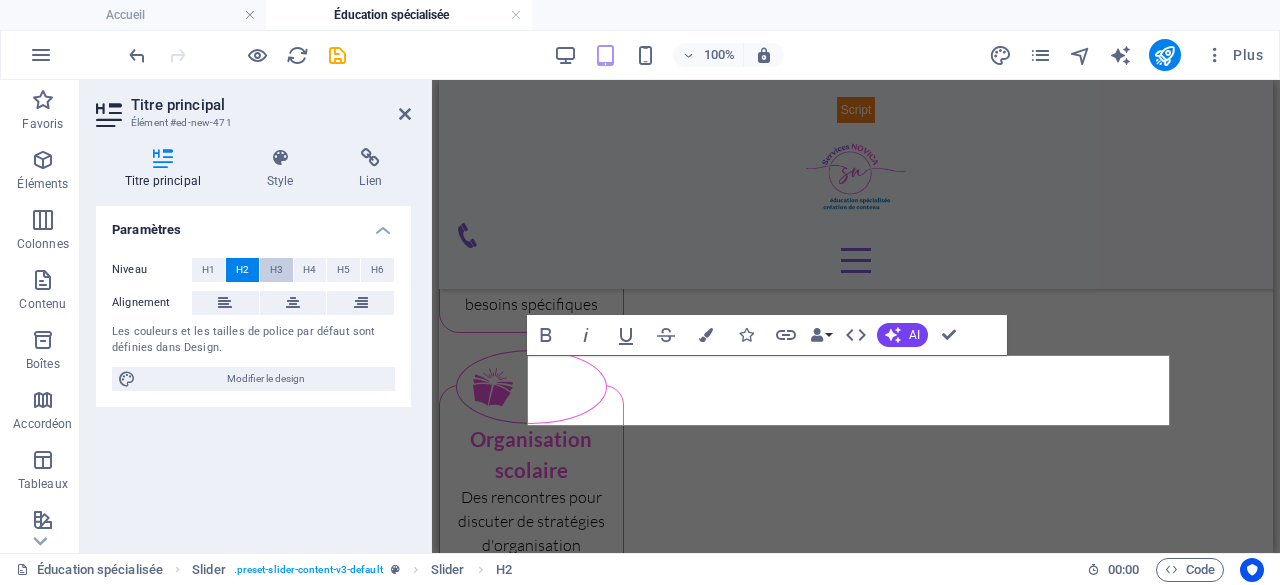 click on "H3" at bounding box center [276, 270] 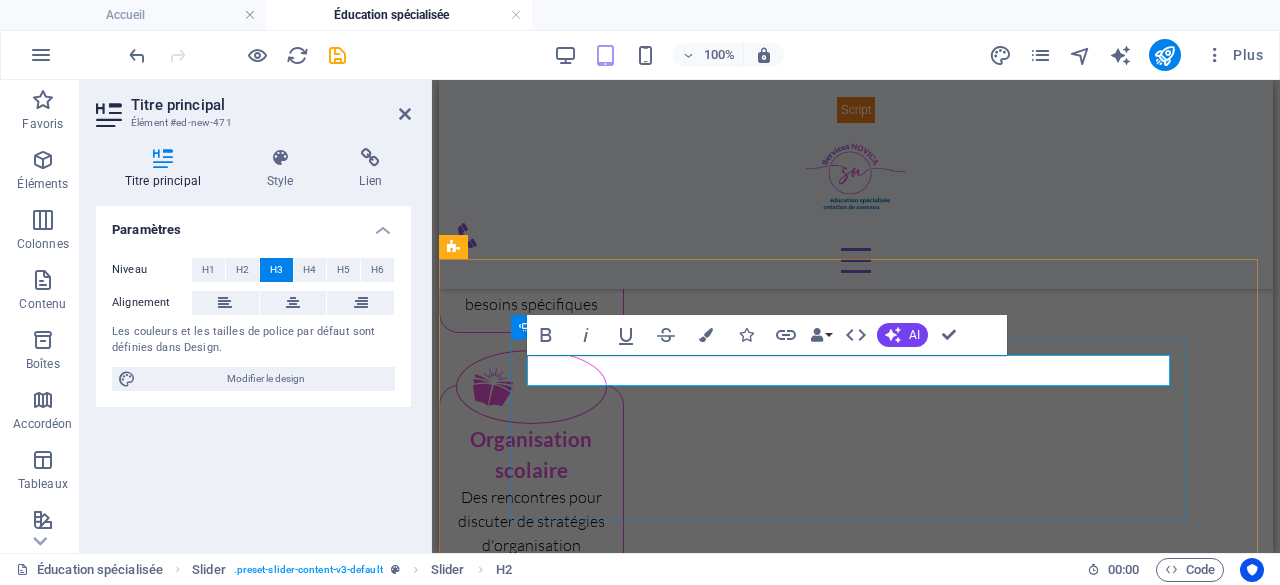 click on "Slide 3" at bounding box center [-1193, 2022] 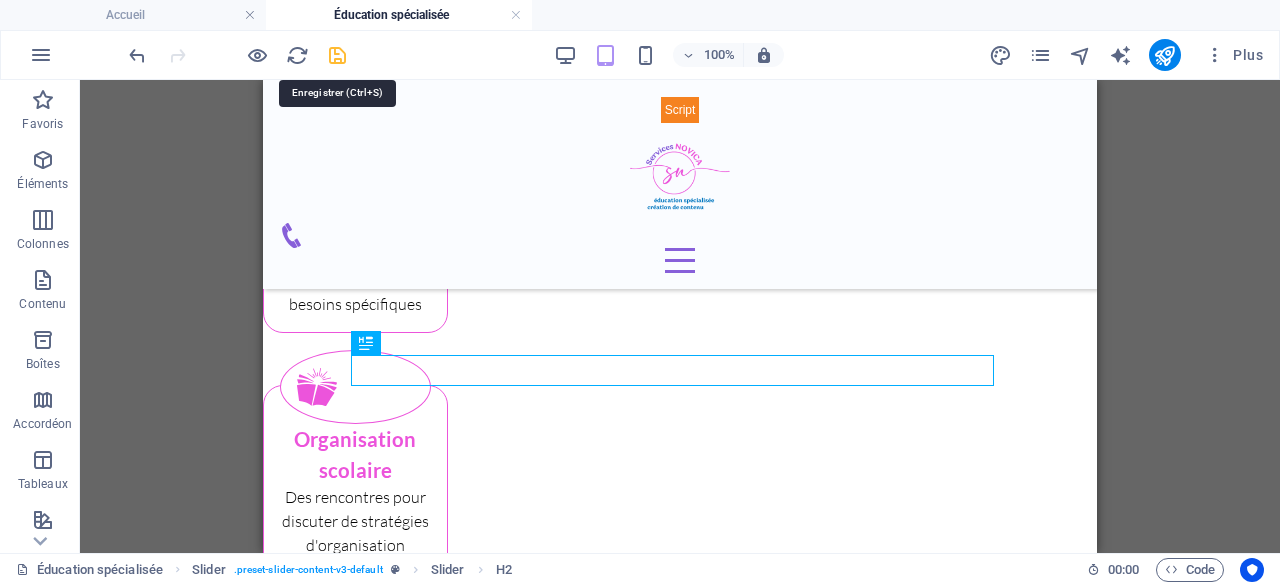 click at bounding box center (337, 55) 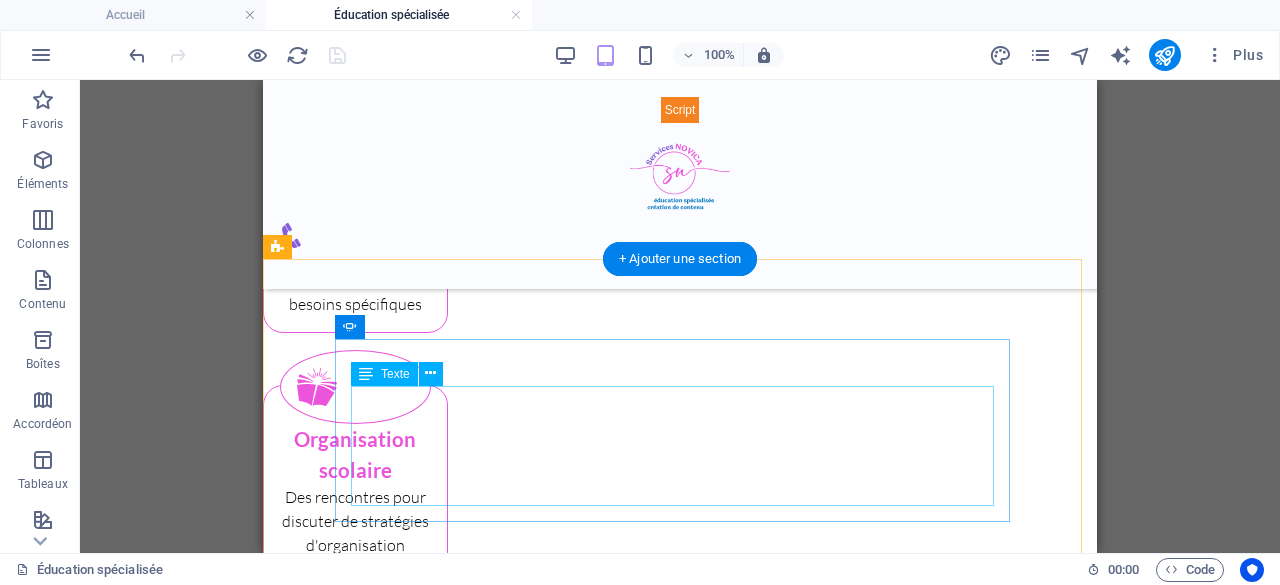 click on "Lorem ipsum dolor sit amet, consectetur adipisicing elit. Id, ipsum, quibusdam, temporibus harum culpa unde voluptatem possimus qui molestiae expedita ad aut necessitatibus vel incidunt placeat velit soluta a consectetur laborum illum nobis distinctio nisi facilis! Officiis, illum, aut, quasi dolorem laudantium fuga porro amet provident voluptatibus dicta mollitia neque!" at bounding box center [-1369, 2097] 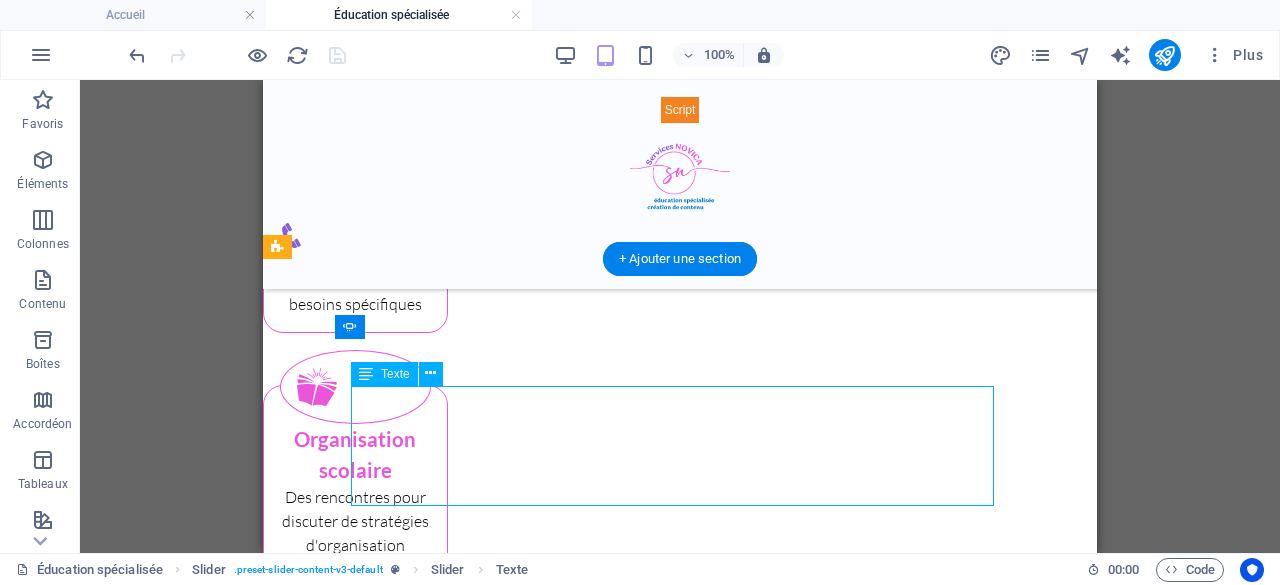 click on "Lorem ipsum dolor sit amet, consectetur adipisicing elit. Id, ipsum, quibusdam, temporibus harum culpa unde voluptatem possimus qui molestiae expedita ad aut necessitatibus vel incidunt placeat velit soluta a consectetur laborum illum nobis distinctio nisi facilis! Officiis, illum, aut, quasi dolorem laudantium fuga porro amet provident voluptatibus dicta mollitia neque!" at bounding box center [-1369, 2097] 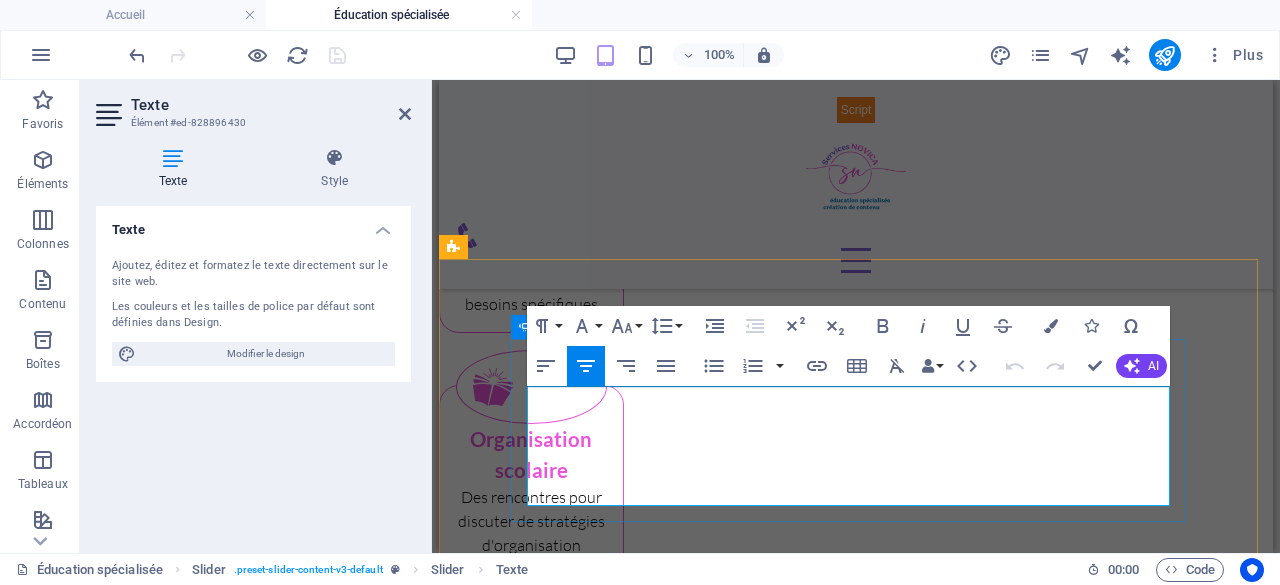 drag, startPoint x: 543, startPoint y: 403, endPoint x: 958, endPoint y: 488, distance: 423.6154 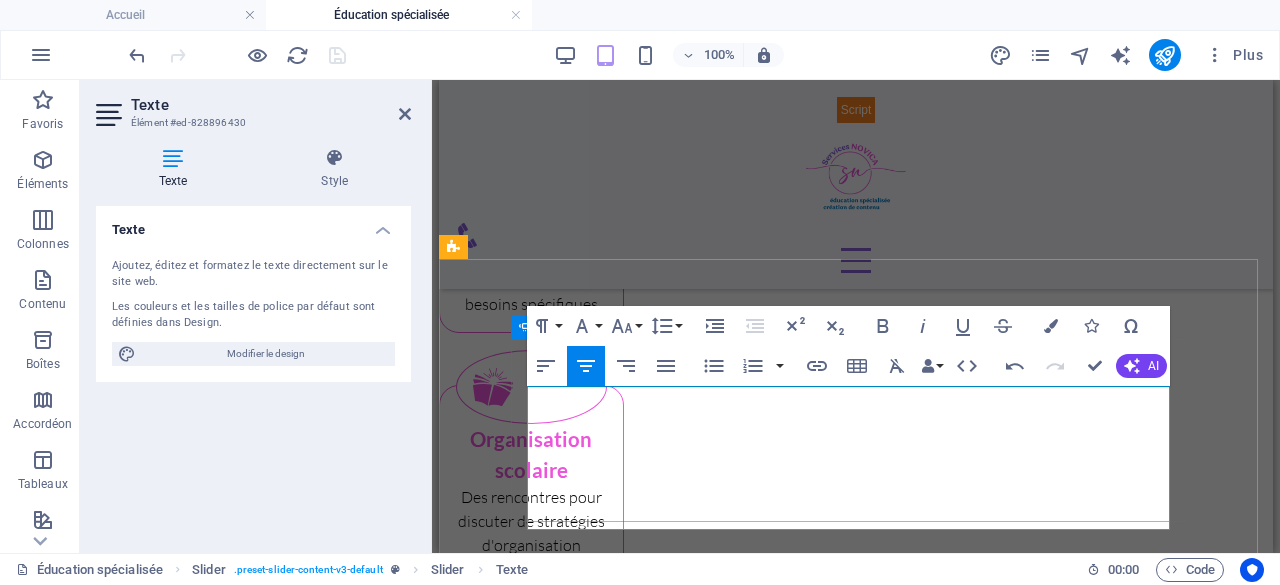 scroll, scrollTop: 6846, scrollLeft: 0, axis: vertical 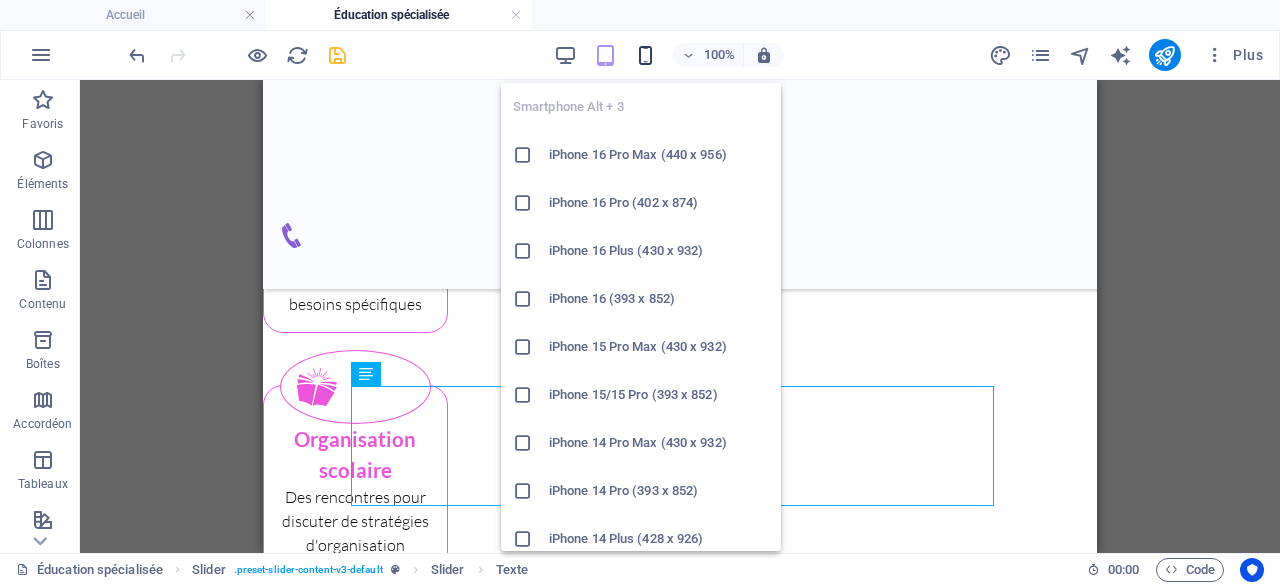 click at bounding box center [645, 55] 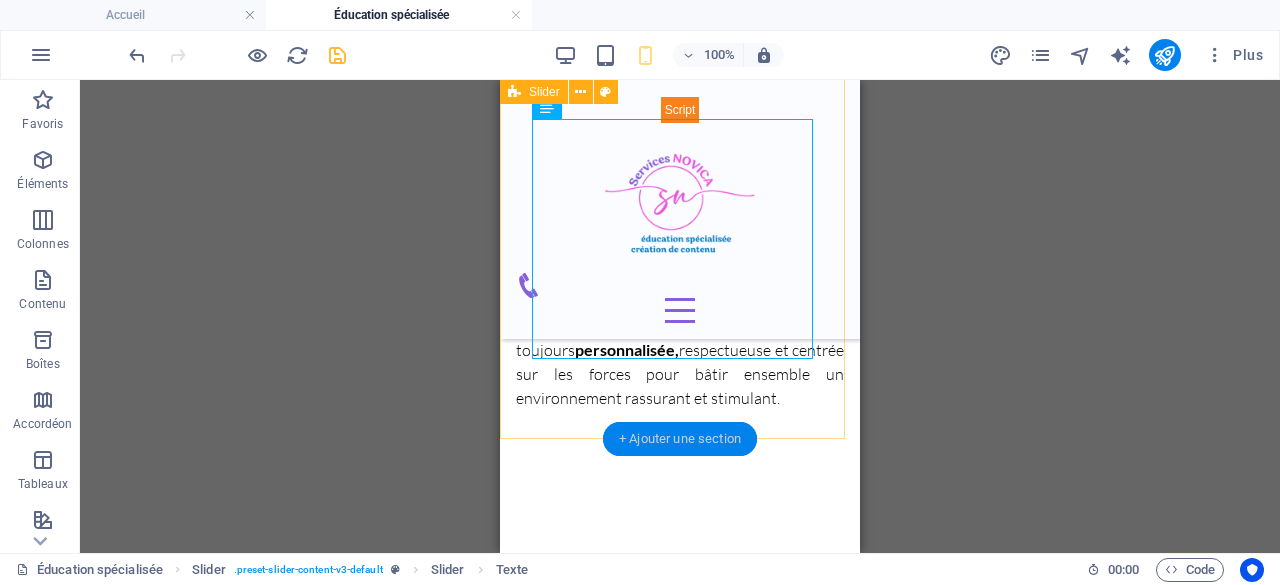 scroll, scrollTop: 2123, scrollLeft: 0, axis: vertical 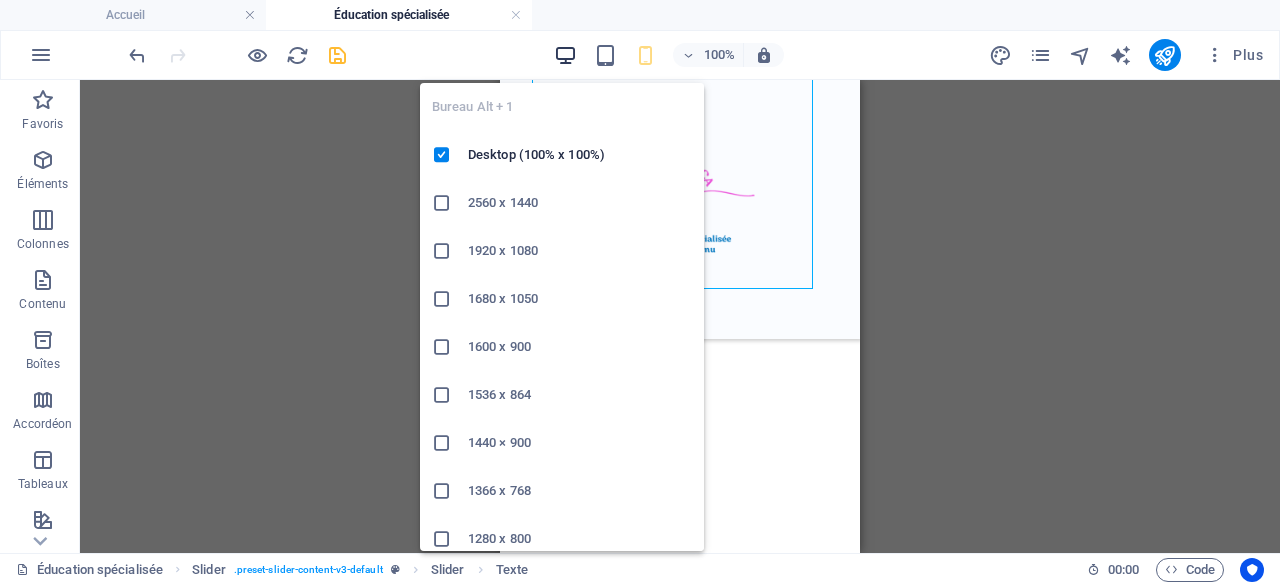 click at bounding box center (565, 55) 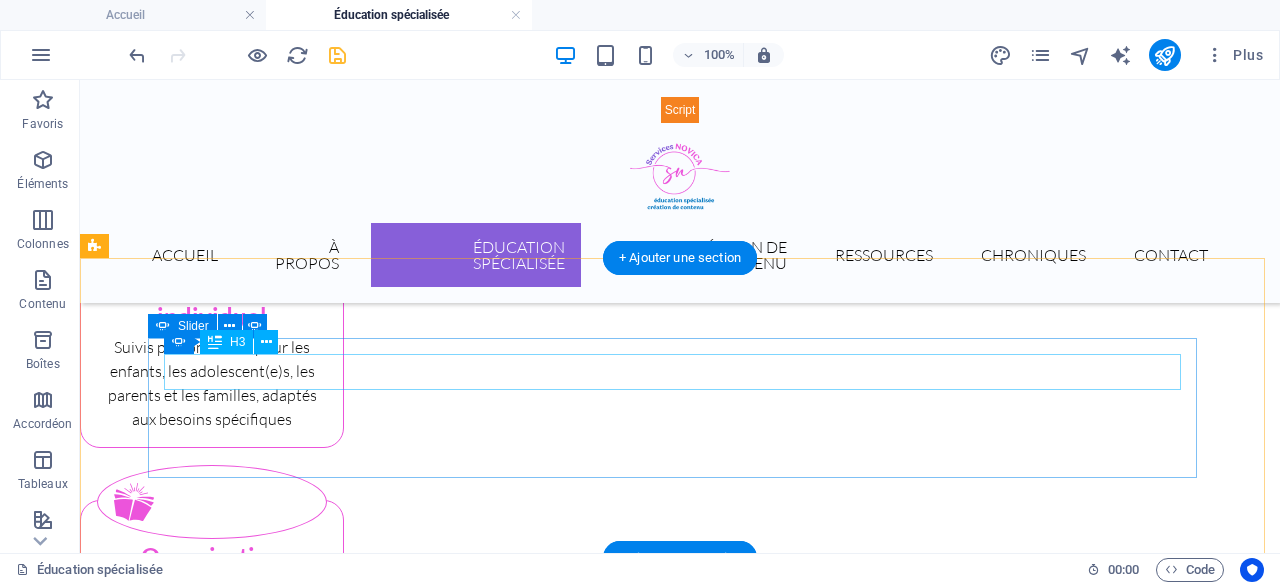 scroll, scrollTop: 1206, scrollLeft: 0, axis: vertical 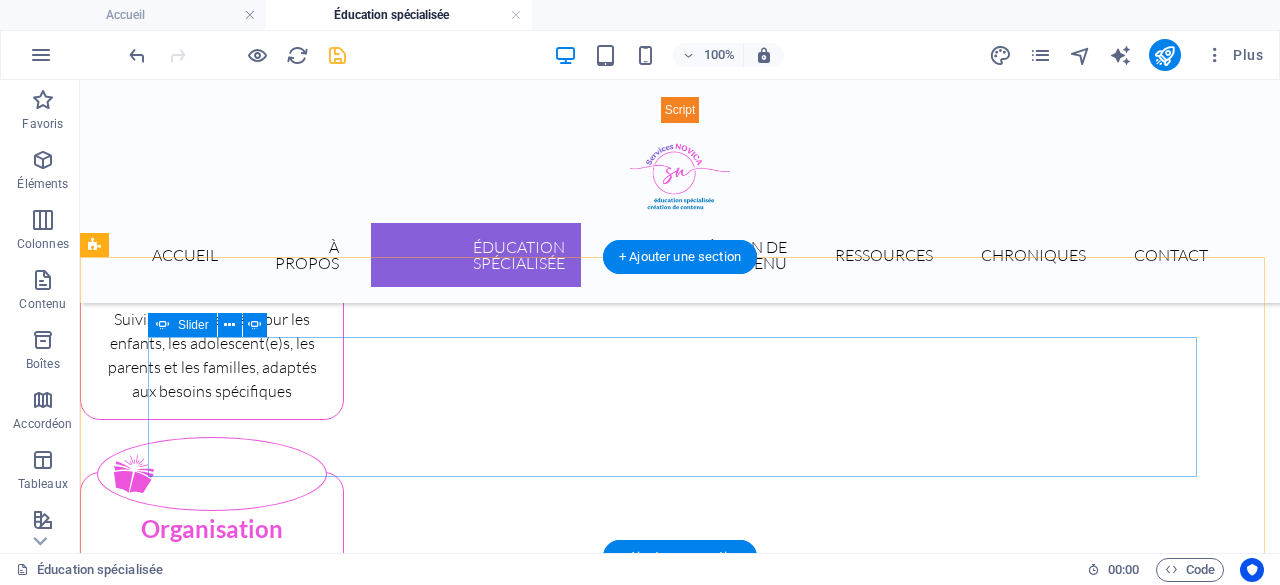 click at bounding box center (680, 1604) 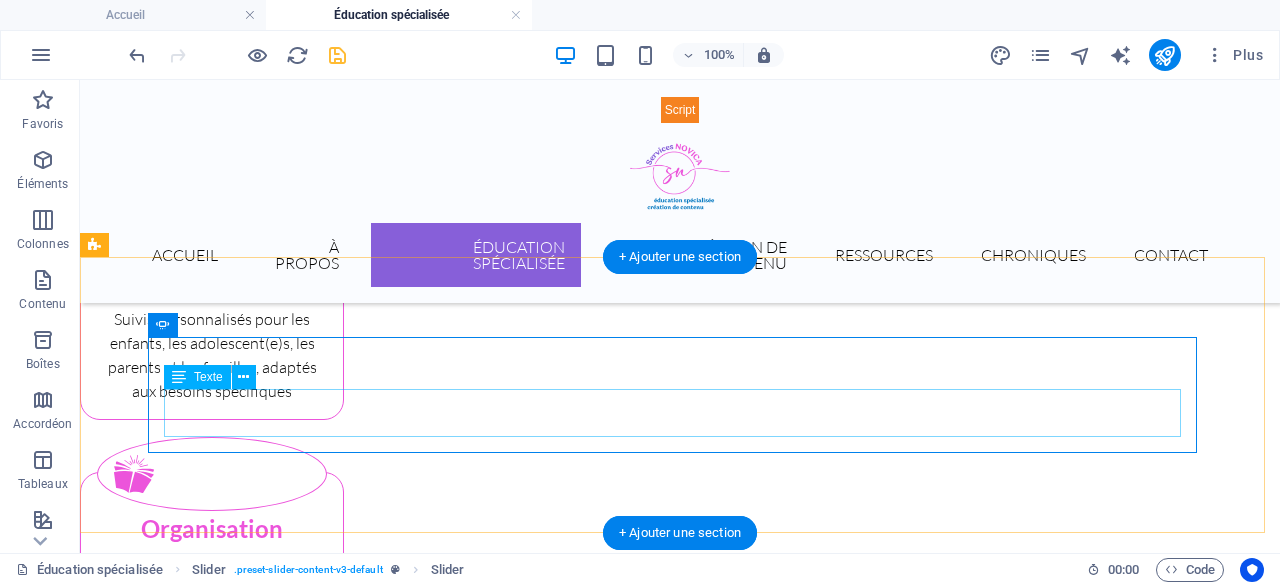 click on "J'aide les enfants et les adolescents à structurer leurs routines grâce à des outils et des stratégies simples mais efficaces. Je les guide afin d'aménager un environnement paisible et ordonné, propice à la concentration lors des activités quotidiennes." at bounding box center [-393, 1660] 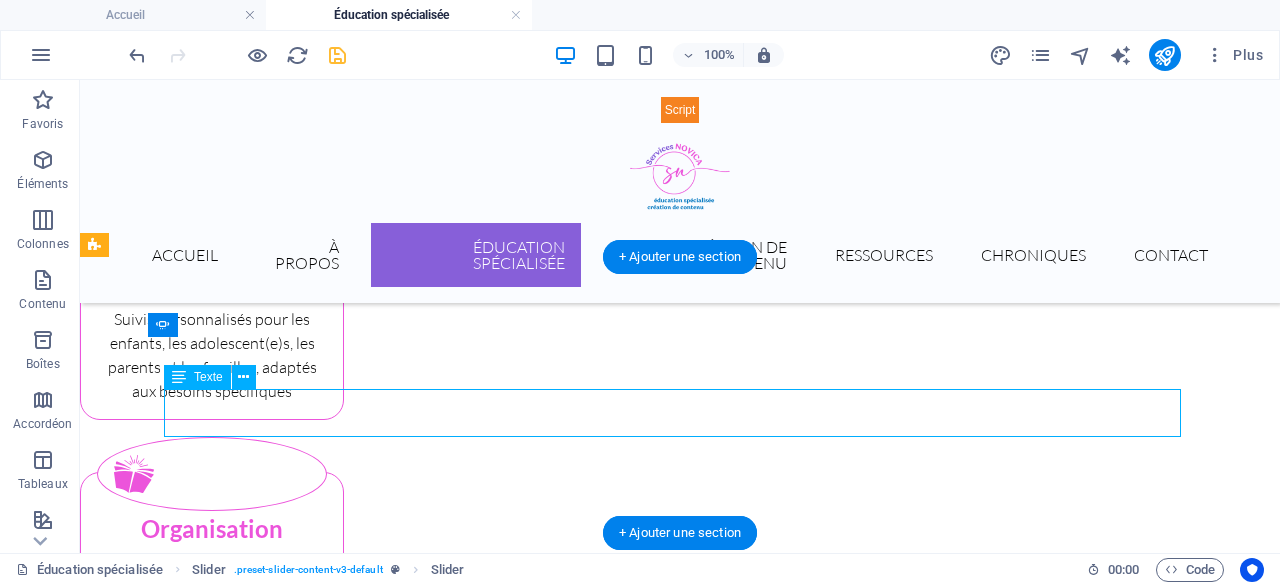 click on "J'aide les enfants et les adolescents à structurer leurs routines grâce à des outils et des stratégies simples mais efficaces. Je les guide afin d'aménager un environnement paisible et ordonné, propice à la concentration lors des activités quotidiennes." at bounding box center [-393, 1660] 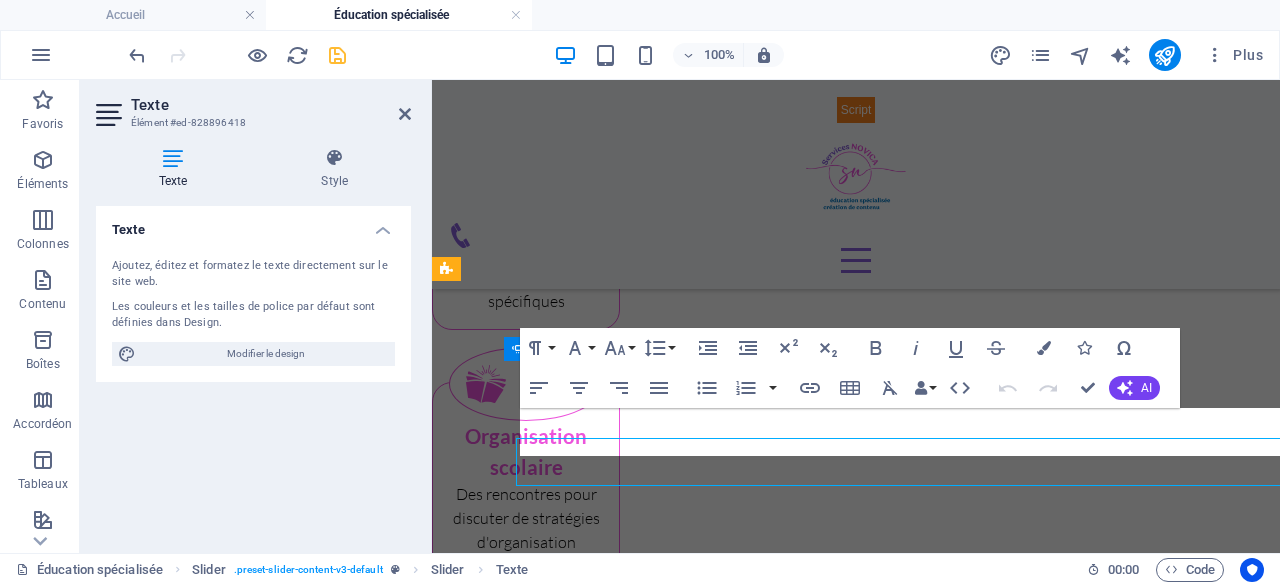 scroll, scrollTop: 1157, scrollLeft: 0, axis: vertical 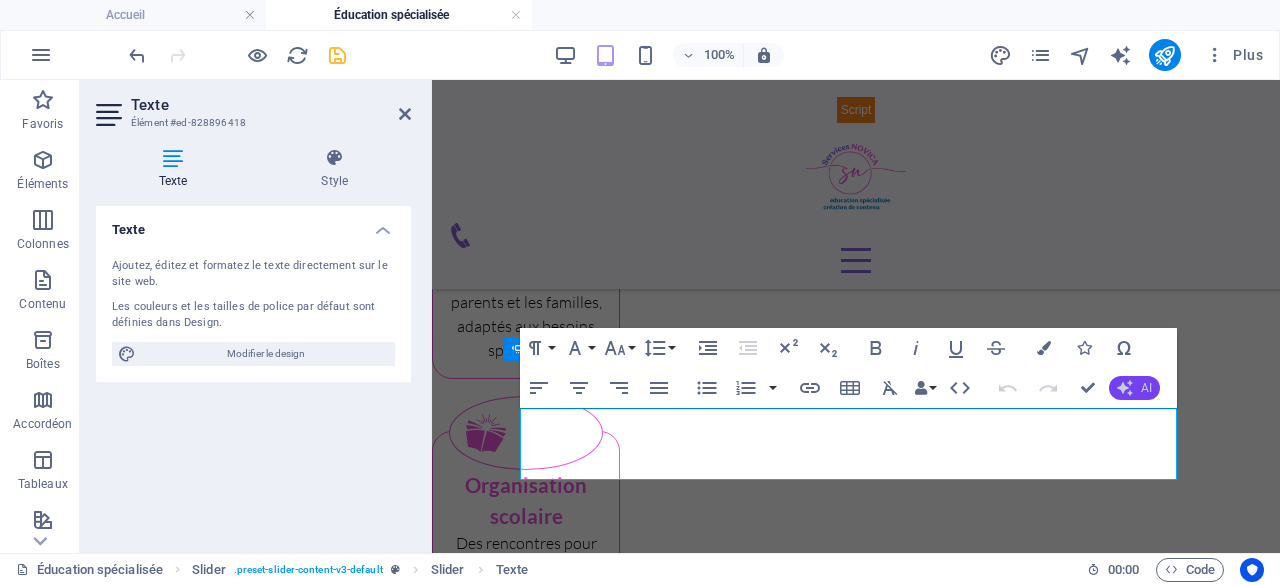 click 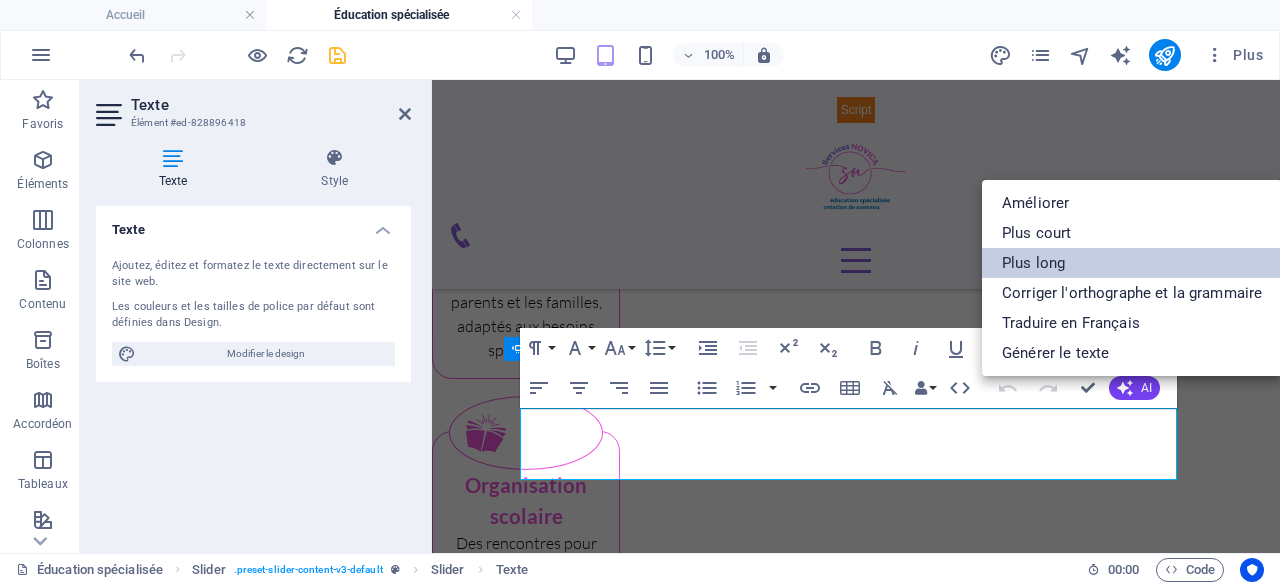 click on "Plus long" at bounding box center [1132, 263] 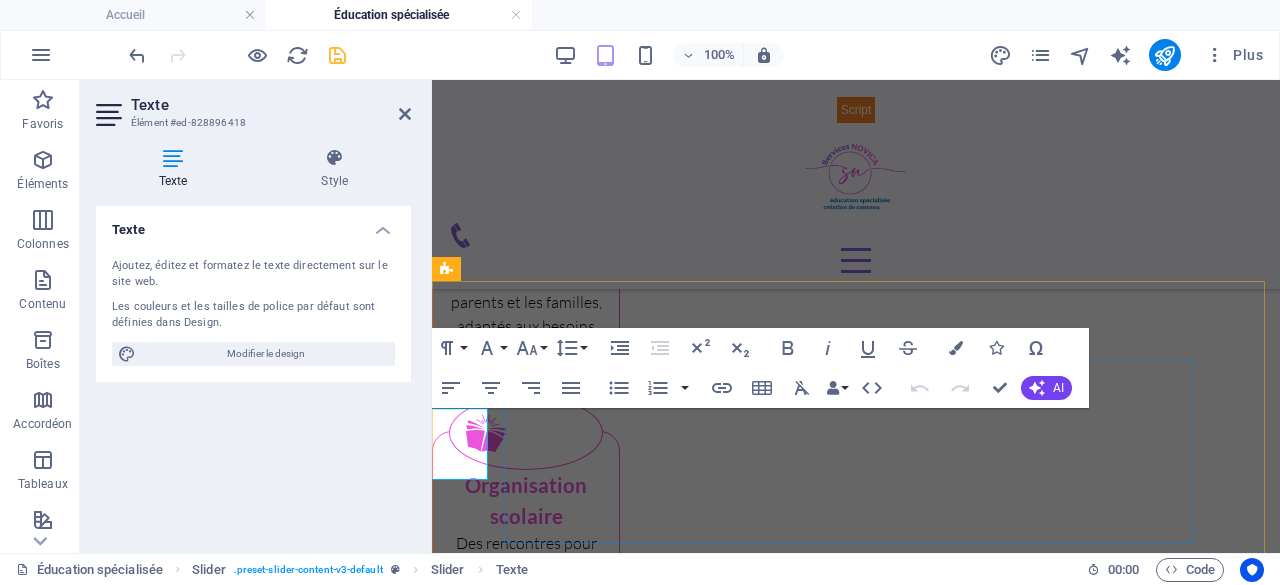 click at bounding box center (856, 1517) 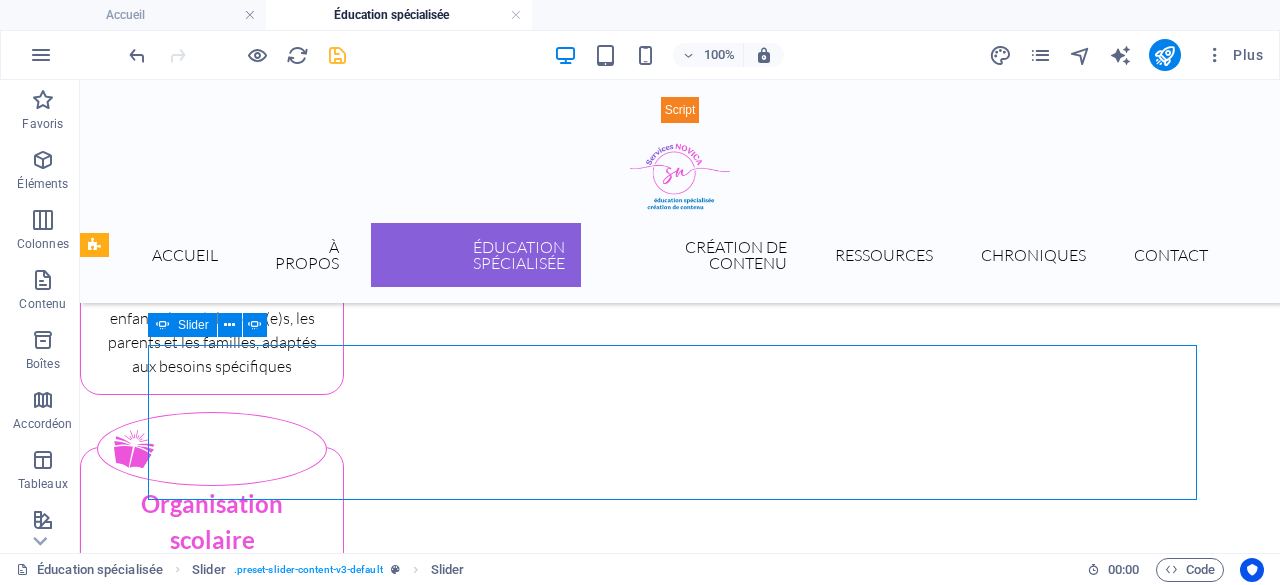 scroll, scrollTop: 1206, scrollLeft: 0, axis: vertical 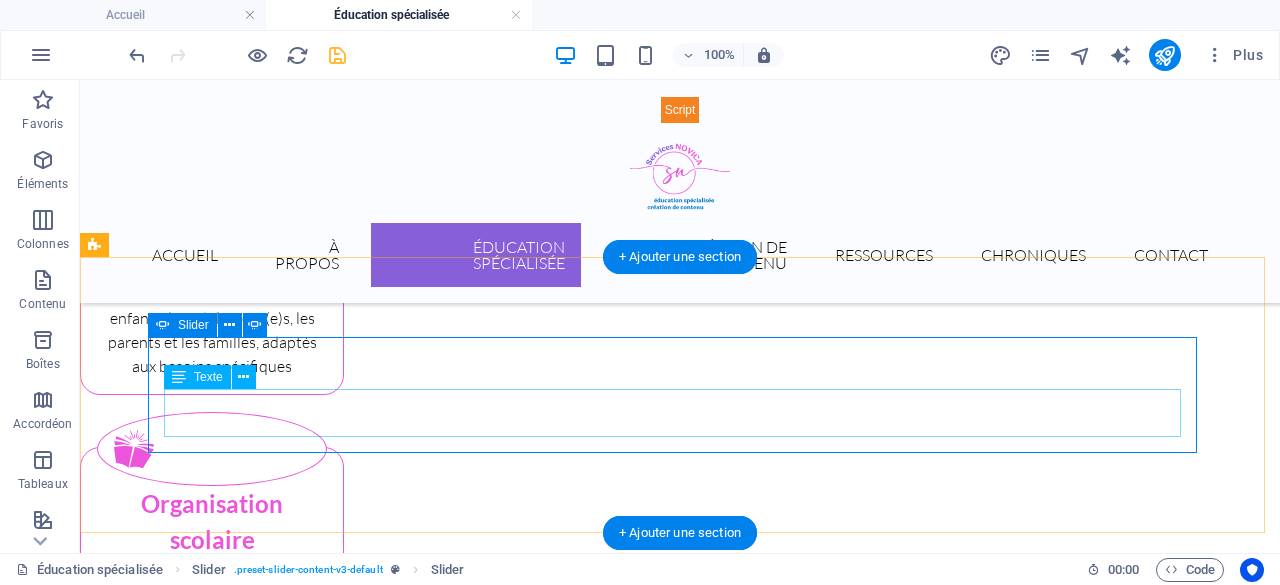 click on "J'aide les enfants et les adolescents à structurer leurs routines grâce à des outils et des stratégies simples mais efficaces. Je les guide afin d'aménager un environnement paisible et ordonné, propice à la concentration lors des activités quotidiennes." at bounding box center [-393, 1635] 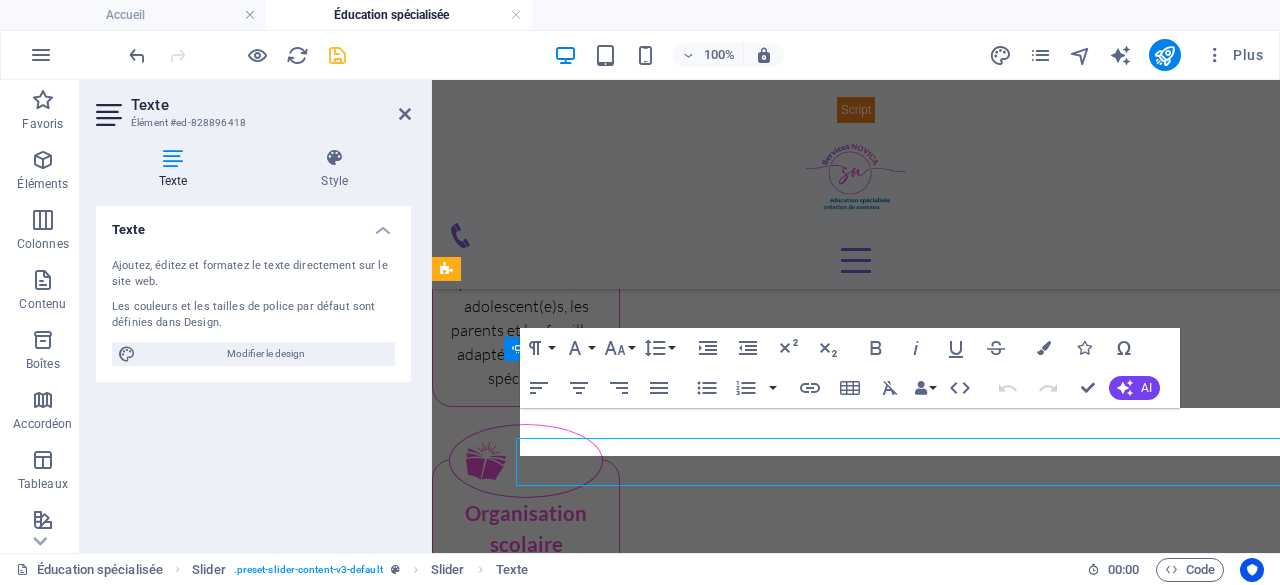 scroll, scrollTop: 1157, scrollLeft: 0, axis: vertical 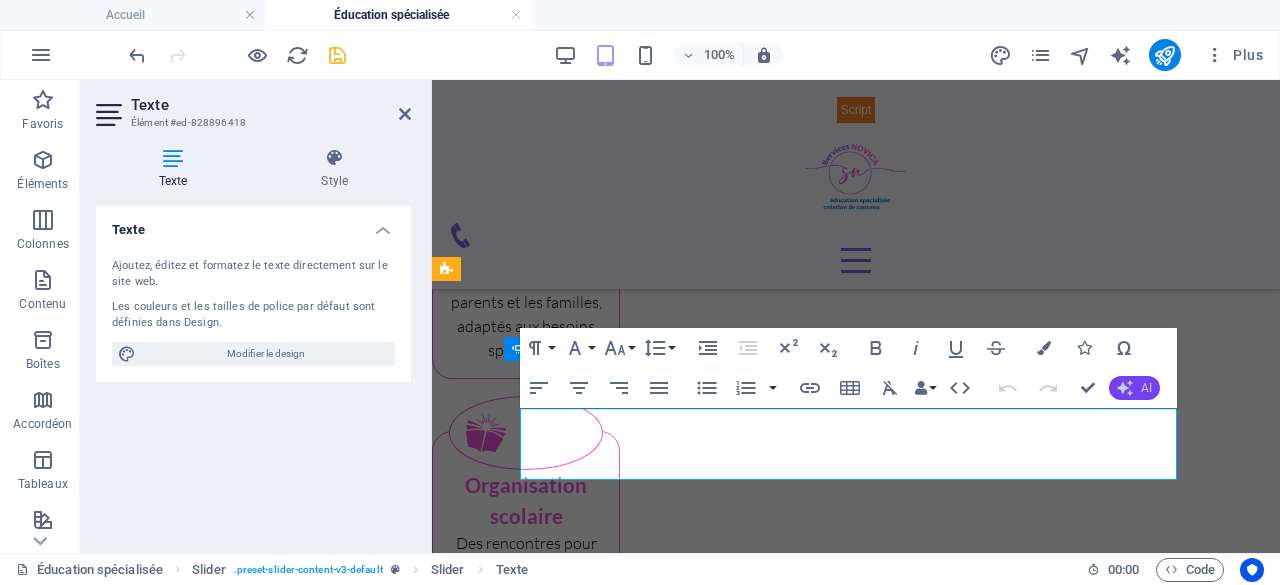 click on "AI" at bounding box center (1146, 388) 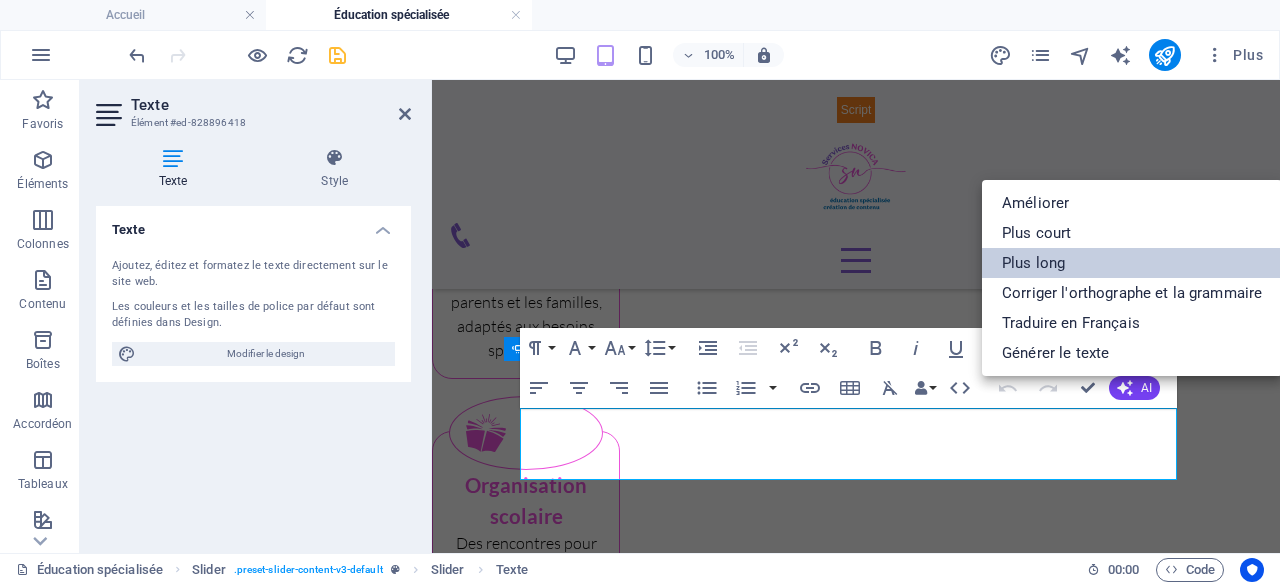 drag, startPoint x: 1040, startPoint y: 261, endPoint x: 367, endPoint y: 335, distance: 677.05615 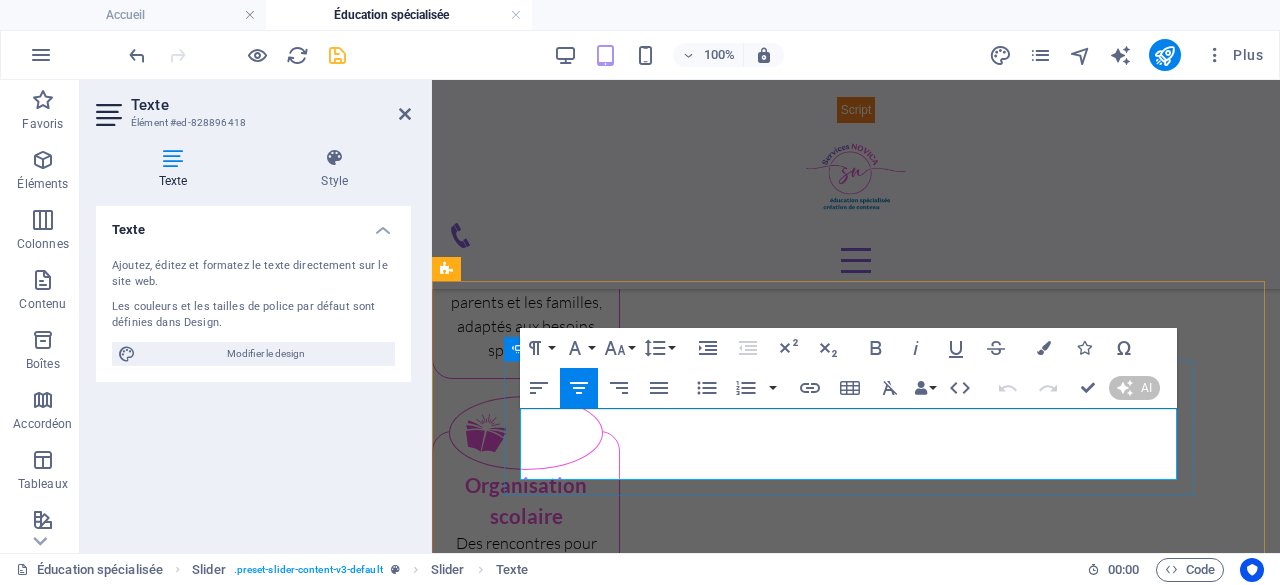 type 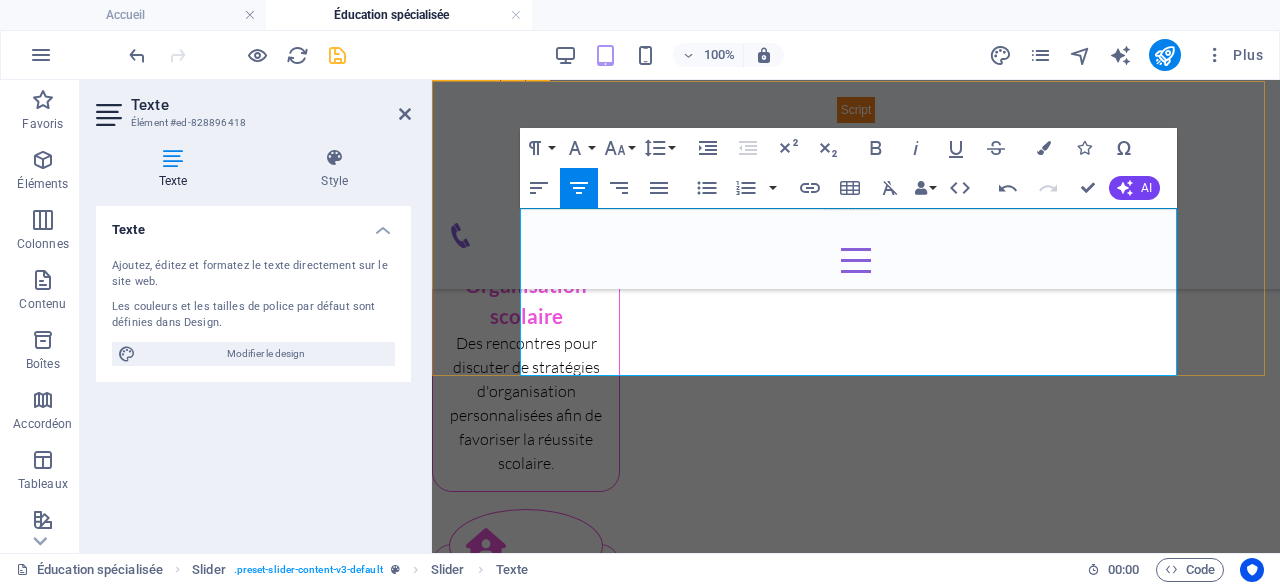 scroll, scrollTop: 1257, scrollLeft: 0, axis: vertical 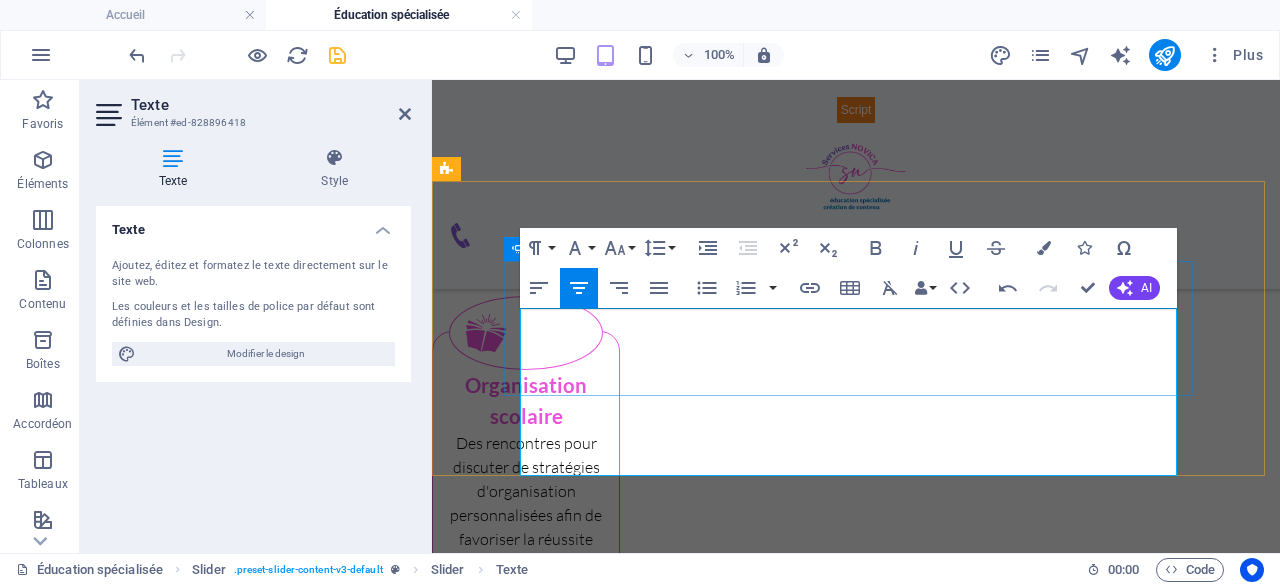 click at bounding box center [856, 1417] 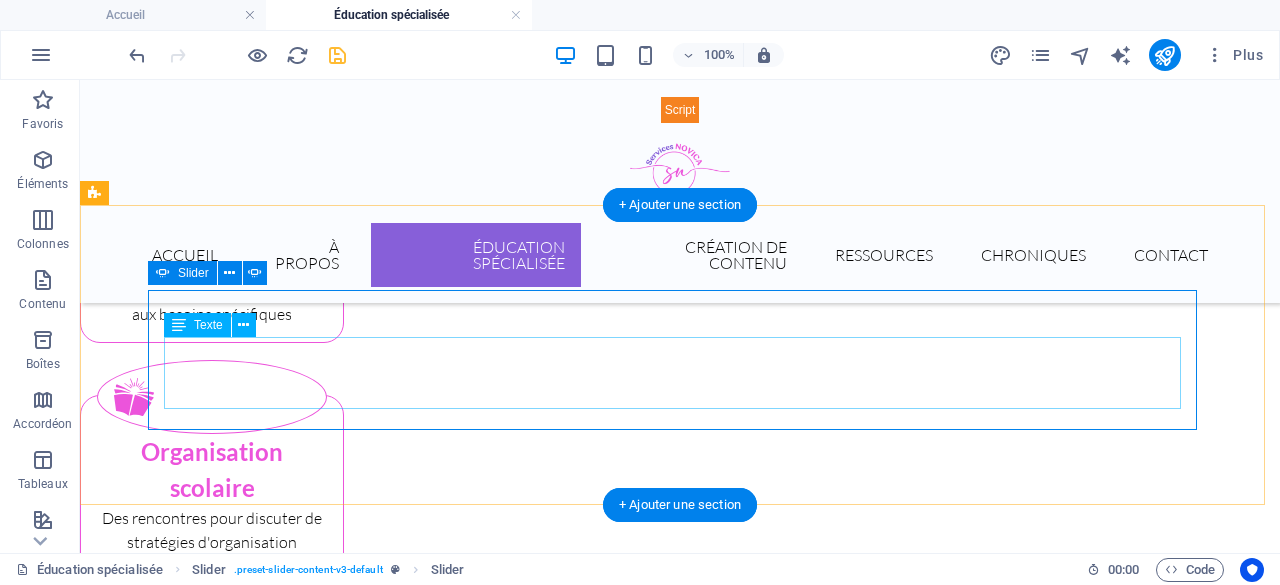 scroll, scrollTop: 1258, scrollLeft: 0, axis: vertical 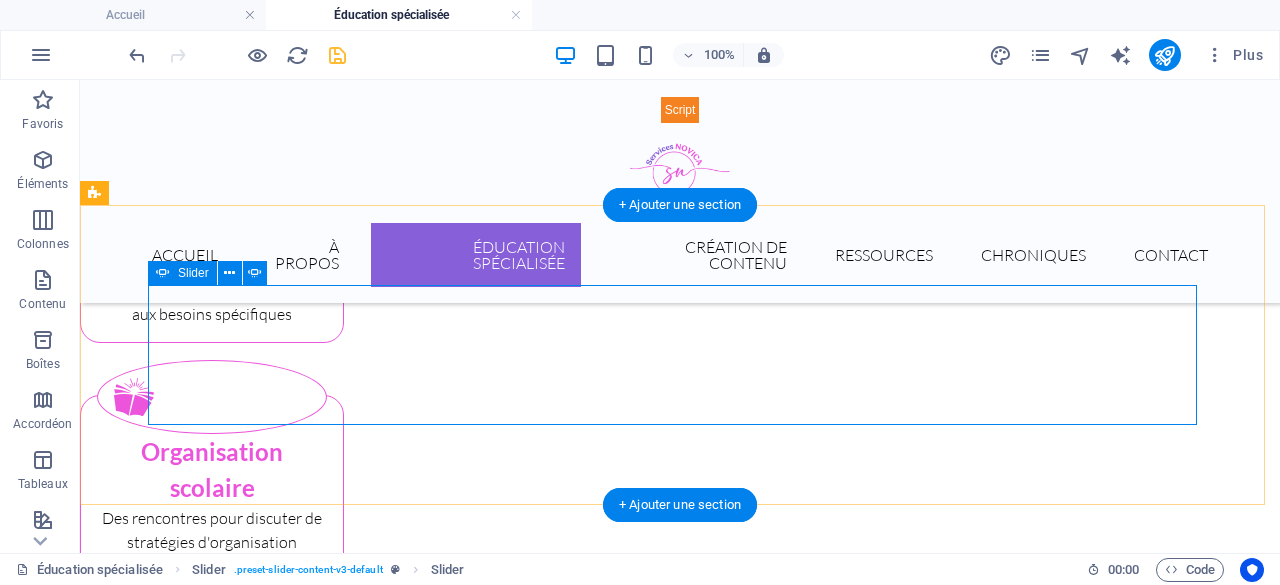 click at bounding box center [680, 1347] 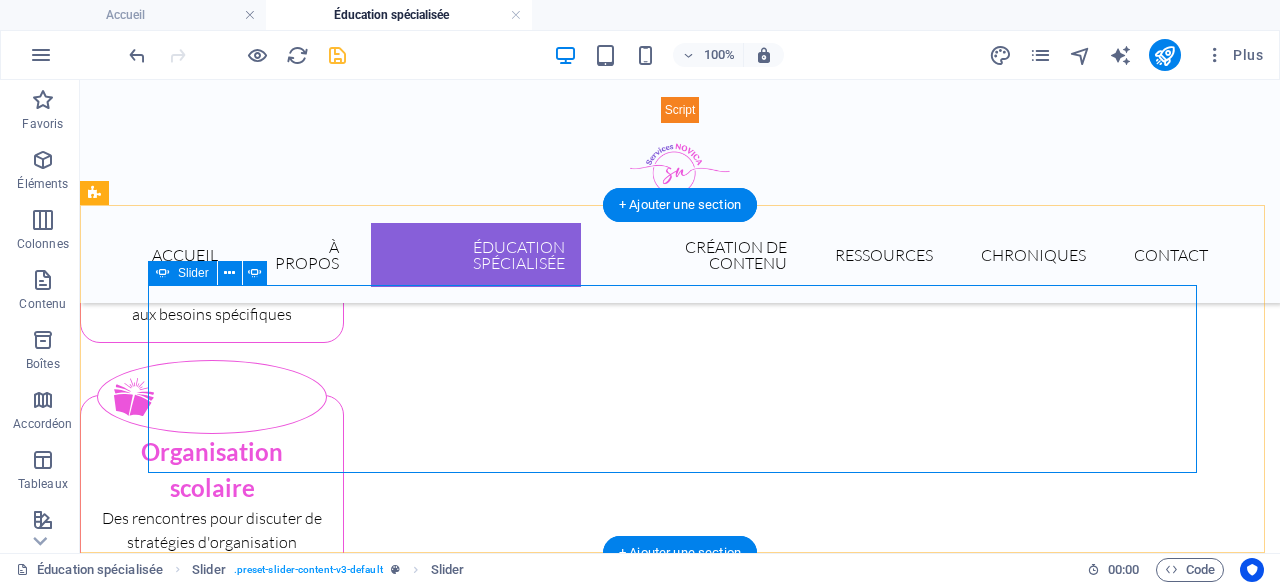 click at bounding box center [680, 1575] 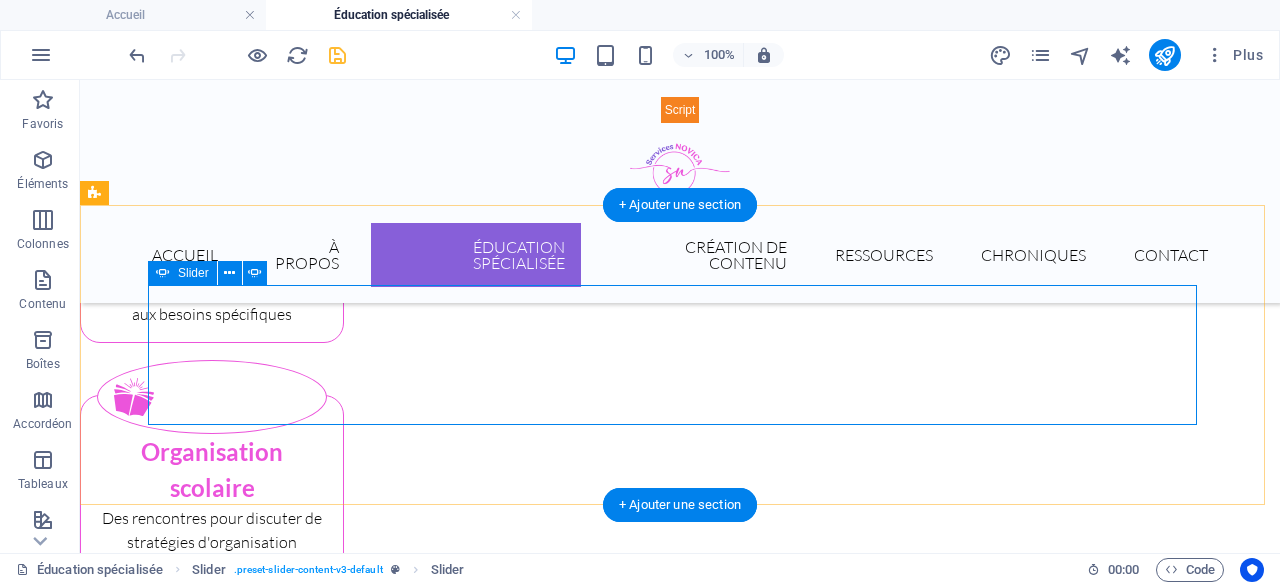 click at bounding box center [680, 1347] 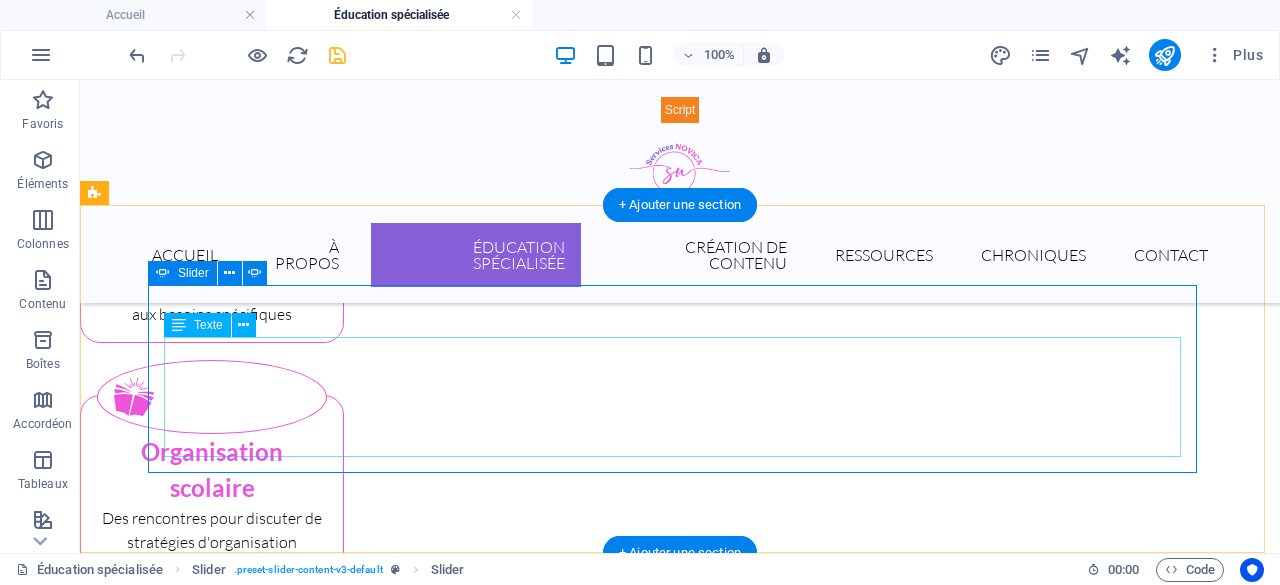 click on "J'accompagne les enfants et les adolescents dans le processus de structuration de leurs routines en leur proposant des outils et des stratégies qui sont simples, mais néanmoins très efficaces. Mon objectif est de les guider pas à pas, afin de créer un environnement paisible et ordonné. Cela contribue à instaurer une atmosphère propice à la concentration, ce qui est essentiel pour réaliser leurs activités quotidiennes avec plus d'aisance et de sérénité. Grâce à un cadre bien défini, les jeunes peuvent ainsi développer de bonnes habitudes et améliorer leur engagement dans les différentes tâches de leur vie quotidienne." at bounding box center [-393, 1619] 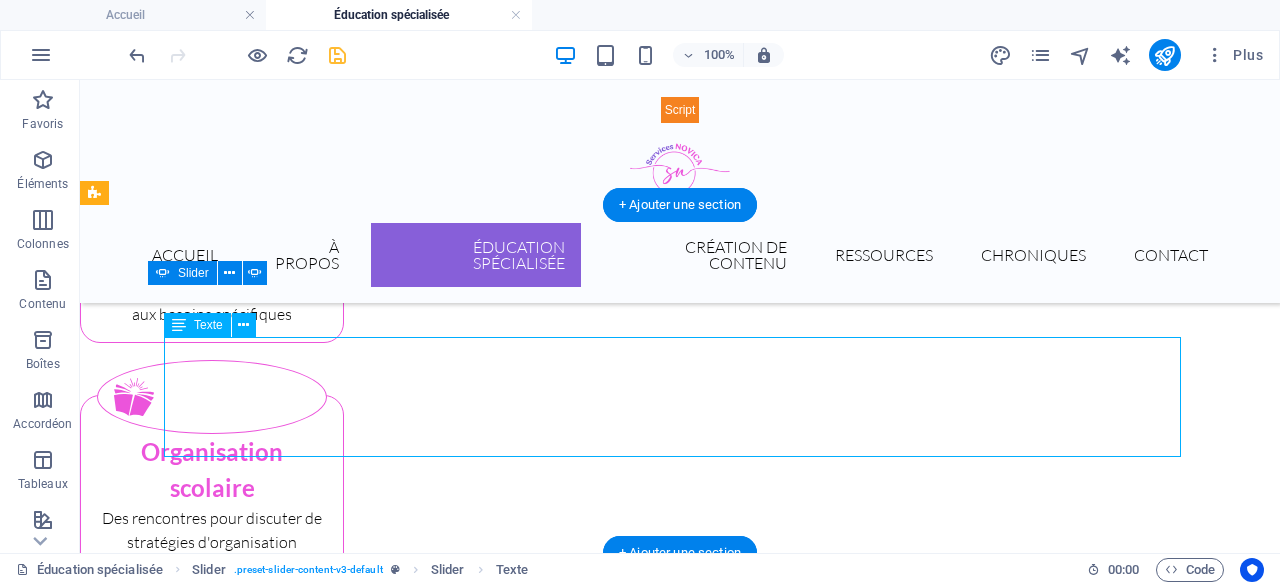 click on "J'accompagne les enfants et les adolescents dans le processus de structuration de leurs routines en leur proposant des outils et des stratégies qui sont simples, mais néanmoins très efficaces. Mon objectif est de les guider pas à pas, afin de créer un environnement paisible et ordonné. Cela contribue à instaurer une atmosphère propice à la concentration, ce qui est essentiel pour réaliser leurs activités quotidiennes avec plus d'aisance et de sérénité. Grâce à un cadre bien défini, les jeunes peuvent ainsi développer de bonnes habitudes et améliorer leur engagement dans les différentes tâches de leur vie quotidienne." at bounding box center [-393, 1619] 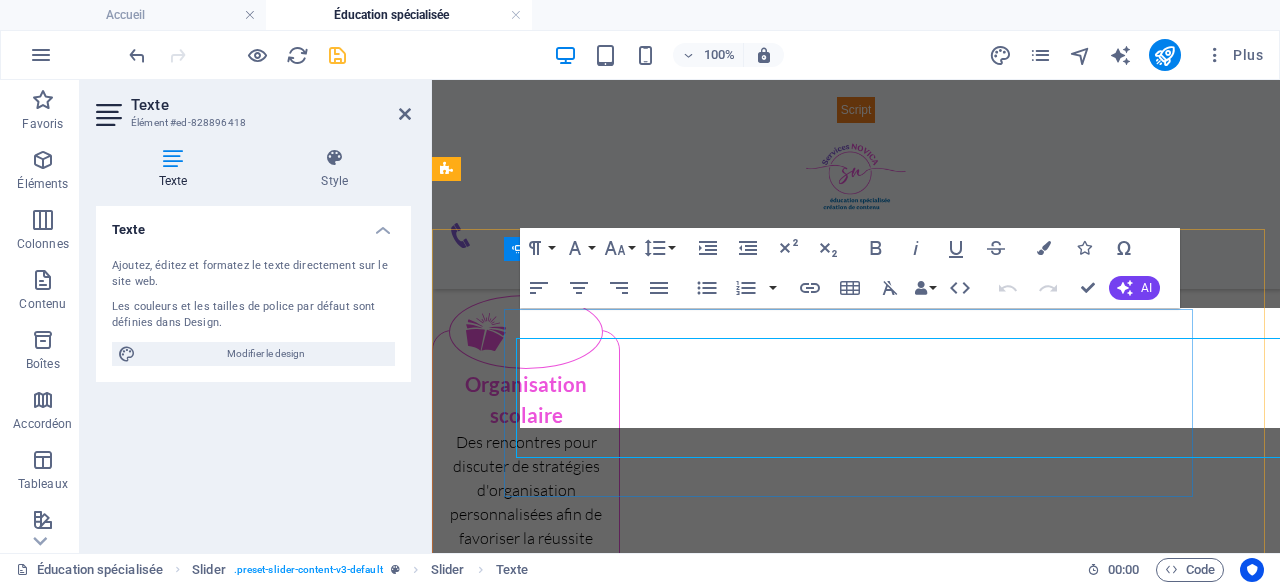 scroll, scrollTop: 1257, scrollLeft: 0, axis: vertical 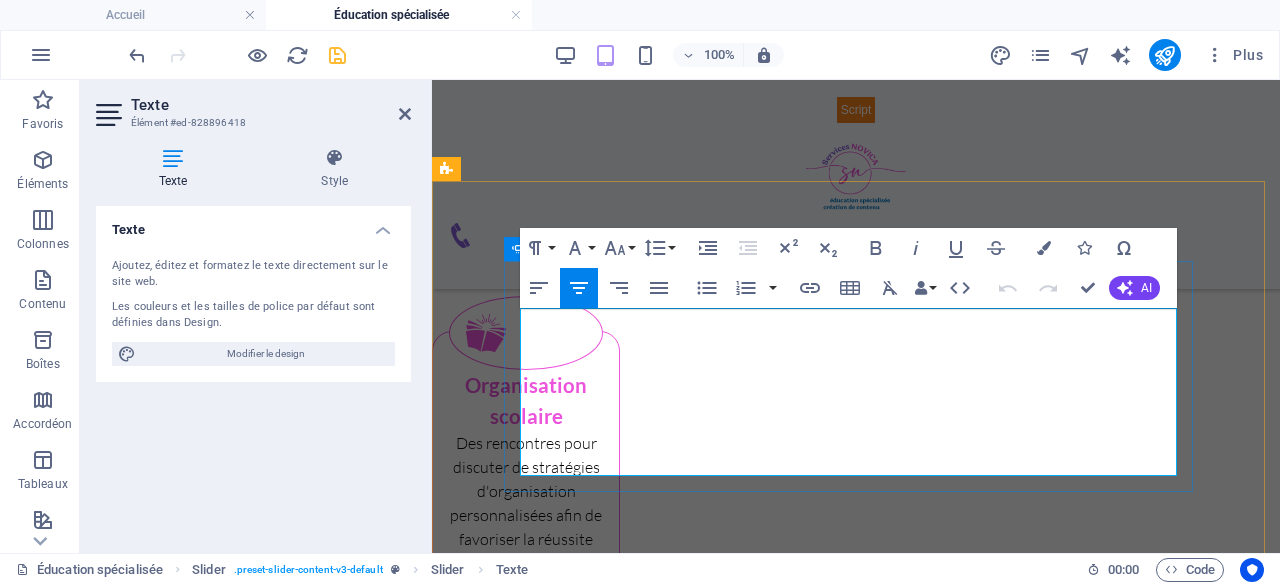 drag, startPoint x: 1144, startPoint y: 367, endPoint x: 948, endPoint y: 425, distance: 204.40157 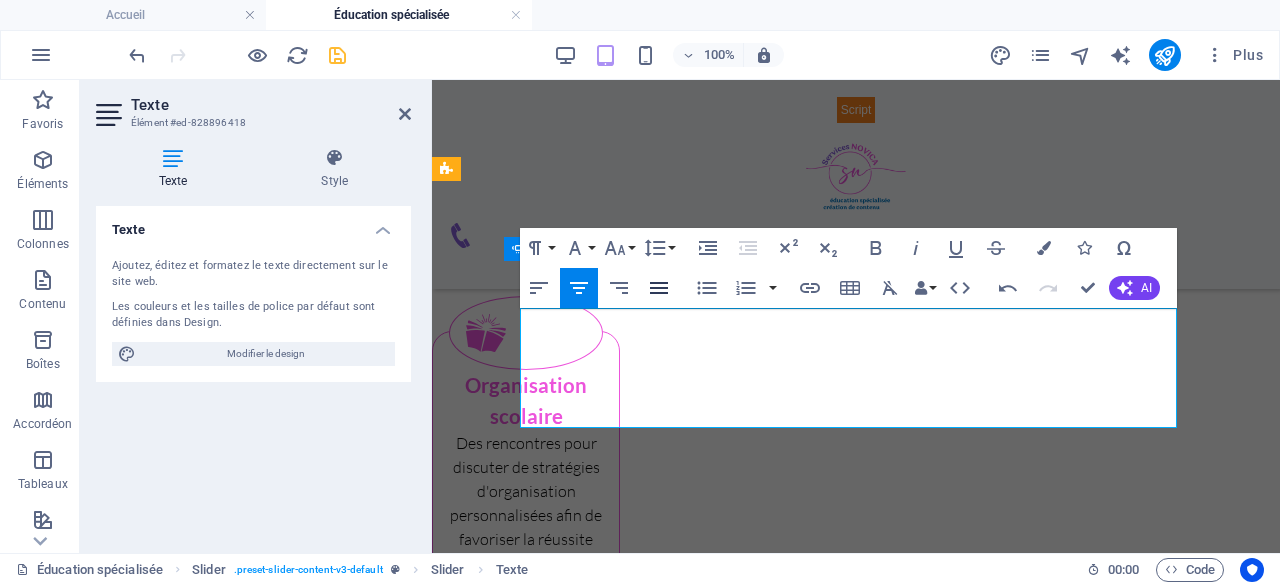 click 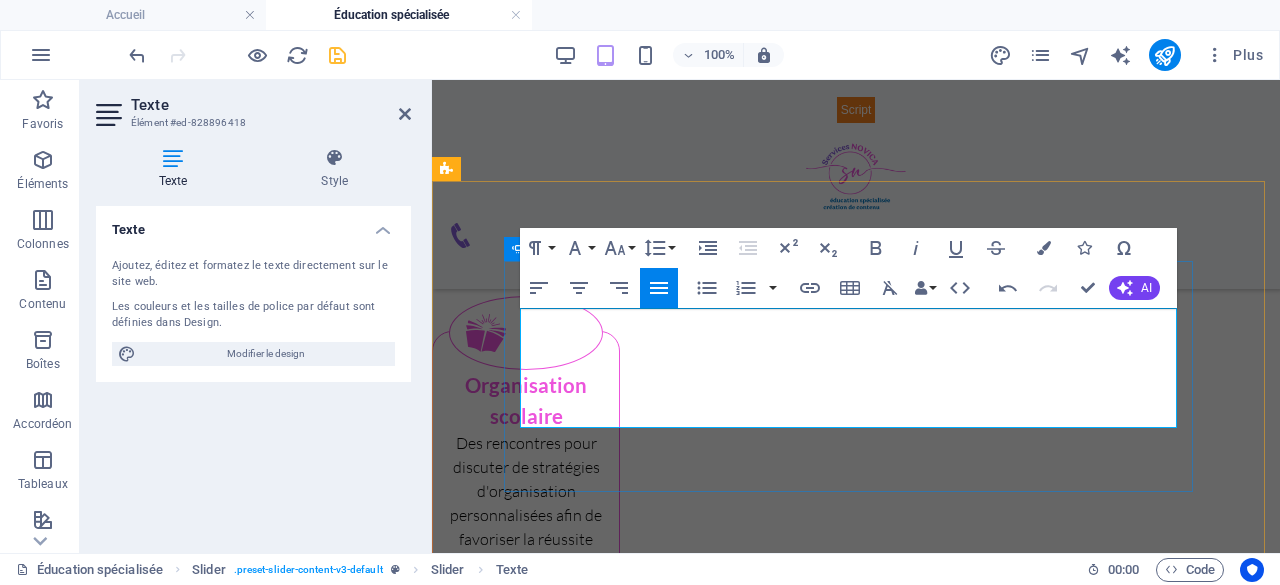 click at bounding box center [856, 1687] 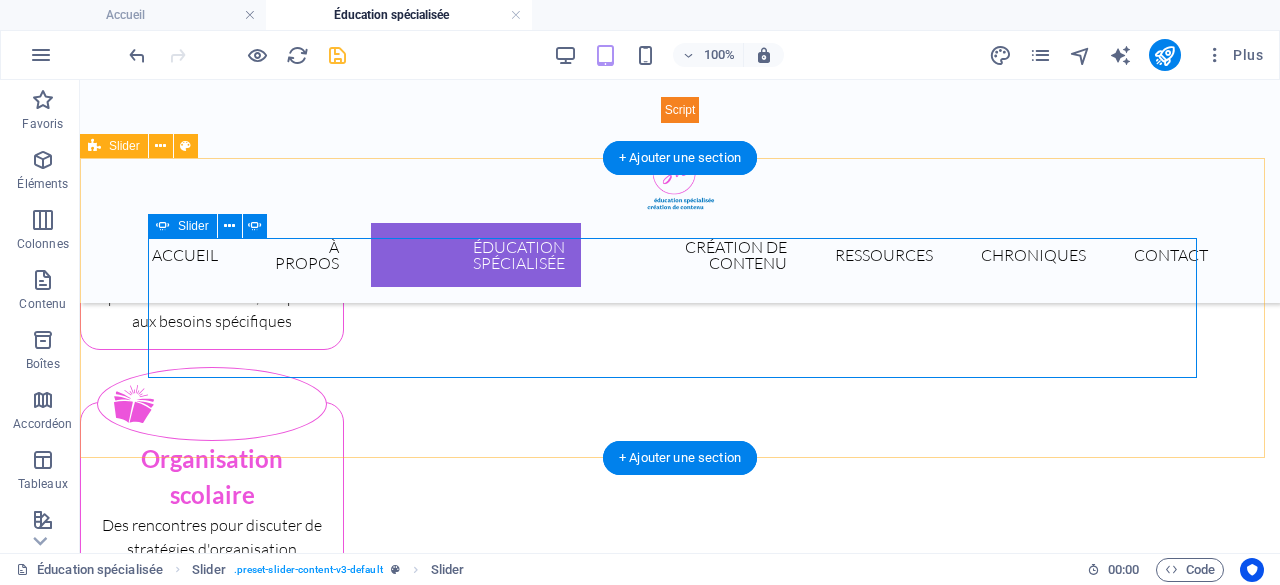 scroll, scrollTop: 1305, scrollLeft: 0, axis: vertical 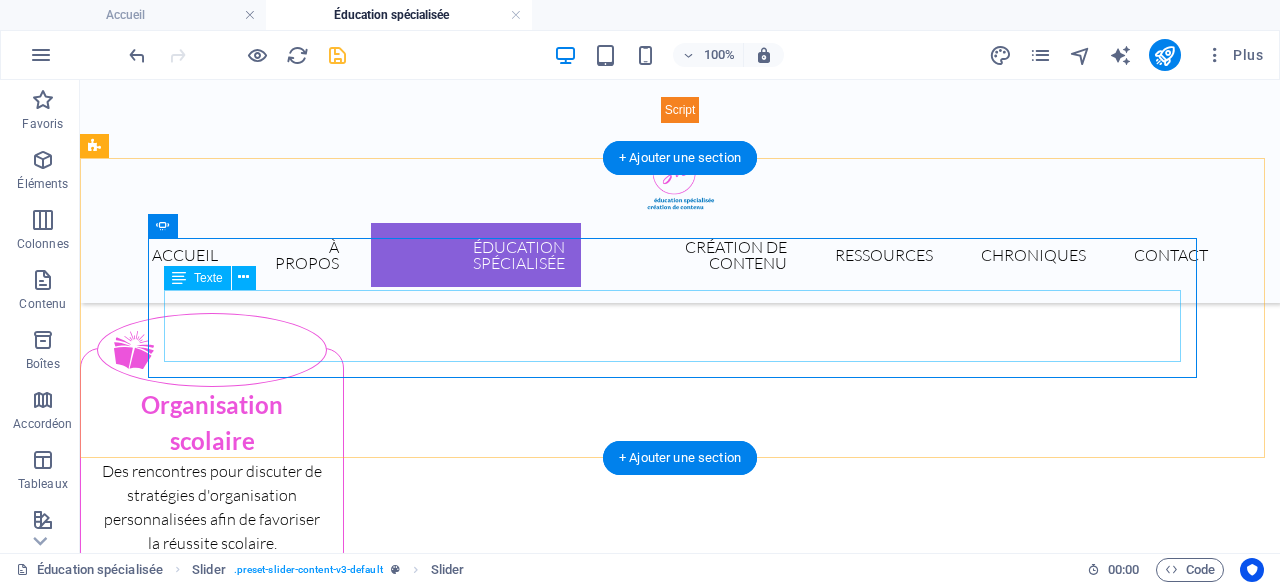 click on "J’offre mes services en éducation spécialisée aux personnes ayant un TSA, afin de les accompagner dans leur réalité quotidienne. Mon approche vise à faciliter les routines, les interactions et les transitions en respectant les besoins et le rythme de chacun. Que ce soit pour structurer l’environnement, soutenir la communication ou renforcer le sentiment de sécurité, je propose des stratégies adaptées." at bounding box center [-1442, 1712] 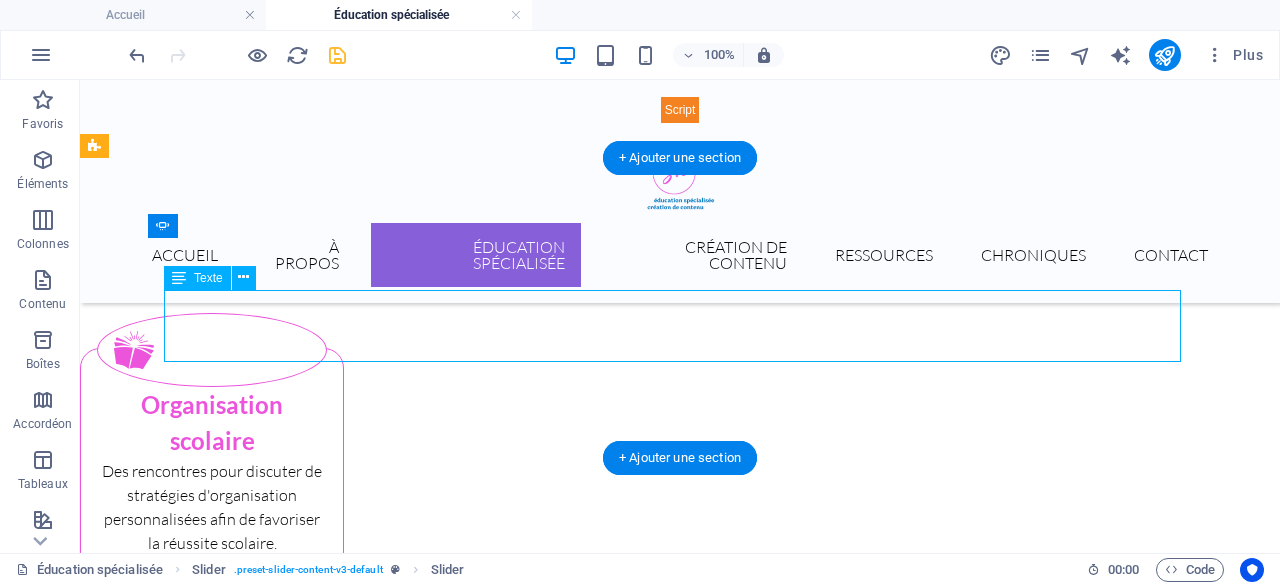 click on "J’offre mes services en éducation spécialisée aux personnes ayant un TSA, afin de les accompagner dans leur réalité quotidienne. Mon approche vise à faciliter les routines, les interactions et les transitions en respectant les besoins et le rythme de chacun. Que ce soit pour structurer l’environnement, soutenir la communication ou renforcer le sentiment de sécurité, je propose des stratégies adaptées." at bounding box center [-1442, 1712] 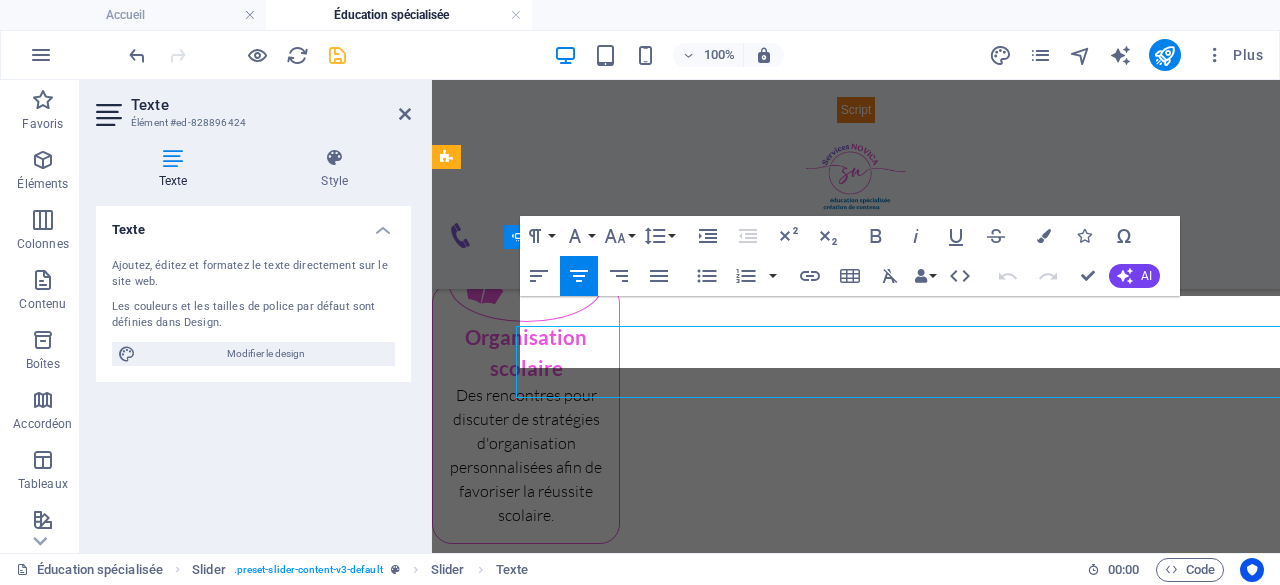 scroll, scrollTop: 1269, scrollLeft: 0, axis: vertical 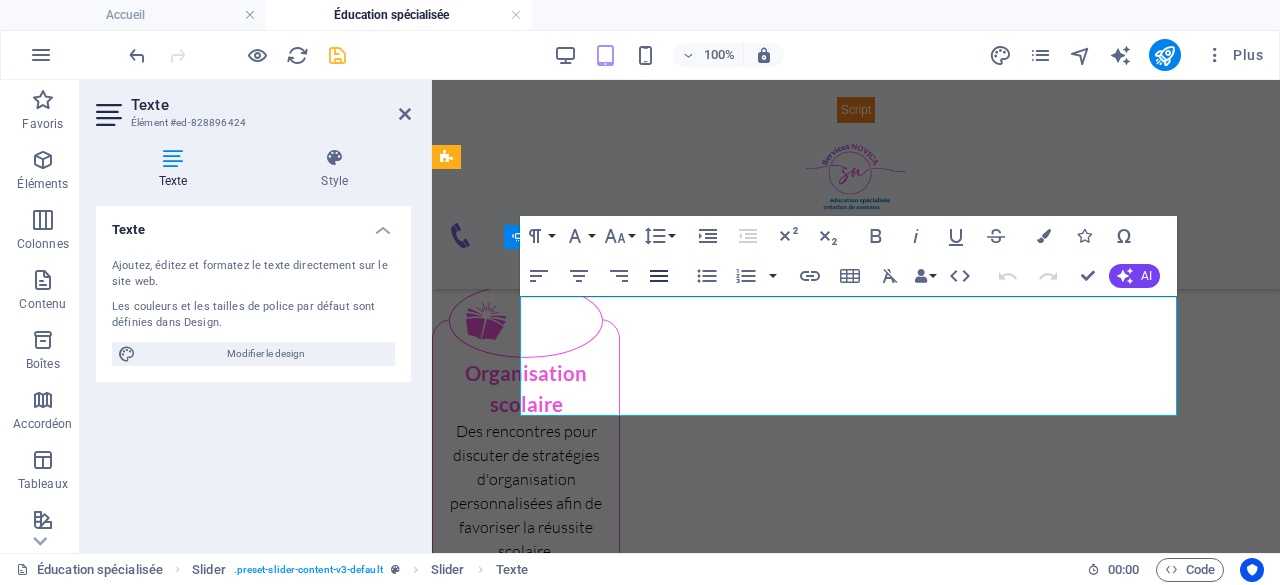 click 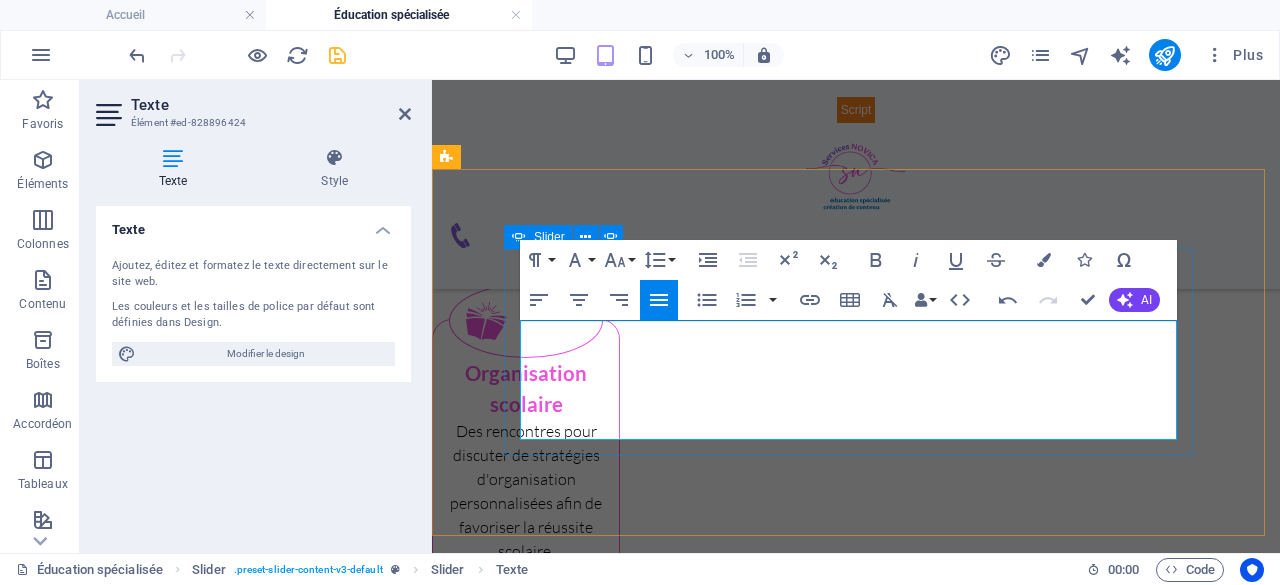 click at bounding box center (856, 1651) 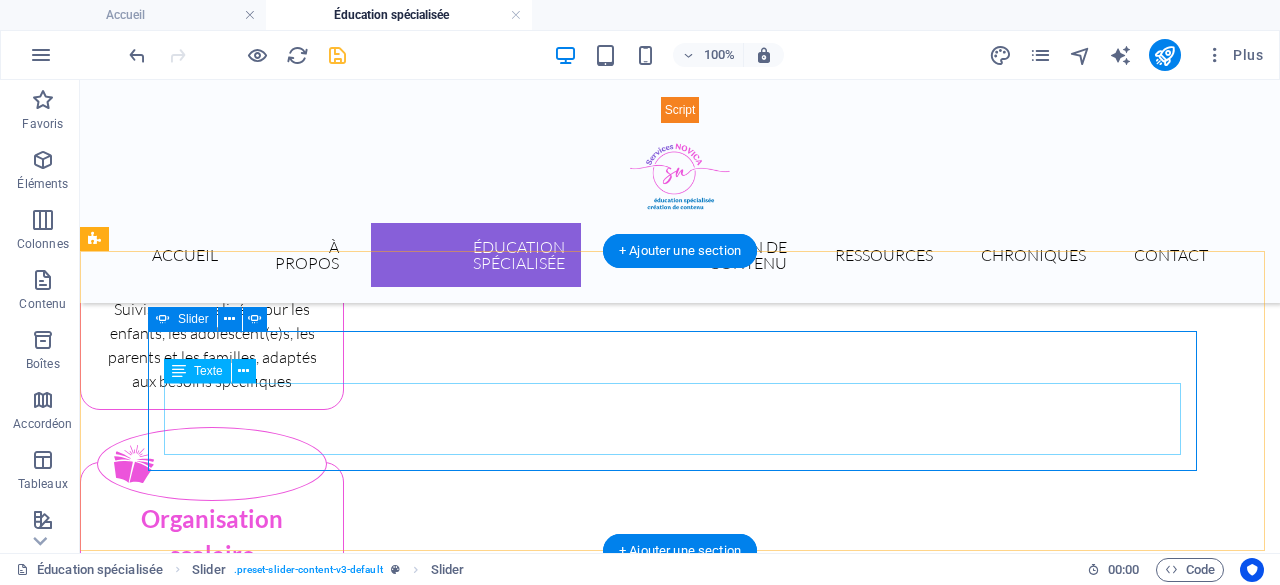 scroll, scrollTop: 1217, scrollLeft: 0, axis: vertical 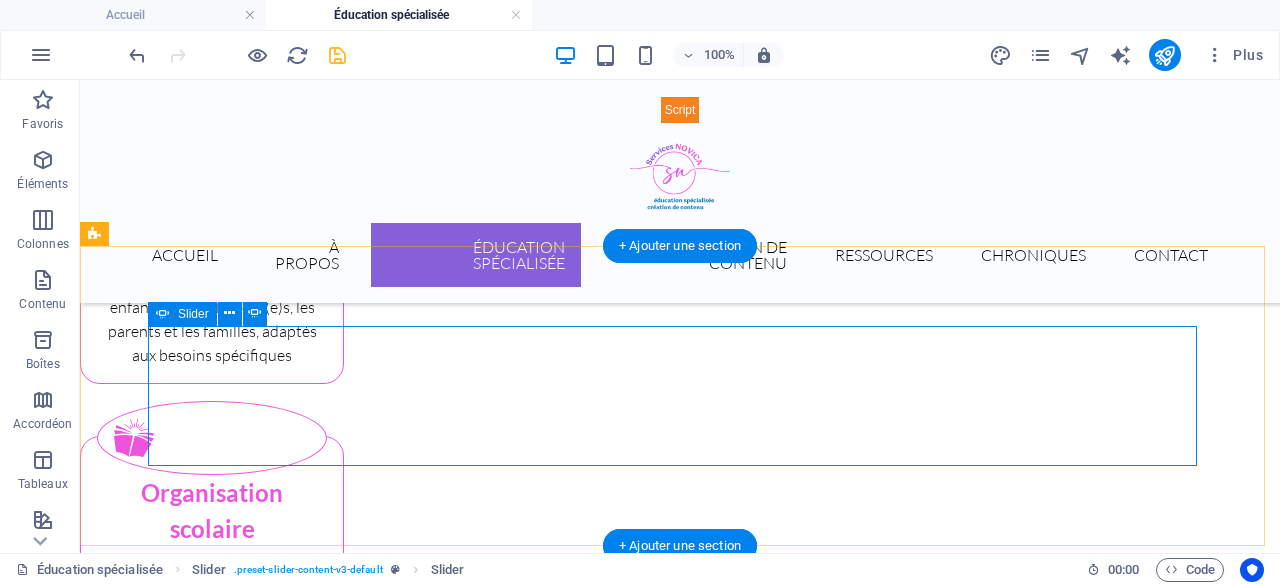 click at bounding box center (680, 1568) 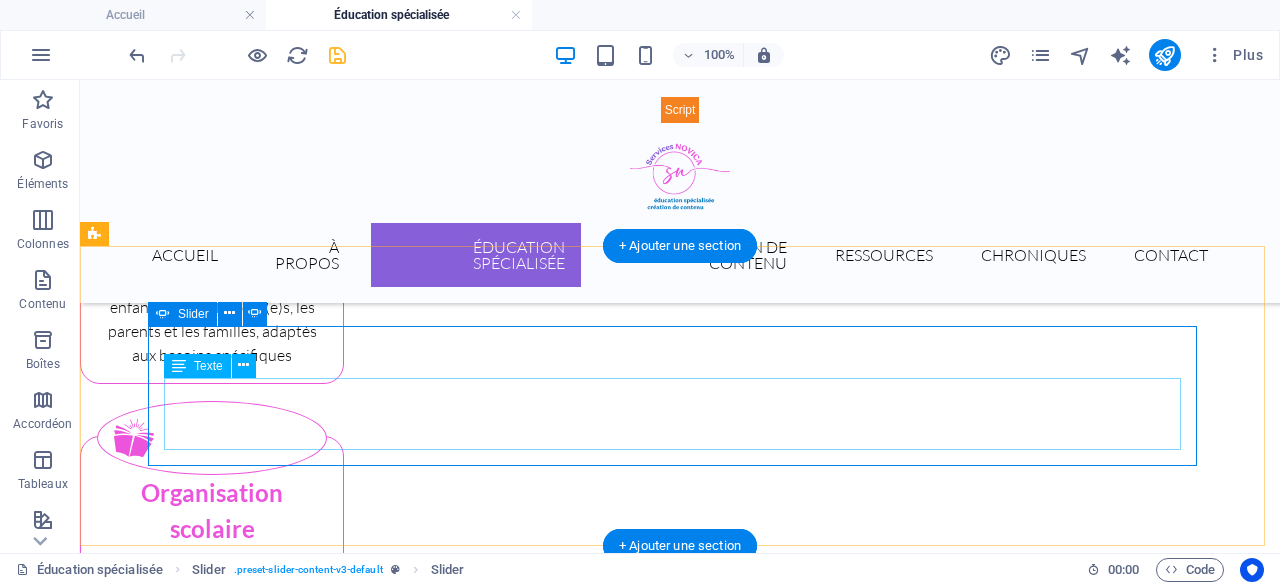 click on "Je propose aux parents des stratégies concrètes pour apaiser les moments de tension et renforcer les liens familiaux. Ensemble, nous mettons en place des repères stables et des outils de communication adaptés au niveau de développement de votre enfant ou de votre adolescent. Je valorise les petites réussites et j'encourage les parents à se faire confiance dans leur rôle." at bounding box center [-4589, 1972] 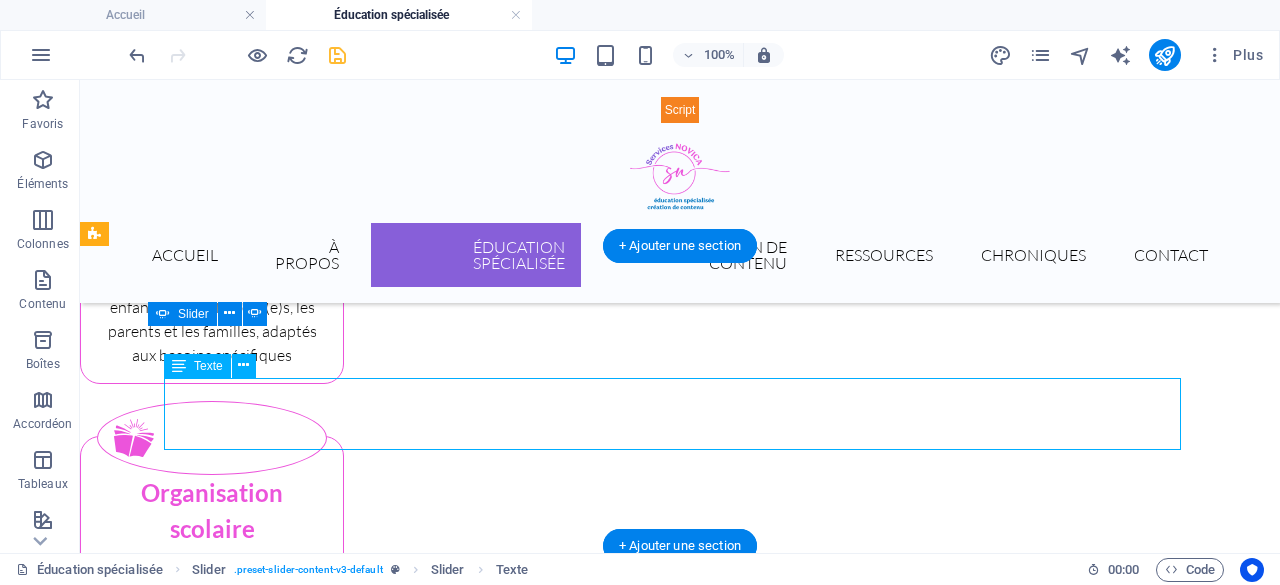 click on "Je propose aux parents des stratégies concrètes pour apaiser les moments de tension et renforcer les liens familiaux. Ensemble, nous mettons en place des repères stables et des outils de communication adaptés au niveau de développement de votre enfant ou de votre adolescent. Je valorise les petites réussites et j'encourage les parents à se faire confiance dans leur rôle." at bounding box center (-4589, 1972) 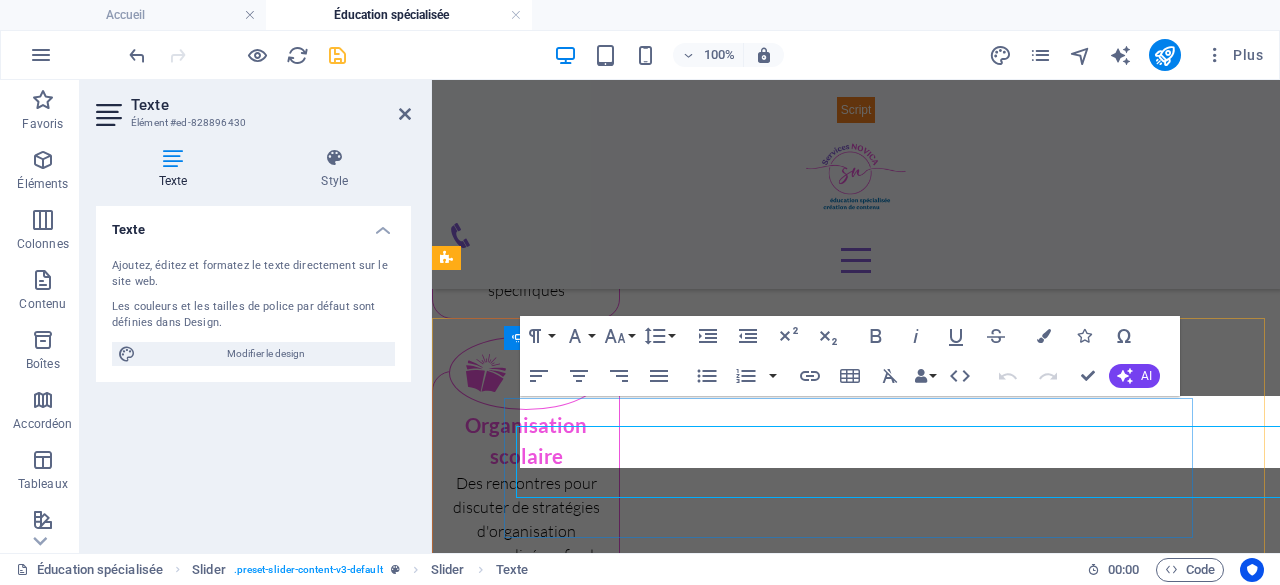 scroll, scrollTop: 1168, scrollLeft: 0, axis: vertical 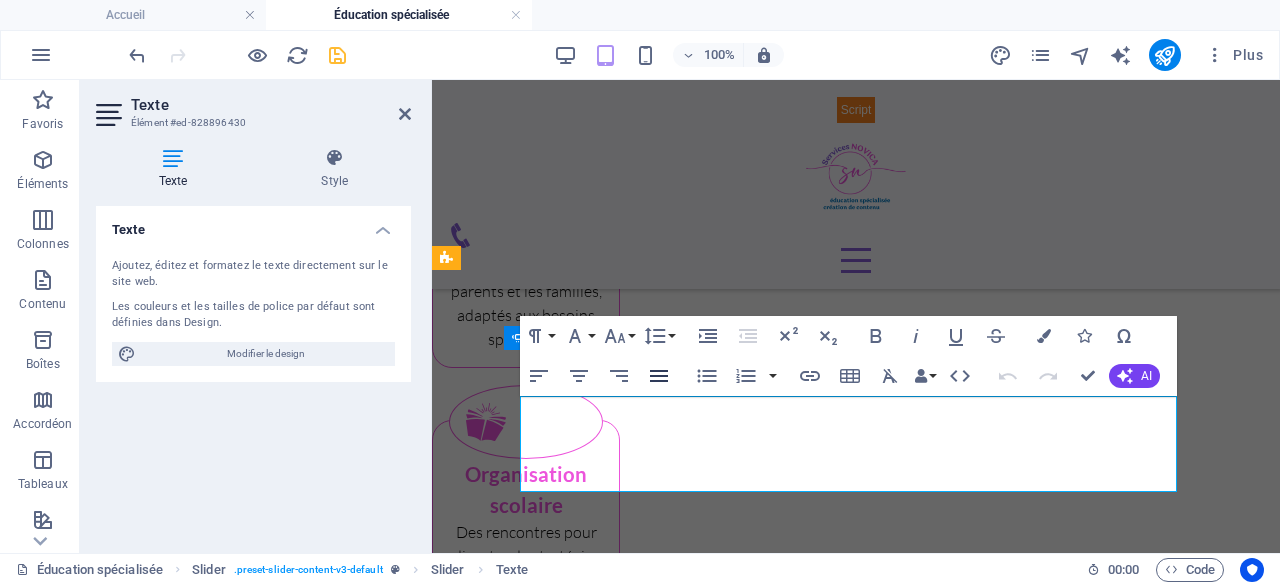 click 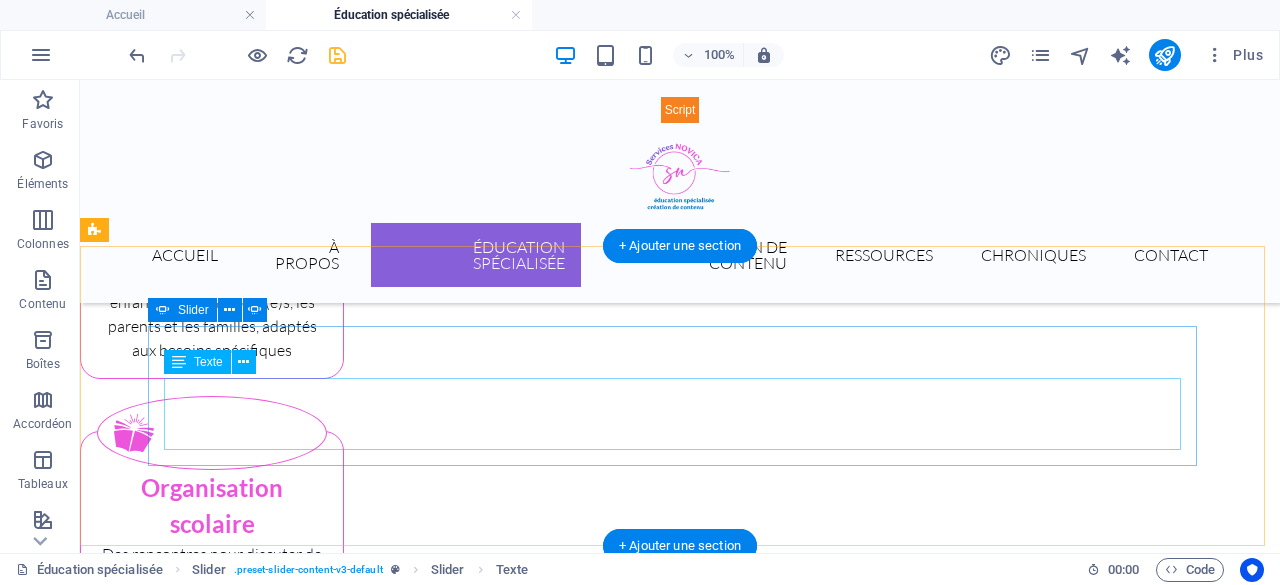 scroll, scrollTop: 1216, scrollLeft: 0, axis: vertical 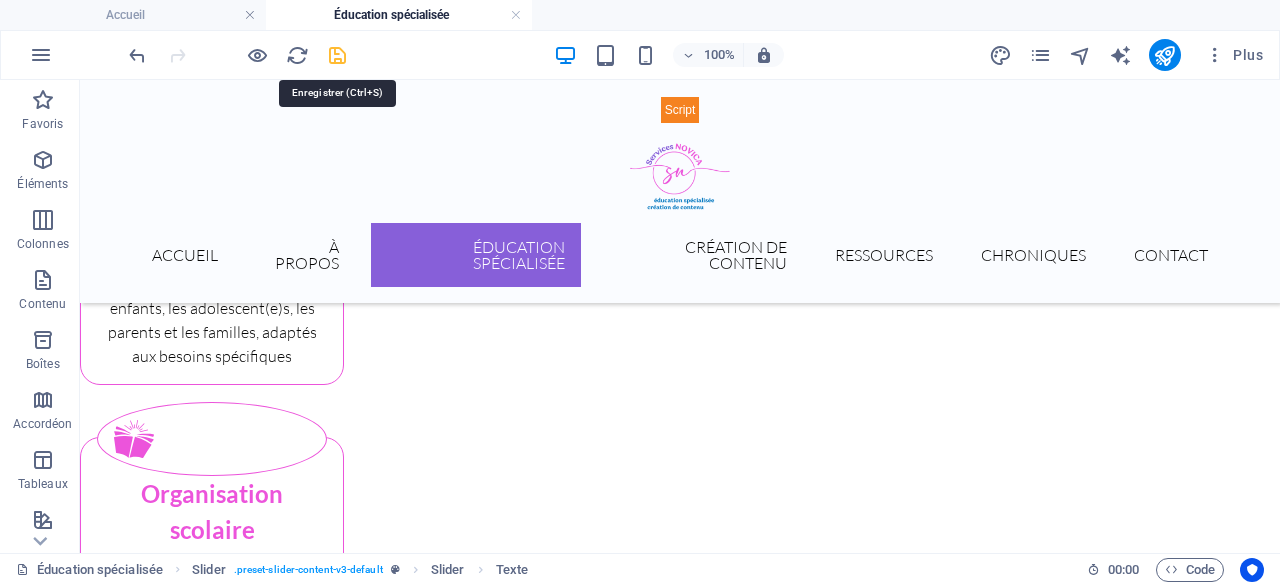 click at bounding box center [337, 55] 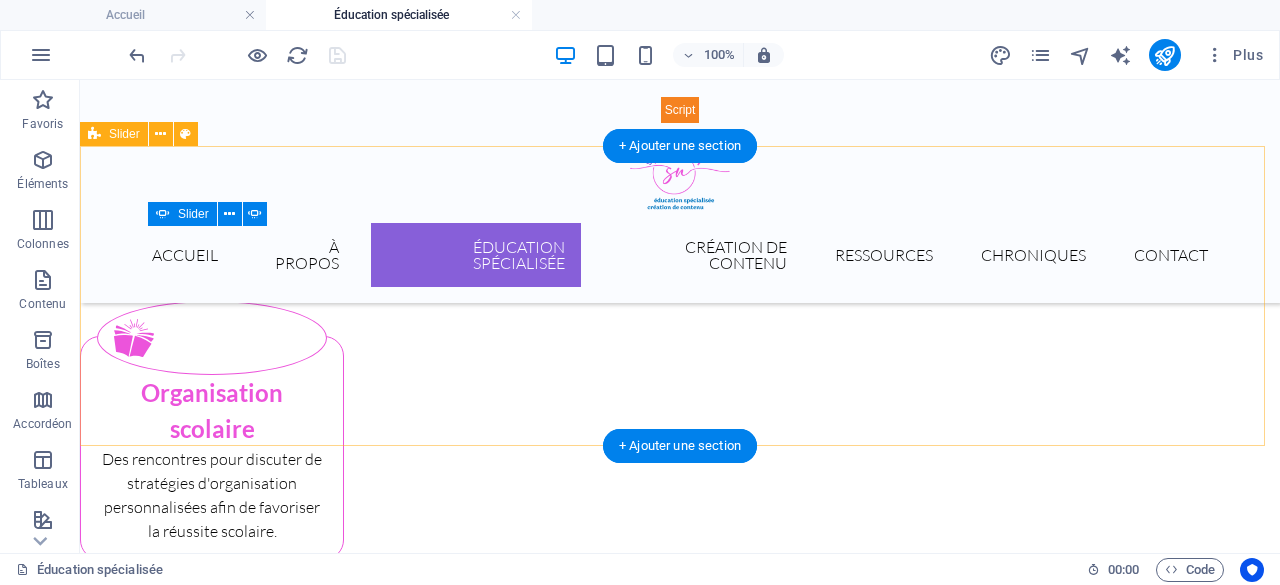 scroll, scrollTop: 1316, scrollLeft: 0, axis: vertical 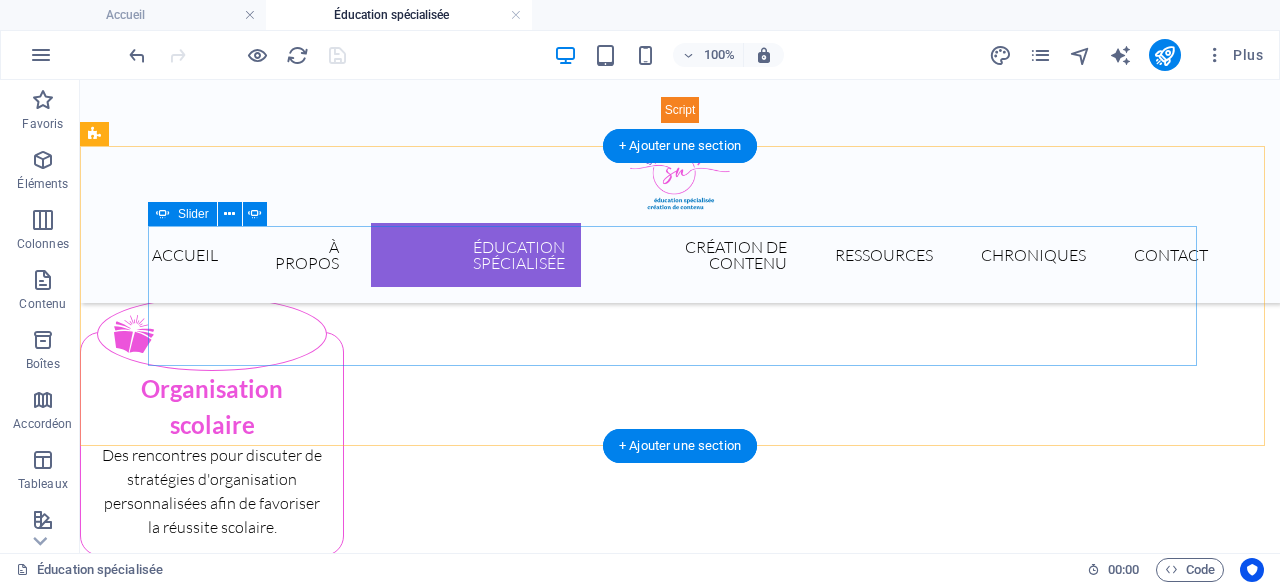 click at bounding box center [680, 1464] 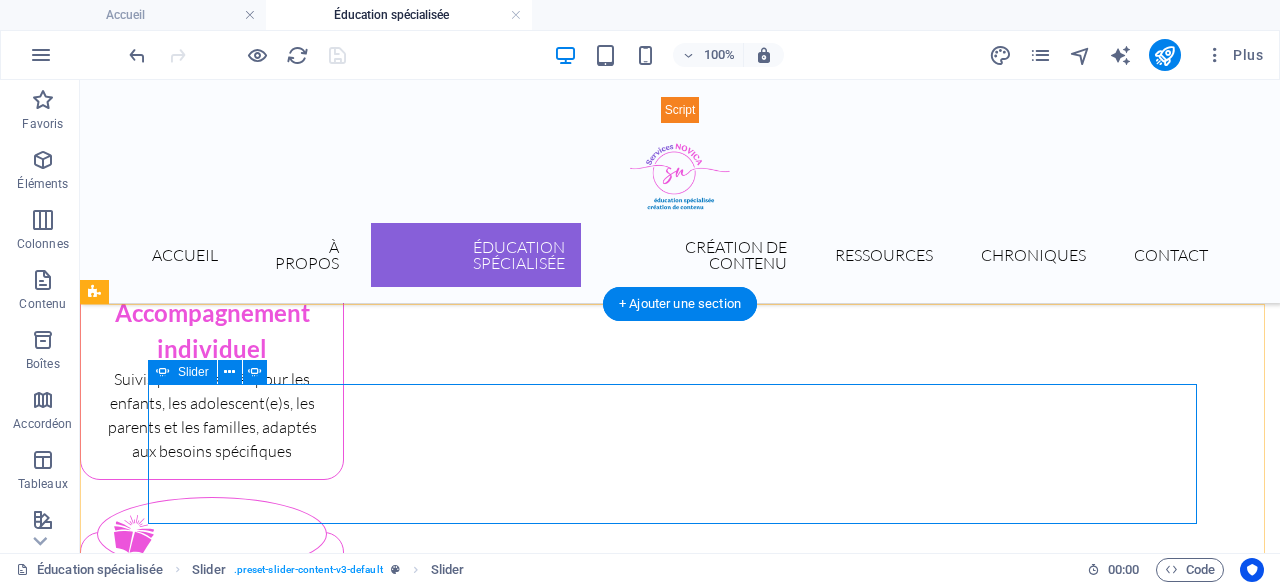 scroll, scrollTop: 1216, scrollLeft: 0, axis: vertical 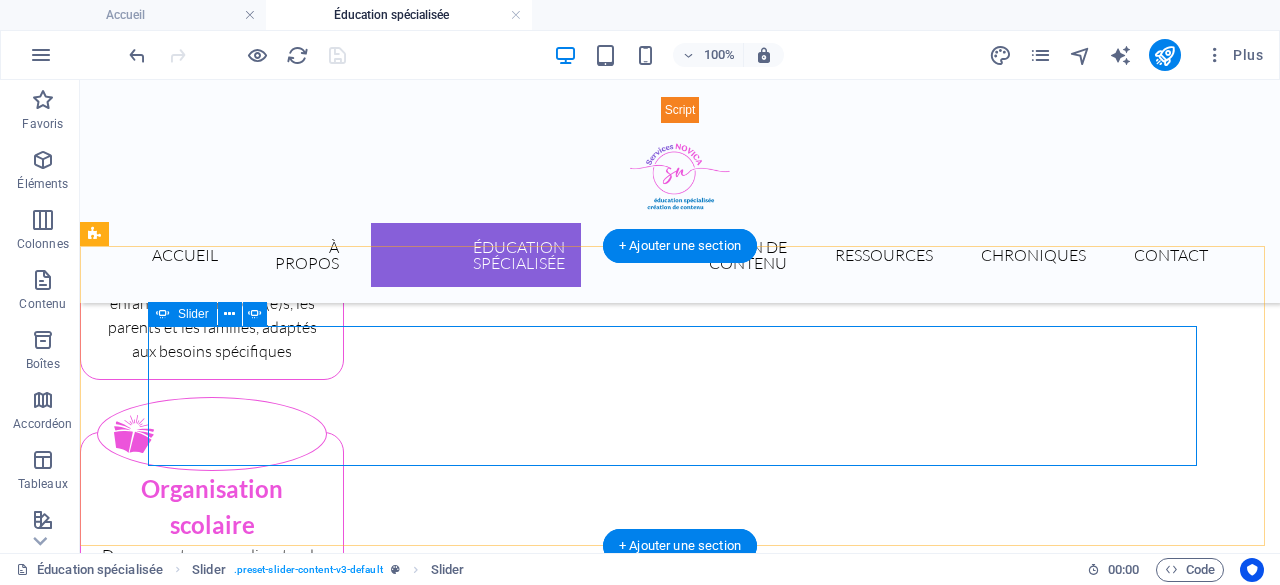 click at bounding box center (680, 1564) 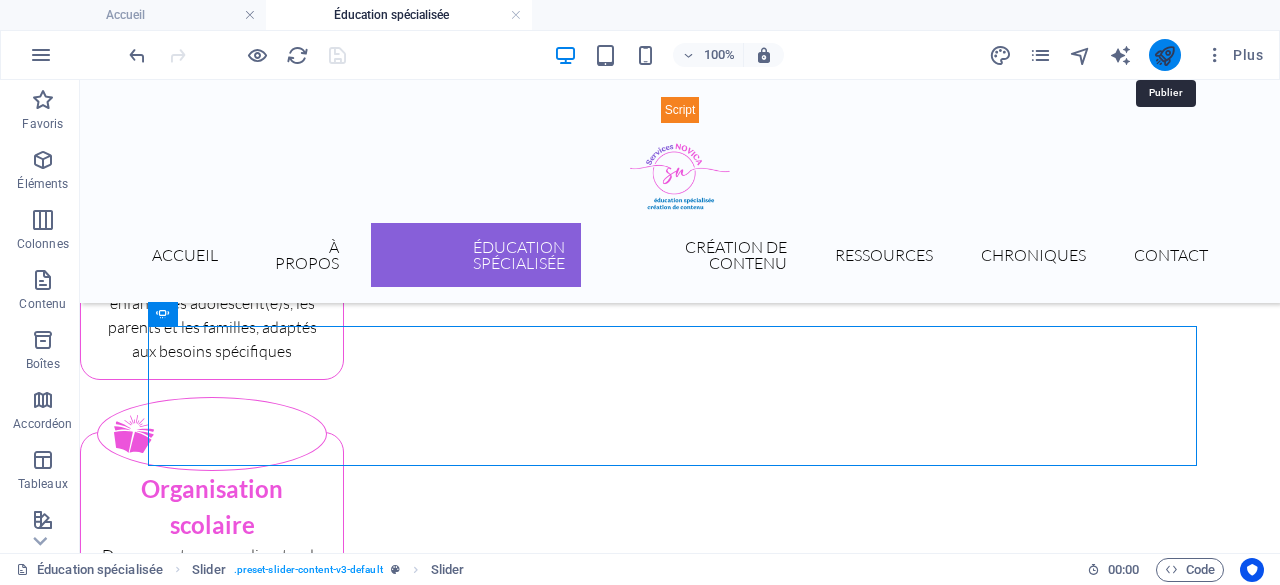 click at bounding box center (1164, 55) 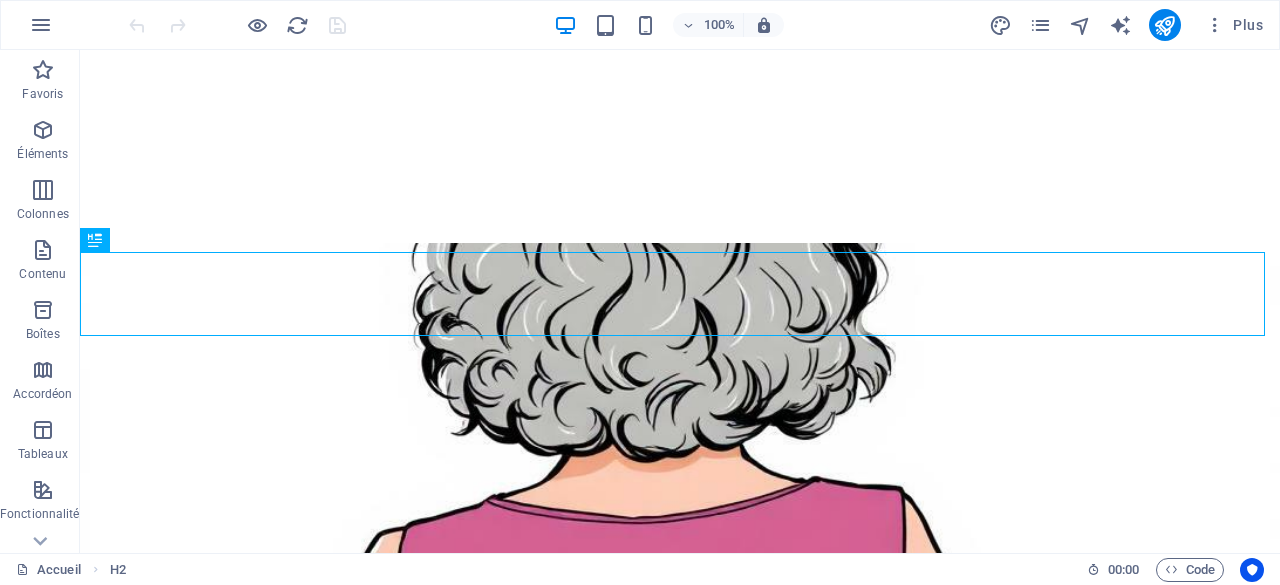 scroll, scrollTop: 386, scrollLeft: 0, axis: vertical 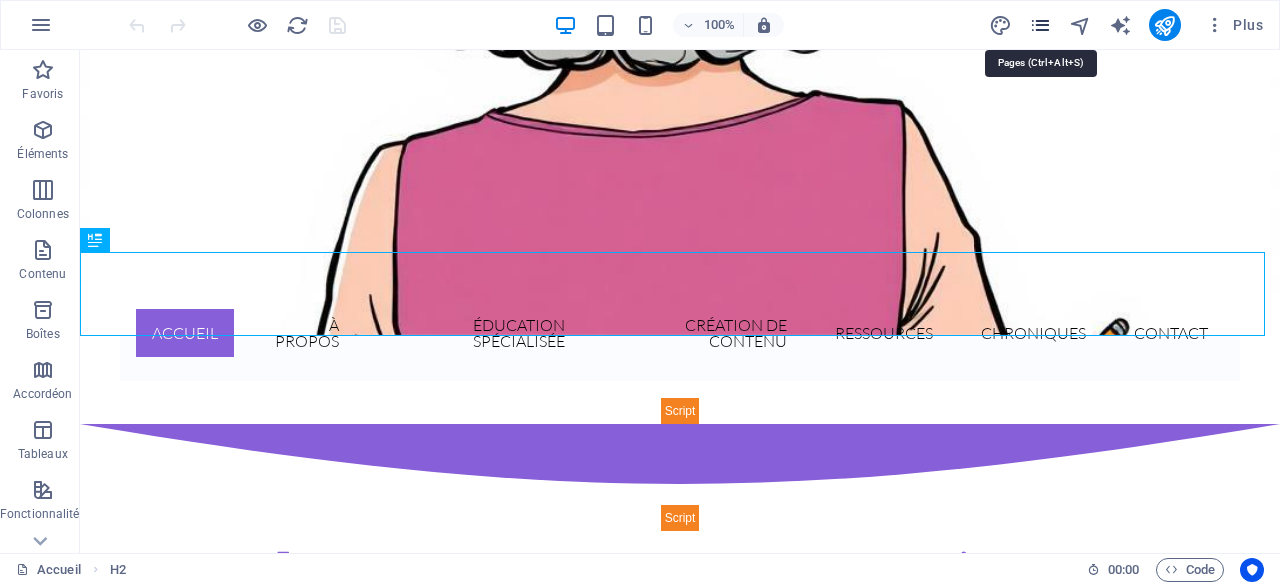 click at bounding box center [1040, 25] 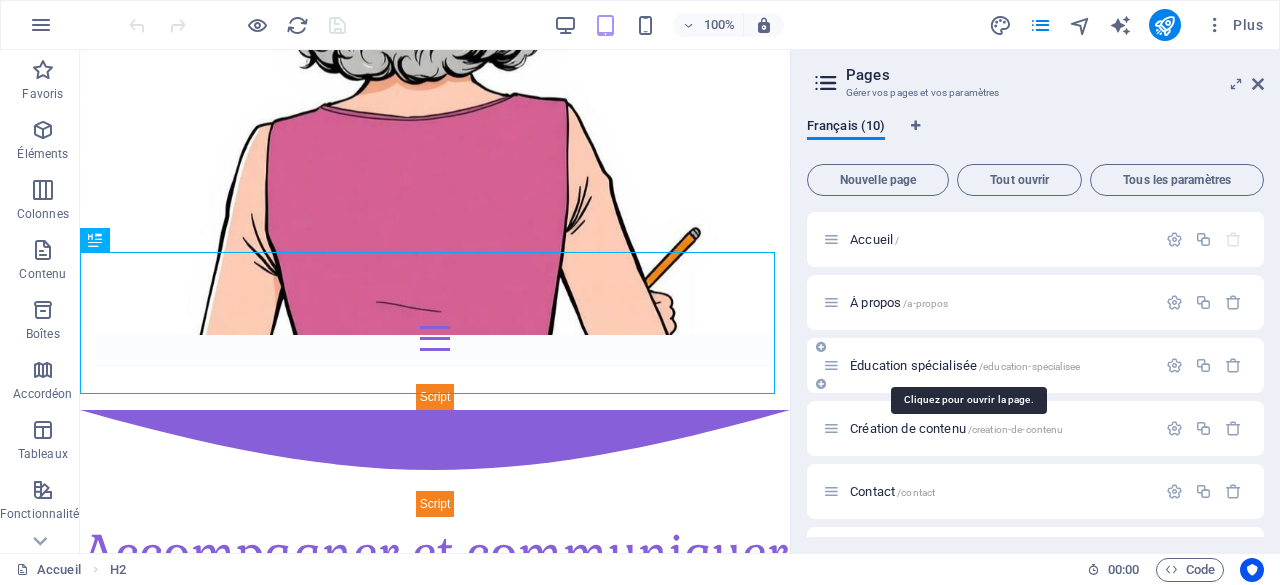 click on "Éducation spécialisée /[EMAIL]" at bounding box center [965, 365] 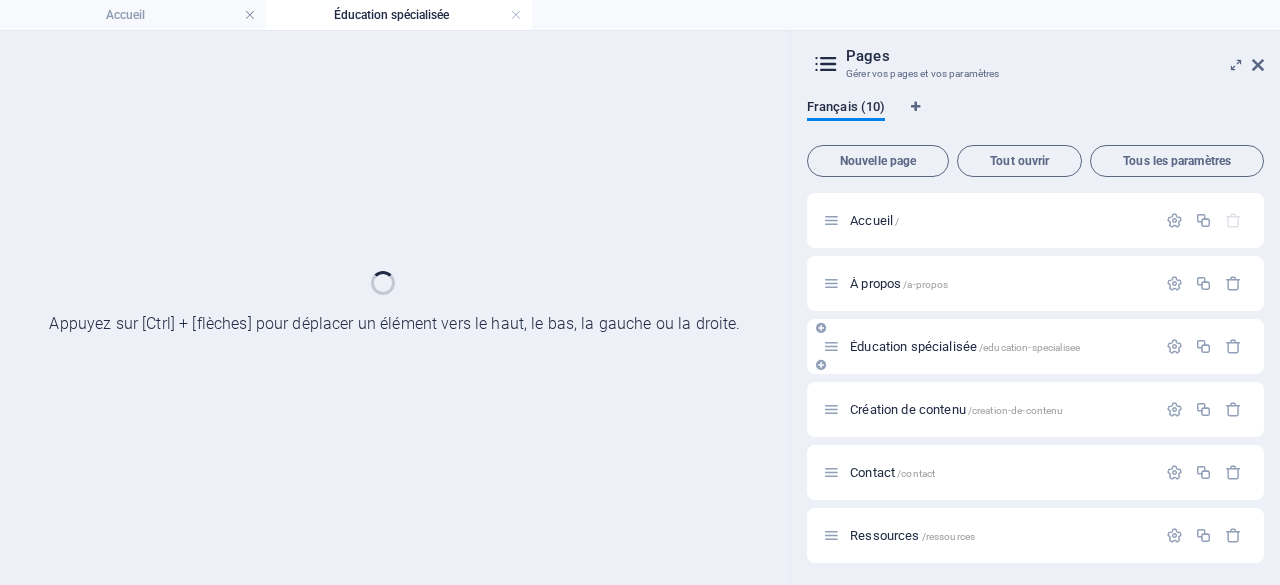 scroll, scrollTop: 0, scrollLeft: 0, axis: both 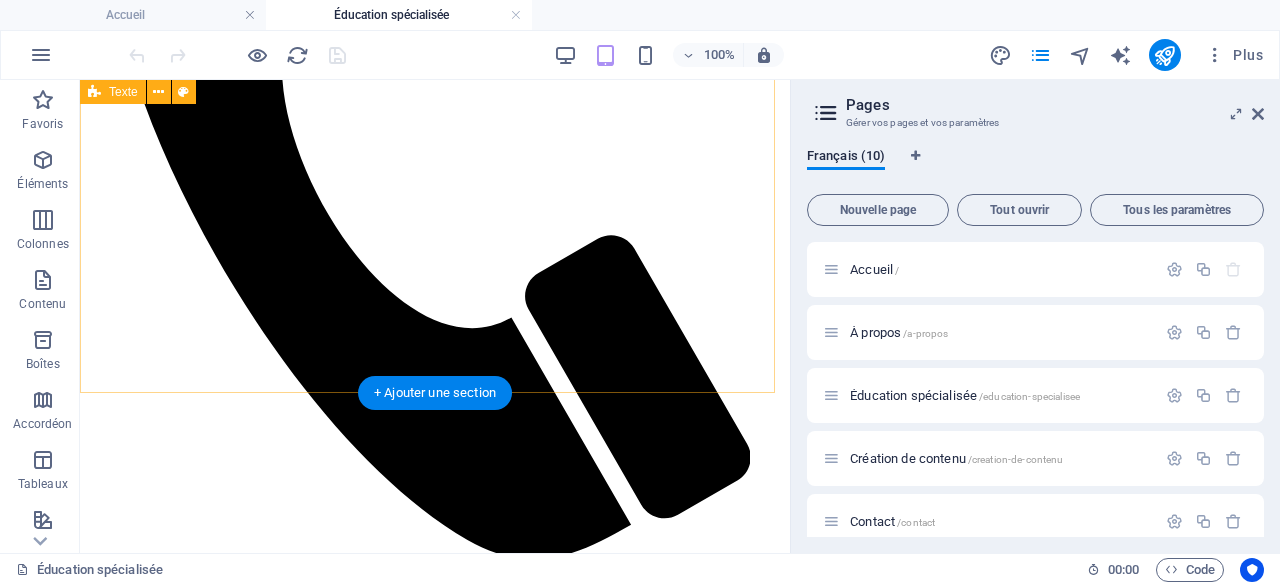 click on "Pour qui ? Pour quoi ? J’offre mes services en éducation spécialisée aux  enfants, aux adolescents et à leurs familles  qui vivent avec des défis particuliers au quotidien. Mon objectif est d’apporter un soutien concret et bienveillant  pour favoriser leur développement, leur autonomie et leur bien-être.  Que ce soit pour mieux gérer les émotions, instaurer des routines ou accompagner dans les transitions, je m’adapte aux besoins uniques de chacun. Mon  approche  est toujours  personnalisée,  respectueuse et centrée sur les forces pour bâtir ensemble un environnement rassurant et stimulant." at bounding box center [435, 3122] 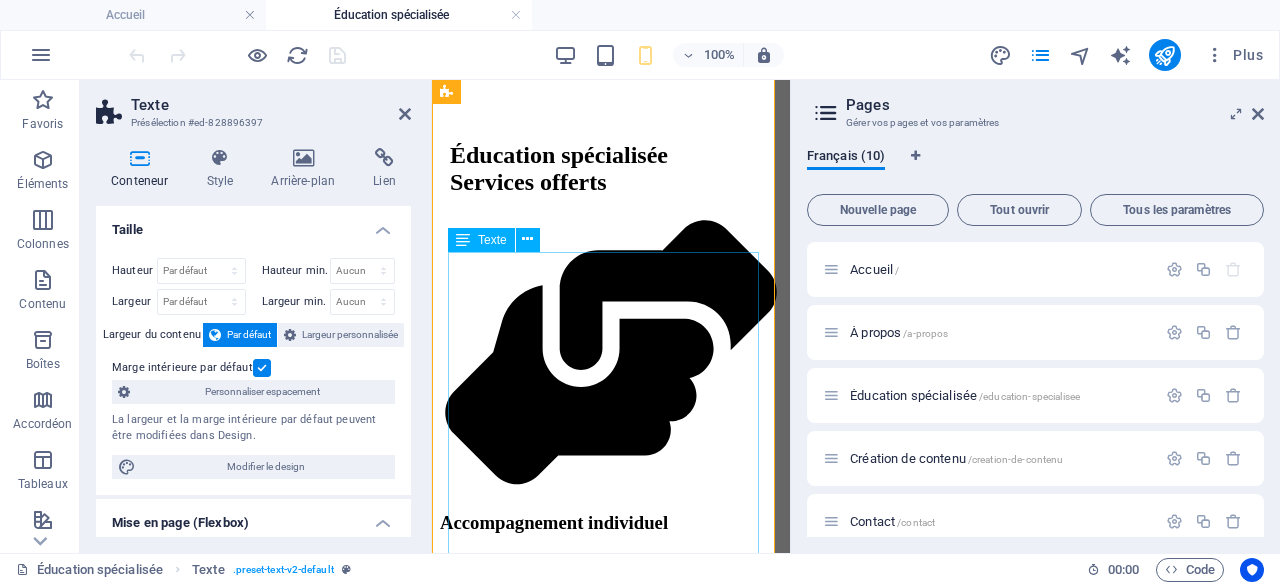 scroll, scrollTop: 1615, scrollLeft: 0, axis: vertical 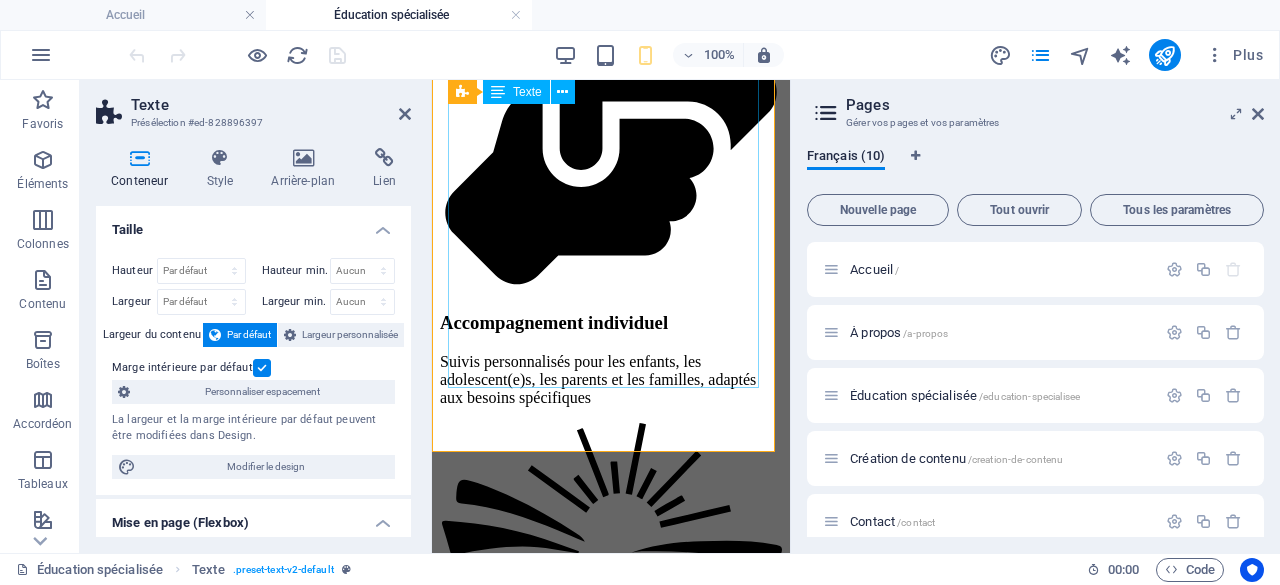click on "J’offre mes services en éducation spécialisée aux  enfants, aux adolescents et à leurs familles  qui vivent avec des défis particuliers au quotidien. Mon objectif est d’apporter un soutien concret et bienveillant  pour favoriser leur développement, leur autonomie et leur bien-être.  Que ce soit pour mieux gérer les émotions, instaurer des routines ou accompagner dans les transitions, je m’adapte aux besoins uniques de chacun. Mon  approche  est toujours  personnalisée,  respectueuse et centrée sur les forces pour bâtir ensemble un environnement rassurant et stimulant." at bounding box center (611, 1529) 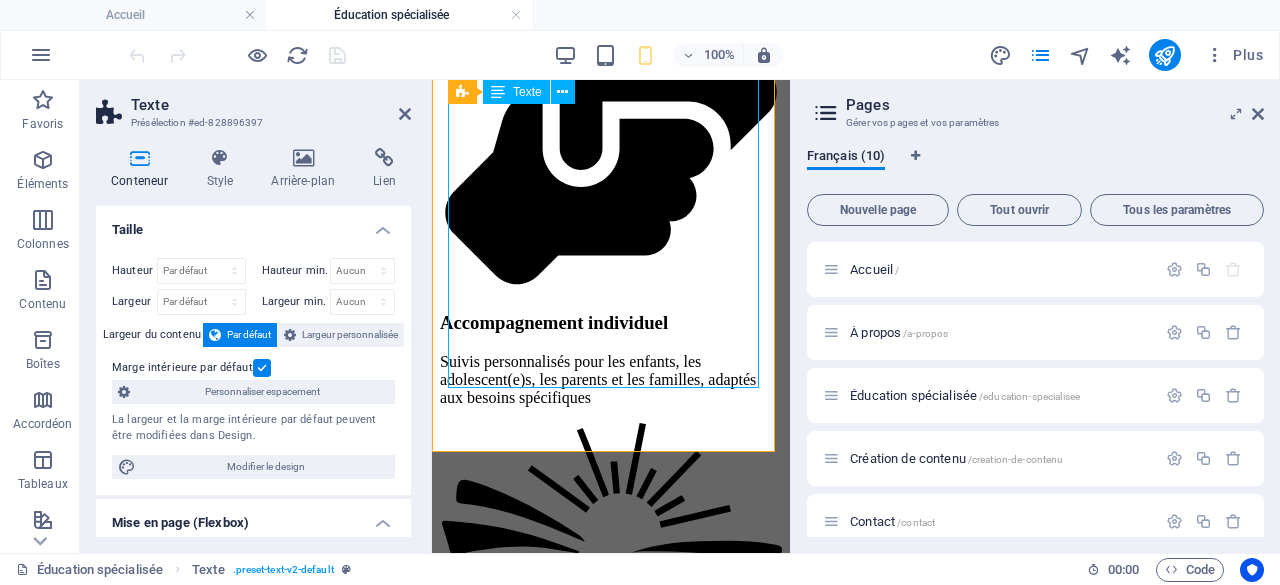 click on "J’offre mes services en éducation spécialisée aux  enfants, aux adolescents et à leurs familles  qui vivent avec des défis particuliers au quotidien. Mon objectif est d’apporter un soutien concret et bienveillant  pour favoriser leur développement, leur autonomie et leur bien-être.  Que ce soit pour mieux gérer les émotions, instaurer des routines ou accompagner dans les transitions, je m’adapte aux besoins uniques de chacun. Mon  approche  est toujours  personnalisée,  respectueuse et centrée sur les forces pour bâtir ensemble un environnement rassurant et stimulant." at bounding box center (611, 1529) 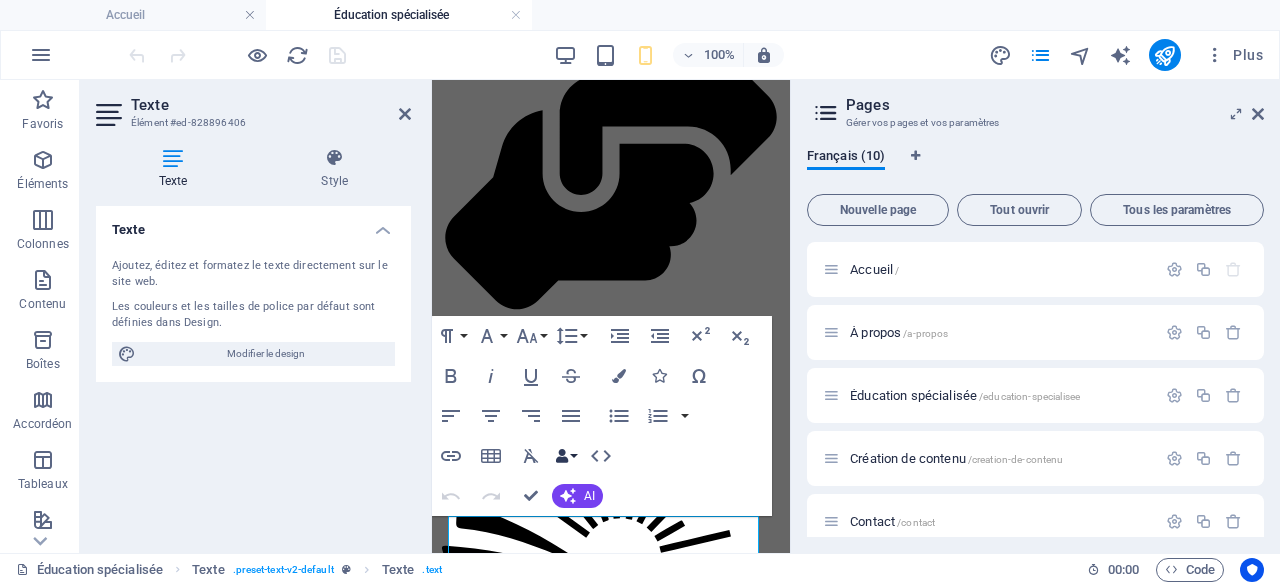 scroll, scrollTop: 1150, scrollLeft: 0, axis: vertical 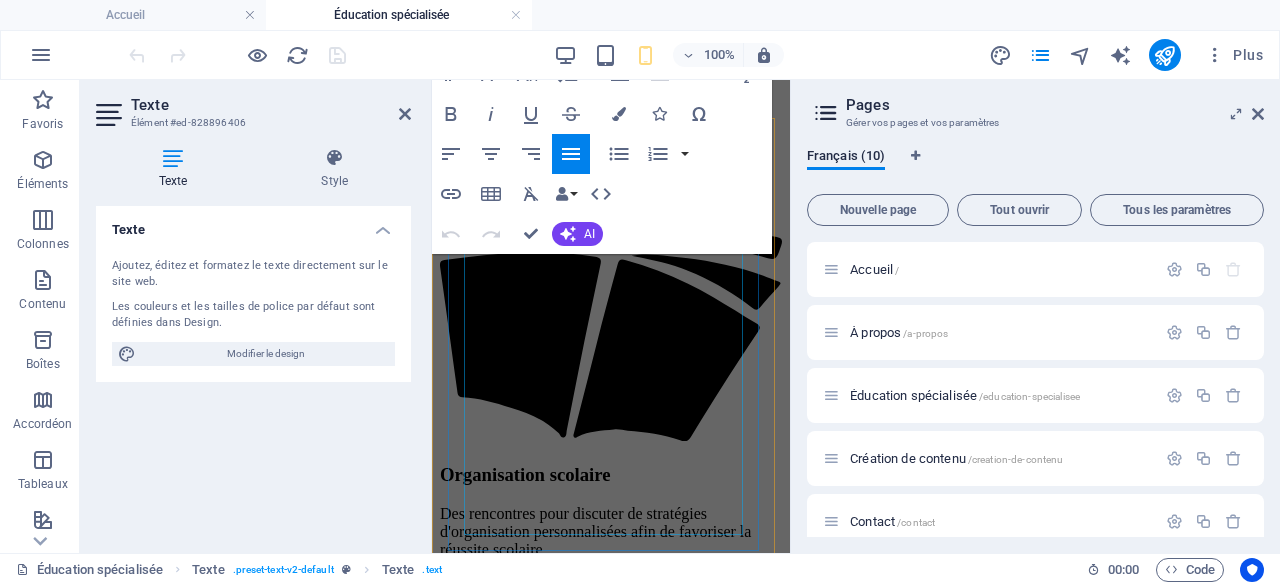 click on "J'accompagne les enfants et les adolescents dans le processus de structuration de leurs routines en leur proposant des outils et des stratégies qui sont simples, mais néanmoins très efficaces. Mon objectif est de les guider pas à pas, afin de créer un environnement paisible et ordonné. Grâce à un cadre bien défini, les jeunes peuvent ainsi développer de bonnes habitudes et améliorer leur engagement dans les différentes tâches de leur vie quotidienne." at bounding box center [268, 1761] 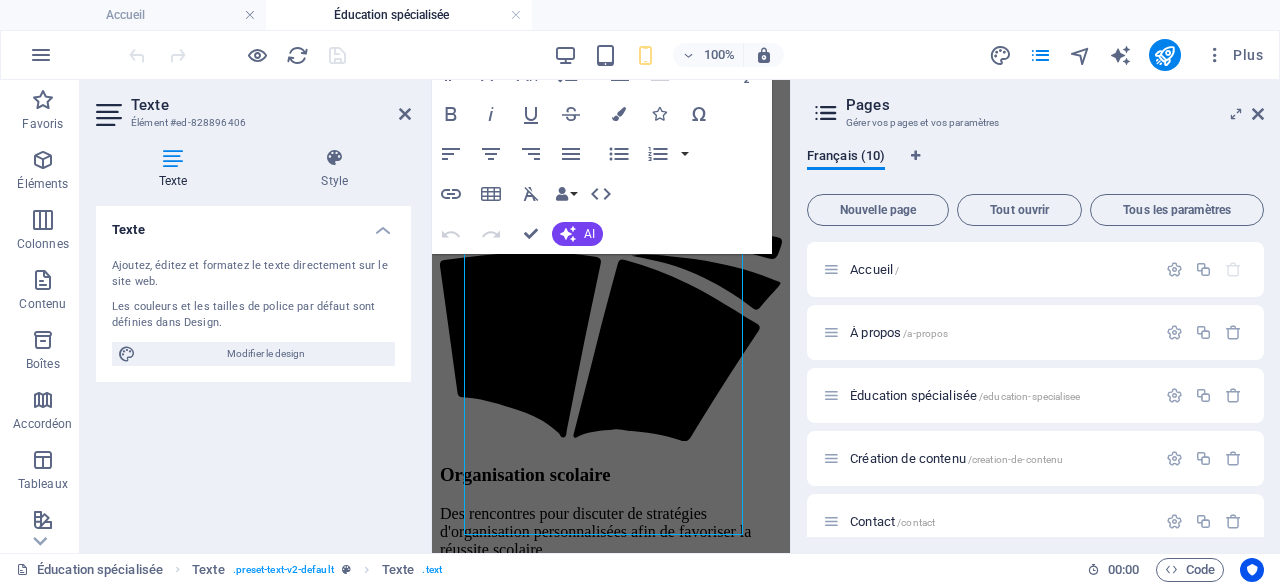 click on "J'accompagne les enfants et les adolescents dans le processus de structuration de leurs routines en leur proposant des outils et des stratégies qui sont simples, mais néanmoins très efficaces. Mon objectif est de les guider pas à pas, afin de créer un environnement paisible et ordonné. Grâce à un cadre bien défini, les jeunes peuvent ainsi développer de bonnes habitudes et améliorer leur engagement dans les différentes tâches de leur vie quotidienne." at bounding box center [268, 1761] 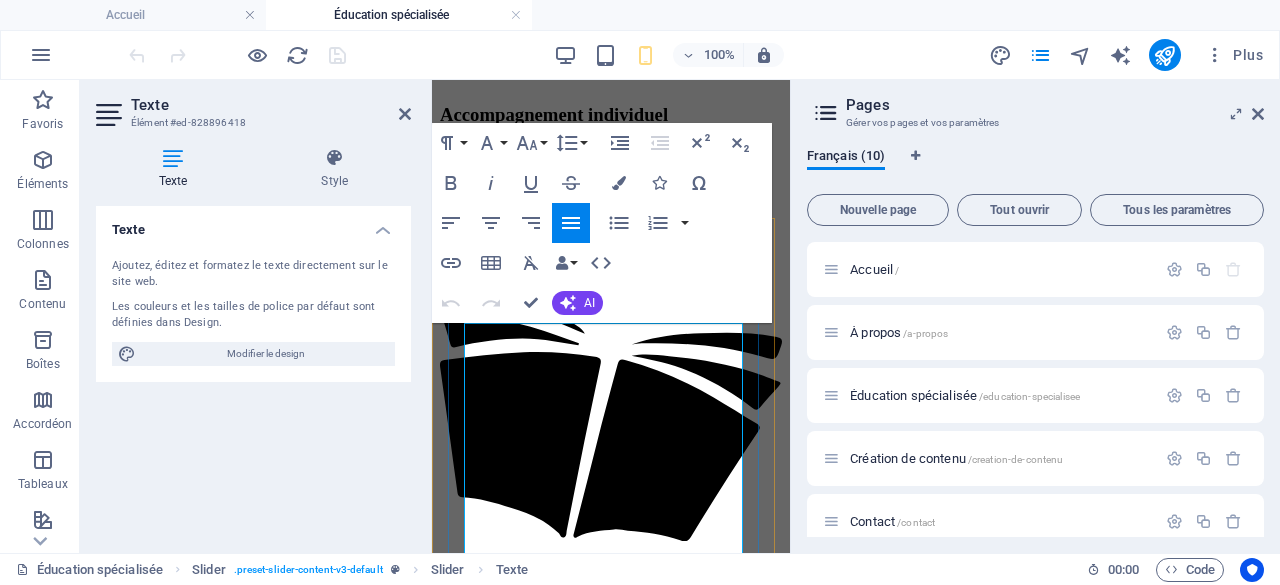 scroll, scrollTop: 2048, scrollLeft: 0, axis: vertical 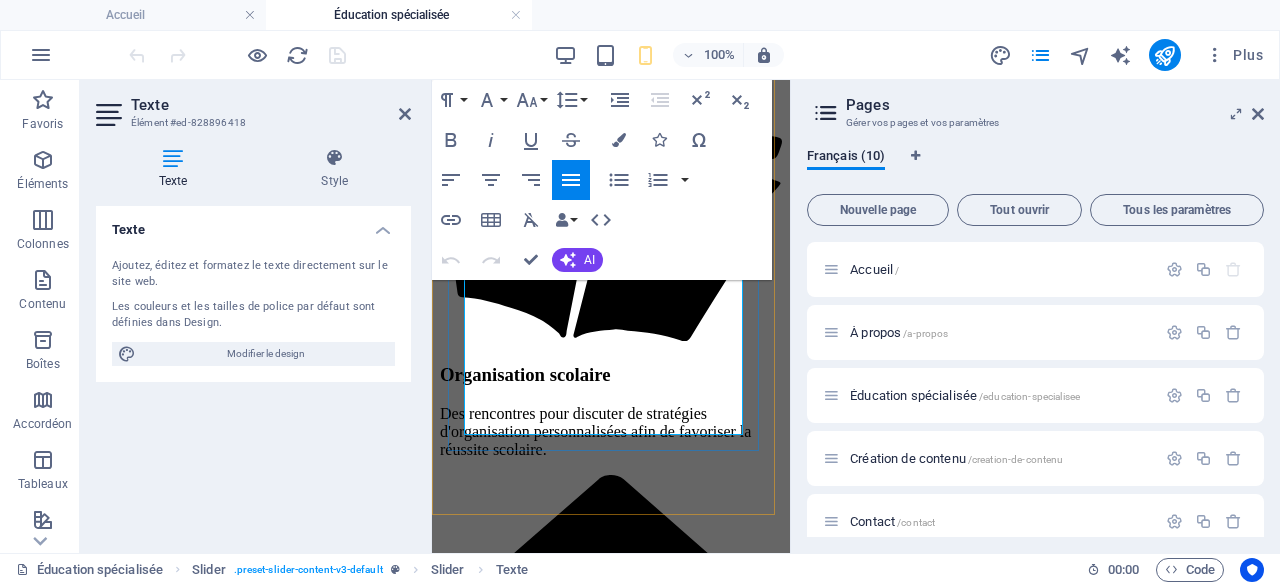 click on "J'accompagne les enfants et les adolescents dans le processus de structuration de leurs routines en leur proposant des outils et des stratégies qui sont simples, mais néanmoins très efficaces. Mon objectif est de les guider pas à pas, afin de créer un environnement paisible et ordonné. Grâce à un cadre bien défini, les jeunes peuvent ainsi développer de bonnes habitudes et améliorer leur engagement dans les différentes tâches de leur vie quotidienne." at bounding box center [268, 1661] 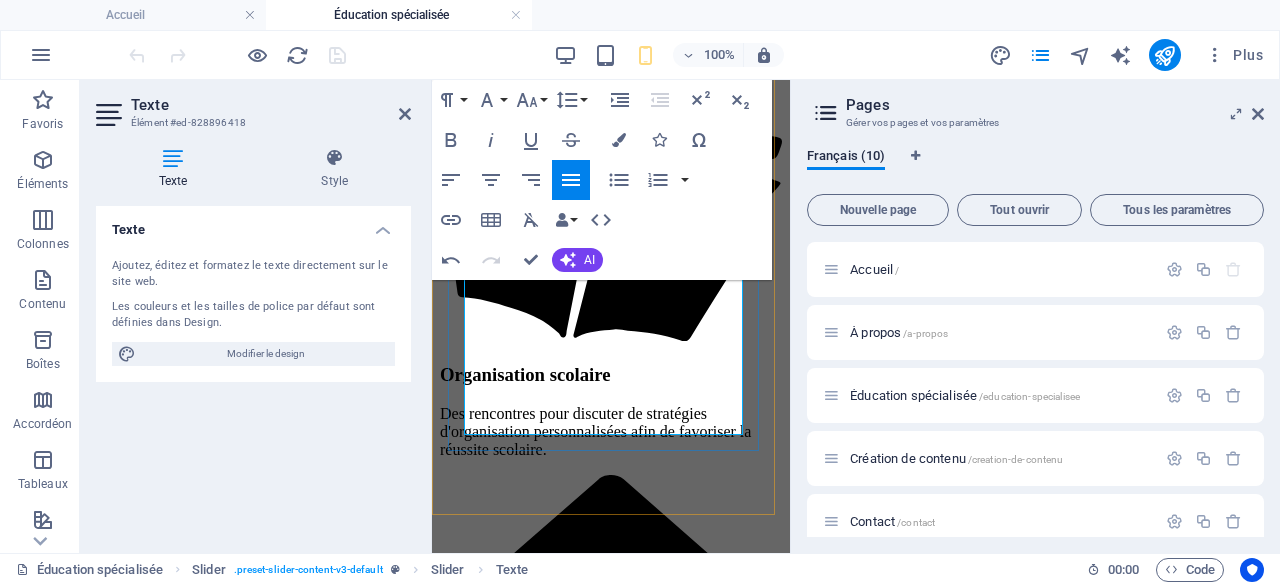 scroll, scrollTop: 3898, scrollLeft: 2, axis: both 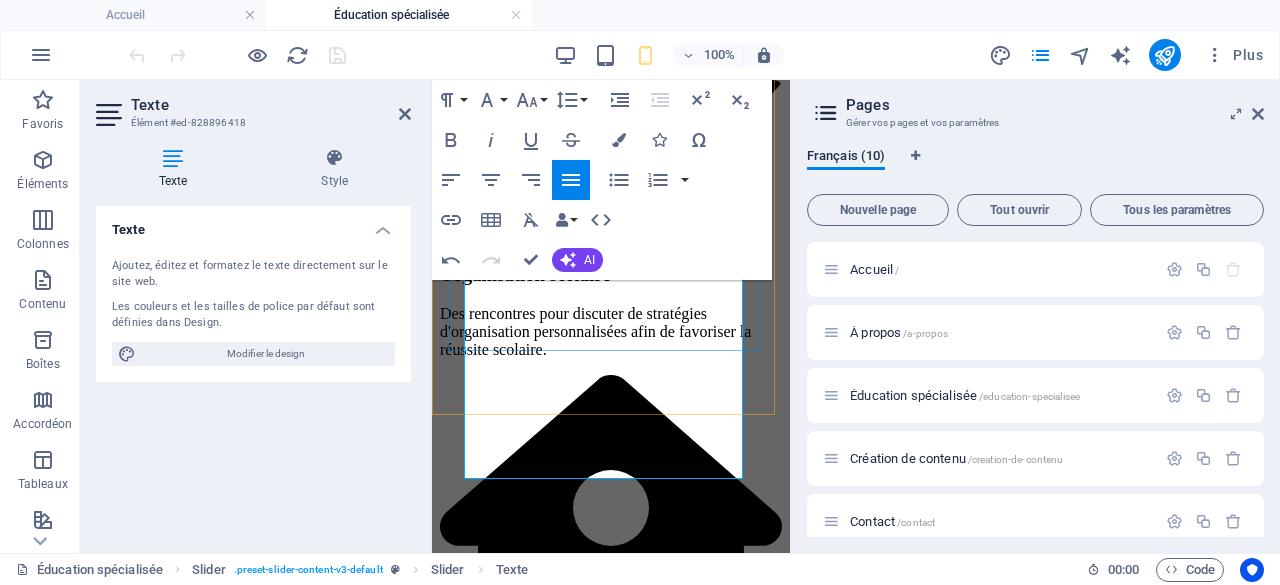 drag, startPoint x: 566, startPoint y: 319, endPoint x: 628, endPoint y: 323, distance: 62.1289 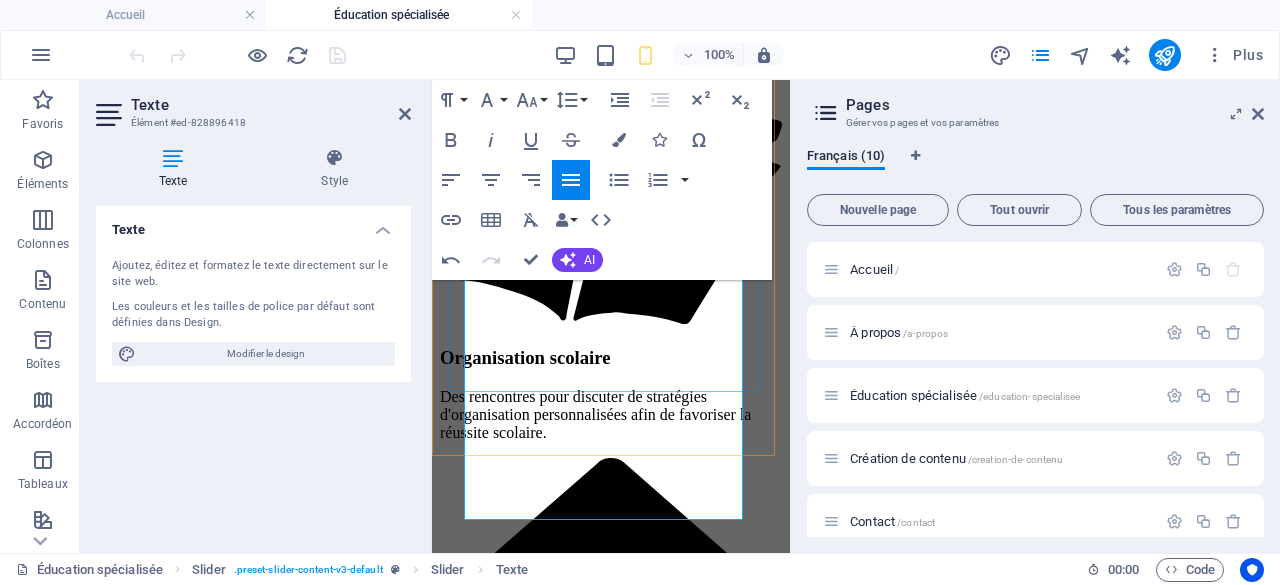 scroll, scrollTop: 2048, scrollLeft: 0, axis: vertical 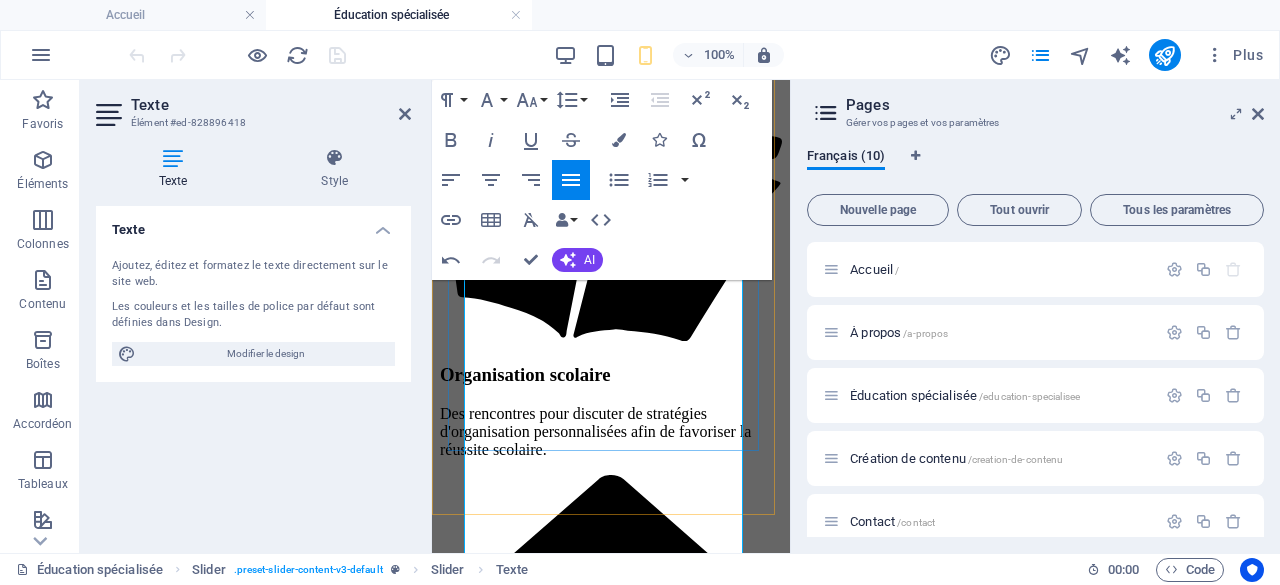 click on "J'accompagne les enfants et les adolescents dans le processus de structuration de leurs routines en leur proposant des outils et des stratégies qui sont simples, mais néanmoins très efficaces. Mon objectif est de les guider pas à pas, afin de créer un environnement paisible et ordonné. Grâce à un cadre bien défini, les jeunes peuvent ainsi développer de bonnes habitudes et améliorer leur engagement dans les différentes tâches de leur vie quotidienne. Mon approche  est solidement ancrée dans la réalité concrète : nous tirons parti des ressources disponibles ainsi que des situations actuelles pour générer un impact tangible et facilement observable dans la vie quotidienne de chacun." at bounding box center [268, 1715] 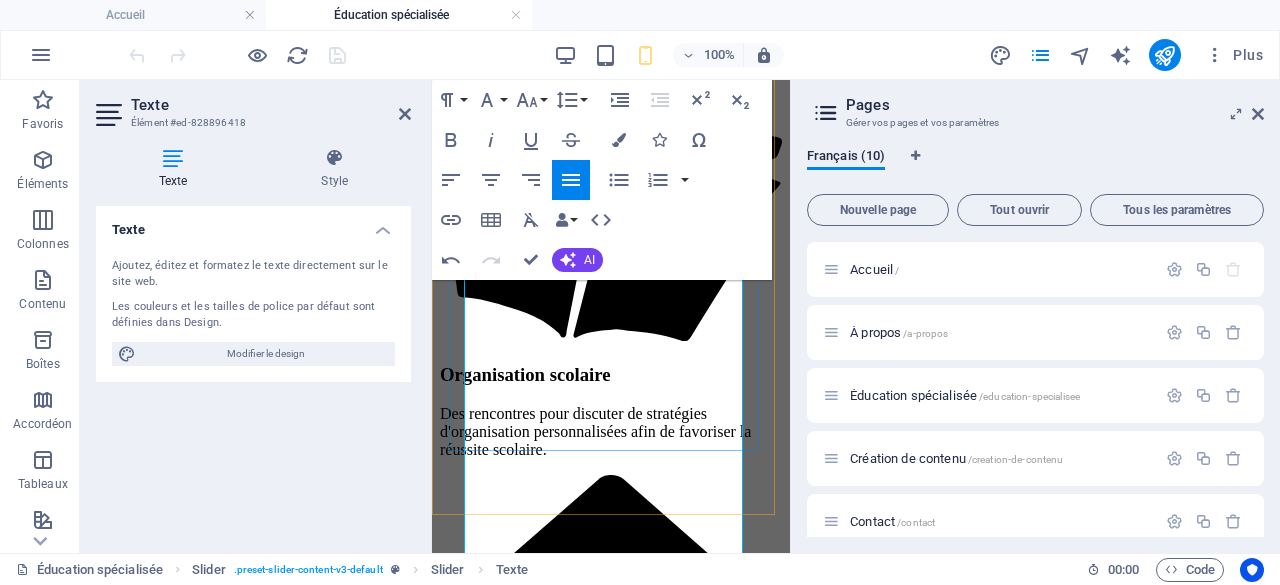 scroll, scrollTop: 30, scrollLeft: 0, axis: vertical 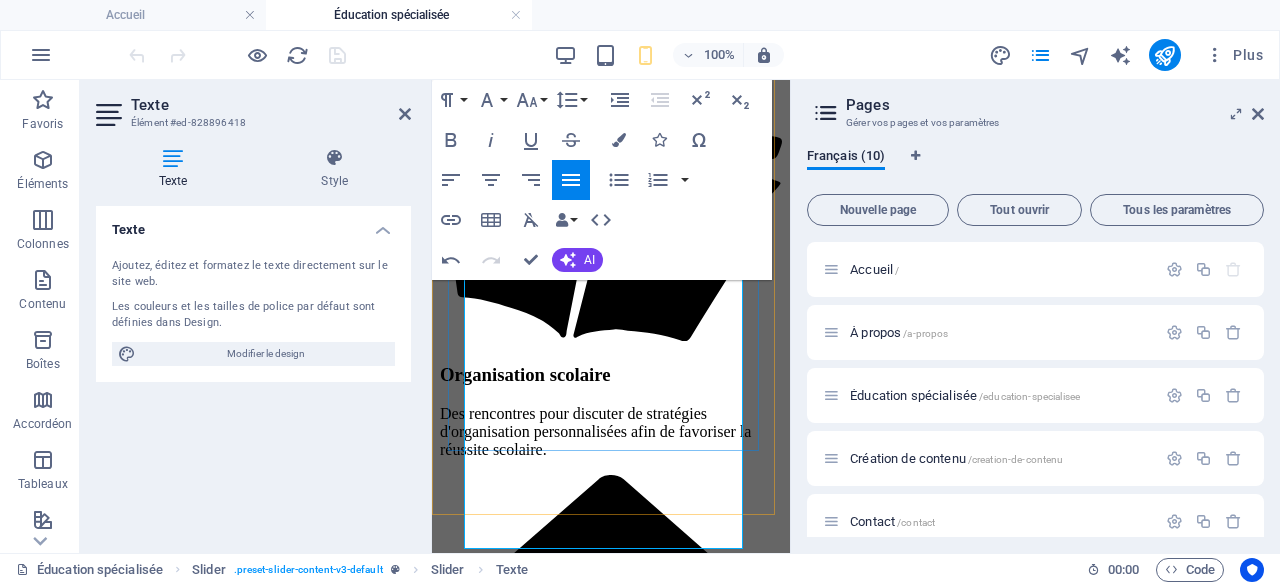 drag, startPoint x: 464, startPoint y: 417, endPoint x: 524, endPoint y: 439, distance: 63.90618 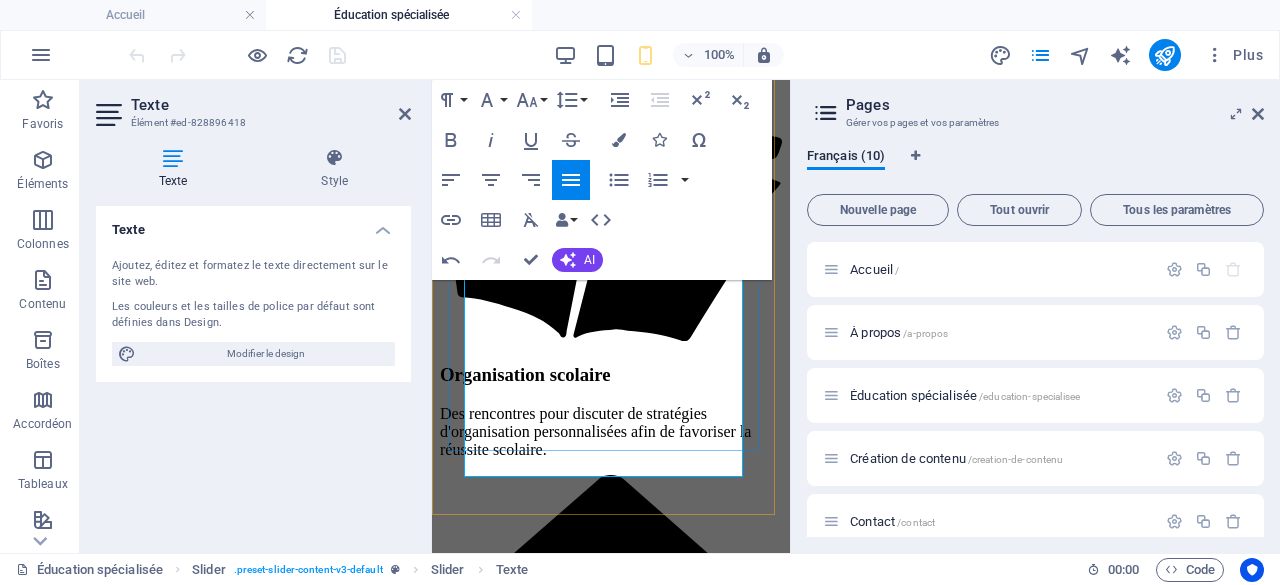 scroll, scrollTop: 126, scrollLeft: 0, axis: vertical 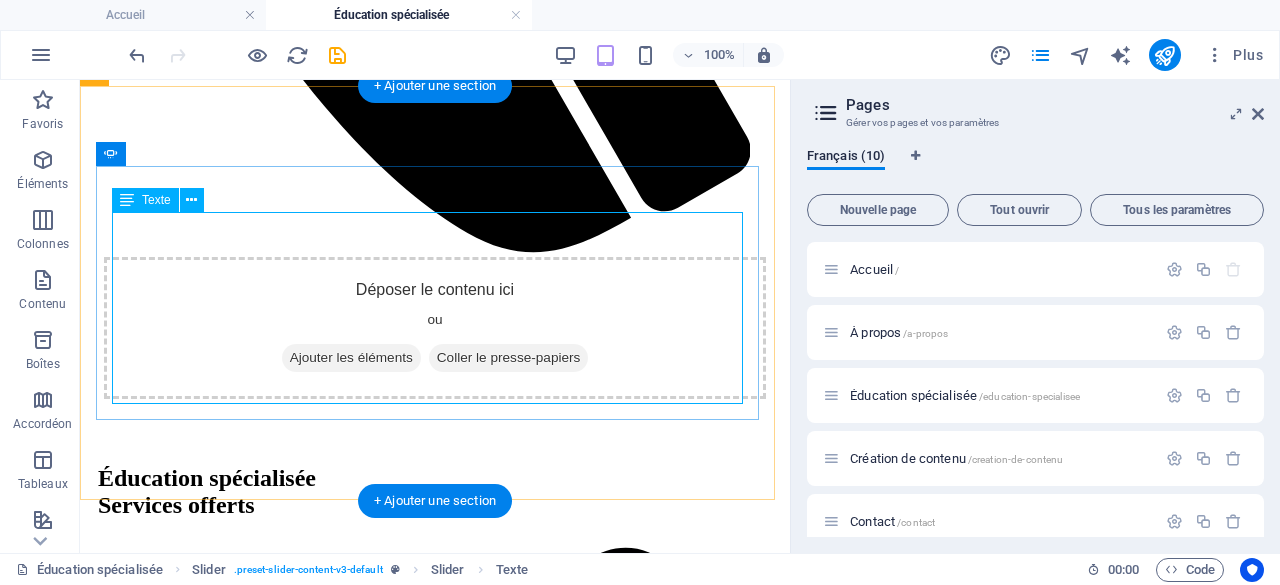 click on "J'accompagne les enfants et les adolescents dans le processus de structuration de leurs routines en leur proposant des outils et des stratégies qui sont simples, mais néanmoins très efficaces. Mon objectif est de les guider pas à pas, afin de créer un environnement paisible et ordonné. Grâce à un cadre bien défini, les jeunes peuvent ainsi développer de bonnes habitudes et améliorer leur engagement dans les différentes tâches de leur vie quotidienne. Mon approche est réaliste et respecte les possibilités de votre quotidien : nous tirons parti des ressources disponibles ainsi que des situations actuelles pour générer un impact tangible et facilement observable dans la vie quotidienne de chacun." at bounding box center [-260, 3206] 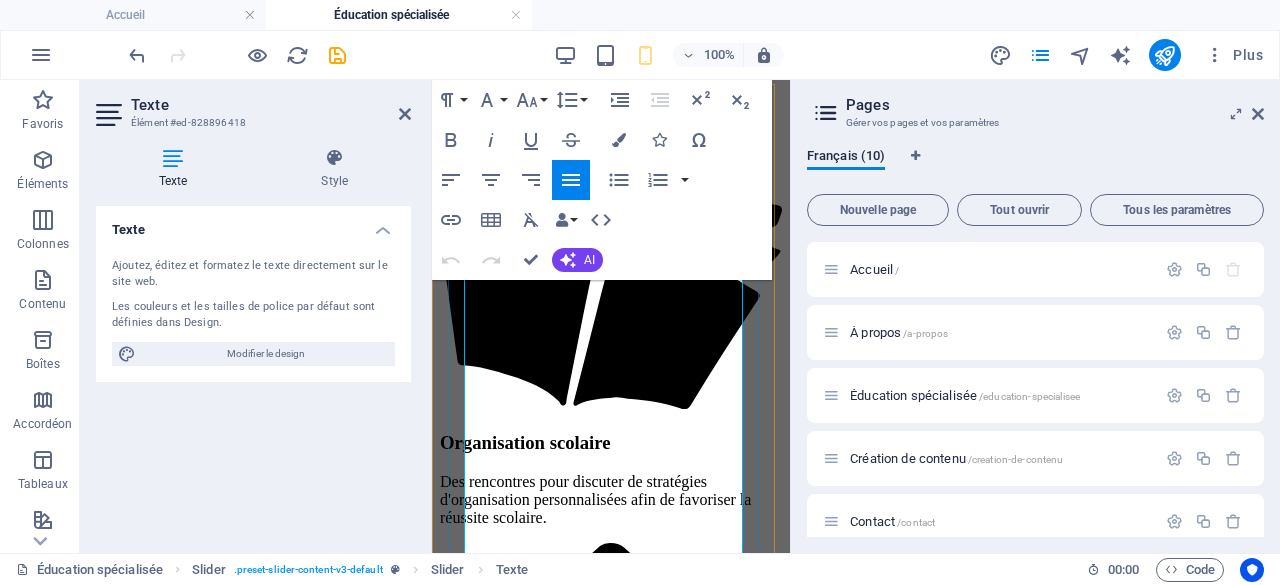 scroll, scrollTop: 2055, scrollLeft: 0, axis: vertical 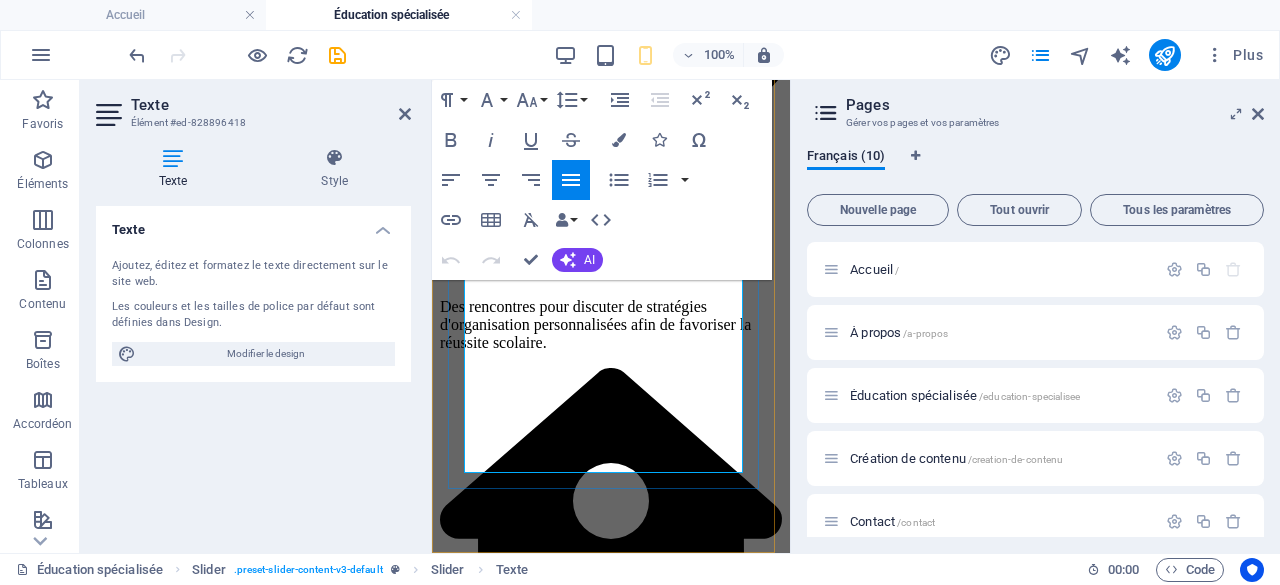 drag, startPoint x: 555, startPoint y: 417, endPoint x: 703, endPoint y: 471, distance: 157.54364 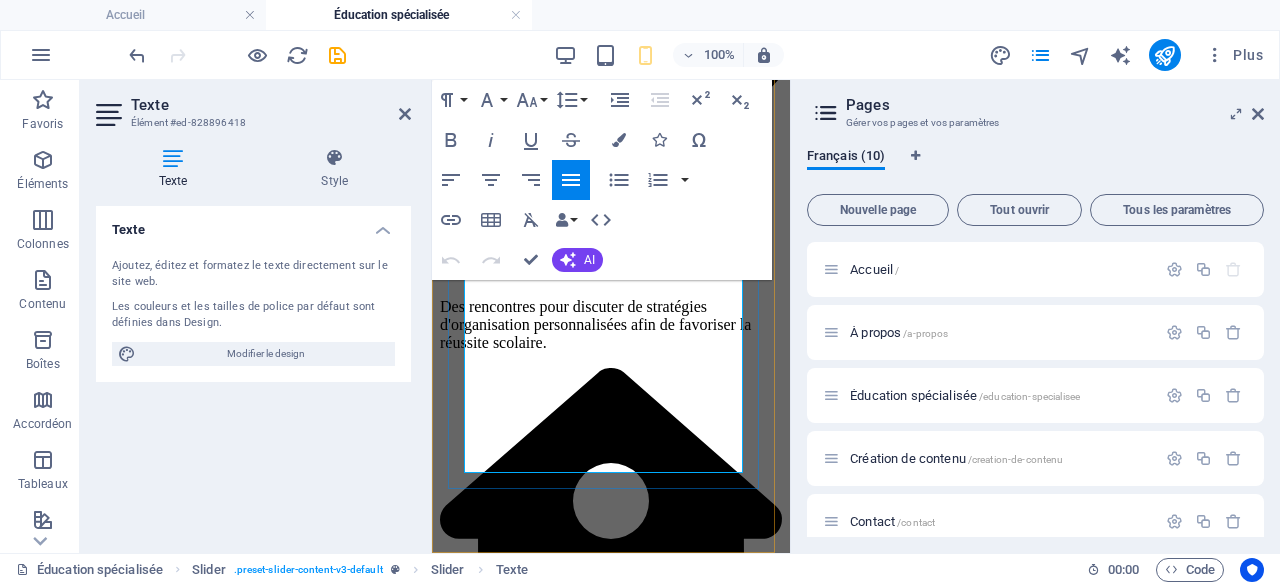 type 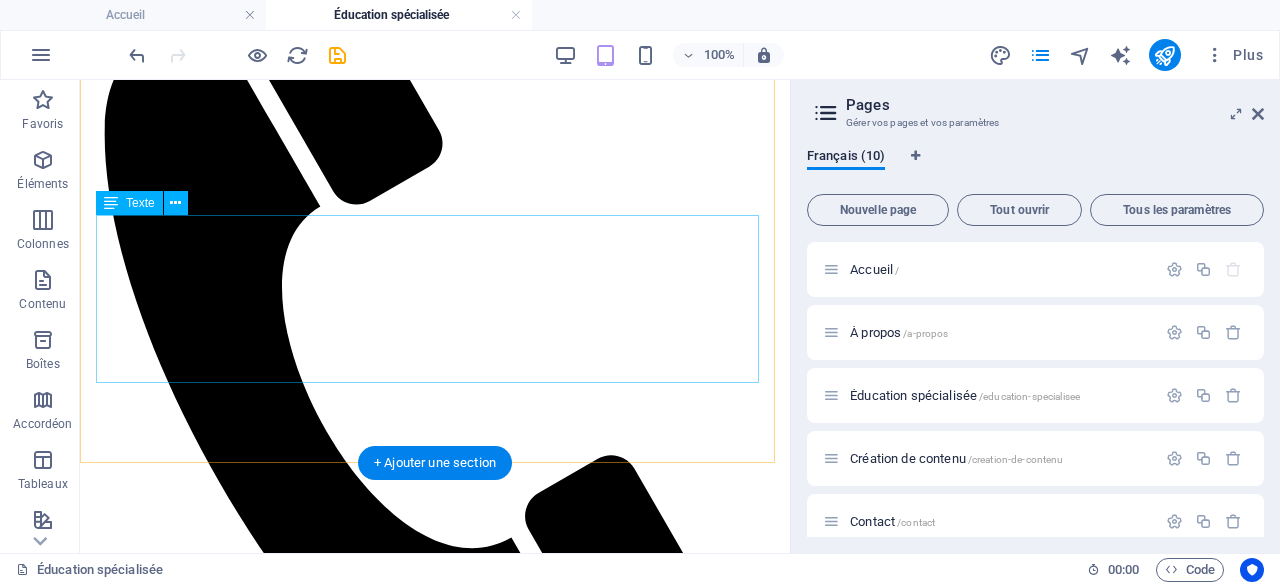scroll, scrollTop: 1132, scrollLeft: 0, axis: vertical 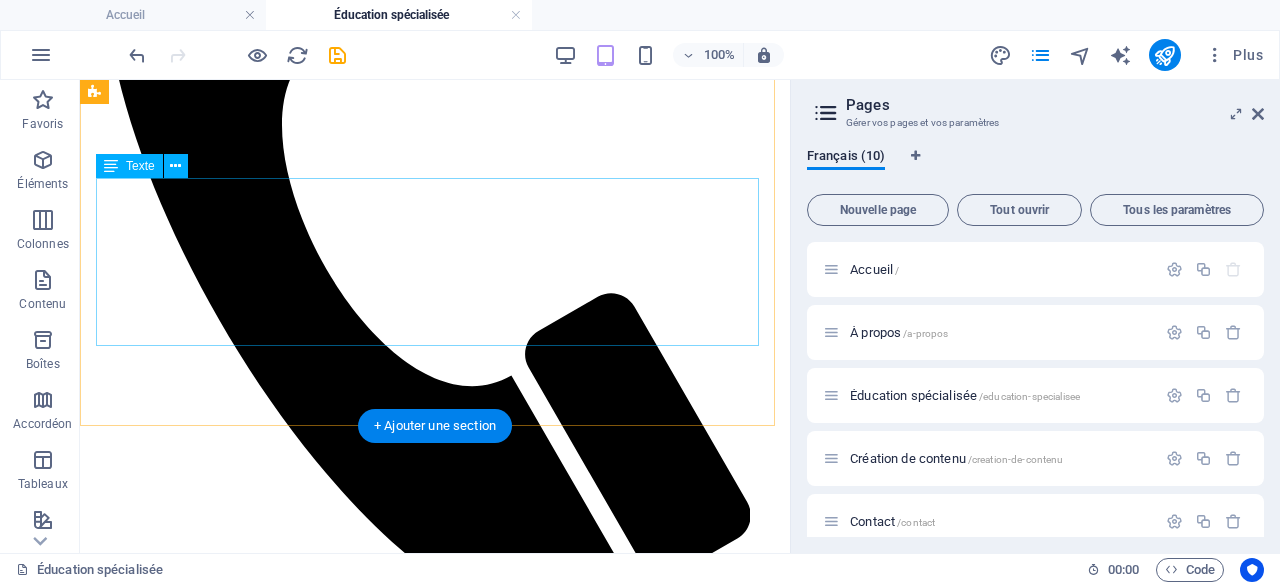 click on "J’offre mes services en éducation spécialisée aux  enfants, aux adolescents et à leurs familles  qui vivent avec des défis particuliers au quotidien. Mon objectif est d’apporter un soutien concret et bienveillant  pour favoriser leur développement, leur autonomie et leur bien-être.  Que ce soit pour mieux gérer les émotions, instaurer des routines ou accompagner dans les transitions, je m’adapte aux besoins uniques de chacun. Mon  approche  est toujours  personnalisée,  respectueuse et centrée sur les forces pour bâtir ensemble un environnement rassurant et stimulant." at bounding box center [435, 3220] 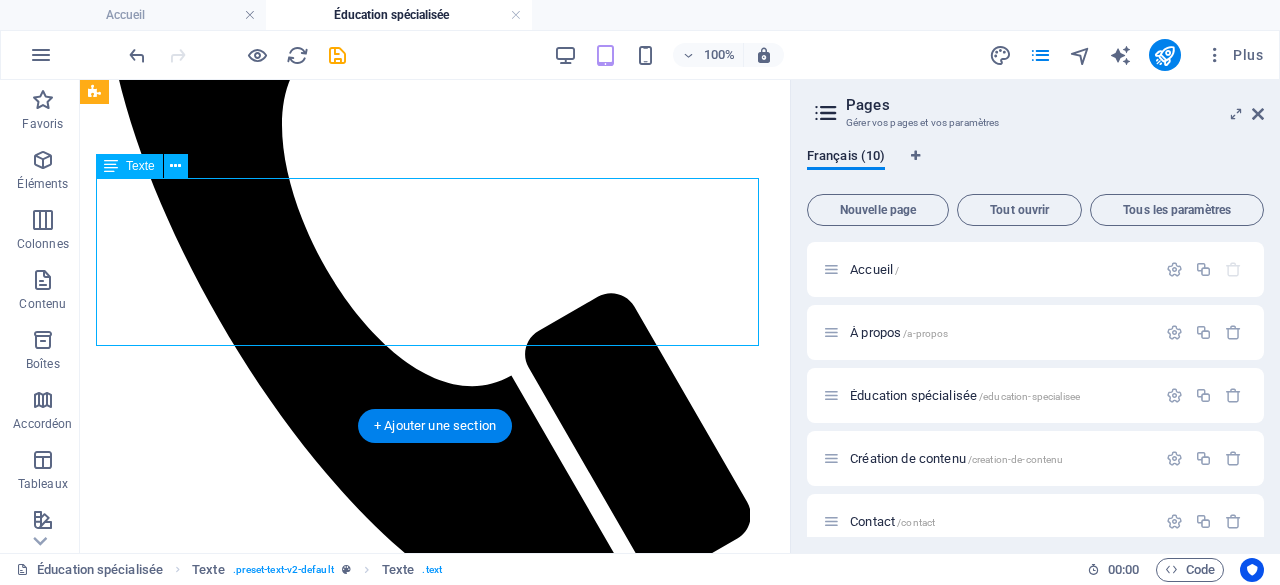 click on "J’offre mes services en éducation spécialisée aux  enfants, aux adolescents et à leurs familles  qui vivent avec des défis particuliers au quotidien. Mon objectif est d’apporter un soutien concret et bienveillant  pour favoriser leur développement, leur autonomie et leur bien-être.  Que ce soit pour mieux gérer les émotions, instaurer des routines ou accompagner dans les transitions, je m’adapte aux besoins uniques de chacun. Mon  approche  est toujours  personnalisée,  respectueuse et centrée sur les forces pour bâtir ensemble un environnement rassurant et stimulant." at bounding box center (435, 3220) 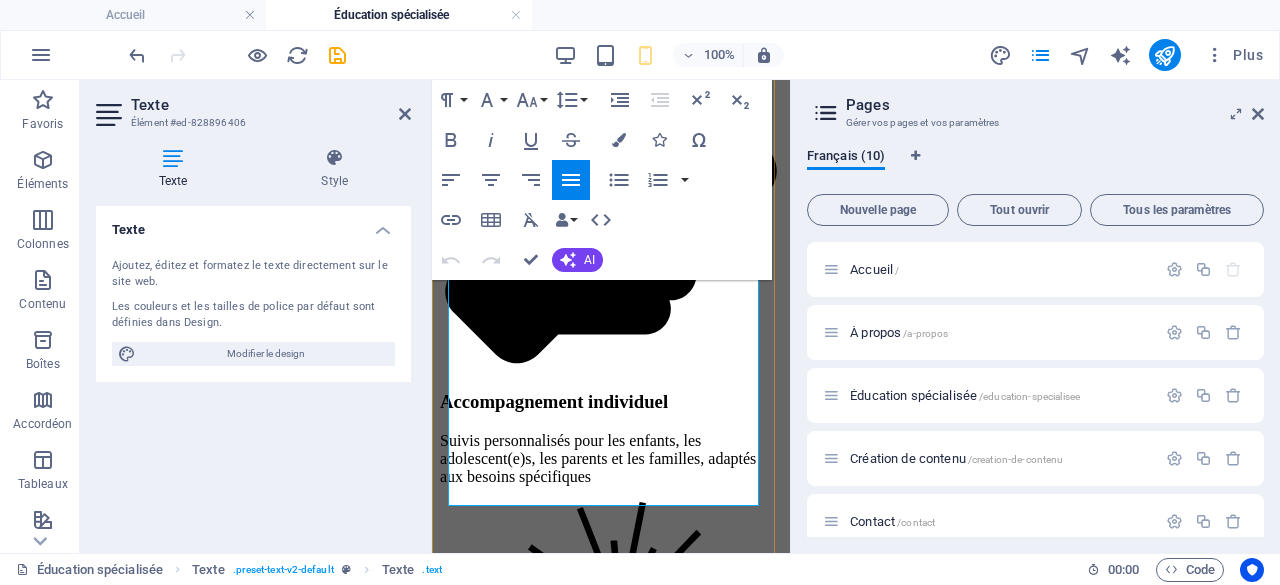 scroll, scrollTop: 1582, scrollLeft: 0, axis: vertical 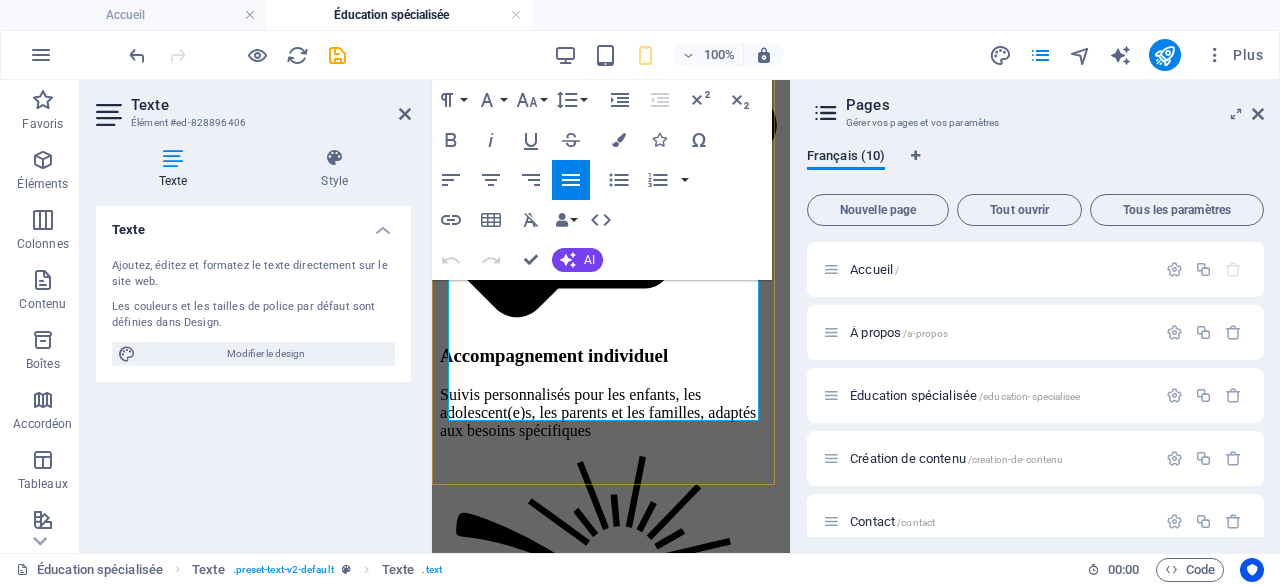 click on "J’offre mes services en éducation spécialisée aux  enfants, aux adolescents et à leurs familles  qui vivent avec des défis particuliers au quotidien. Mon objectif est d’apporter un soutien concret et bienveillant  pour favoriser leur développement, leur autonomie et leur bien-être.  Que ce soit pour mieux gérer les émotions, instaurer des routines ou accompagner dans les transitions, je m’adapte aux besoins uniques de chacun. Mon  approche  est toujours  personnalisée,  respectueuse et centrée sur les forces pour bâtir ensemble un environnement rassurant et stimulant." at bounding box center (611, 1562) 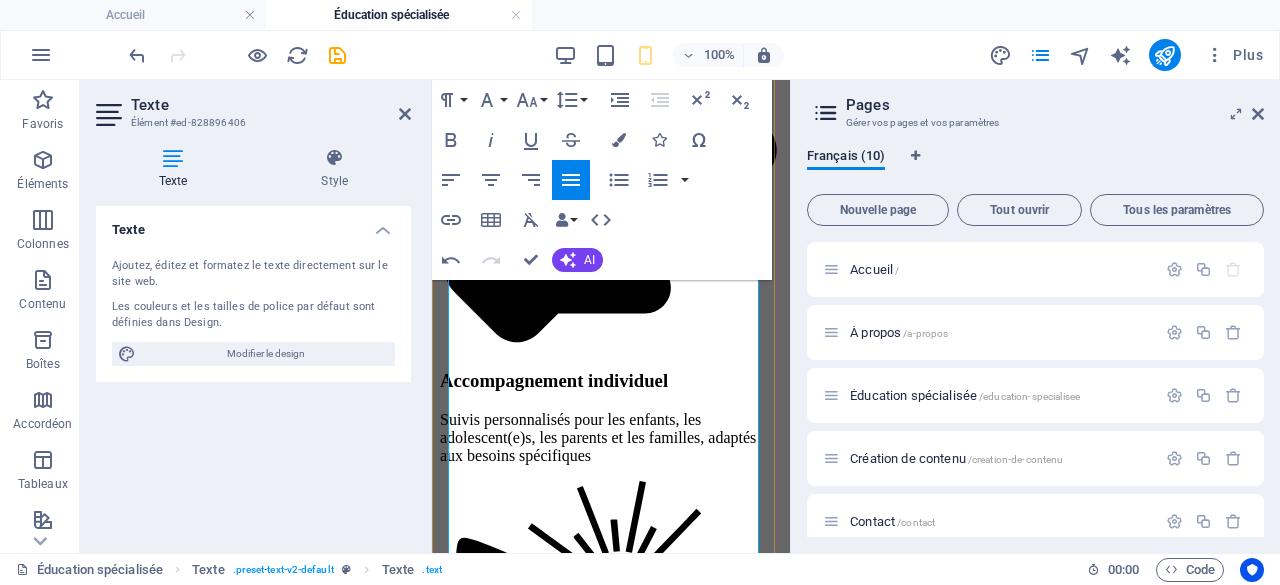 scroll, scrollTop: 1682, scrollLeft: 0, axis: vertical 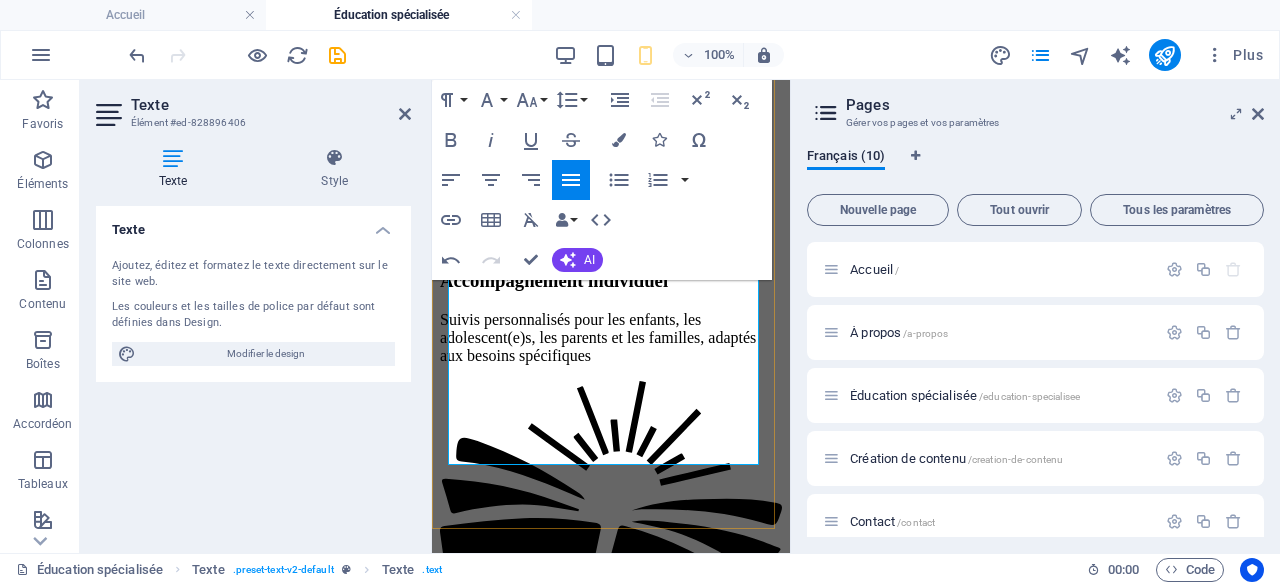 drag, startPoint x: 522, startPoint y: 404, endPoint x: 586, endPoint y: 404, distance: 64 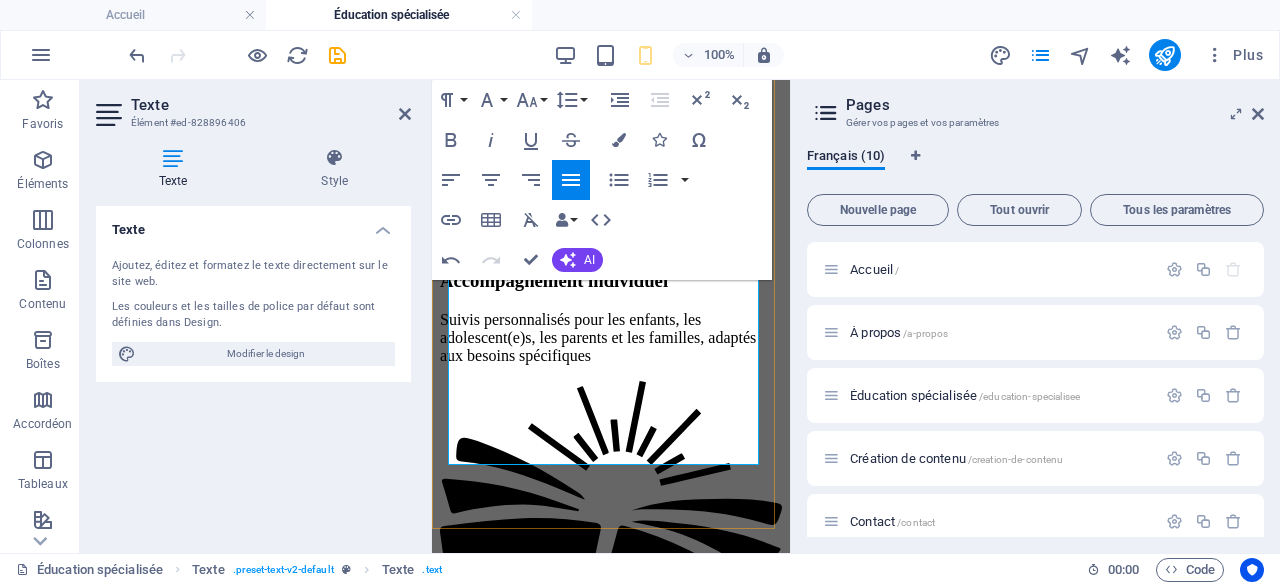 drag, startPoint x: 730, startPoint y: 405, endPoint x: 758, endPoint y: 444, distance: 48.010414 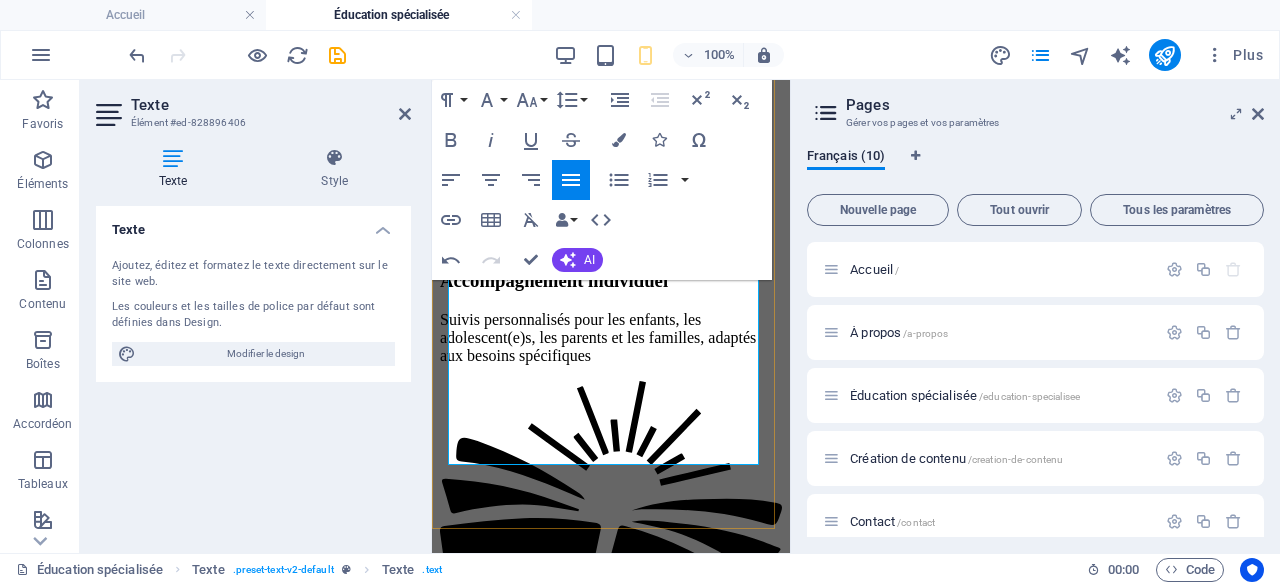 scroll, scrollTop: 1682, scrollLeft: 8, axis: both 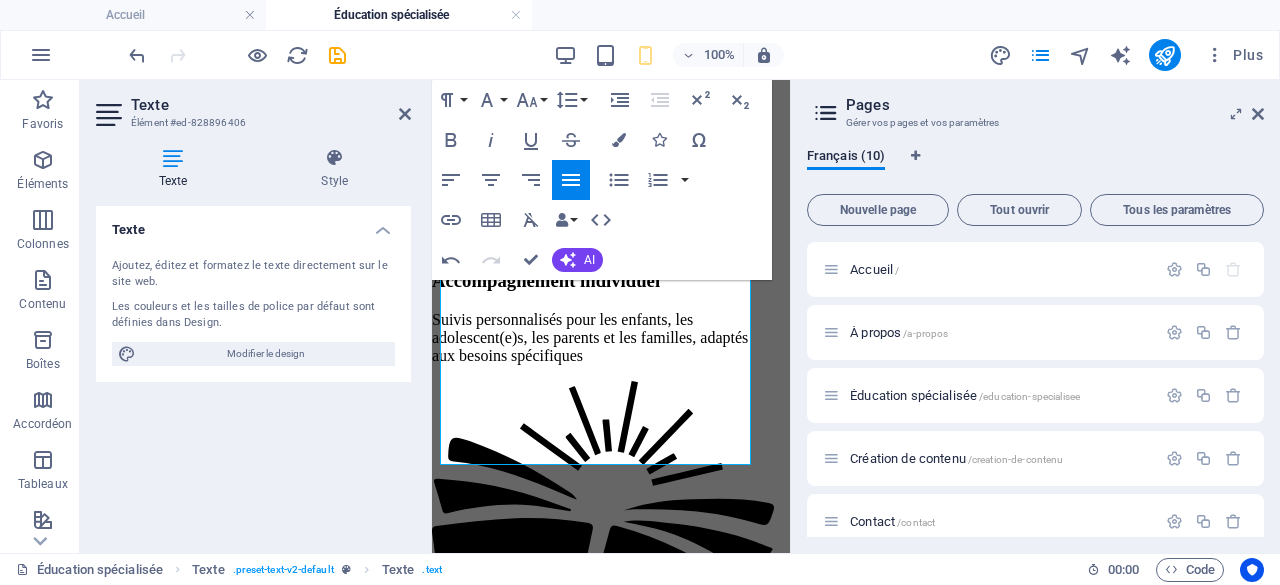 drag, startPoint x: 596, startPoint y: 421, endPoint x: 702, endPoint y: 443, distance: 108.25895 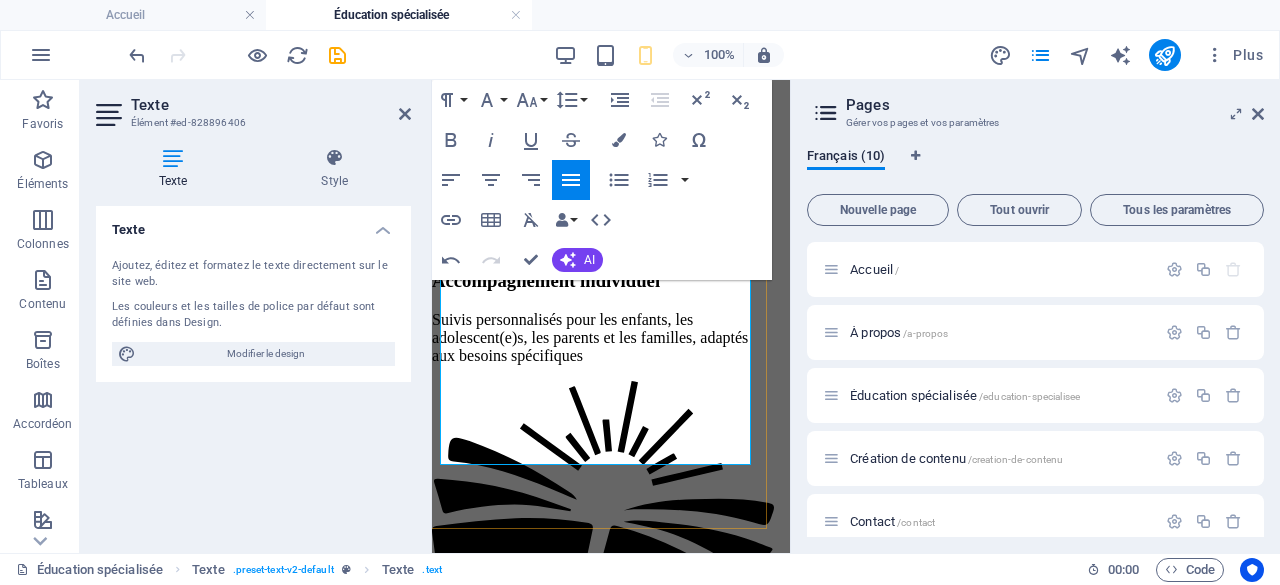 click on "Mon approche est réaliste et respecte les possibilités de votre quotidien : nous tirons parti des ressources disponibles ainsi que des situations que vous vivez au quotidien  pour générer un impact tangible et facilement observable dans la vie quotidienne de chacun." at bounding box center [603, 1665] 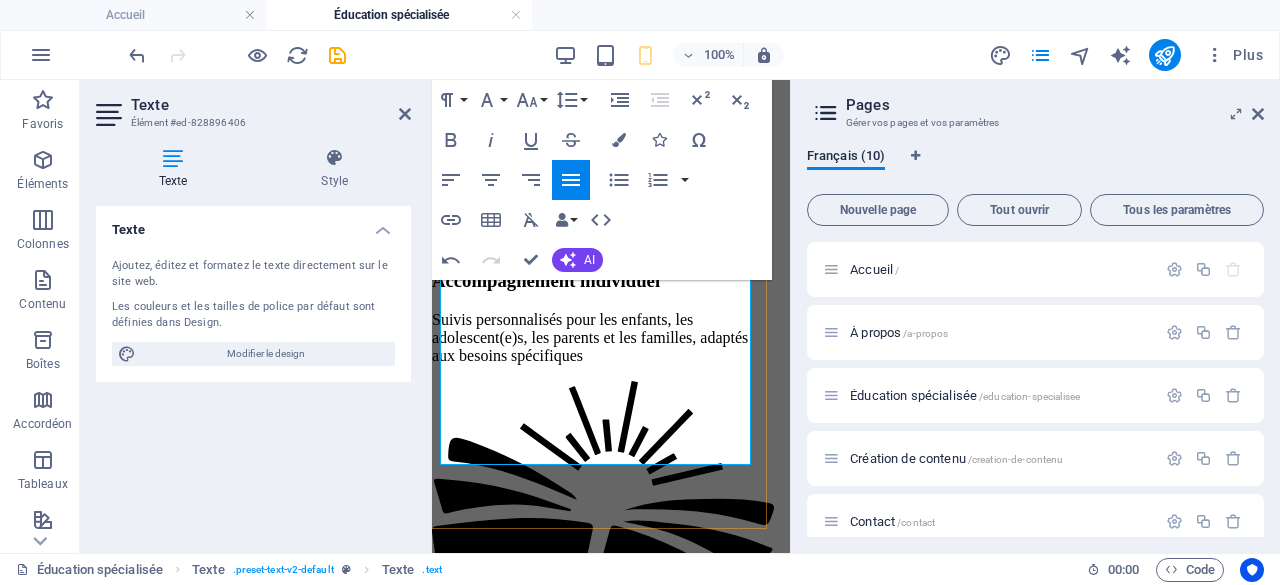 drag, startPoint x: 444, startPoint y: 427, endPoint x: 756, endPoint y: 442, distance: 312.36038 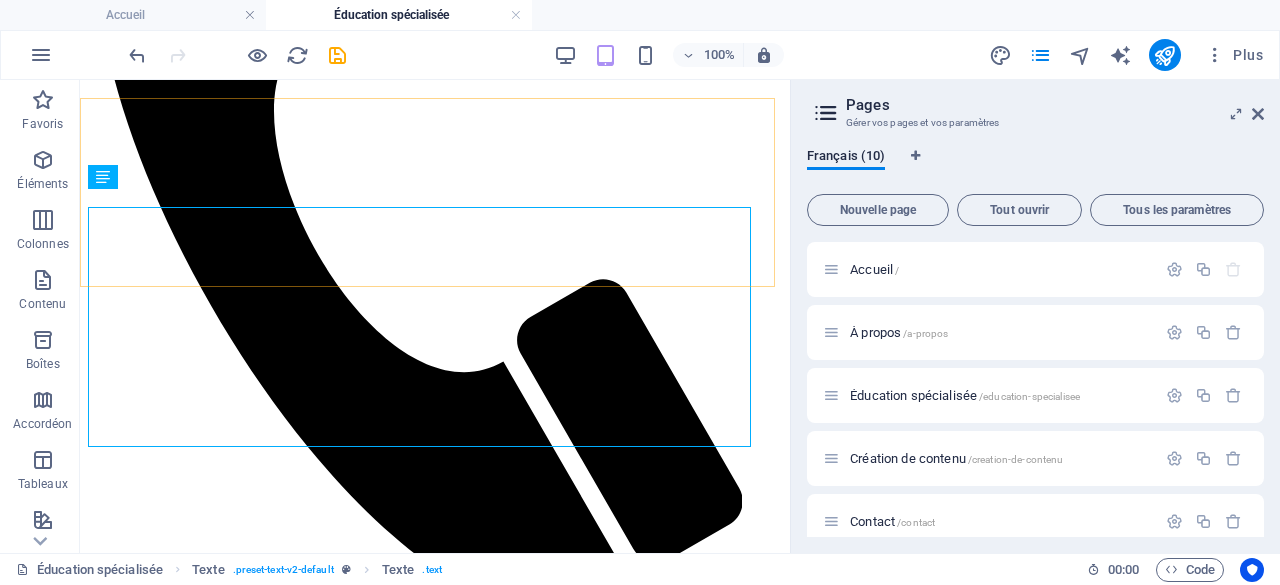 scroll, scrollTop: 1121, scrollLeft: 8, axis: both 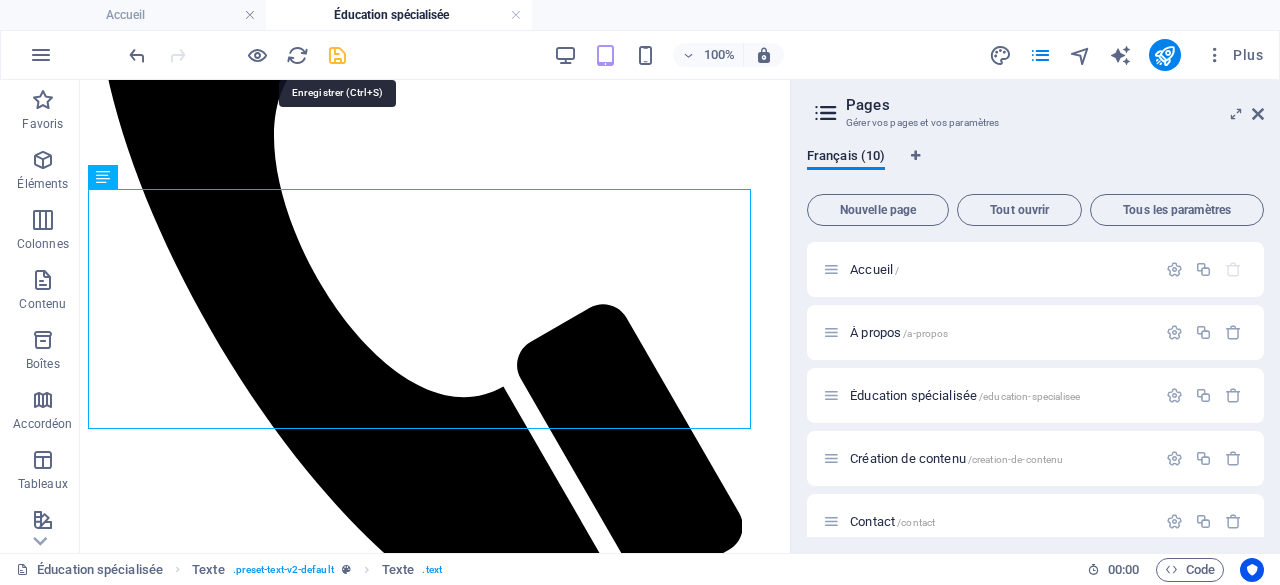 click at bounding box center [337, 55] 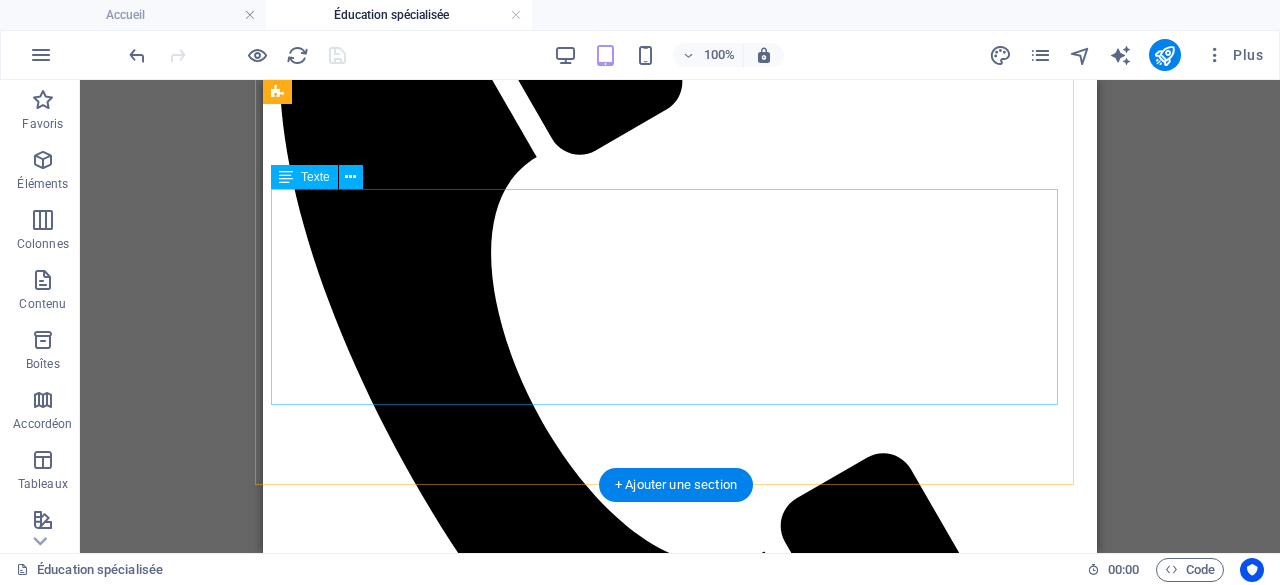 scroll, scrollTop: 1149, scrollLeft: 8, axis: both 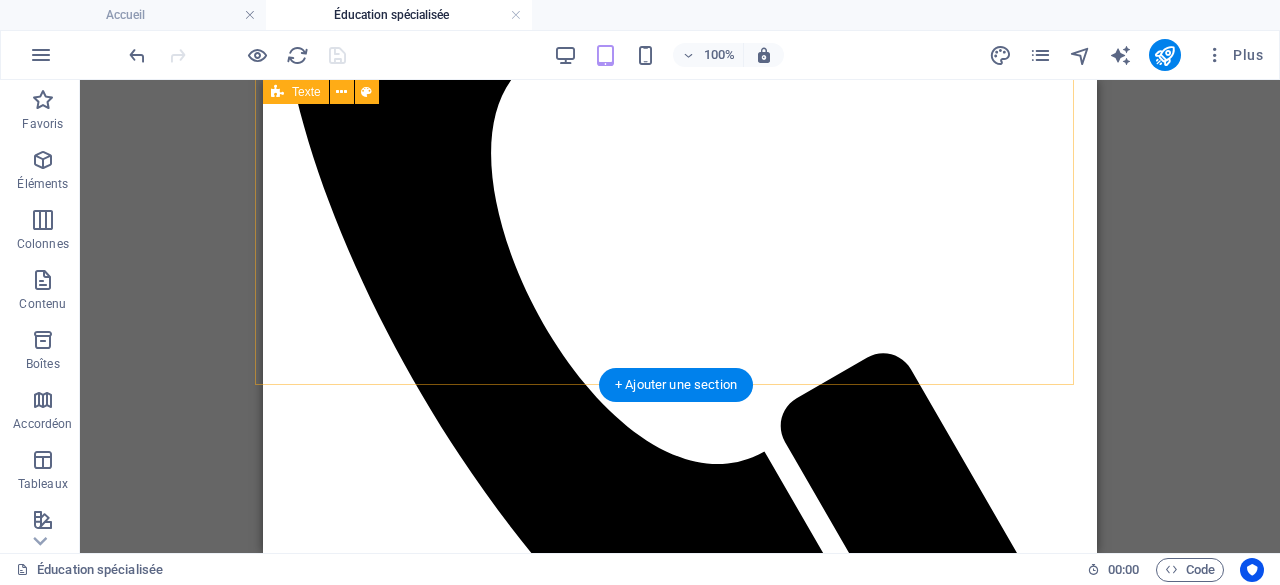 click on "Pour qui ? Pour quoi ? J’offre mes services en éducation spécialisée aux  enfants, aux adolescents et à leurs familles  qui vivent avec des défis particuliers au quotidien. Mon objectif est d’apporter un soutien concret et bienveillant  pour favoriser leur développement, leur autonomie et leur bien-être.  Que ce soit pour mieux gérer les émotions, instaurer des routines ou accompagner dans les transitions, je m’adapte aux besoins uniques de chacun. Mon  approche  est toujours  personnalisée,  respectueuse et centrée sur les forces pour bâtir ensemble un environnement rassurant et stimulant.  Mon approche est réaliste et respecte les possibilités de votre quotidien : nous tirons parti des ressources disponibles ainsi que des situations que vous vivez au quotidien pour favoriser le mieux-être de tous les membres de la famille." at bounding box center [672, 3629] 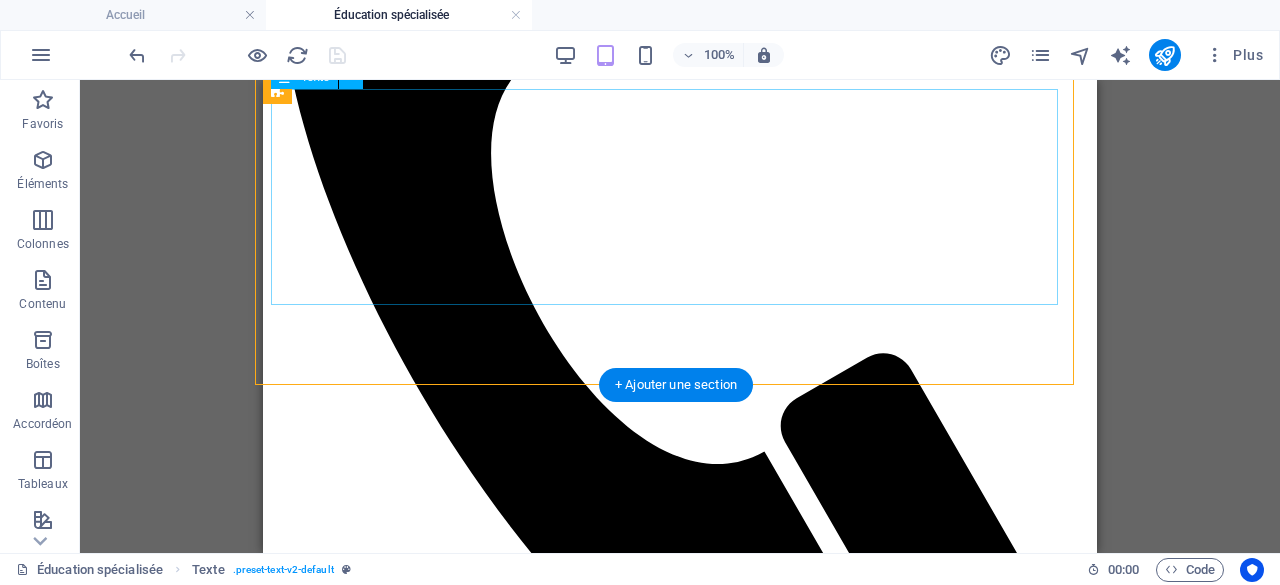 click on "J’offre mes services en éducation spécialisée aux  enfants, aux adolescents et à leurs familles  qui vivent avec des défis particuliers au quotidien. Mon objectif est d’apporter un soutien concret et bienveillant  pour favoriser leur développement, leur autonomie et leur bien-être.  Que ce soit pour mieux gérer les émotions, instaurer des routines ou accompagner dans les transitions, je m’adapte aux besoins uniques de chacun. Mon  approche  est toujours  personnalisée,  respectueuse et centrée sur les forces pour bâtir ensemble un environnement rassurant et stimulant.  Mon approche est réaliste et respecte les possibilités de votre quotidien : nous tirons parti des ressources disponibles ainsi que des situations que vous vivez au quotidien pour favoriser le mieux-être de tous les membres de la famille." at bounding box center [672, 3669] 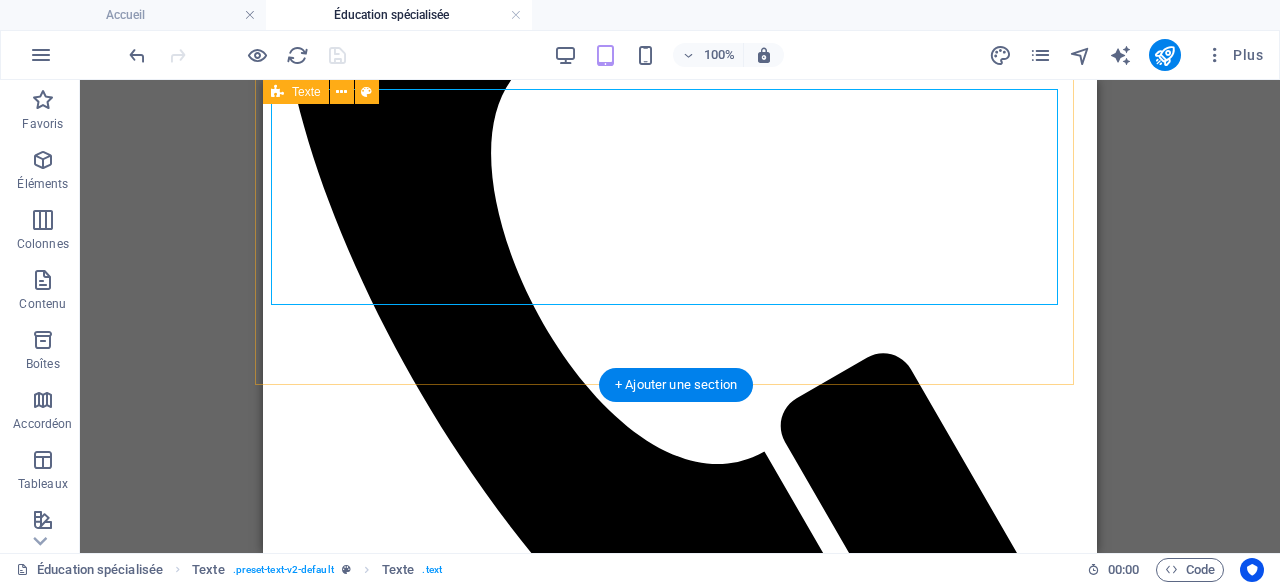 click on "Pour qui ? Pour quoi ? J’offre mes services en éducation spécialisée aux  enfants, aux adolescents et à leurs familles  qui vivent avec des défis particuliers au quotidien. Mon objectif est d’apporter un soutien concret et bienveillant  pour favoriser leur développement, leur autonomie et leur bien-être.  Que ce soit pour mieux gérer les émotions, instaurer des routines ou accompagner dans les transitions, je m’adapte aux besoins uniques de chacun. Mon  approche  est toujours  personnalisée,  respectueuse et centrée sur les forces pour bâtir ensemble un environnement rassurant et stimulant.  Mon approche est réaliste et respecte les possibilités de votre quotidien : nous tirons parti des ressources disponibles ainsi que des situations que vous vivez au quotidien pour favoriser le mieux-être de tous les membres de la famille." at bounding box center [672, 3629] 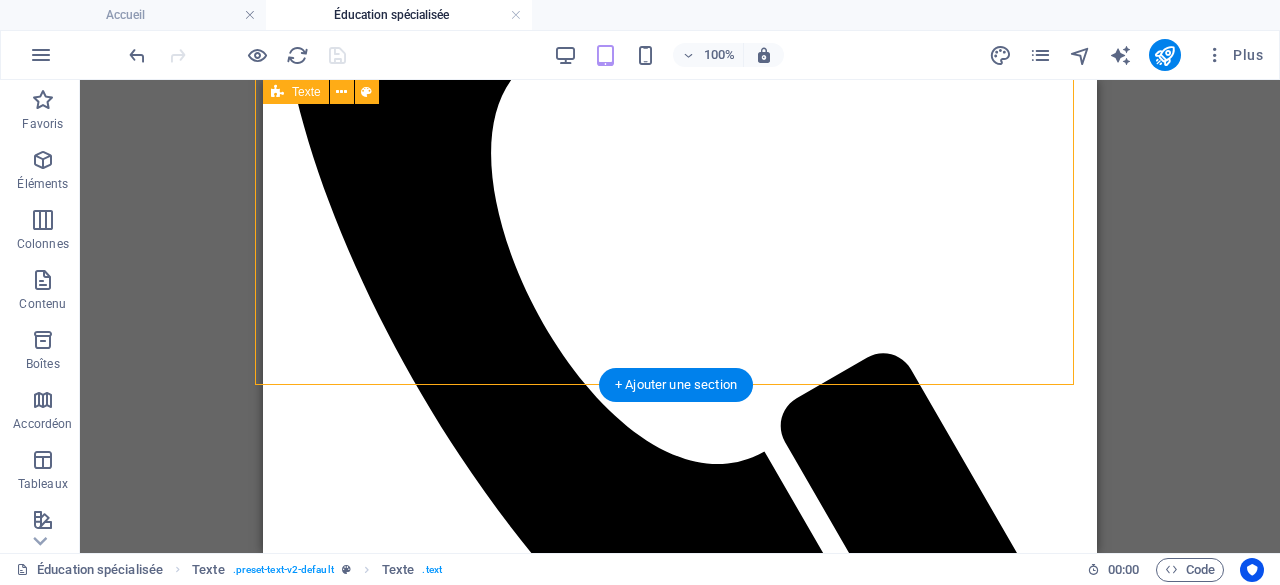 click on "Pour qui ? Pour quoi ? J’offre mes services en éducation spécialisée aux  enfants, aux adolescents et à leurs familles  qui vivent avec des défis particuliers au quotidien. Mon objectif est d’apporter un soutien concret et bienveillant  pour favoriser leur développement, leur autonomie et leur bien-être.  Que ce soit pour mieux gérer les émotions, instaurer des routines ou accompagner dans les transitions, je m’adapte aux besoins uniques de chacun. Mon  approche  est toujours  personnalisée,  respectueuse et centrée sur les forces pour bâtir ensemble un environnement rassurant et stimulant.  Mon approche est réaliste et respecte les possibilités de votre quotidien : nous tirons parti des ressources disponibles ainsi que des situations que vous vivez au quotidien pour favoriser le mieux-être de tous les membres de la famille." at bounding box center (672, 3629) 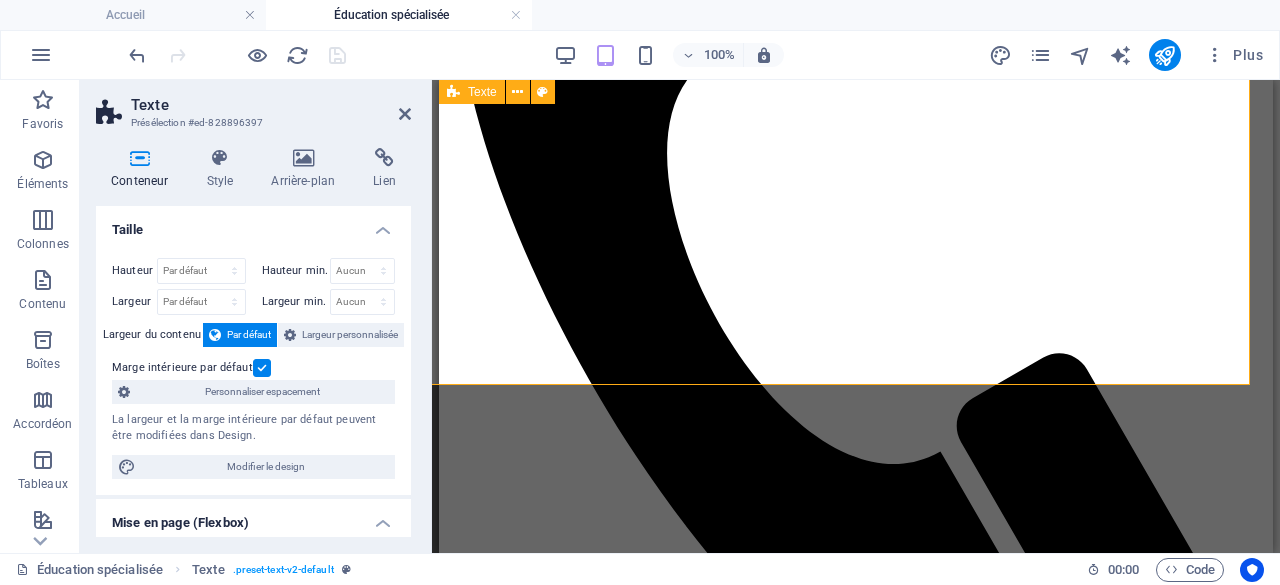 scroll, scrollTop: 1049, scrollLeft: 8, axis: both 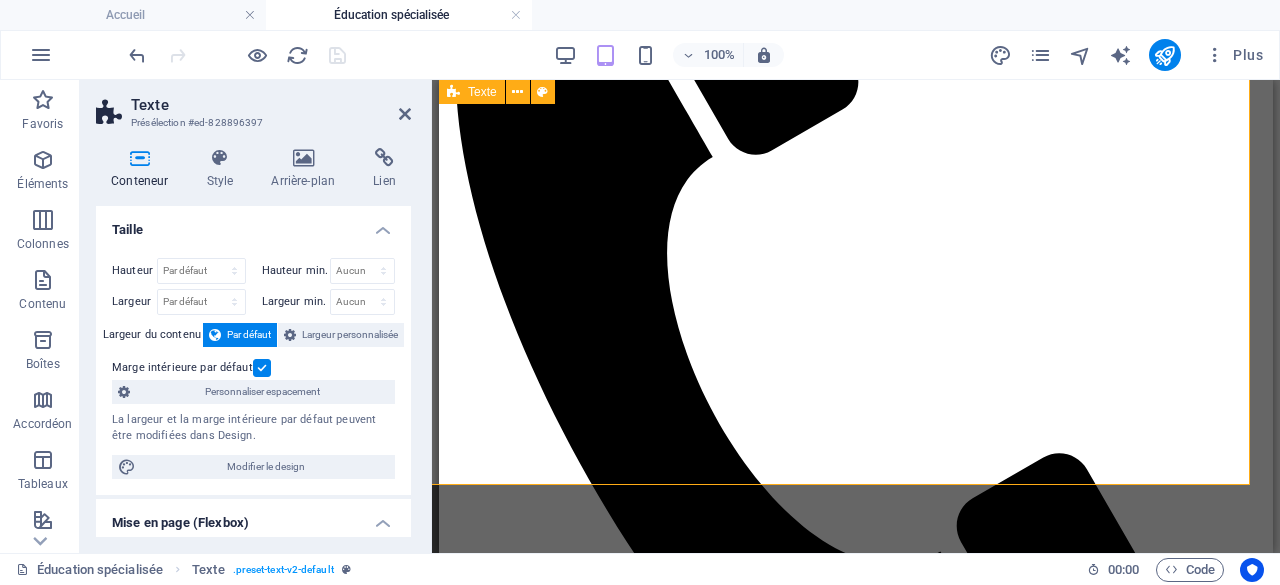 click on "Pour qui ? Pour quoi ? J’offre mes services en éducation spécialisée aux  enfants, aux adolescents et à leurs familles  qui vivent avec des défis particuliers au quotidien. Mon objectif est d’apporter un soutien concret et bienveillant  pour favoriser leur développement, leur autonomie et leur bien-être.  Que ce soit pour mieux gérer les émotions, instaurer des routines ou accompagner dans les transitions, je m’adapte aux besoins uniques de chacun. Mon  approche  est toujours  personnalisée,  respectueuse et centrée sur les forces pour bâtir ensemble un environnement rassurant et stimulant.  Mon approche est réaliste et respecte les possibilités de votre quotidien : nous tirons parti des ressources disponibles ainsi que des situations que vous vivez au quotidien pour favoriser le mieux-être de tous les membres de la famille." at bounding box center (848, 3729) 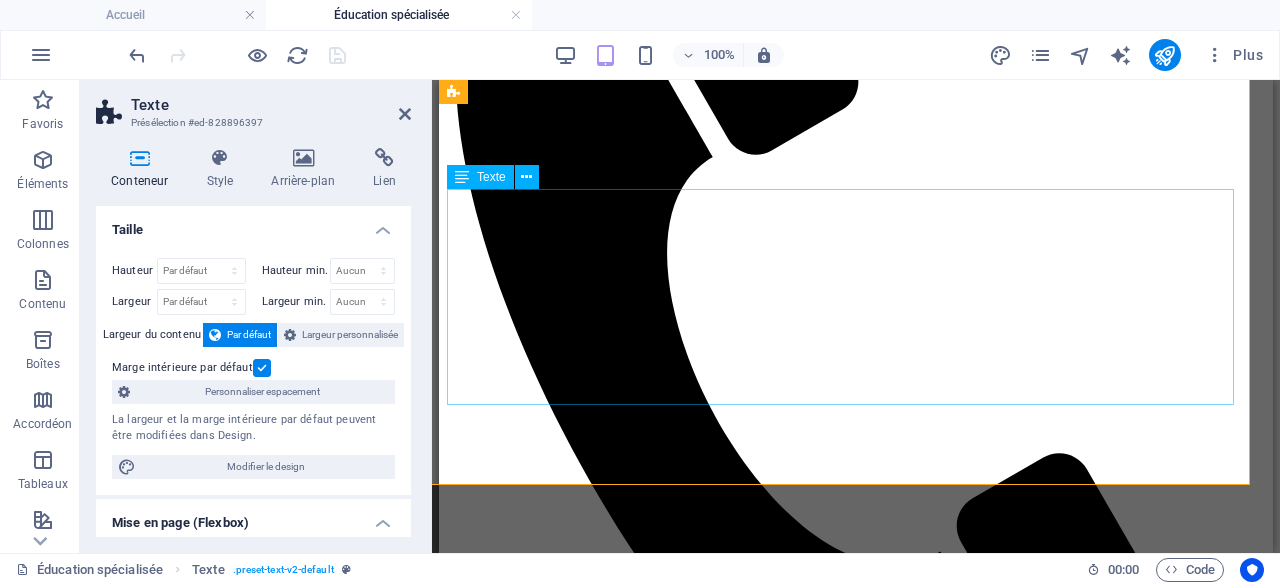 click on "J’offre mes services en éducation spécialisée aux  enfants, aux adolescents et à leurs familles  qui vivent avec des défis particuliers au quotidien. Mon objectif est d’apporter un soutien concret et bienveillant  pour favoriser leur développement, leur autonomie et leur bien-être.  Que ce soit pour mieux gérer les émotions, instaurer des routines ou accompagner dans les transitions, je m’adapte aux besoins uniques de chacun. Mon  approche  est toujours  personnalisée,  respectueuse et centrée sur les forces pour bâtir ensemble un environnement rassurant et stimulant.  Mon approche est réaliste et respecte les possibilités de votre quotidien : nous tirons parti des ressources disponibles ainsi que des situations que vous vivez au quotidien pour favoriser le mieux-être de tous les membres de la famille." at bounding box center (848, 3769) 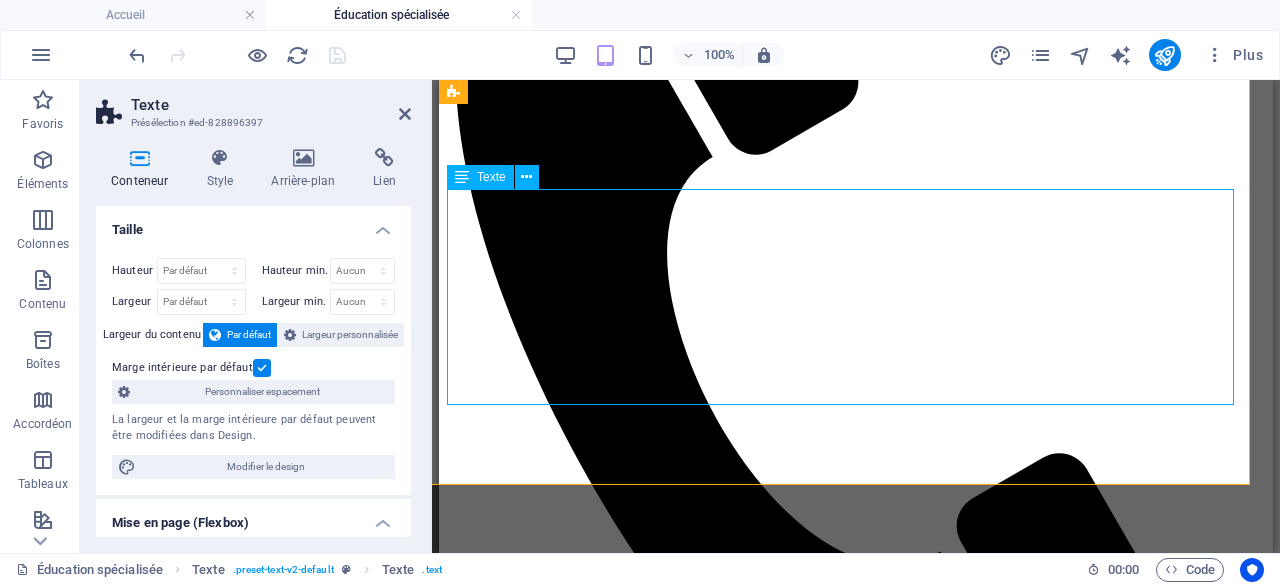 click on "J’offre mes services en éducation spécialisée aux  enfants, aux adolescents et à leurs familles  qui vivent avec des défis particuliers au quotidien. Mon objectif est d’apporter un soutien concret et bienveillant  pour favoriser leur développement, leur autonomie et leur bien-être.  Que ce soit pour mieux gérer les émotions, instaurer des routines ou accompagner dans les transitions, je m’adapte aux besoins uniques de chacun. Mon  approche  est toujours  personnalisée,  respectueuse et centrée sur les forces pour bâtir ensemble un environnement rassurant et stimulant.  Mon approche est réaliste et respecte les possibilités de votre quotidien : nous tirons parti des ressources disponibles ainsi que des situations que vous vivez au quotidien pour favoriser le mieux-être de tous les membres de la famille." at bounding box center [848, 3769] 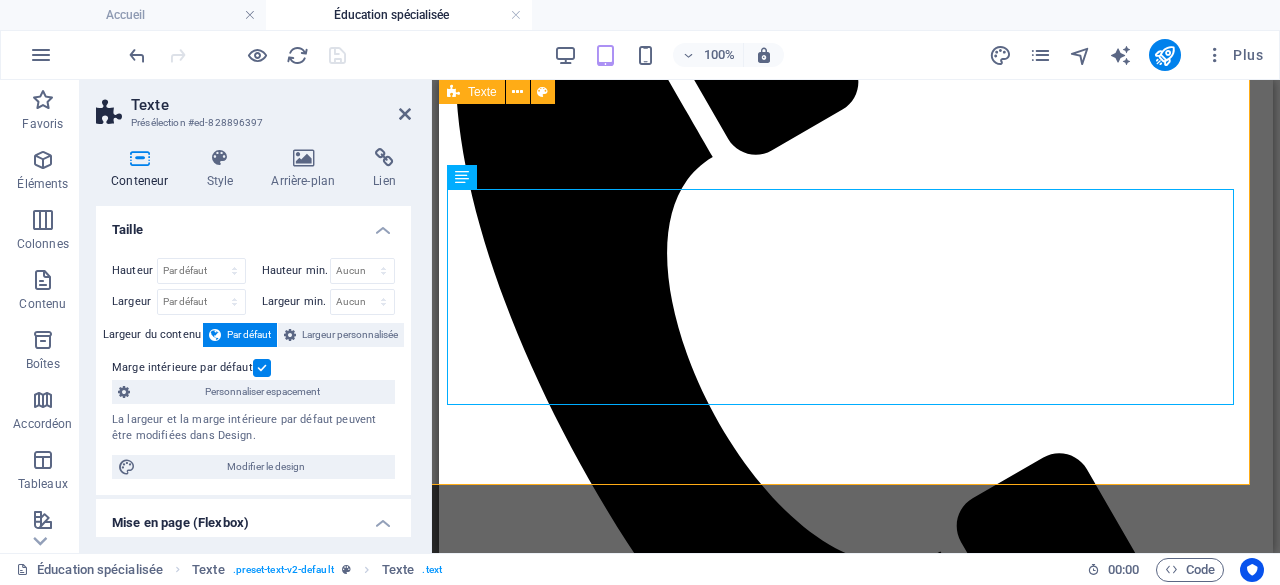 click on "Pour qui ? Pour quoi ? J’offre mes services en éducation spécialisée aux  enfants, aux adolescents et à leurs familles  qui vivent avec des défis particuliers au quotidien. Mon objectif est d’apporter un soutien concret et bienveillant  pour favoriser leur développement, leur autonomie et leur bien-être.  Que ce soit pour mieux gérer les émotions, instaurer des routines ou accompagner dans les transitions, je m’adapte aux besoins uniques de chacun. Mon  approche  est toujours  personnalisée,  respectueuse et centrée sur les forces pour bâtir ensemble un environnement rassurant et stimulant.  Mon approche est réaliste et respecte les possibilités de votre quotidien : nous tirons parti des ressources disponibles ainsi que des situations que vous vivez au quotidien pour favoriser le mieux-être de tous les membres de la famille." at bounding box center (848, 3729) 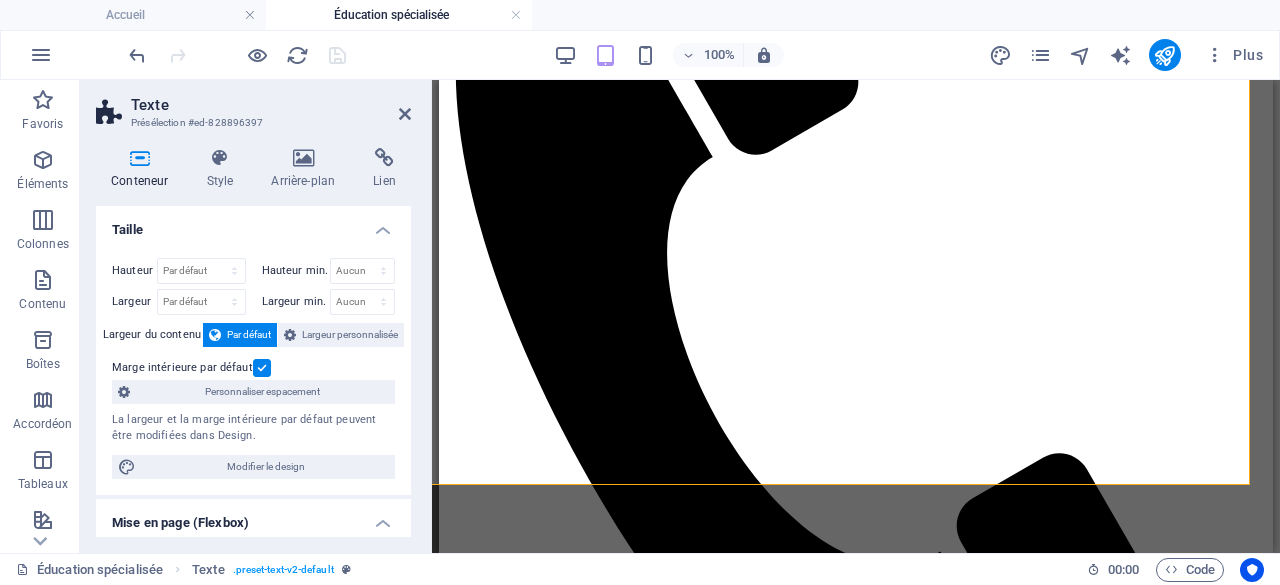 click on "Texte Présélection #ed-828896397
Conteneur Style Arrière-plan Lien Taille Hauteur Par défaut px rem % vh vw Hauteur min. Aucun px rem % vh vw Largeur Par défaut px rem % em vh vw Largeur min. Aucun px rem % vh vw Largeur du contenu Par défaut Largeur personnalisée Largeur Par défaut px rem % em vh vw Largeur min. Aucun px rem % vh vw Marge intérieure par défaut Personnaliser espacement La largeur et la marge intérieure par défaut peuvent être modifiées dans Design. Modifier le design Mise en page (Flexbox) Alignement Détermine la direction de l'axe (flex). Par défaut Axe principal Détermine comment les éléments doivent se comporter le long de l'axe principal de ce conteneur (justify content) Par défaut Axe secondaire Contrôle la direction verticale de l'élément à l'intérieur du conteneur (align-items). Par défaut Retour automatique Par défaut On Off Remplir Contrôle les distances et la direction des éléments sur l'axe Y sur plusieurs lignes (align-content). Rôle" at bounding box center (256, 316) 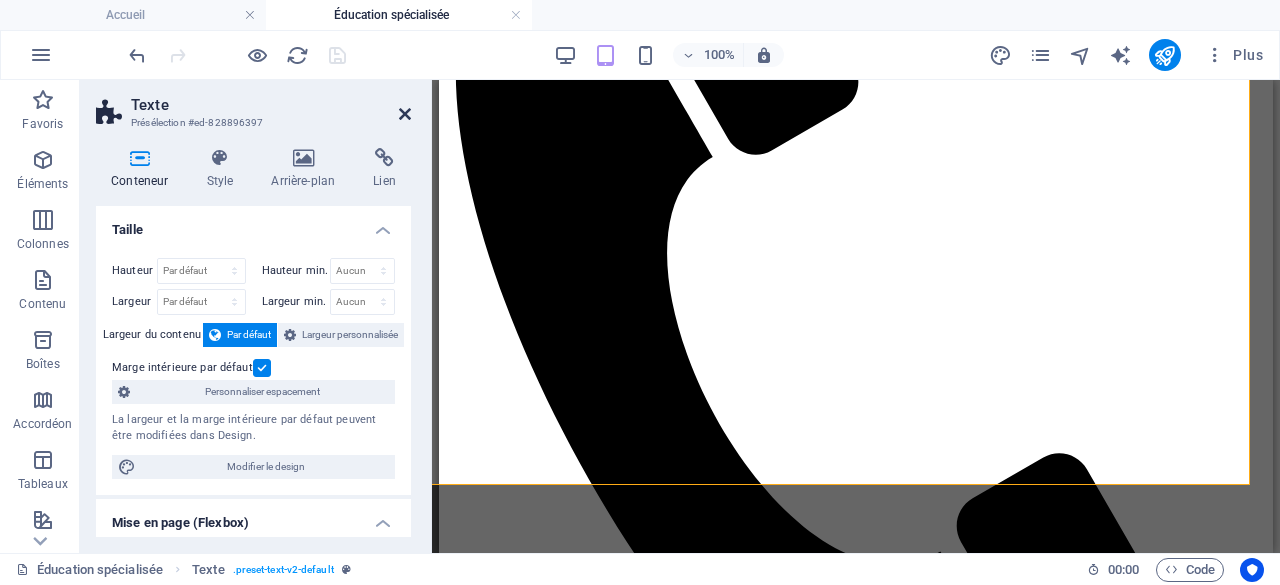 click at bounding box center (405, 114) 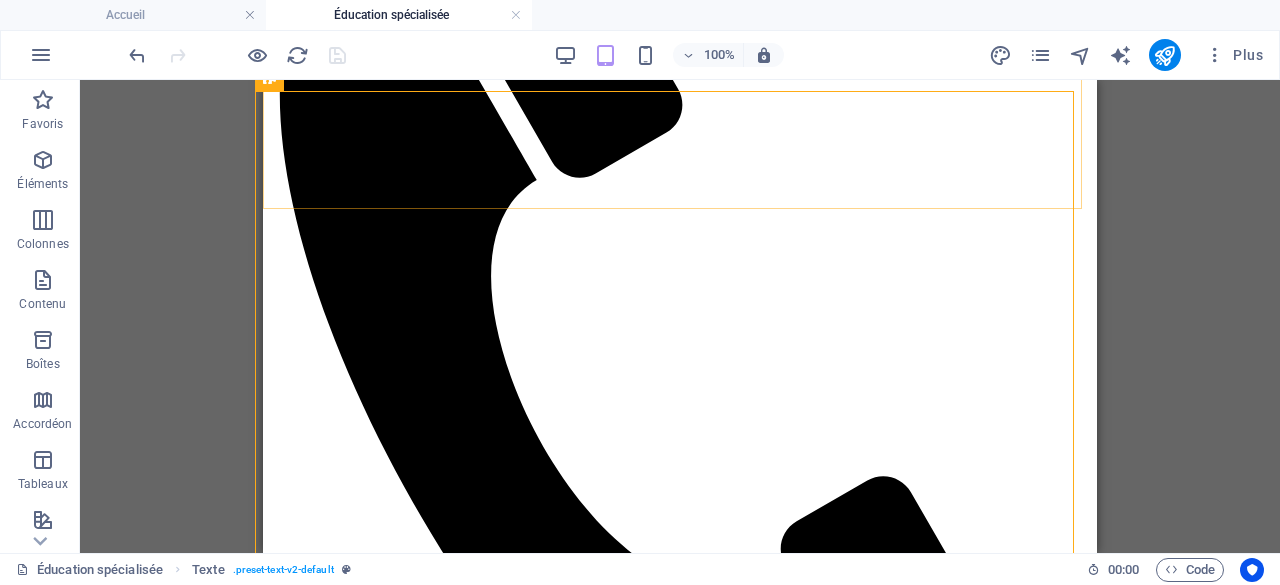 scroll, scrollTop: 1049, scrollLeft: 8, axis: both 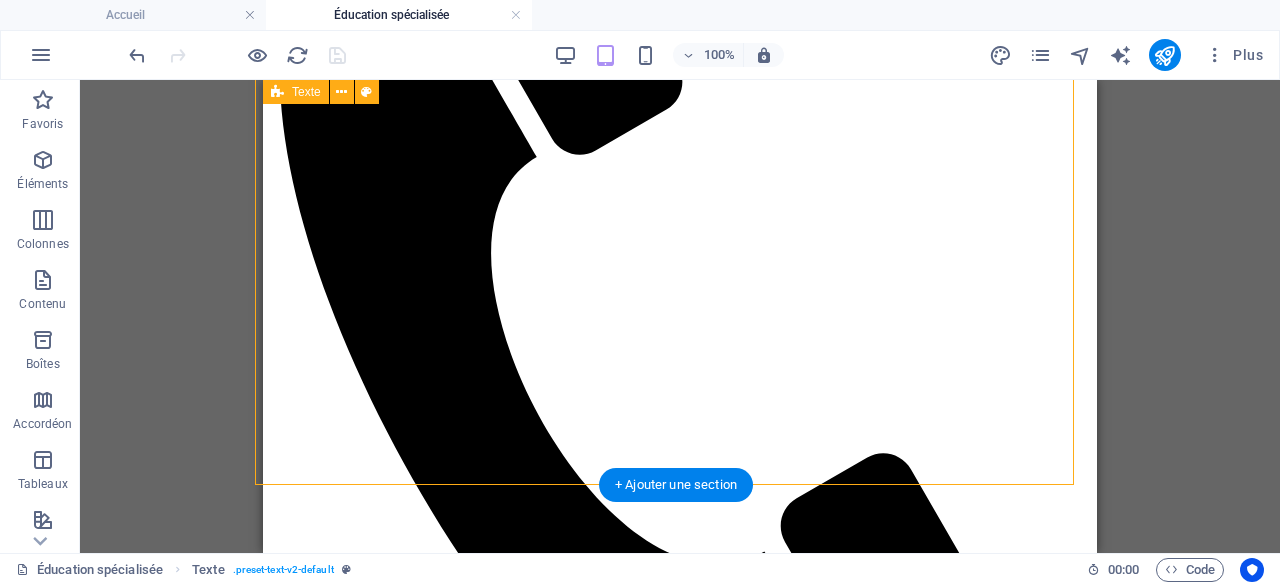 click on "Pour qui ? Pour quoi ? J’offre mes services en éducation spécialisée aux  enfants, aux adolescents et à leurs familles  qui vivent avec des défis particuliers au quotidien. Mon objectif est d’apporter un soutien concret et bienveillant  pour favoriser leur développement, leur autonomie et leur bien-être.  Que ce soit pour mieux gérer les émotions, instaurer des routines ou accompagner dans les transitions, je m’adapte aux besoins uniques de chacun. Mon  approche  est toujours  personnalisée,  respectueuse et centrée sur les forces pour bâtir ensemble un environnement rassurant et stimulant.  Mon approche est réaliste et respecte les possibilités de votre quotidien : nous tirons parti des ressources disponibles ainsi que des situations que vous vivez au quotidien pour favoriser le mieux-être de tous les membres de la famille." at bounding box center (672, 3729) 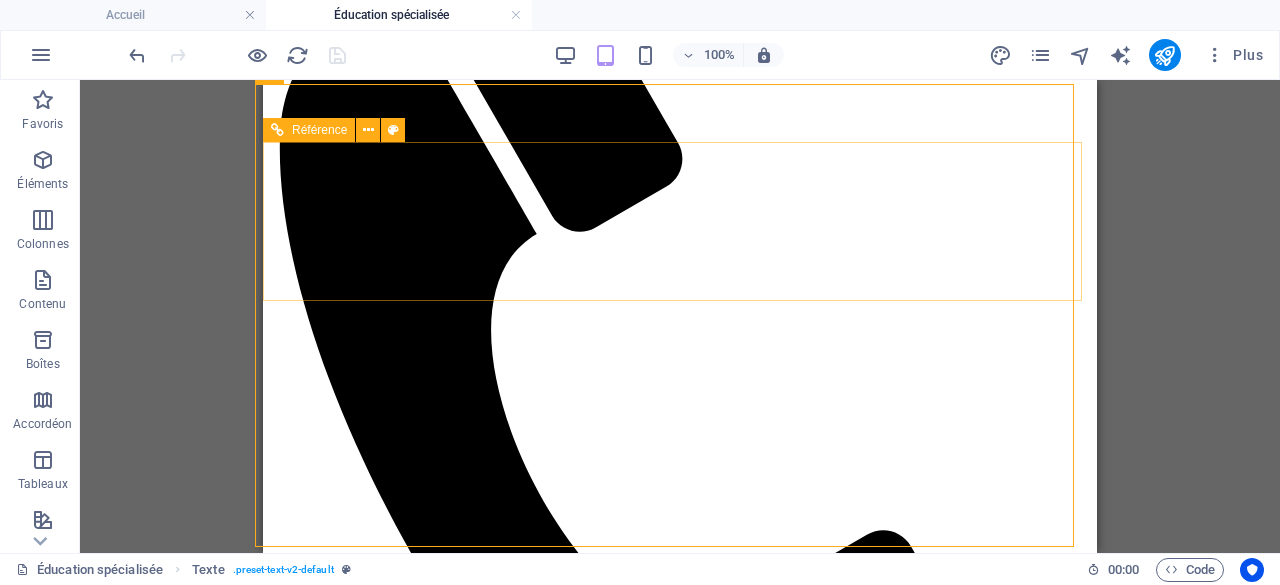 scroll, scrollTop: 949, scrollLeft: 8, axis: both 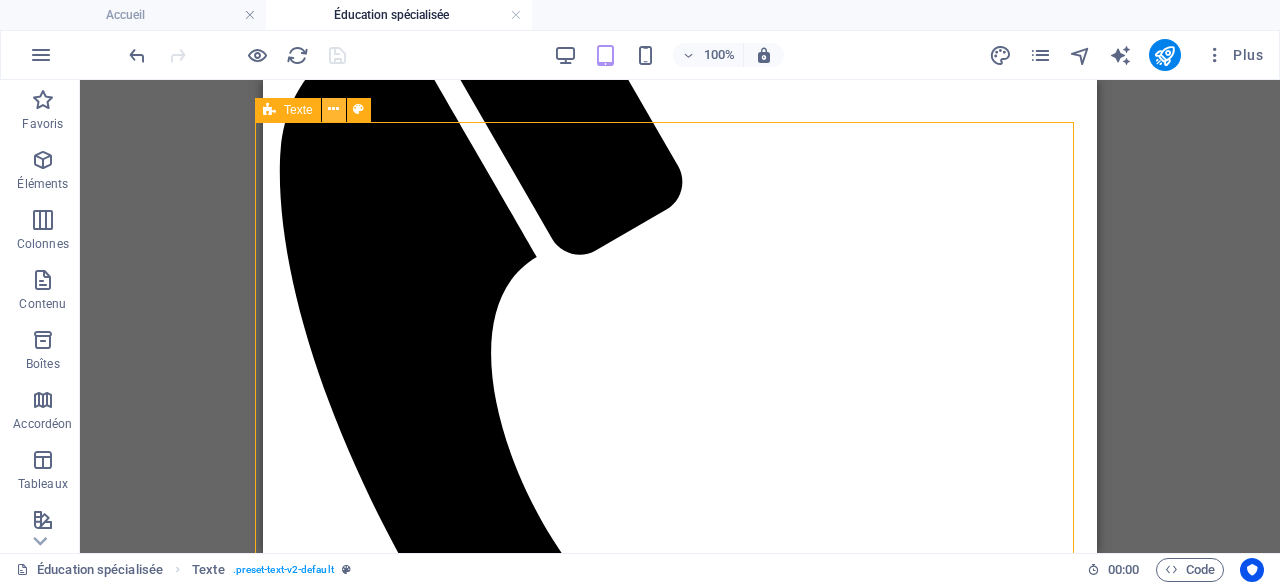 click at bounding box center (334, 110) 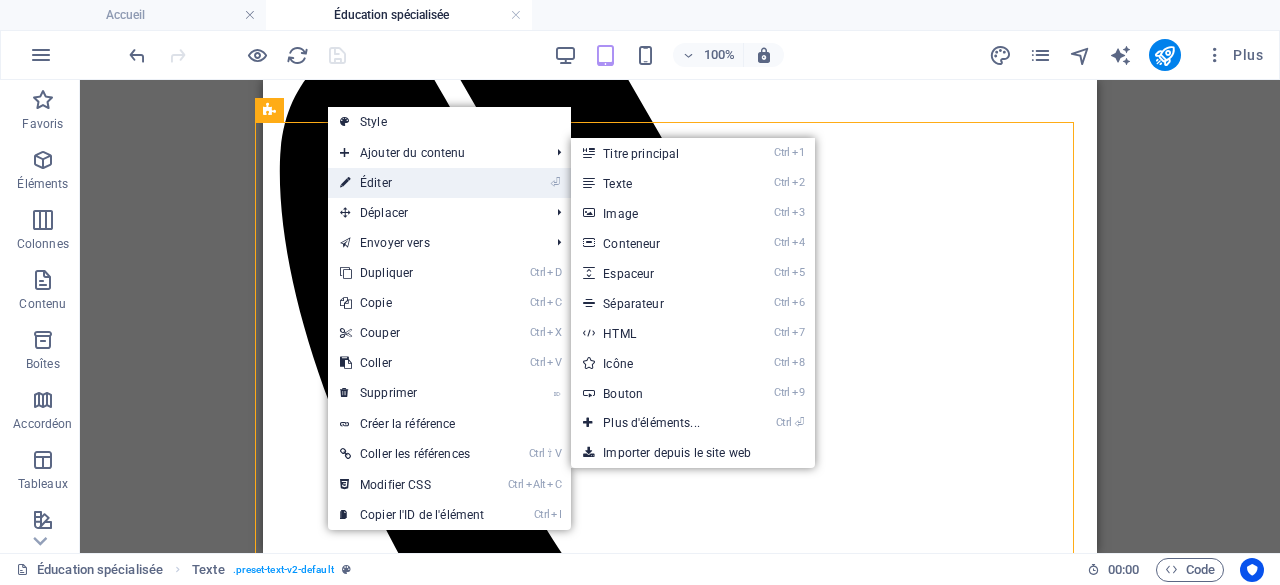 click on "⏎  Éditer" at bounding box center [412, 183] 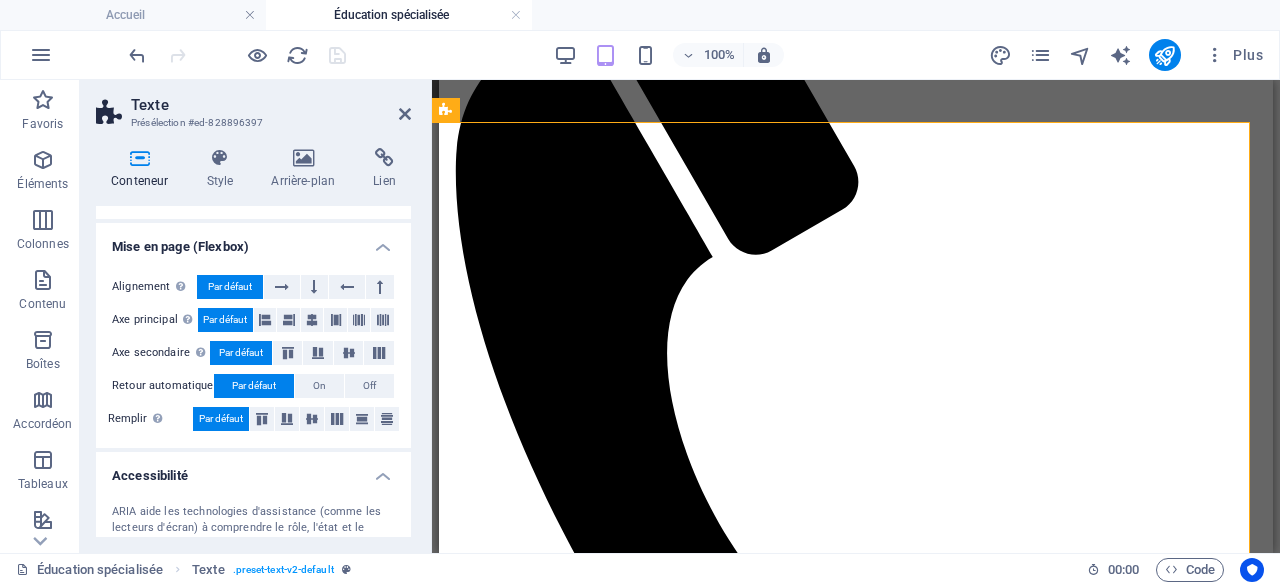 scroll, scrollTop: 300, scrollLeft: 0, axis: vertical 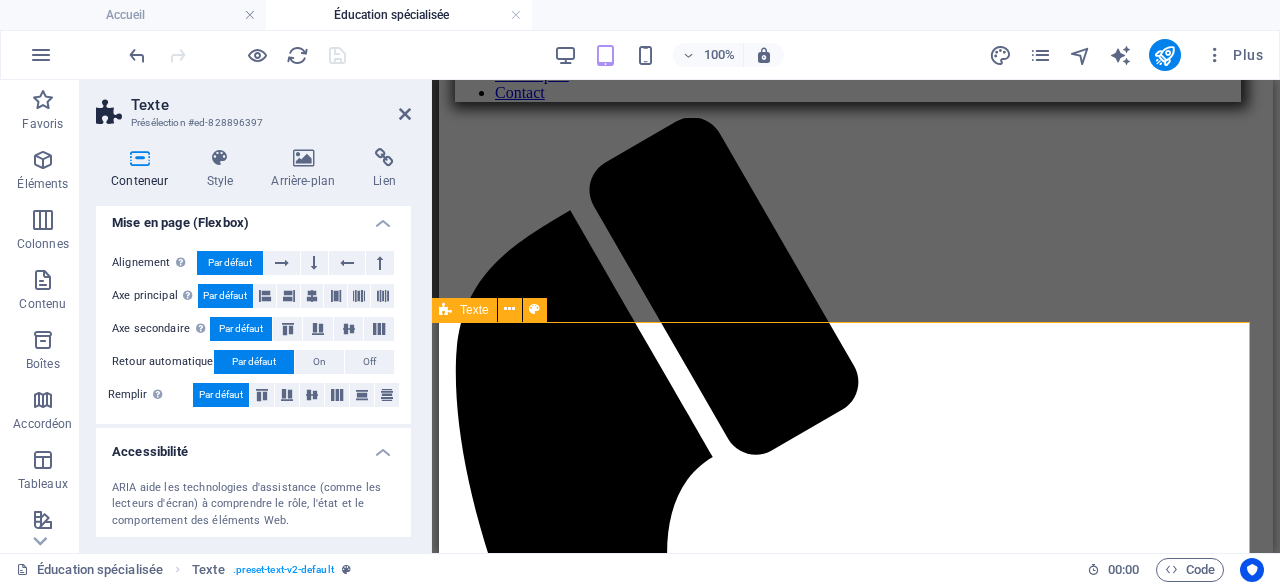 click on "Pour qui ? Pour quoi ? J’offre mes services en éducation spécialisée aux  enfants, aux adolescents et à leurs familles  qui vivent avec des défis particuliers au quotidien. Mon objectif est d’apporter un soutien concret et bienveillant  pour favoriser leur développement, leur autonomie et leur bien-être.  Que ce soit pour mieux gérer les émotions, instaurer des routines ou accompagner dans les transitions, je m’adapte aux besoins uniques de chacun. Mon  approche  est toujours  personnalisée,  respectueuse et centrée sur les forces pour bâtir ensemble un environnement rassurant et stimulant.  Mon approche est réaliste et respecte les possibilités de votre quotidien : nous tirons parti des ressources disponibles ainsi que des situations que vous vivez au quotidien pour favoriser le mieux-être de tous les membres de la famille." at bounding box center [848, 4029] 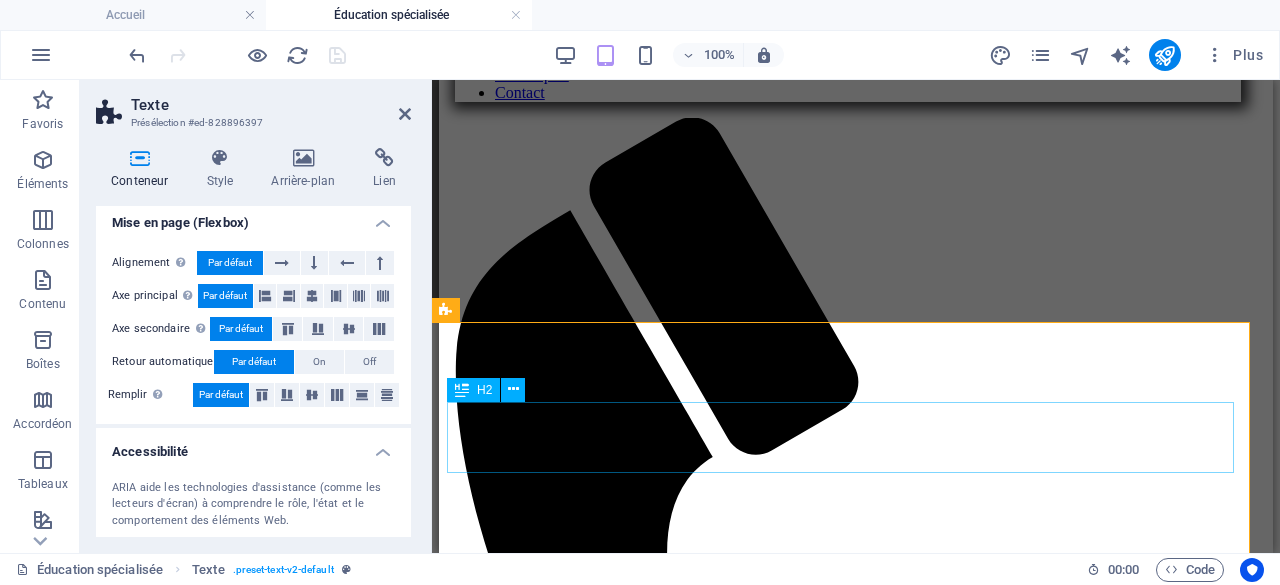 click on "Pour qui ? Pour quoi ?" at bounding box center [848, 3932] 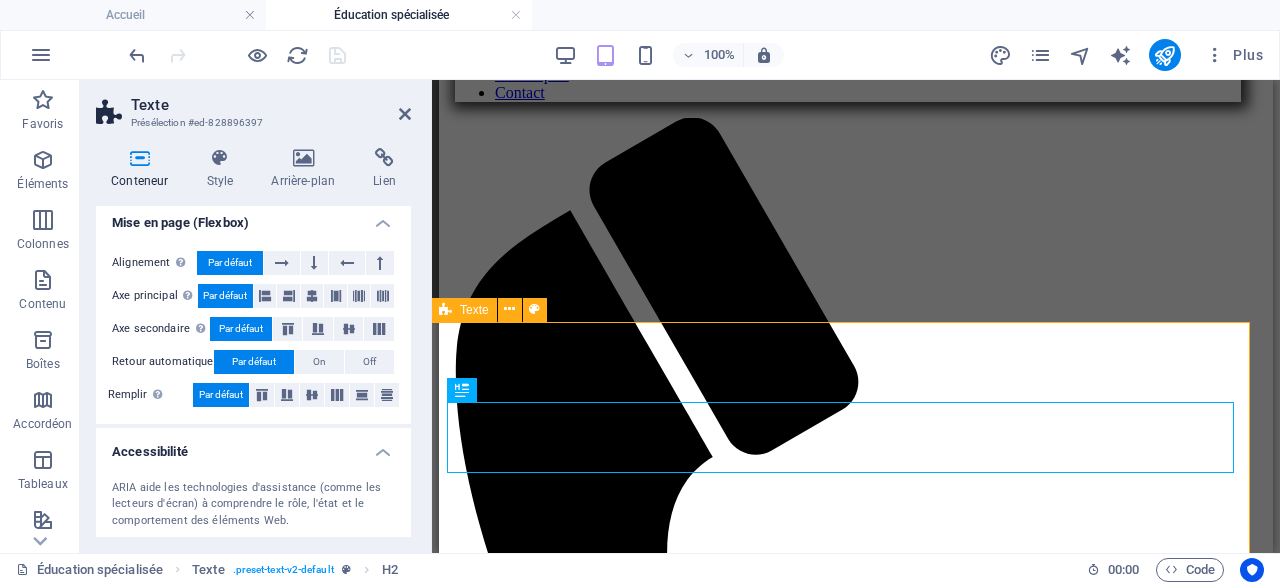 click on "Pour qui ? Pour quoi ? J’offre mes services en éducation spécialisée aux  enfants, aux adolescents et à leurs familles  qui vivent avec des défis particuliers au quotidien. Mon objectif est d’apporter un soutien concret et bienveillant  pour favoriser leur développement, leur autonomie et leur bien-être.  Que ce soit pour mieux gérer les émotions, instaurer des routines ou accompagner dans les transitions, je m’adapte aux besoins uniques de chacun. Mon  approche  est toujours  personnalisée,  respectueuse et centrée sur les forces pour bâtir ensemble un environnement rassurant et stimulant.  Mon approche est réaliste et respecte les possibilités de votre quotidien : nous tirons parti des ressources disponibles ainsi que des situations que vous vivez au quotidien pour favoriser le mieux-être de tous les membres de la famille." at bounding box center [848, 4029] 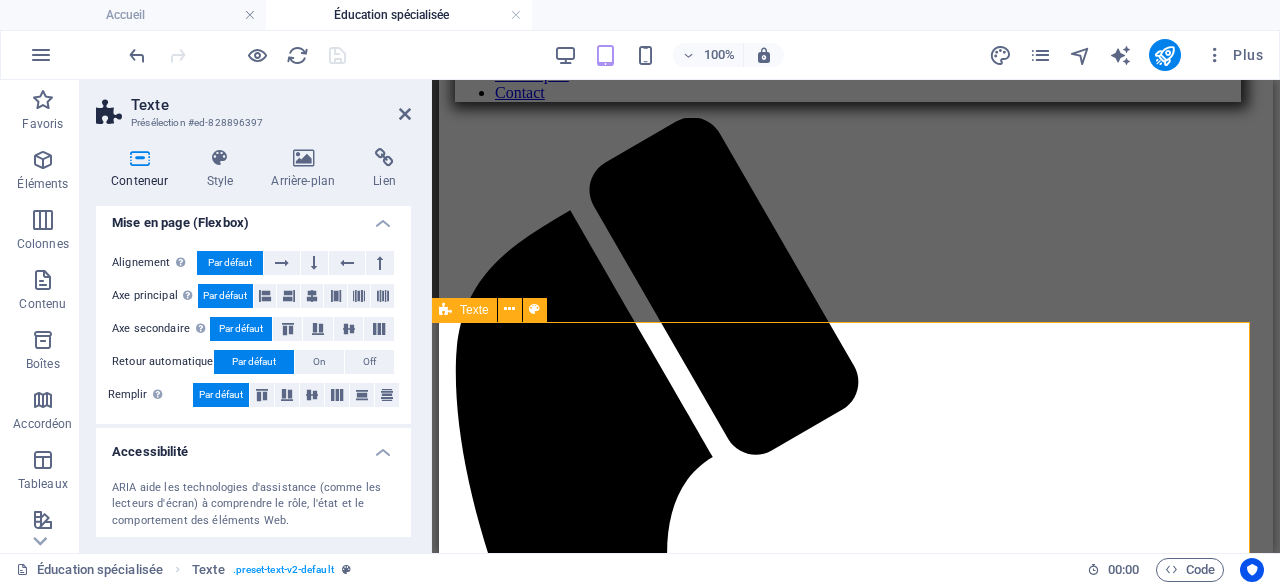 click on "Pour qui ? Pour quoi ? J’offre mes services en éducation spécialisée aux  enfants, aux adolescents et à leurs familles  qui vivent avec des défis particuliers au quotidien. Mon objectif est d’apporter un soutien concret et bienveillant  pour favoriser leur développement, leur autonomie et leur bien-être.  Que ce soit pour mieux gérer les émotions, instaurer des routines ou accompagner dans les transitions, je m’adapte aux besoins uniques de chacun. Mon  approche  est toujours  personnalisée,  respectueuse et centrée sur les forces pour bâtir ensemble un environnement rassurant et stimulant.  Mon approche est réaliste et respecte les possibilités de votre quotidien : nous tirons parti des ressources disponibles ainsi que des situations que vous vivez au quotidien pour favoriser le mieux-être de tous les membres de la famille." at bounding box center (848, 4029) 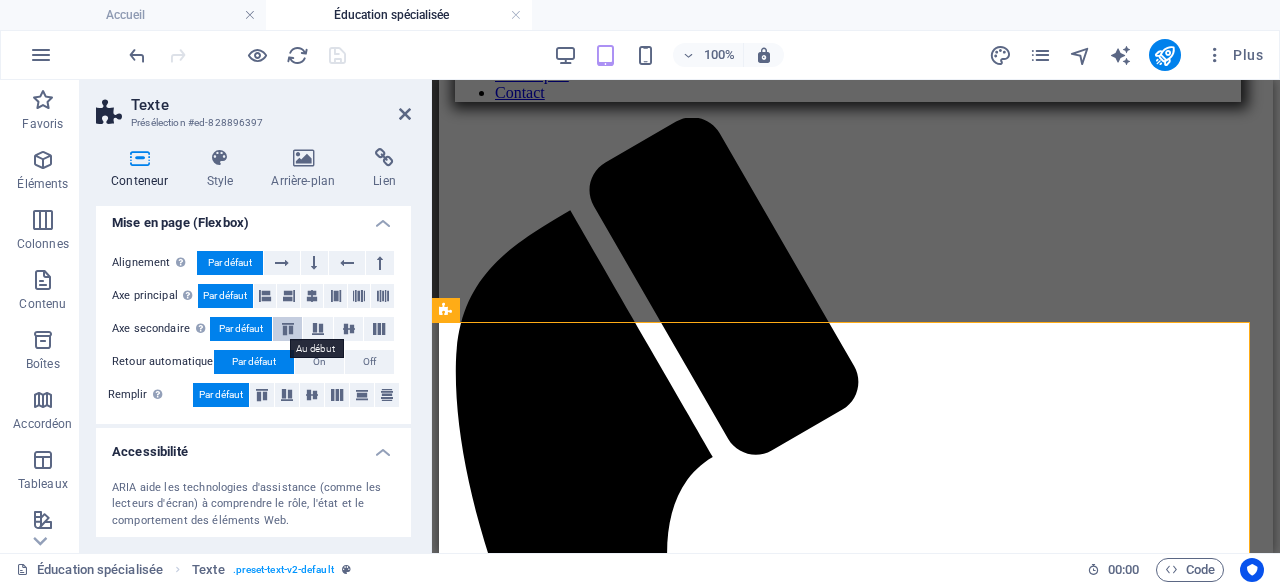 click at bounding box center [288, 329] 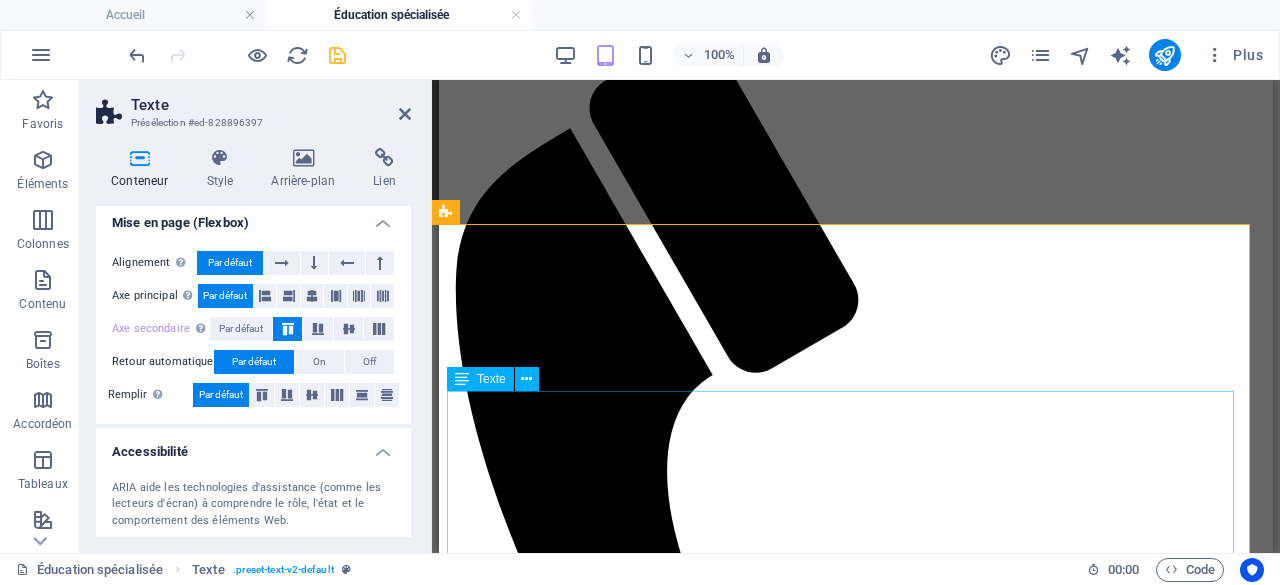 scroll, scrollTop: 849, scrollLeft: 8, axis: both 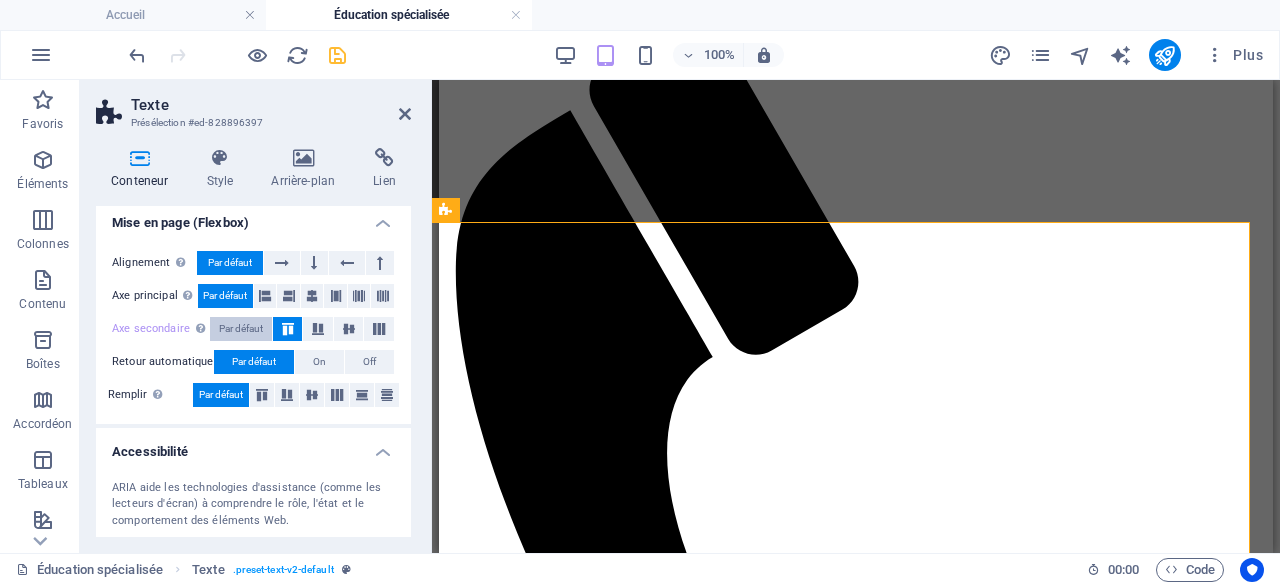click on "Par défaut" at bounding box center [241, 329] 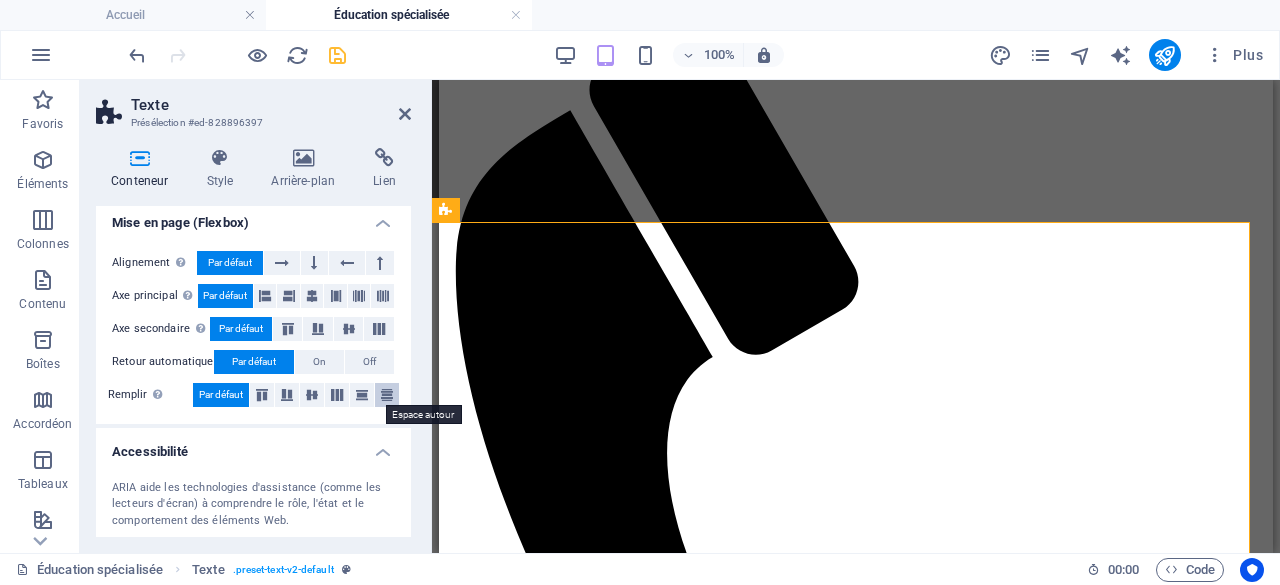 click at bounding box center [387, 395] 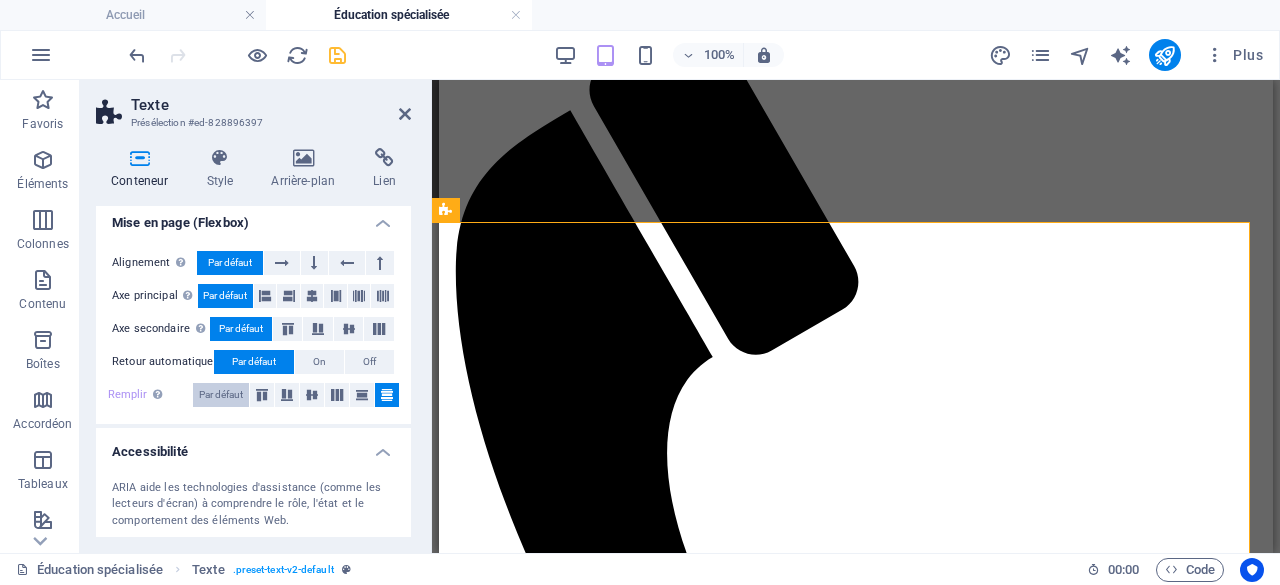 click on "Par défaut" at bounding box center [221, 395] 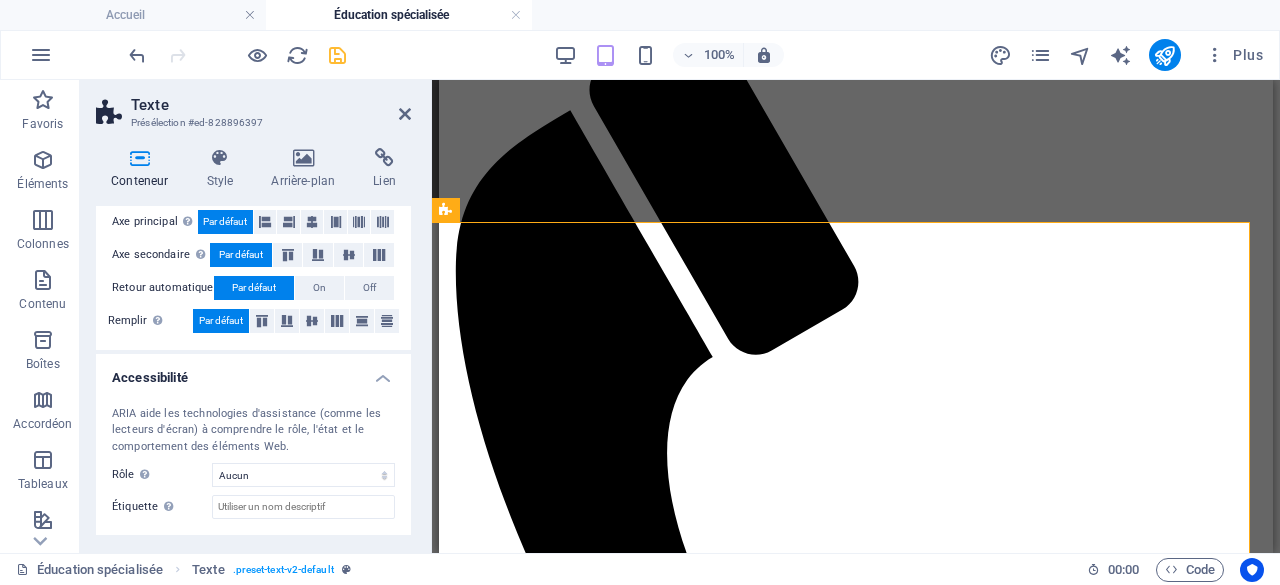scroll, scrollTop: 400, scrollLeft: 0, axis: vertical 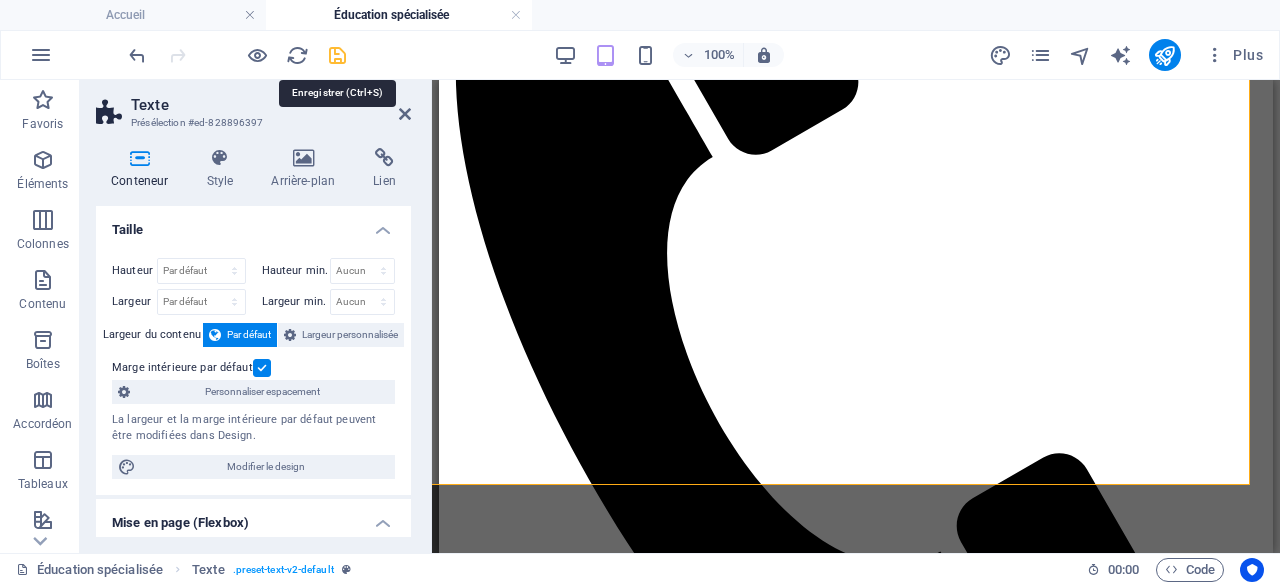 click at bounding box center [337, 55] 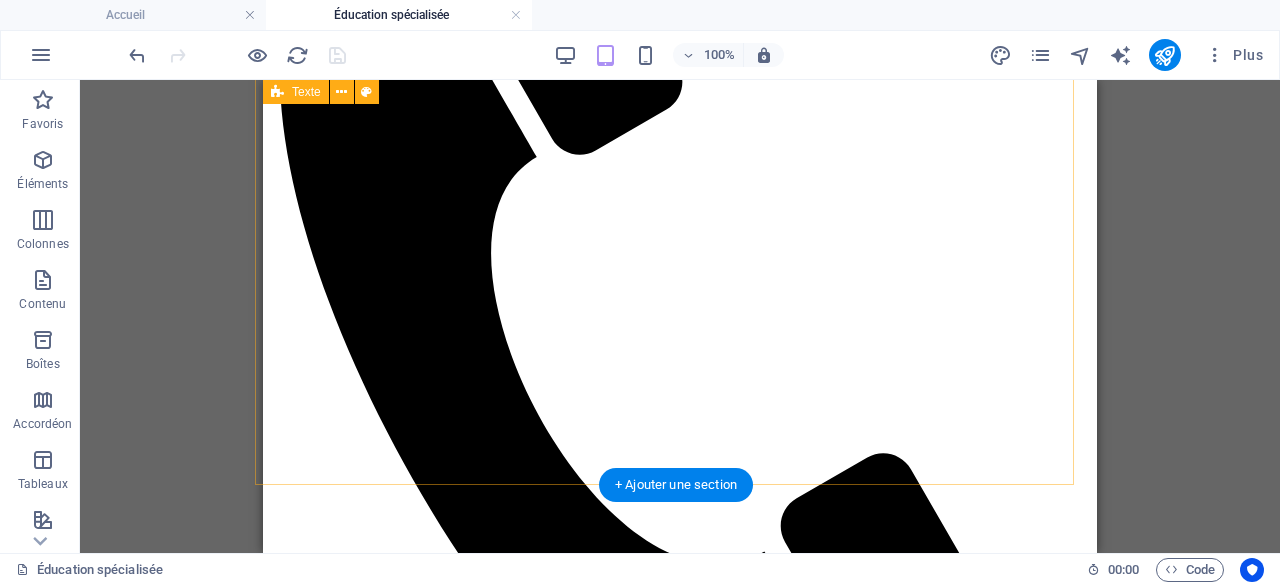 click on "Pour qui ? Pour quoi ? J’offre mes services en éducation spécialisée aux  enfants, aux adolescents et à leurs familles  qui vivent avec des défis particuliers au quotidien. Mon objectif est d’apporter un soutien concret et bienveillant  pour favoriser leur développement, leur autonomie et leur bien-être.  Que ce soit pour mieux gérer les émotions, instaurer des routines ou accompagner dans les transitions, je m’adapte aux besoins uniques de chacun. Mon  approche  est toujours  personnalisée,  respectueuse et centrée sur les forces pour bâtir ensemble un environnement rassurant et stimulant.  Mon approche est réaliste et respecte les possibilités de votre quotidien : nous tirons parti des ressources disponibles ainsi que des situations que vous vivez au quotidien pour favoriser le mieux-être de tous les membres de la famille." at bounding box center (672, 3729) 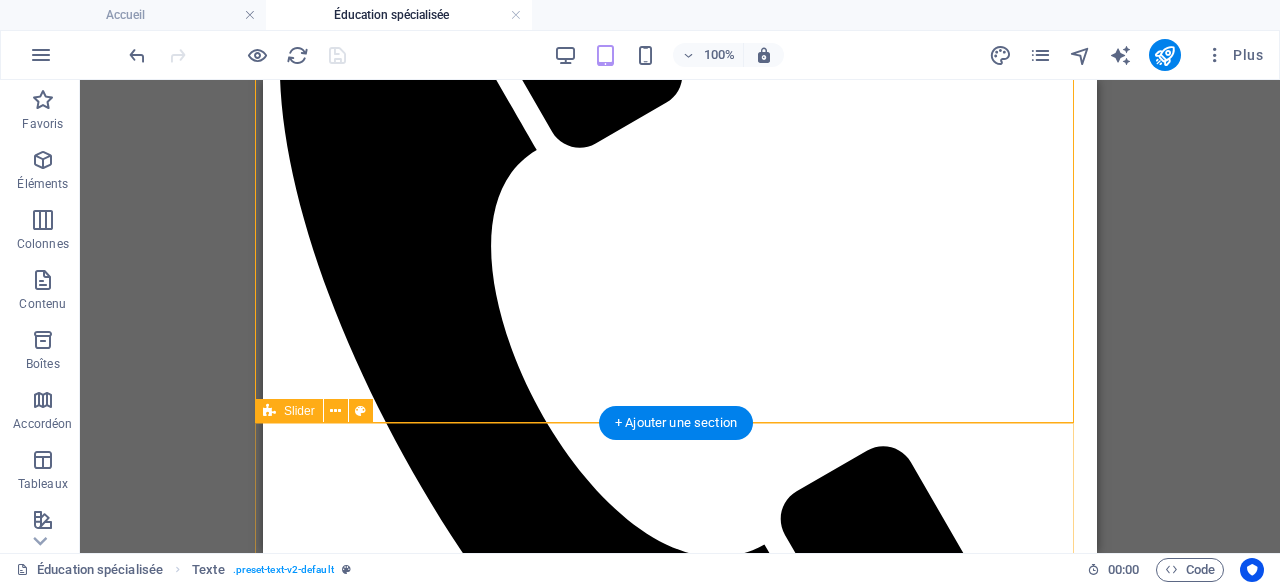 scroll, scrollTop: 1149, scrollLeft: 8, axis: both 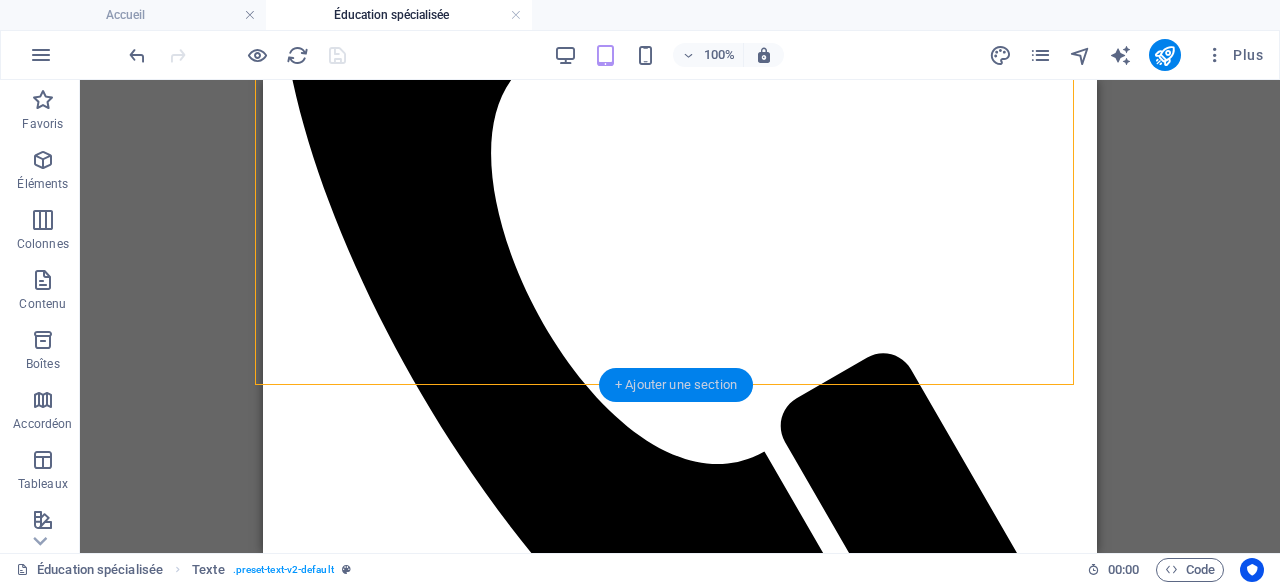click on "+ Ajouter une section" at bounding box center (676, 385) 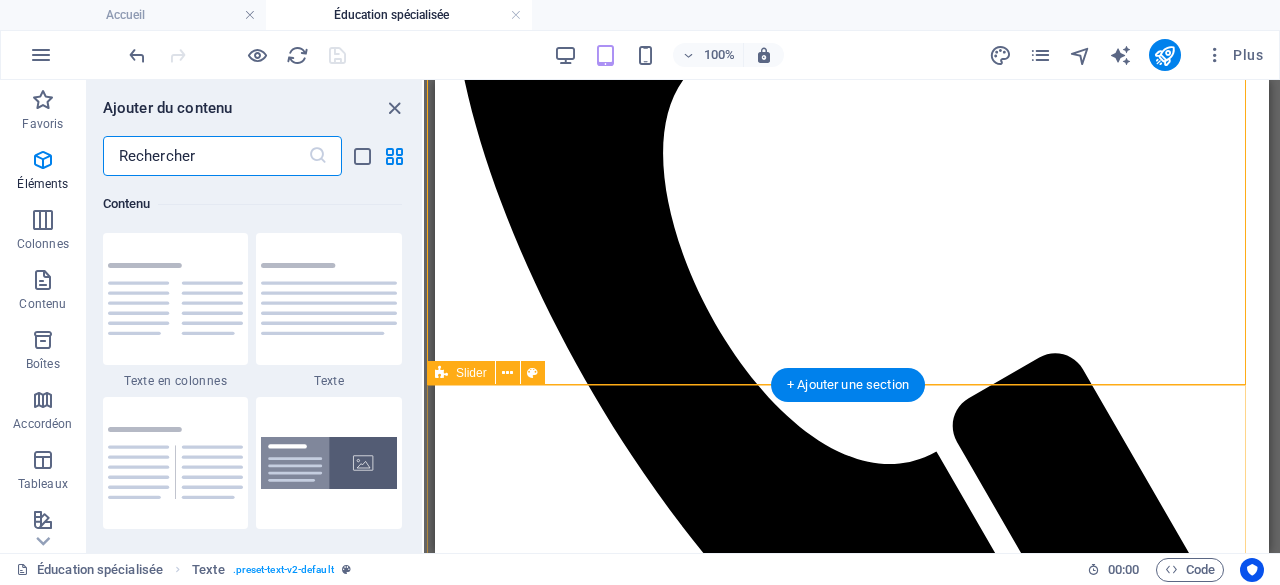 scroll, scrollTop: 3499, scrollLeft: 0, axis: vertical 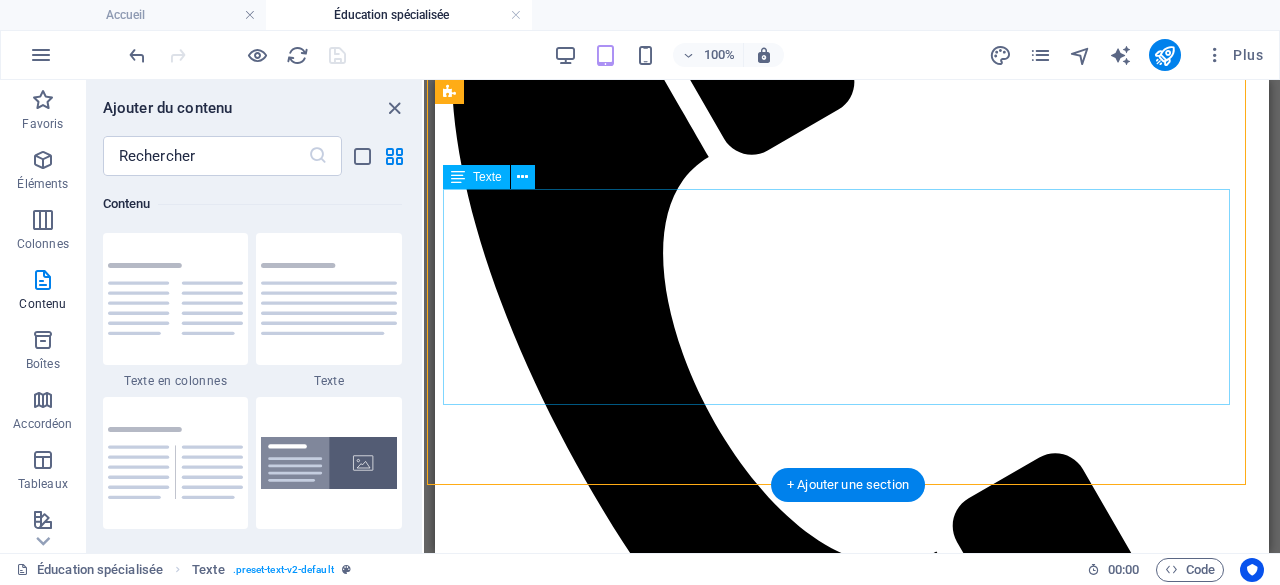 click on "J’offre mes services en éducation spécialisée aux  enfants, aux adolescents et à leurs familles  qui vivent avec des défis particuliers au quotidien. Mon objectif est d’apporter un soutien concret et bienveillant  pour favoriser leur développement, leur autonomie et leur bien-être.  Que ce soit pour mieux gérer les émotions, instaurer des routines ou accompagner dans les transitions, je m’adapte aux besoins uniques de chacun. Mon  approche  est toujours  personnalisée,  respectueuse et centrée sur les forces pour bâtir ensemble un environnement rassurant et stimulant.  Mon approche est réaliste et respecte les possibilités de votre quotidien : nous tirons parti des ressources disponibles ainsi que des situations que vous vivez au quotidien pour favoriser le mieux-être de tous les membres de la famille." at bounding box center [844, 3769] 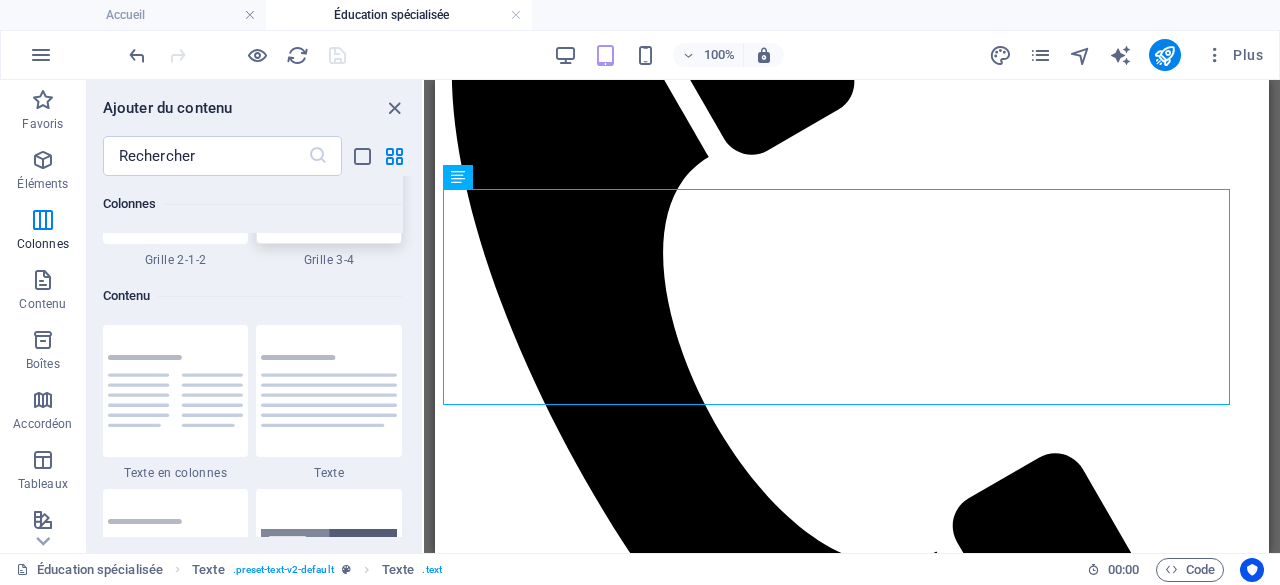 scroll, scrollTop: 3299, scrollLeft: 0, axis: vertical 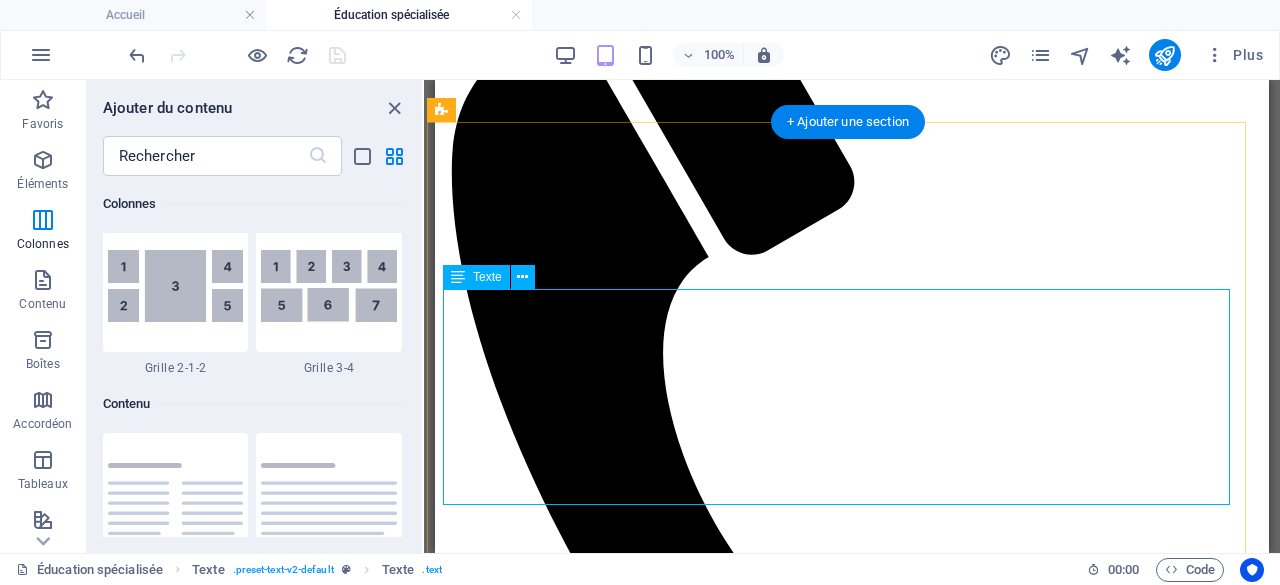 click on "J’offre mes services en éducation spécialisée aux  enfants, aux adolescents et à leurs familles  qui vivent avec des défis particuliers au quotidien. Mon objectif est d’apporter un soutien concret et bienveillant  pour favoriser leur développement, leur autonomie et leur bien-être.  Que ce soit pour mieux gérer les émotions, instaurer des routines ou accompagner dans les transitions, je m’adapte aux besoins uniques de chacun. Mon  approche  est toujours  personnalisée,  respectueuse et centrée sur les forces pour bâtir ensemble un environnement rassurant et stimulant.  Mon approche est réaliste et respecte les possibilités de votre quotidien : nous tirons parti des ressources disponibles ainsi que des situations que vous vivez au quotidien pour favoriser le mieux-être de tous les membres de la famille." at bounding box center (844, 3869) 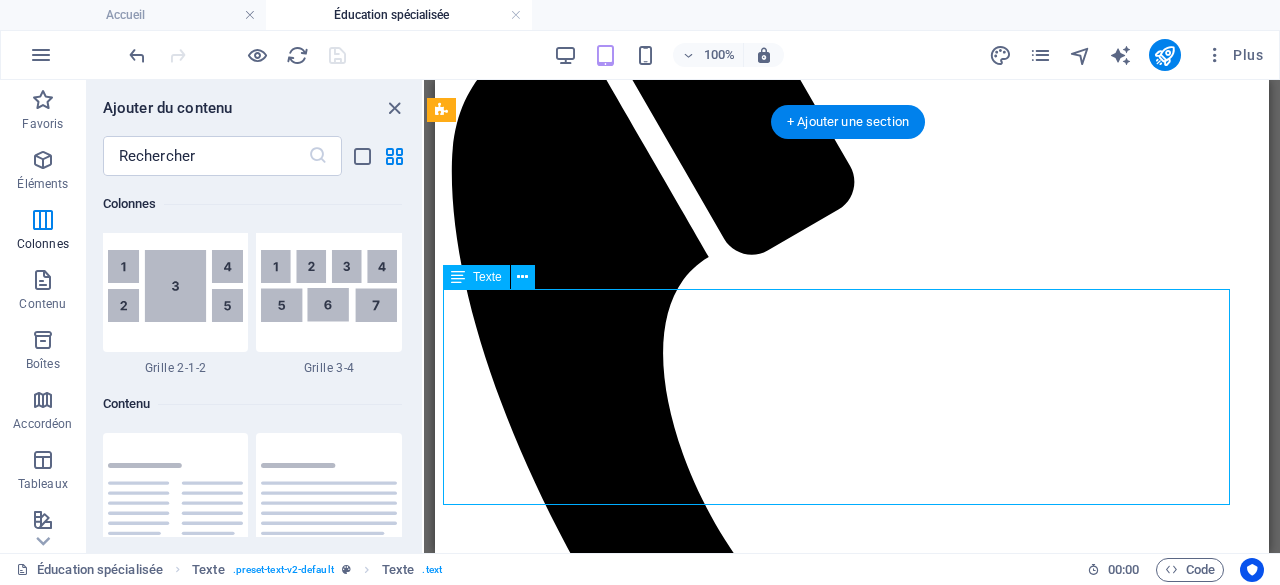 click on "J’offre mes services en éducation spécialisée aux  enfants, aux adolescents et à leurs familles  qui vivent avec des défis particuliers au quotidien. Mon objectif est d’apporter un soutien concret et bienveillant  pour favoriser leur développement, leur autonomie et leur bien-être.  Que ce soit pour mieux gérer les émotions, instaurer des routines ou accompagner dans les transitions, je m’adapte aux besoins uniques de chacun. Mon  approche  est toujours  personnalisée,  respectueuse et centrée sur les forces pour bâtir ensemble un environnement rassurant et stimulant.  Mon approche est réaliste et respecte les possibilités de votre quotidien : nous tirons parti des ressources disponibles ainsi que des situations que vous vivez au quotidien pour favoriser le mieux-être de tous les membres de la famille." at bounding box center (844, 3869) 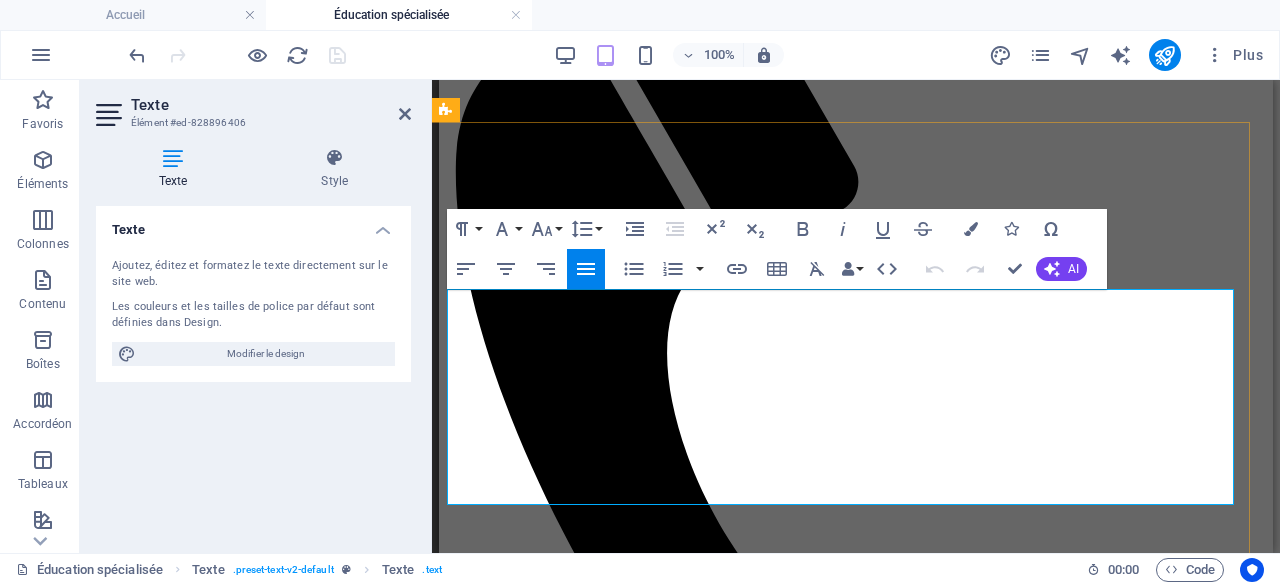 click on "J’offre mes services en éducation spécialisée aux  enfants, aux adolescents et à leurs familles  qui vivent avec des défis particuliers au quotidien. Mon objectif est d’apporter un soutien concret et bienveillant  pour favoriser leur développement, leur autonomie et leur bien-être.  Que ce soit pour mieux gérer les émotions, instaurer des routines ou accompagner dans les transitions, je m’adapte aux besoins uniques de chacun. Mon  approche  est toujours  personnalisée,  respectueuse et centrée sur les forces pour bâtir ensemble un environnement rassurant et stimulant." at bounding box center [848, 3843] 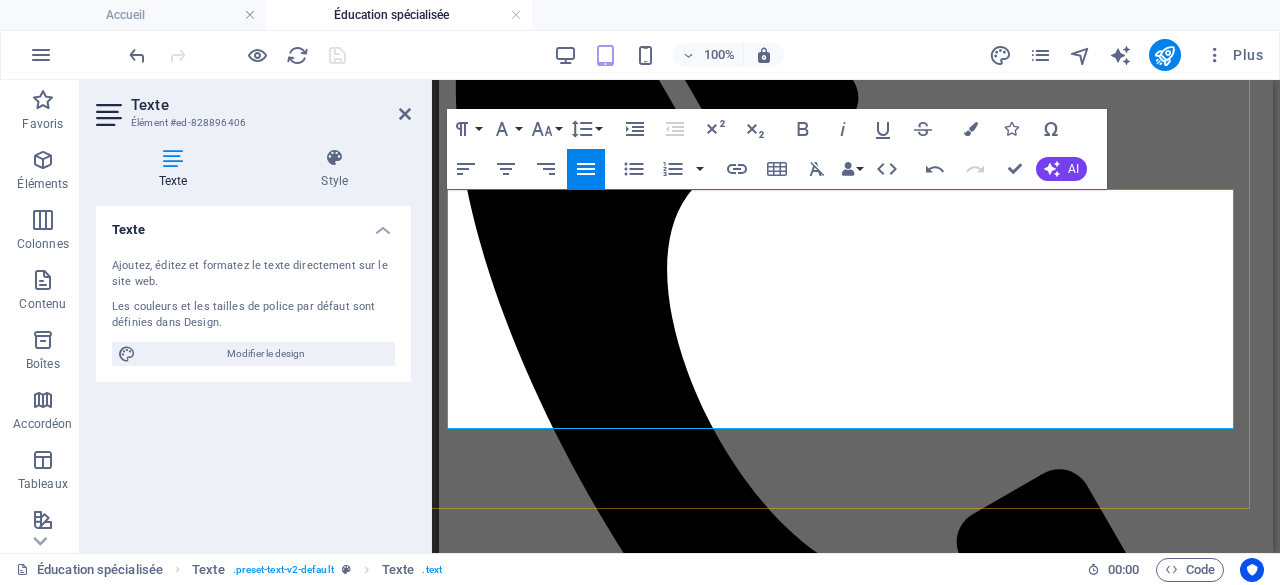 scroll, scrollTop: 1049, scrollLeft: 8, axis: both 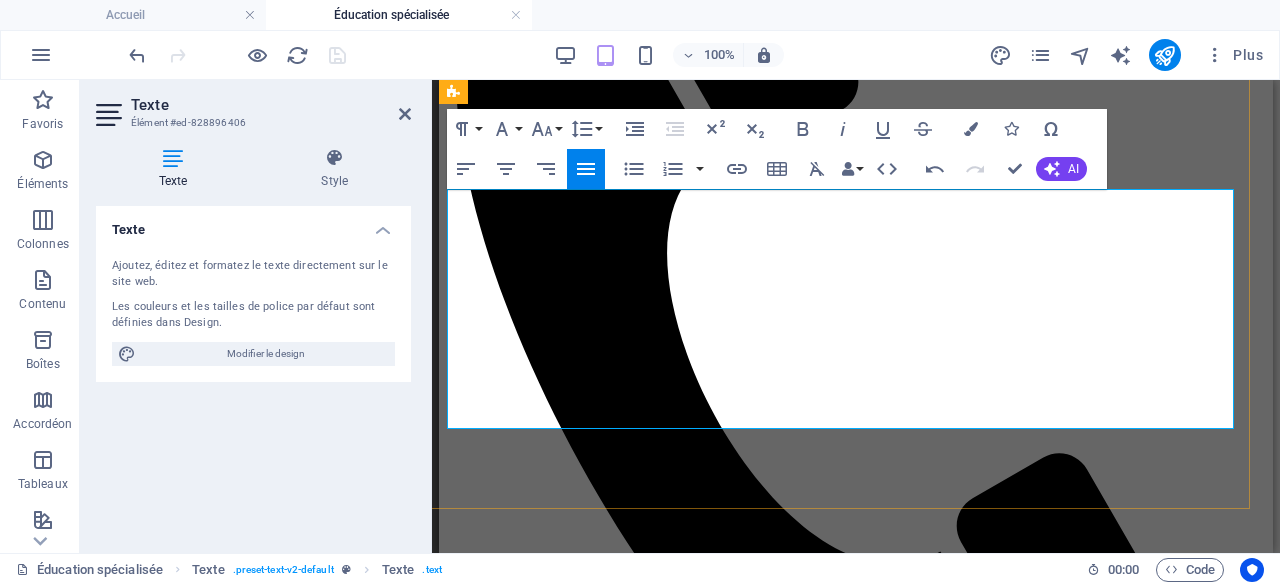 click on "Mon approche est réaliste et respecte les possibilités de votre quotidien : nous tirons parti des ressources disponibles ainsi que des situations que vous vivez au quotidien pour favoriser le mieux-être de tous les membres de la famille." at bounding box center (848, 3856) 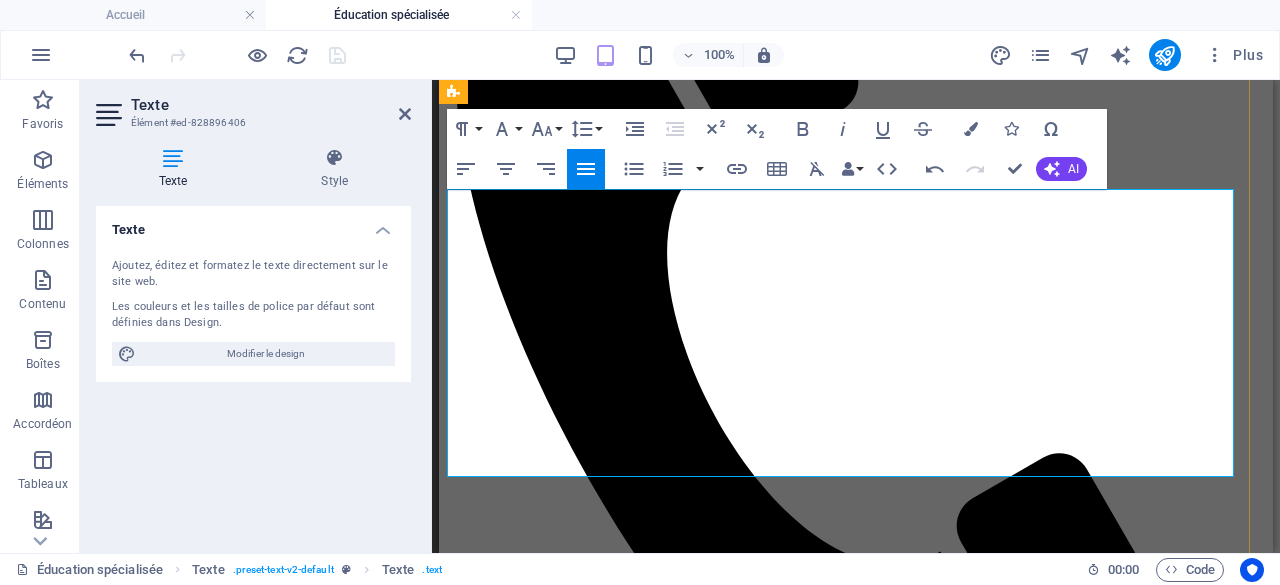 type 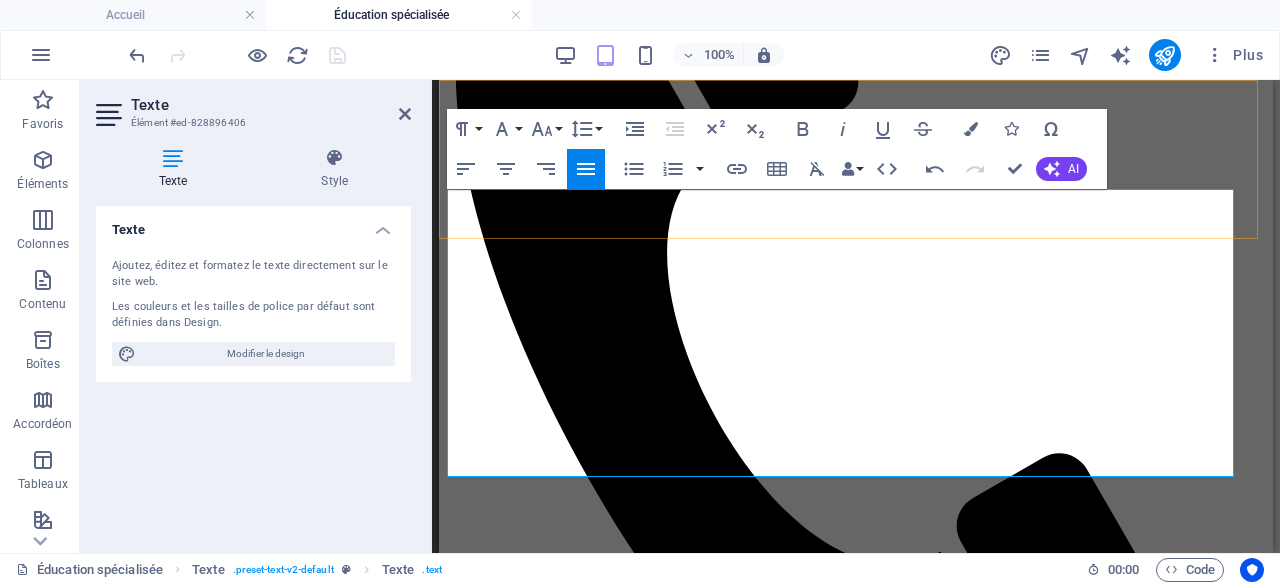 scroll, scrollTop: 1149, scrollLeft: 8, axis: both 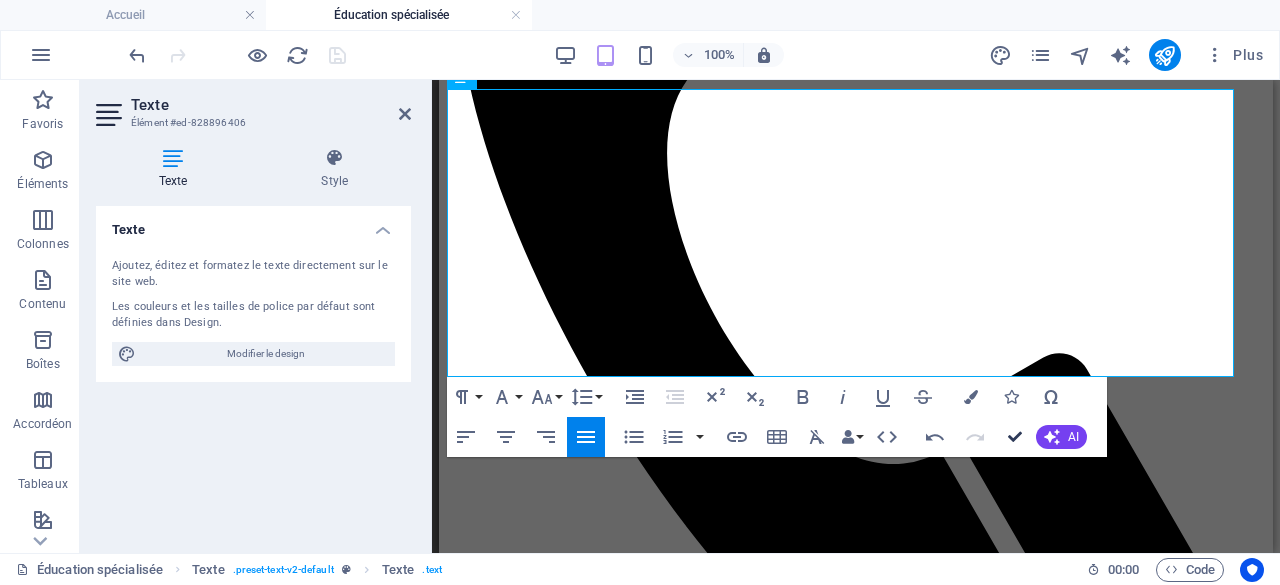 drag, startPoint x: 1019, startPoint y: 431, endPoint x: 755, endPoint y: 351, distance: 275.85504 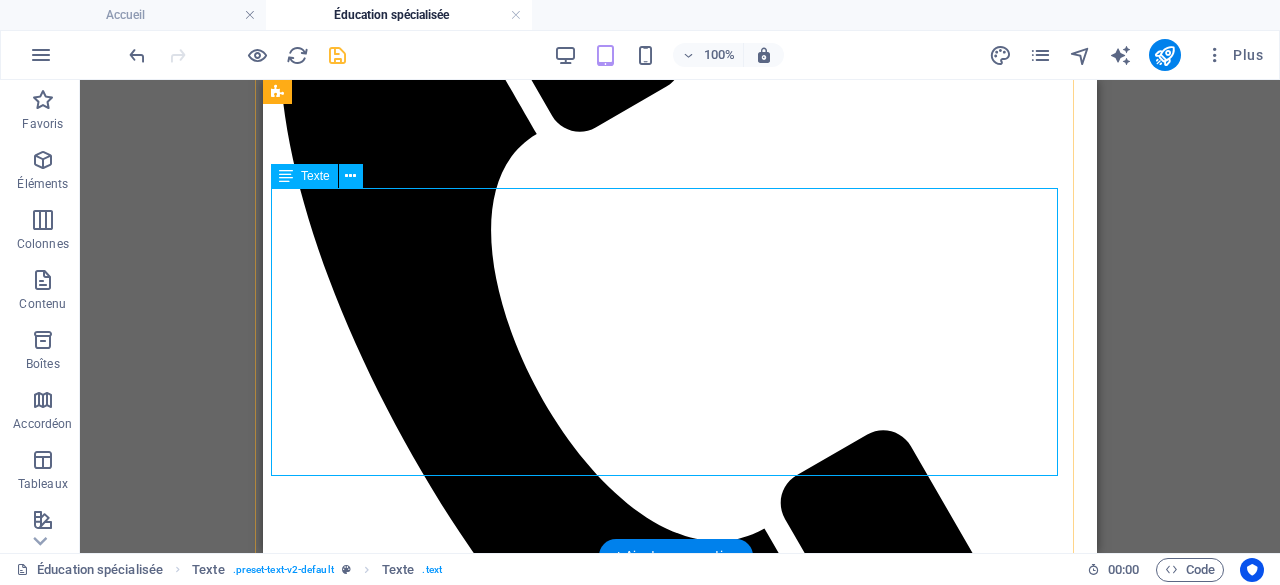 scroll, scrollTop: 1049, scrollLeft: 8, axis: both 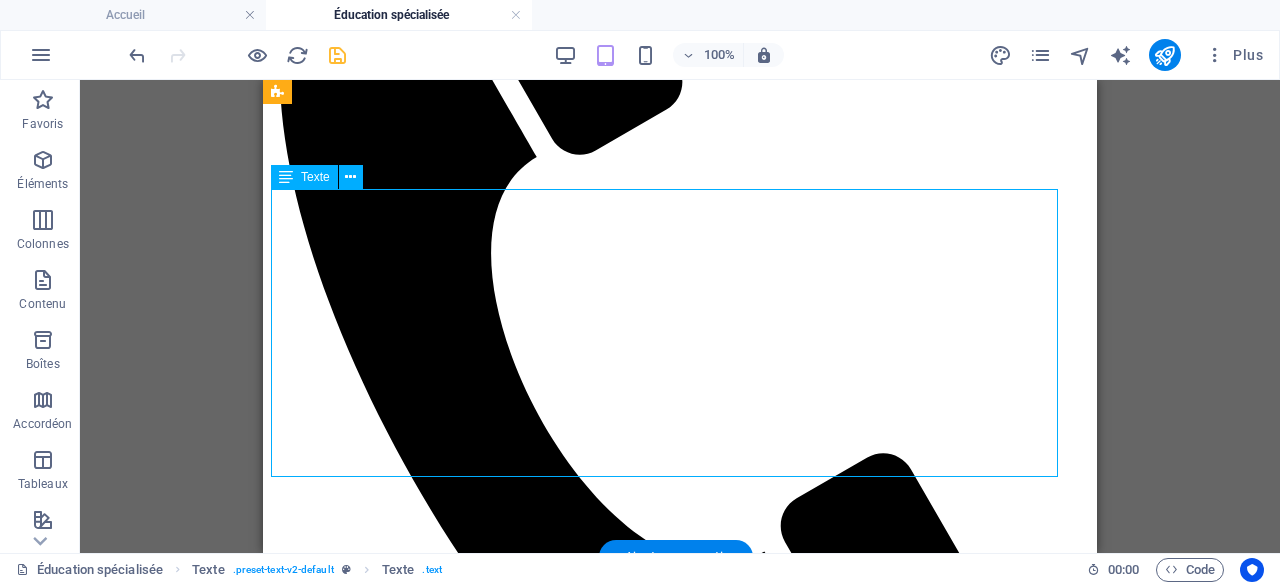 drag, startPoint x: 605, startPoint y: 469, endPoint x: 349, endPoint y: 468, distance: 256.00195 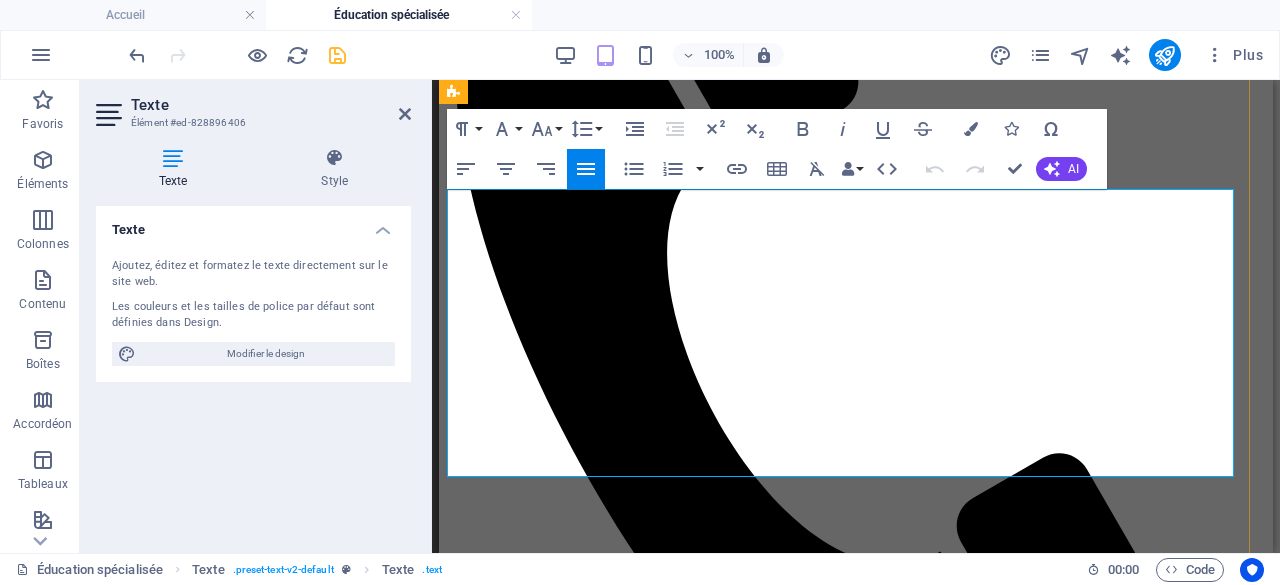scroll, scrollTop: 1049, scrollLeft: 0, axis: vertical 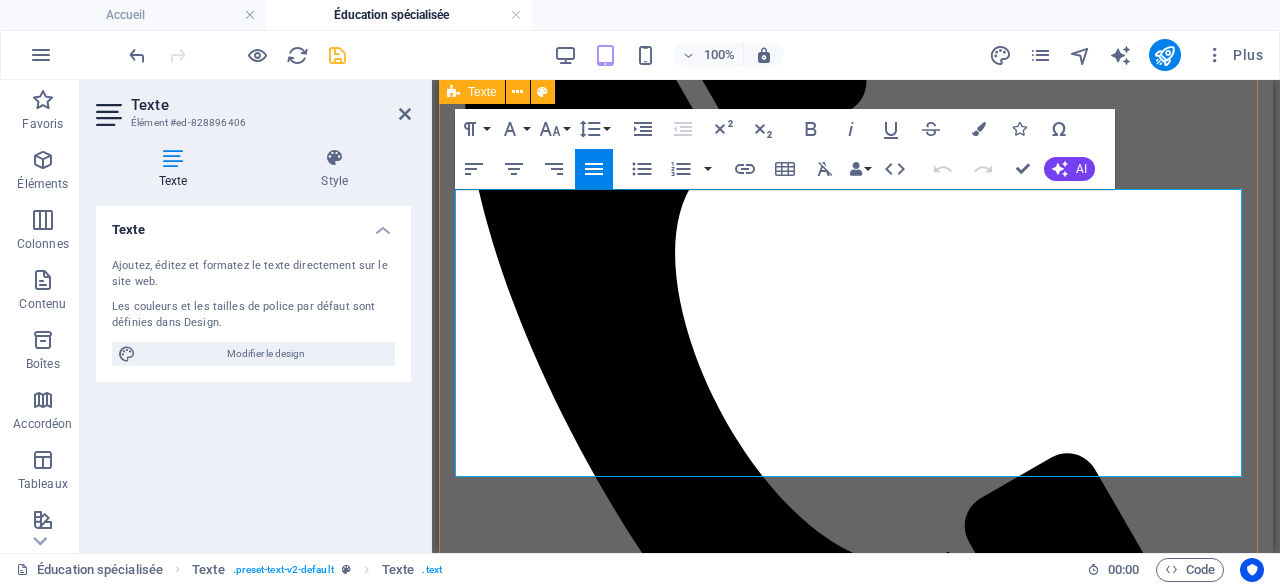 drag, startPoint x: 783, startPoint y: 468, endPoint x: 450, endPoint y: 466, distance: 333.006 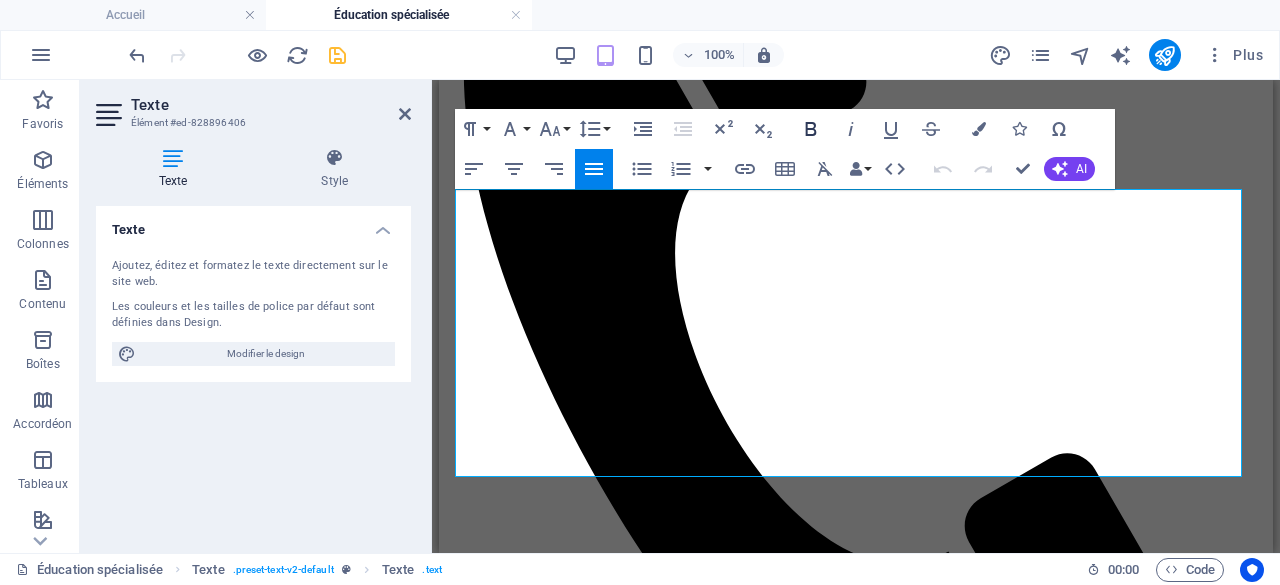 click 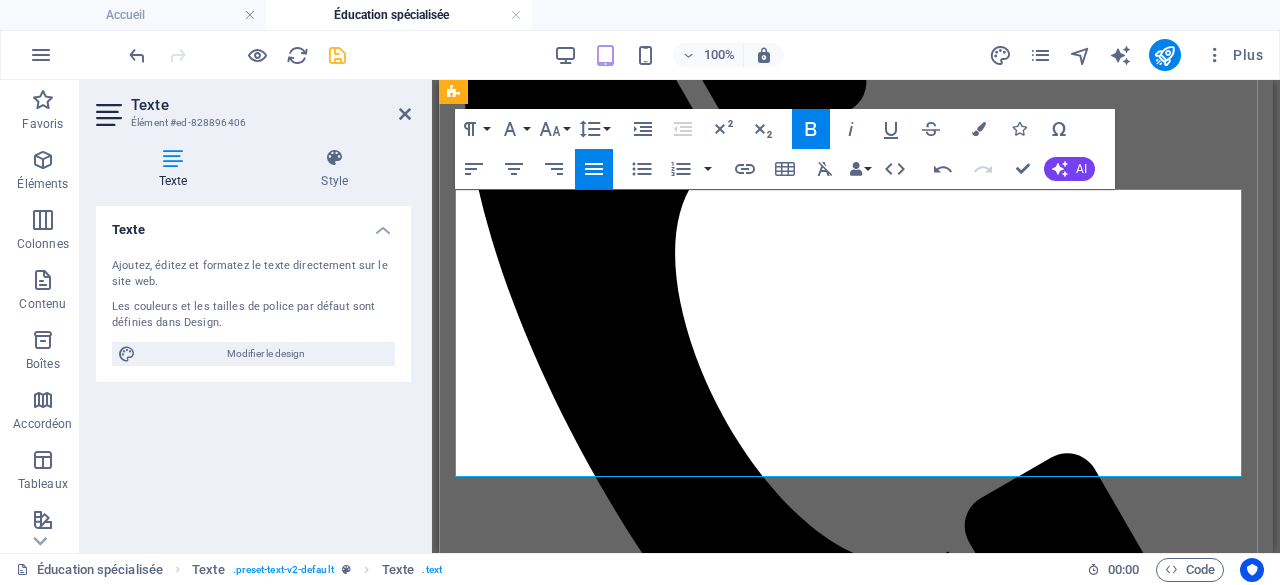 drag, startPoint x: 496, startPoint y: 370, endPoint x: 558, endPoint y: 365, distance: 62.201286 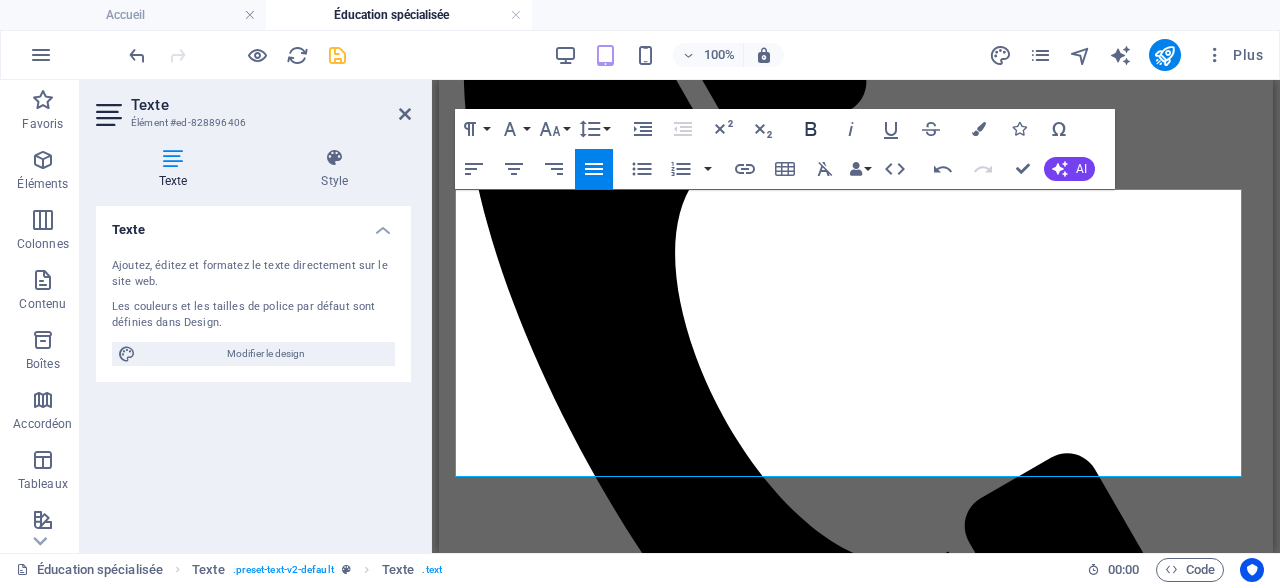 click 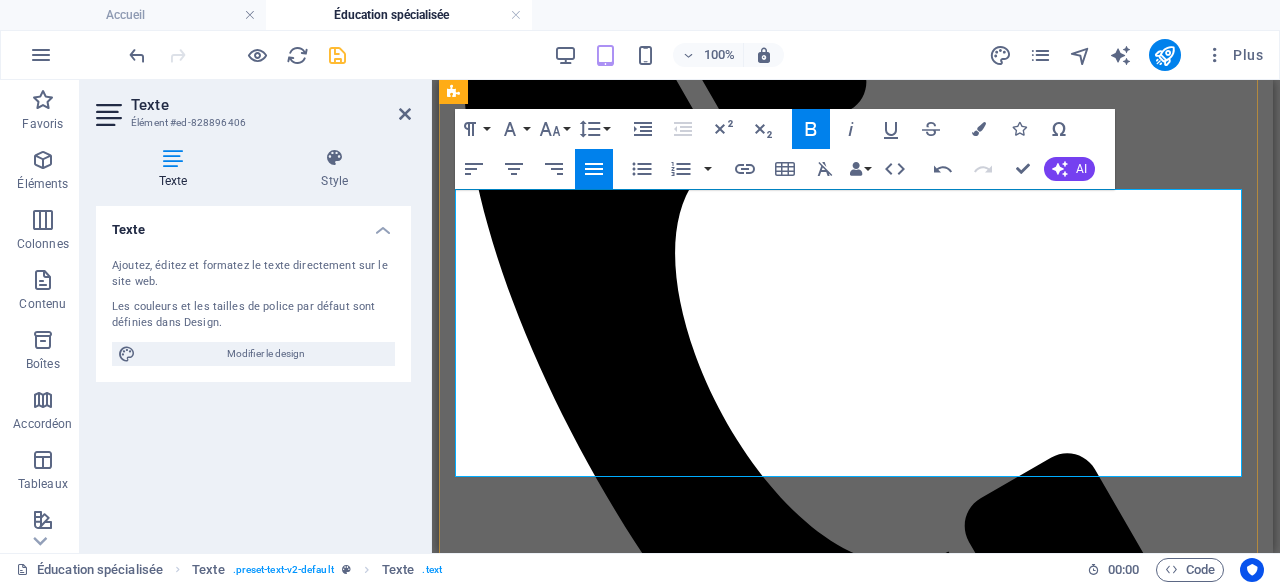 drag, startPoint x: 597, startPoint y: 371, endPoint x: 644, endPoint y: 365, distance: 47.38143 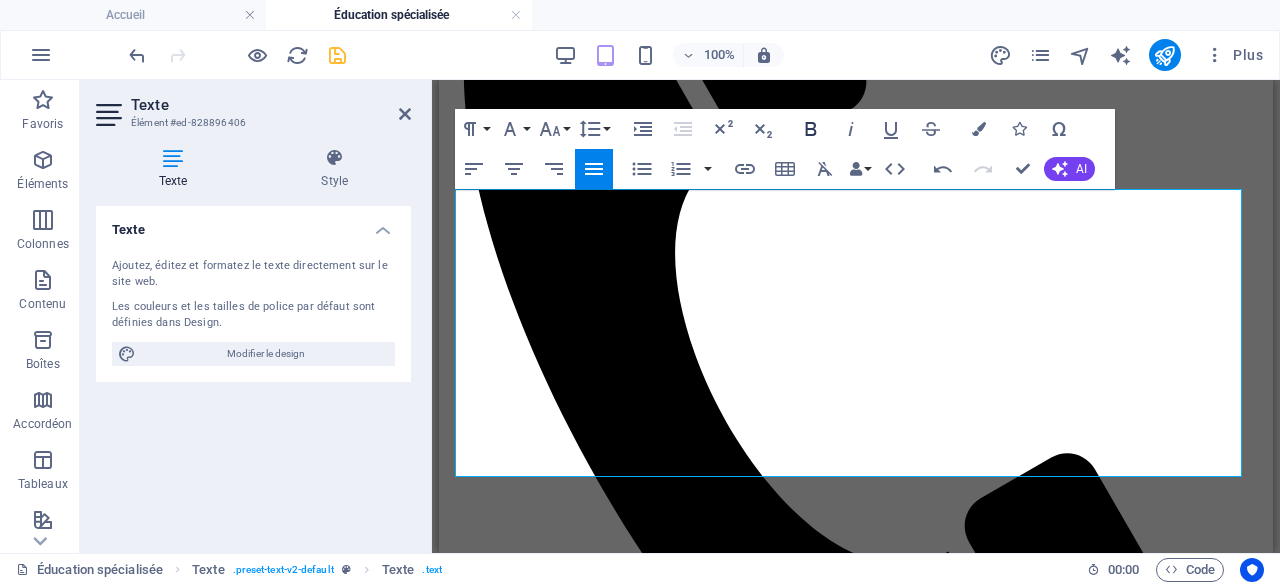 click 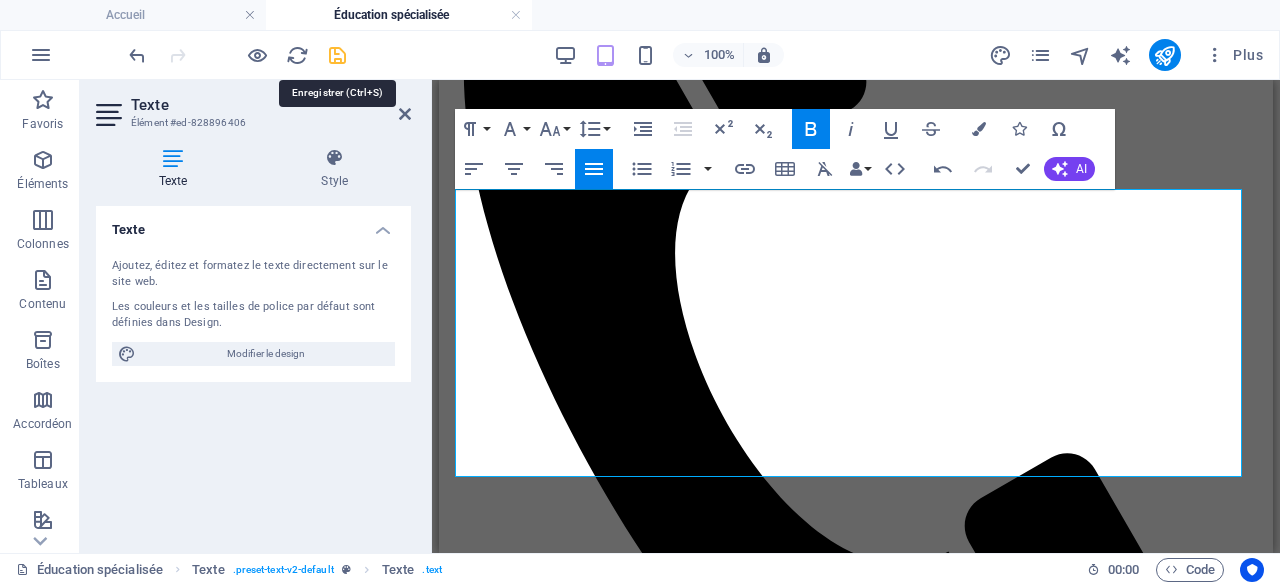 click at bounding box center (337, 55) 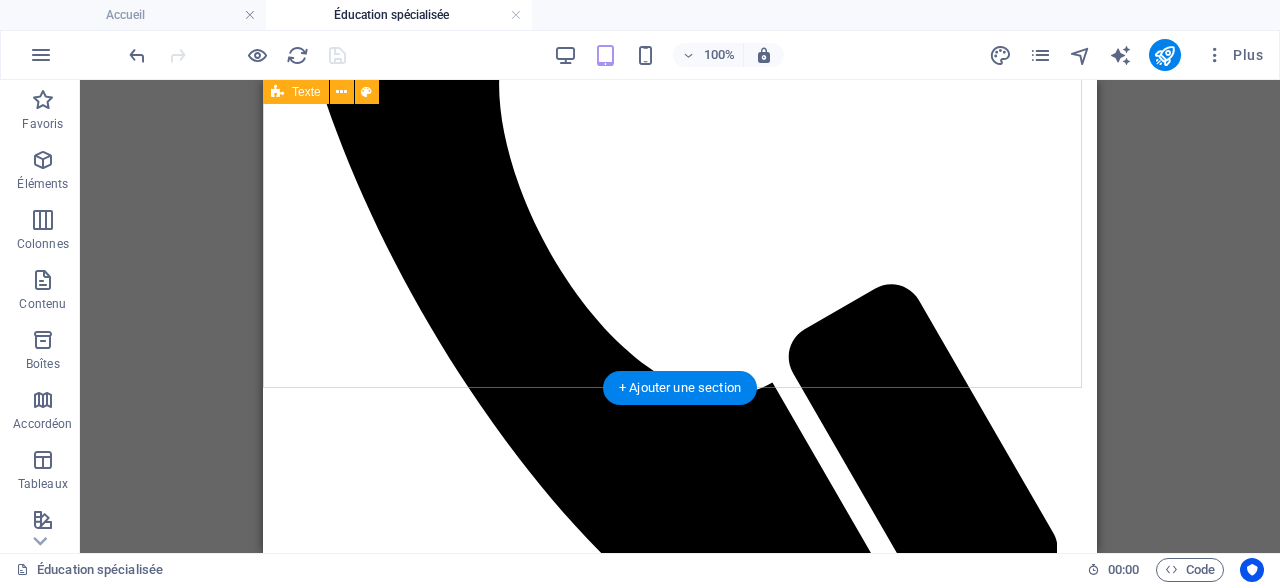 scroll, scrollTop: 1249, scrollLeft: 0, axis: vertical 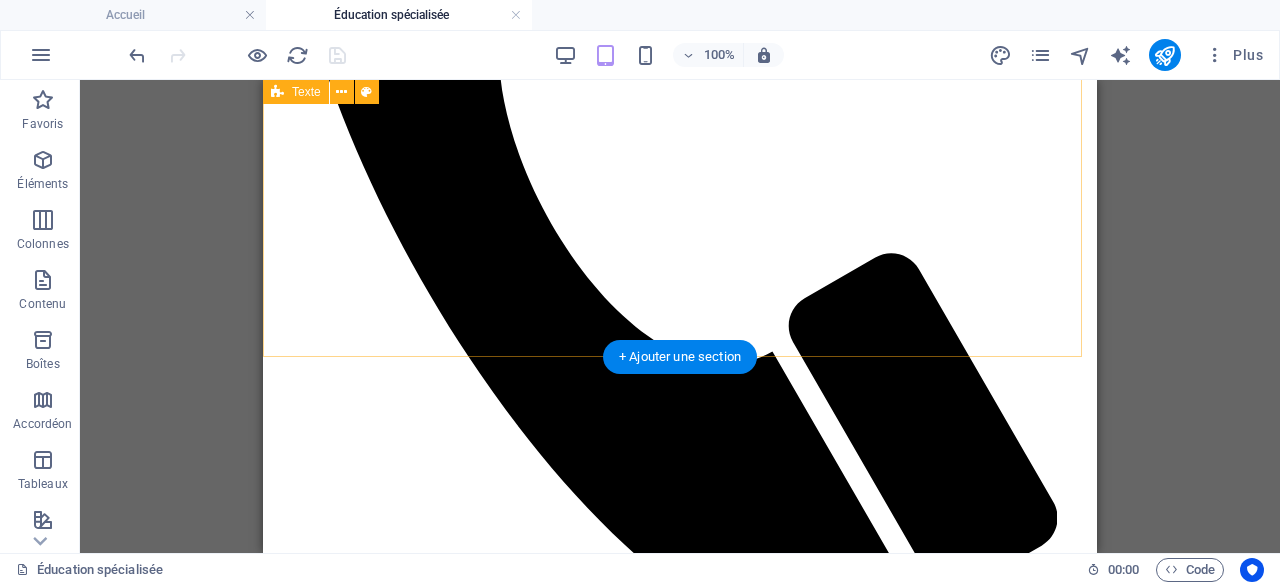 click on "Pour qui ? Pour quoi ? J’offre mes services en éducation spécialisée aux  enfants, aux adolescents et à leurs familles  qui vivent avec des défis particuliers au quotidien. Mon objectif est d’apporter un soutien concret et bienveillant  pour favoriser leur développement, leur autonomie et leur bien-être.  Que ce soit pour mieux gérer les émotions, instaurer des routines ou accompagner dans les transitions, je m’adapte aux besoins uniques de chacun. Mon  approche  est toujours  personnalisée,  respectueuse et centrée sur les forces pour bâtir ensemble un environnement rassurant et stimulant.  Mon  approche  est  réaliste  et respecte les possibilités de votre quotidien : nous tirons parti des ressources disponibles ainsi que des situations que vous vivez au quotidien pour favoriser le mieux-être de tous les membres de la famille. Accompagner et communiquer c'est ma mission !" at bounding box center [680, 3580] 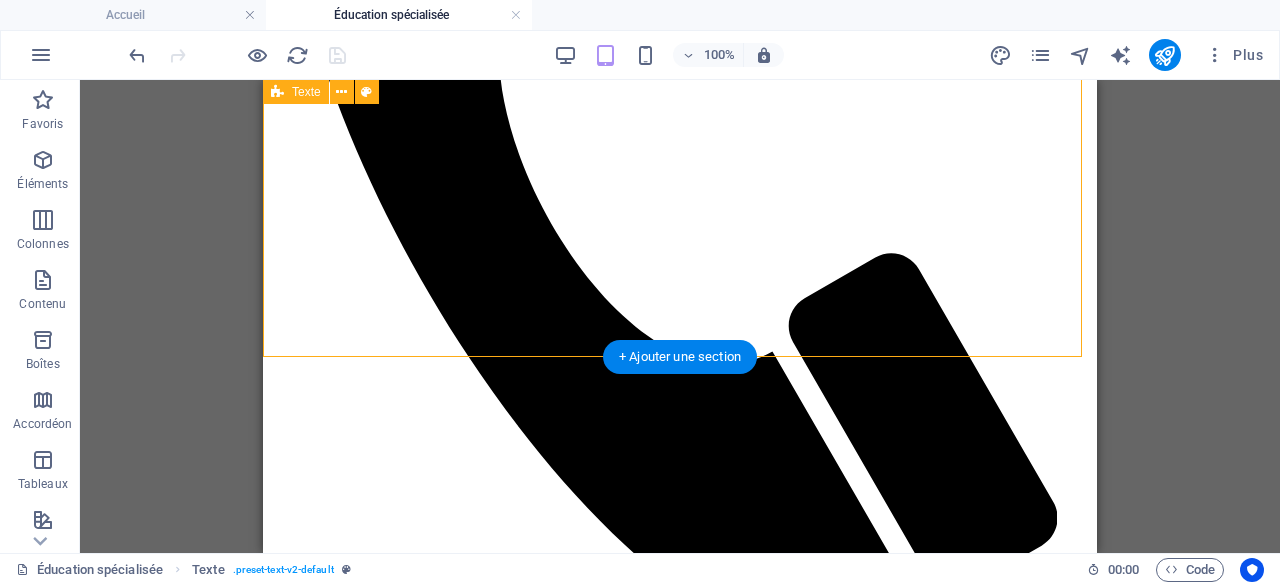 click on "Pour qui ? Pour quoi ? J’offre mes services en éducation spécialisée aux  enfants, aux adolescents et à leurs familles  qui vivent avec des défis particuliers au quotidien. Mon objectif est d’apporter un soutien concret et bienveillant  pour favoriser leur développement, leur autonomie et leur bien-être.  Que ce soit pour mieux gérer les émotions, instaurer des routines ou accompagner dans les transitions, je m’adapte aux besoins uniques de chacun. Mon  approche  est toujours  personnalisée,  respectueuse et centrée sur les forces pour bâtir ensemble un environnement rassurant et stimulant.  Mon  approche  est  réaliste  et respecte les possibilités de votre quotidien : nous tirons parti des ressources disponibles ainsi que des situations que vous vivez au quotidien pour favoriser le mieux-être de tous les membres de la famille. Accompagner et communiquer c'est ma mission !" at bounding box center [680, 3580] 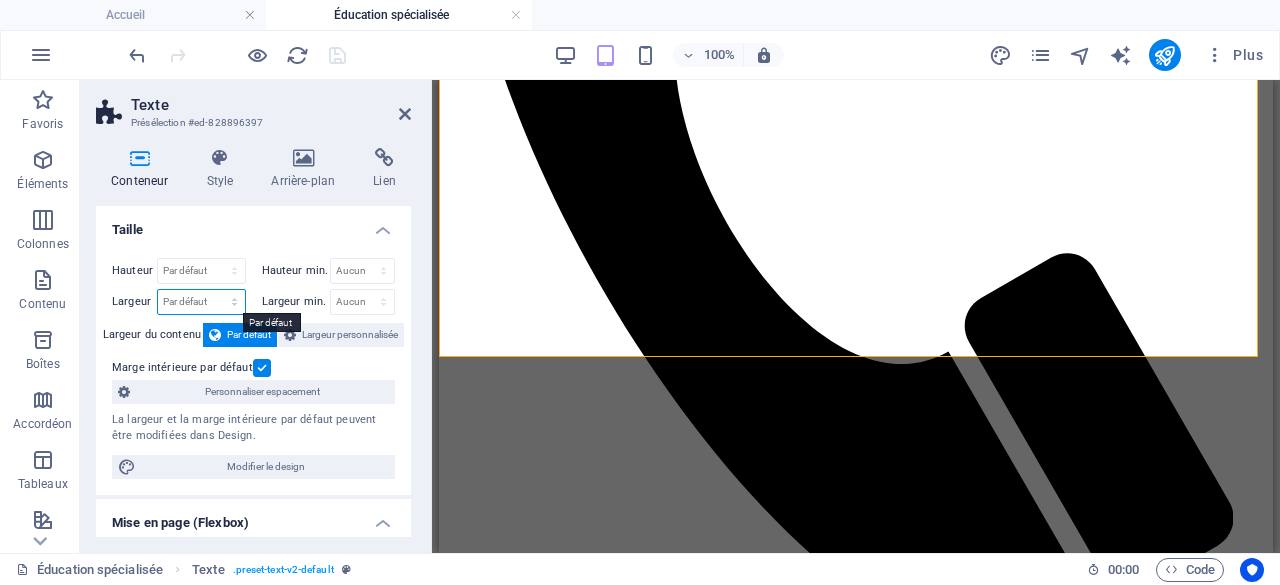 click on "Par défaut px rem % em vh vw" at bounding box center (201, 302) 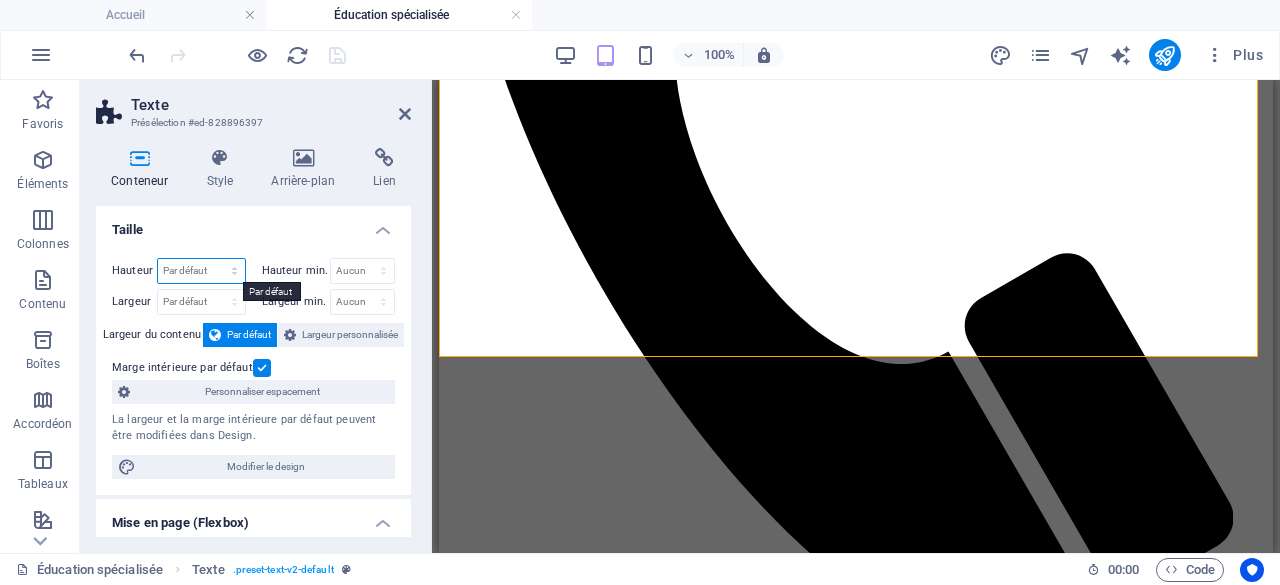 click on "Par défaut px rem % vh vw" at bounding box center (201, 271) 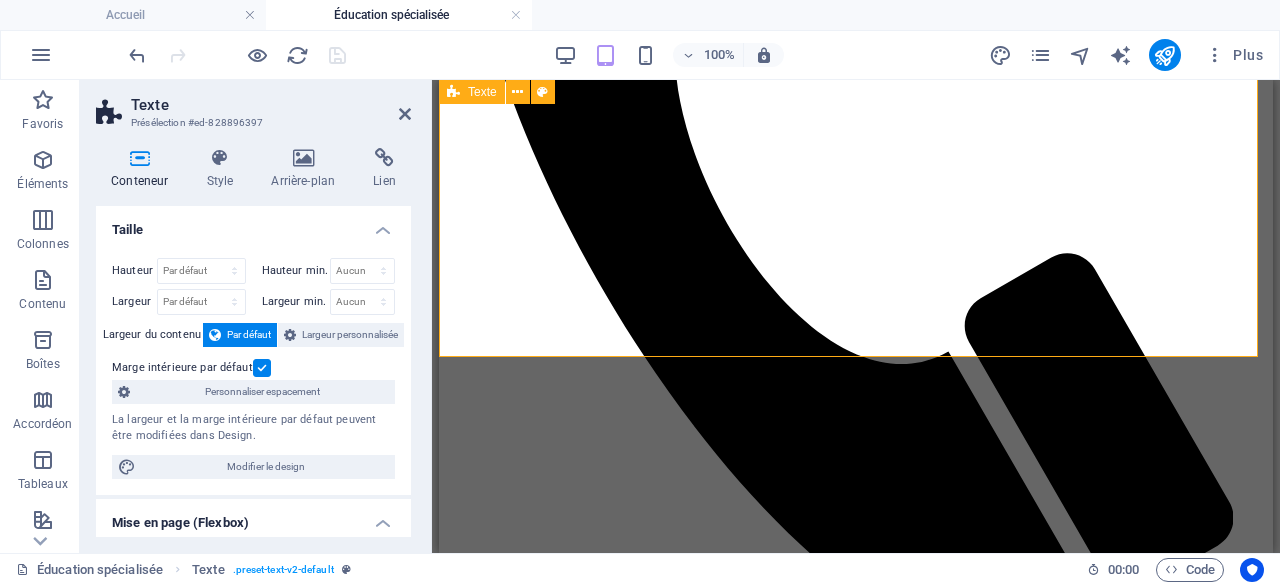 drag, startPoint x: 569, startPoint y: 300, endPoint x: 601, endPoint y: 303, distance: 32.140316 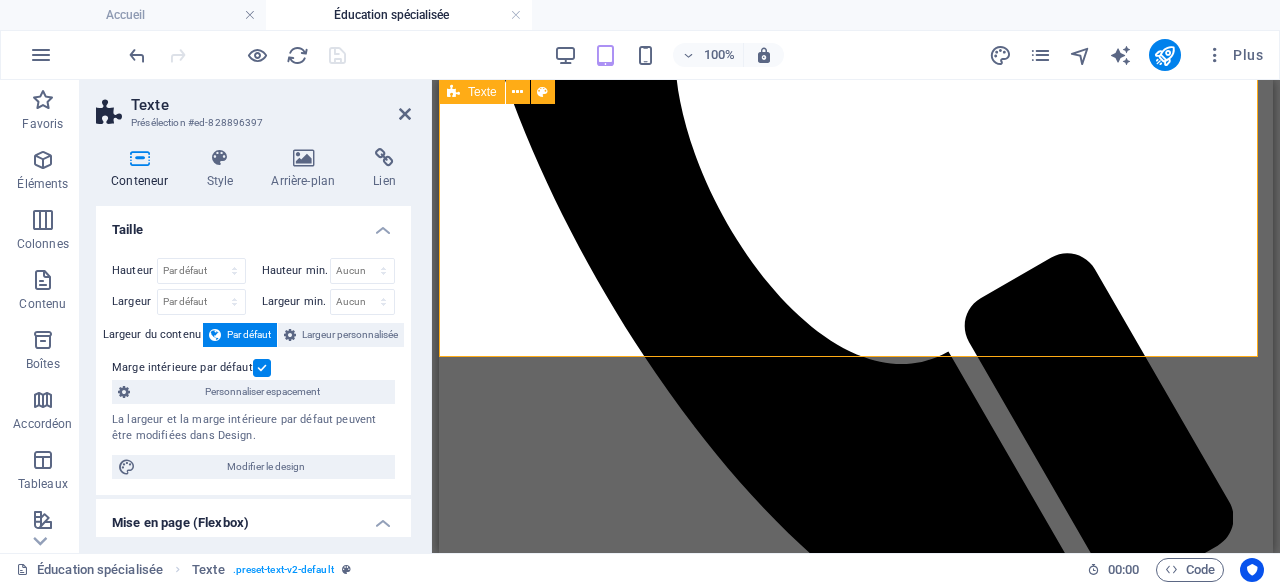 click on "Pour qui ? Pour quoi ? J’offre mes services en éducation spécialisée aux  enfants, aux adolescents et à leurs familles  qui vivent avec des défis particuliers au quotidien. Mon objectif est d’apporter un soutien concret et bienveillant  pour favoriser leur développement, leur autonomie et leur bien-être.  Que ce soit pour mieux gérer les émotions, instaurer des routines ou accompagner dans les transitions, je m’adapte aux besoins uniques de chacun. Mon  approche  est toujours  personnalisée,  respectueuse et centrée sur les forces pour bâtir ensemble un environnement rassurant et stimulant.  Mon  approche  est  réaliste  et respecte les possibilités de votre quotidien : nous tirons parti des ressources disponibles ainsi que des situations que vous vivez au quotidien pour favoriser le mieux-être de tous les membres de la famille. Accompagner et communiquer c'est ma mission !" at bounding box center [856, 3580] 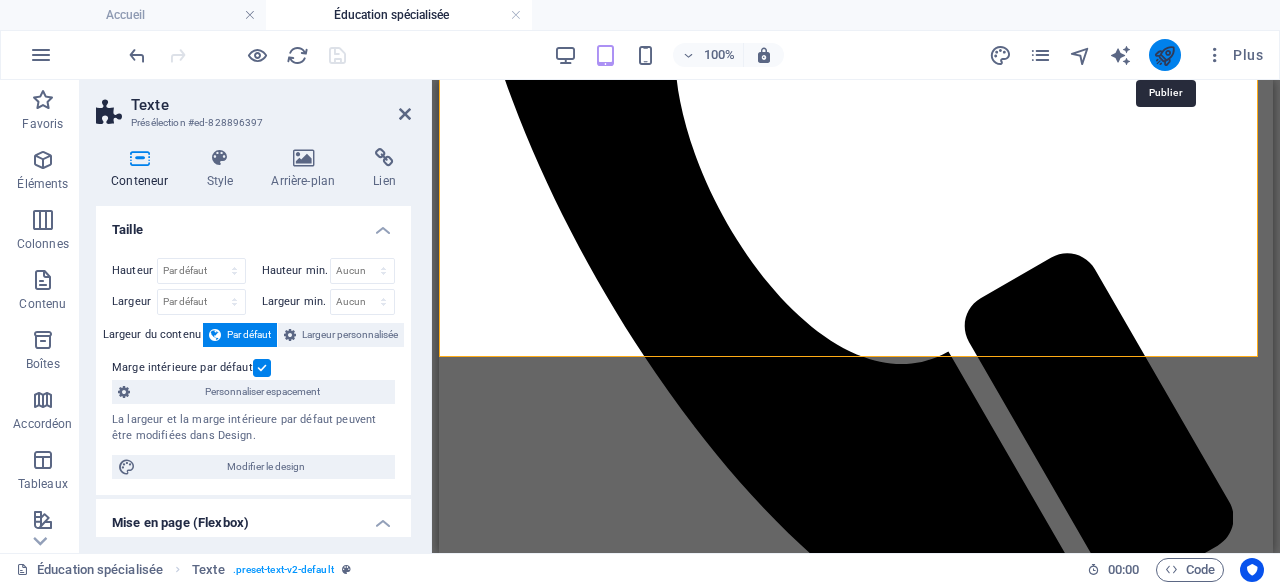 click at bounding box center (1164, 55) 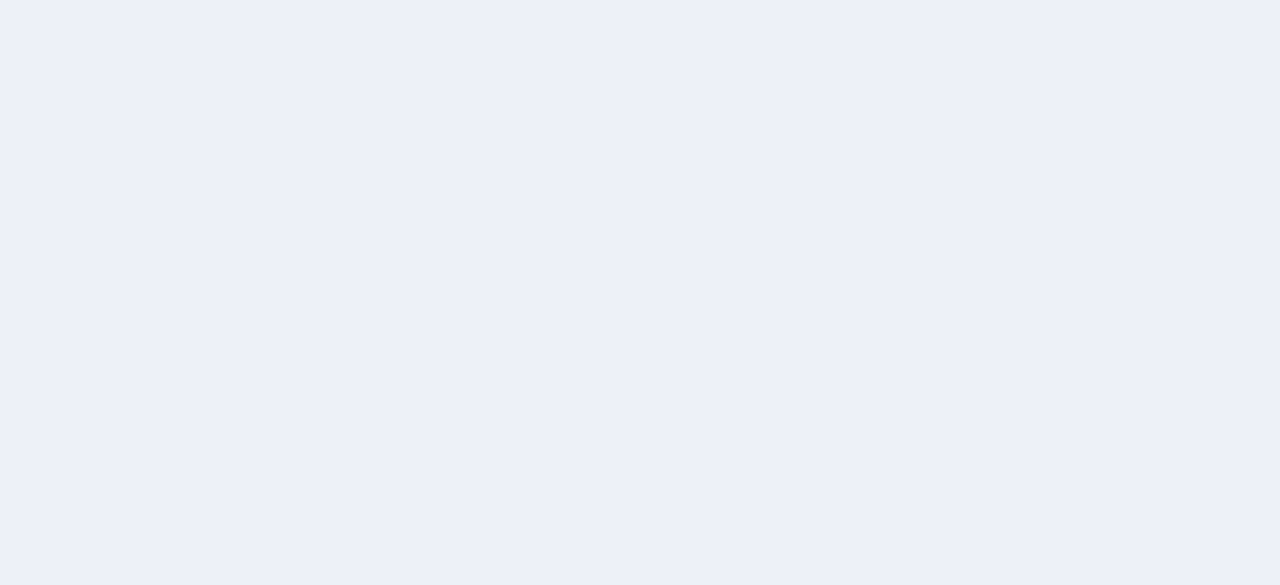 scroll, scrollTop: 0, scrollLeft: 0, axis: both 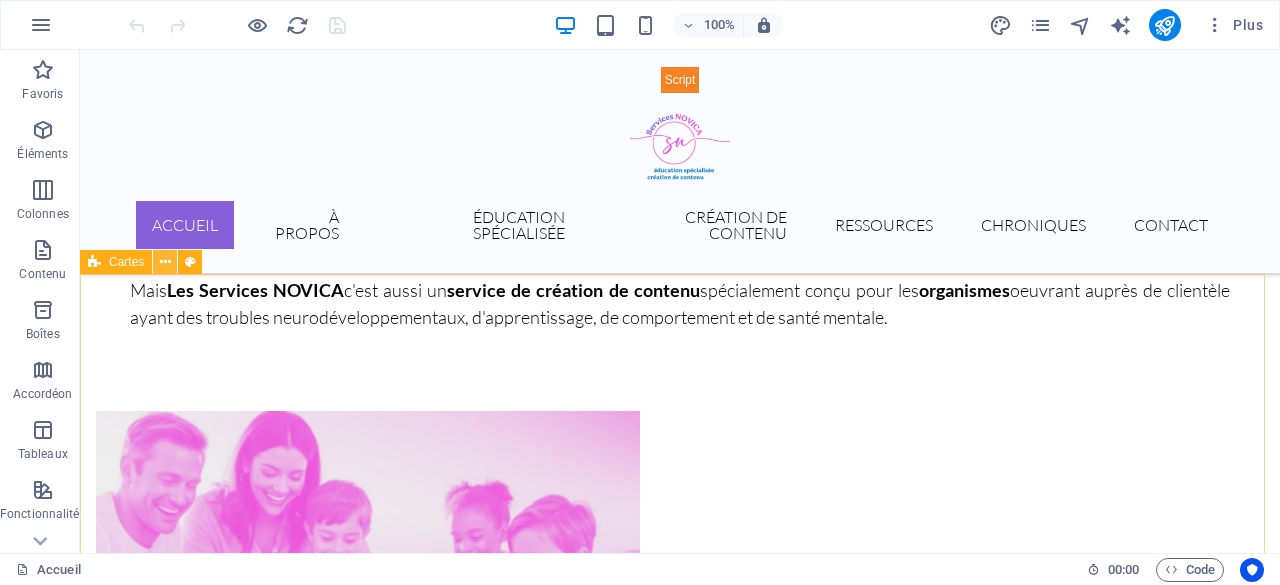 click at bounding box center [165, 262] 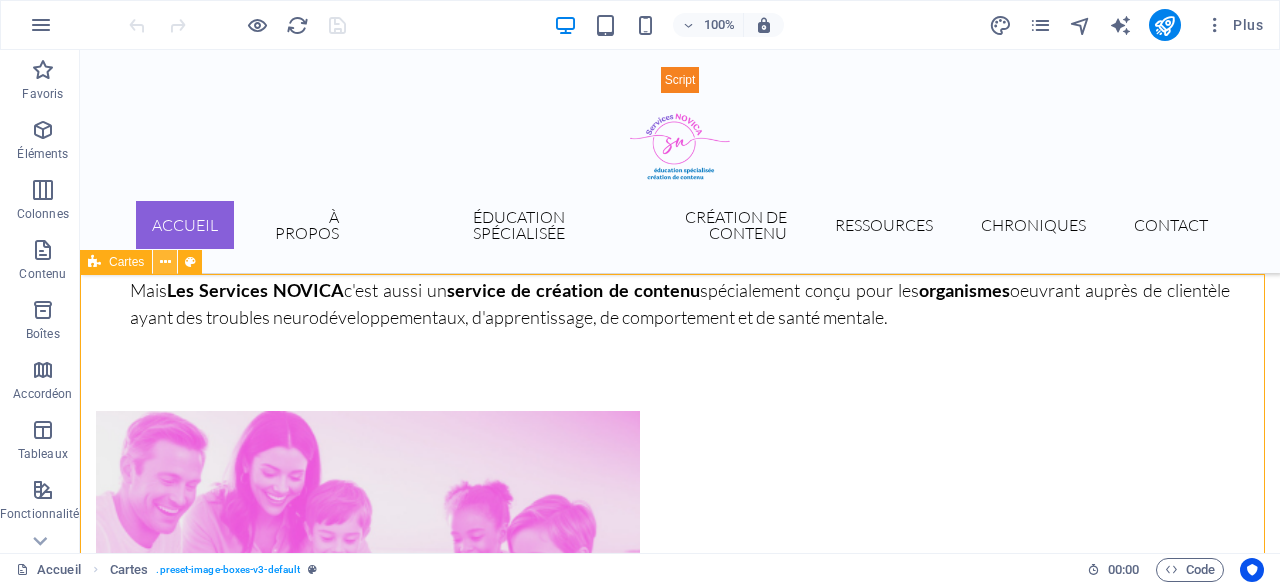 click at bounding box center (165, 262) 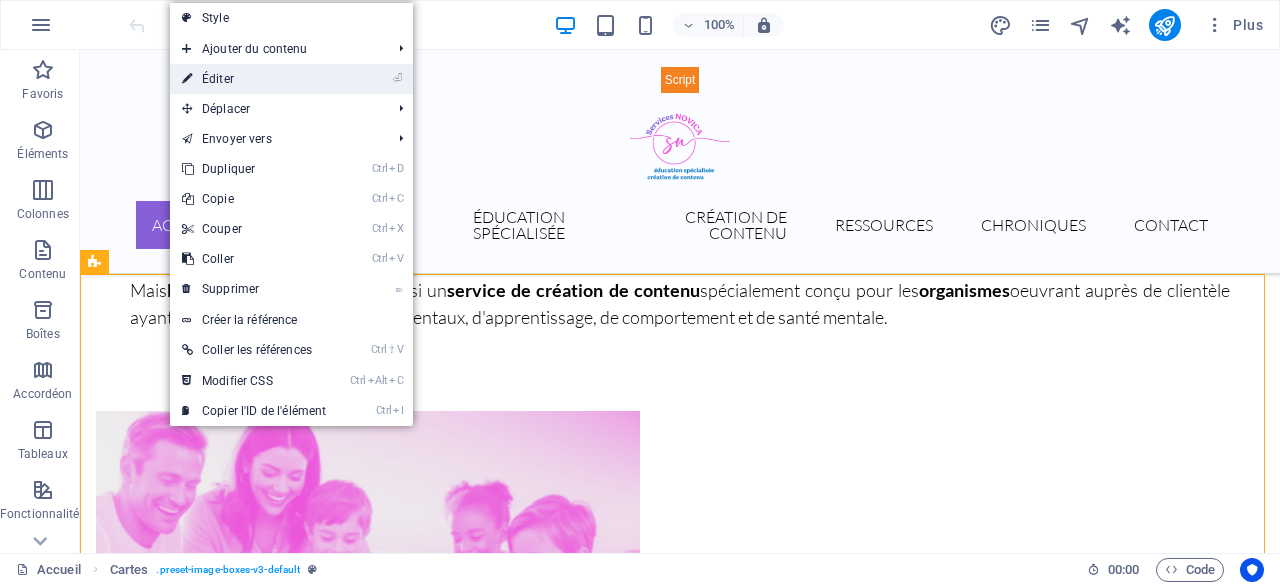 click on "⏎  Éditer" at bounding box center (254, 79) 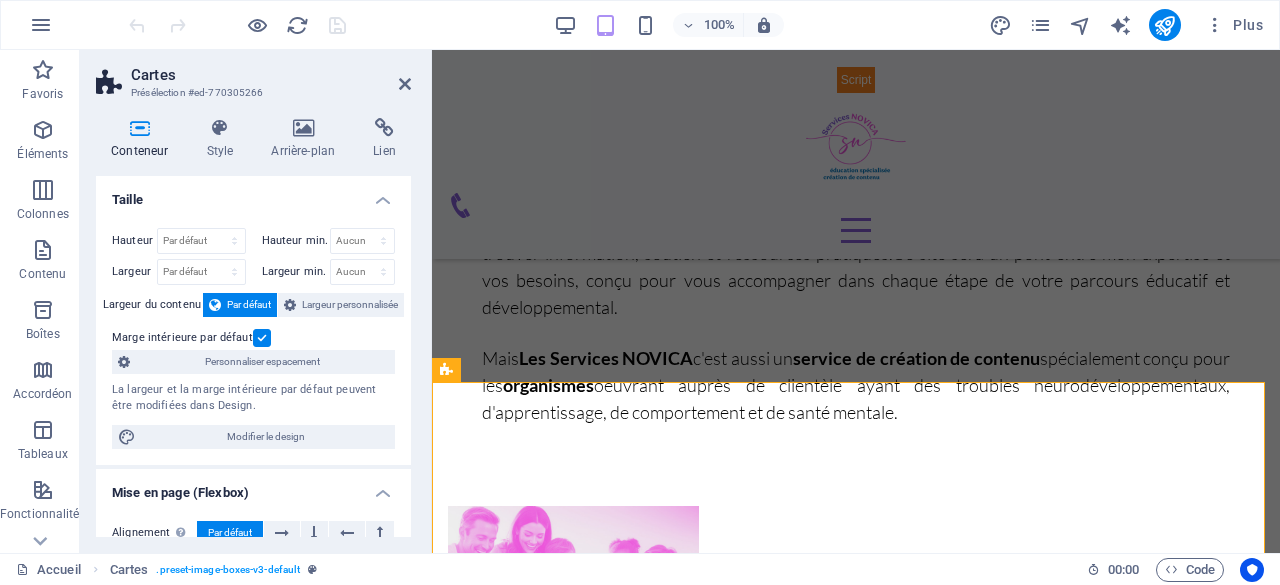 scroll, scrollTop: 672, scrollLeft: 0, axis: vertical 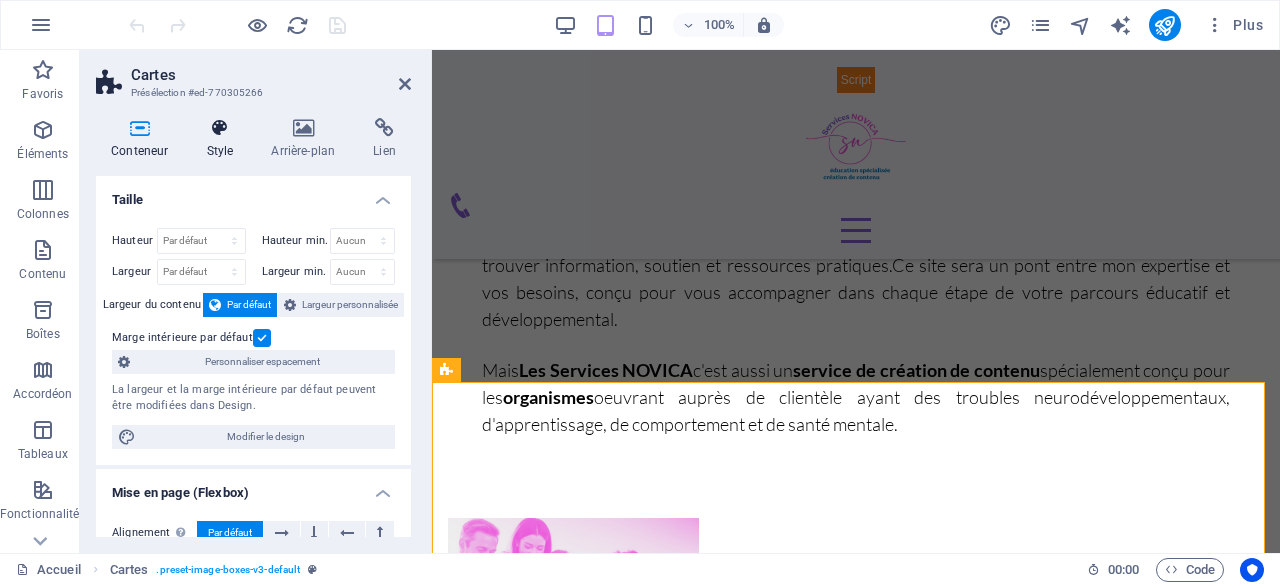 click on "Style" at bounding box center [223, 139] 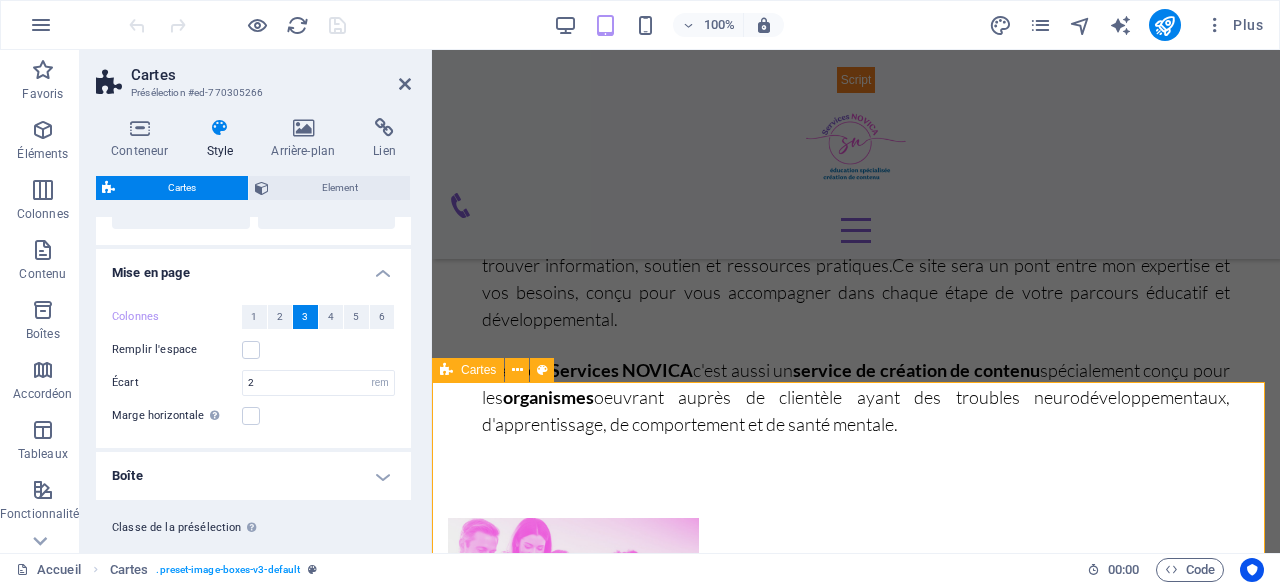 scroll, scrollTop: 200, scrollLeft: 0, axis: vertical 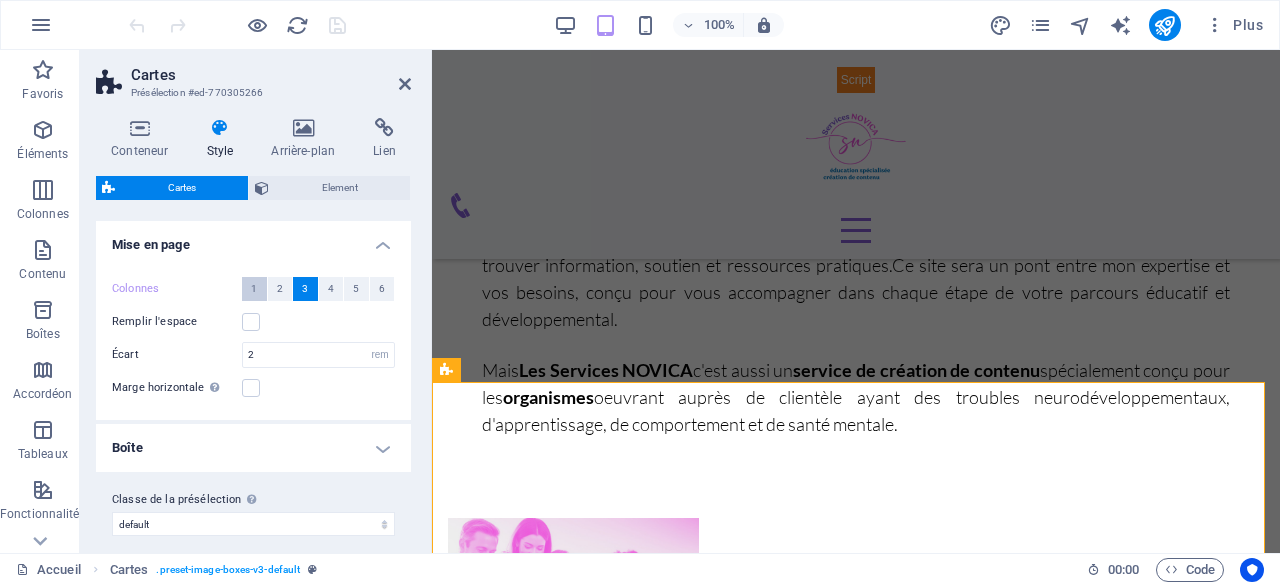 click on "1" at bounding box center (254, 289) 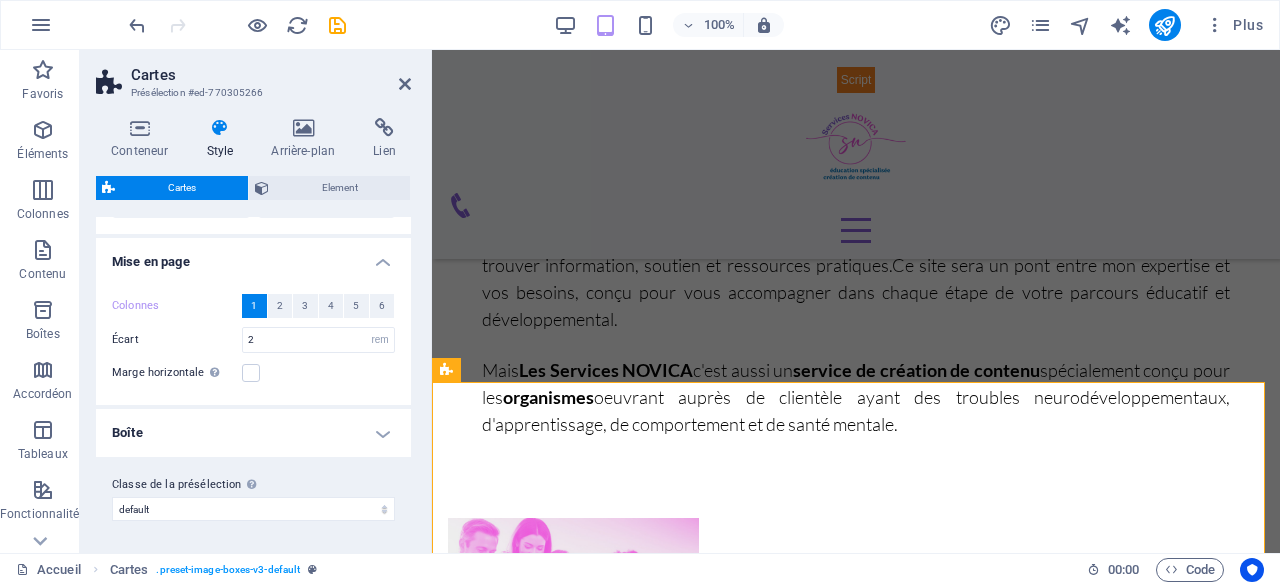 scroll, scrollTop: 182, scrollLeft: 0, axis: vertical 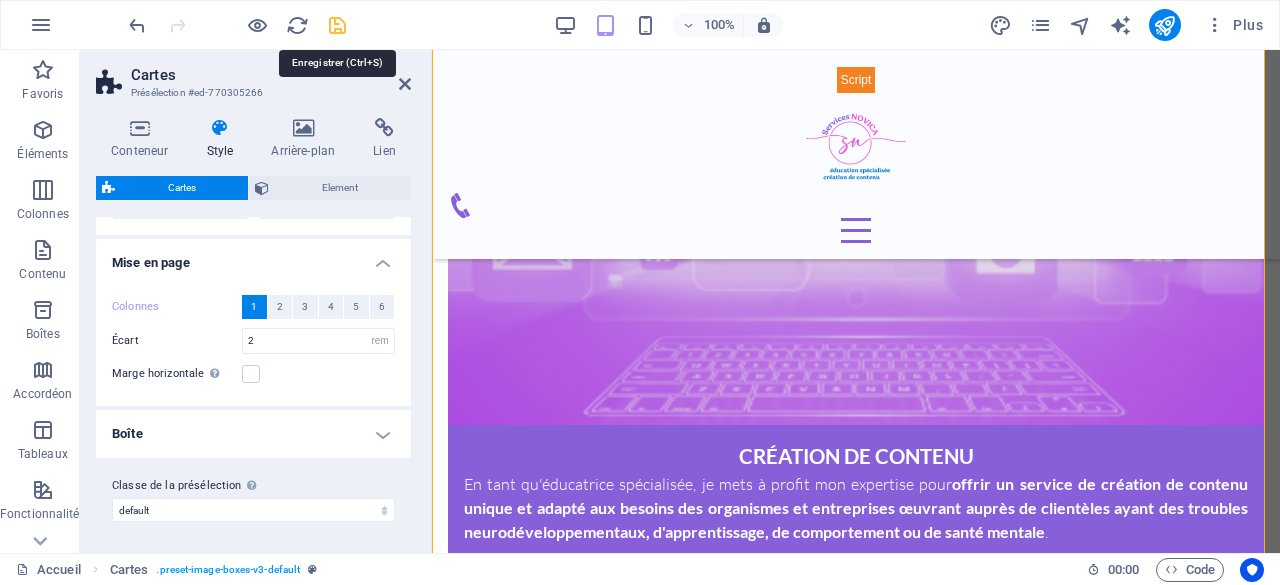 click at bounding box center (337, 25) 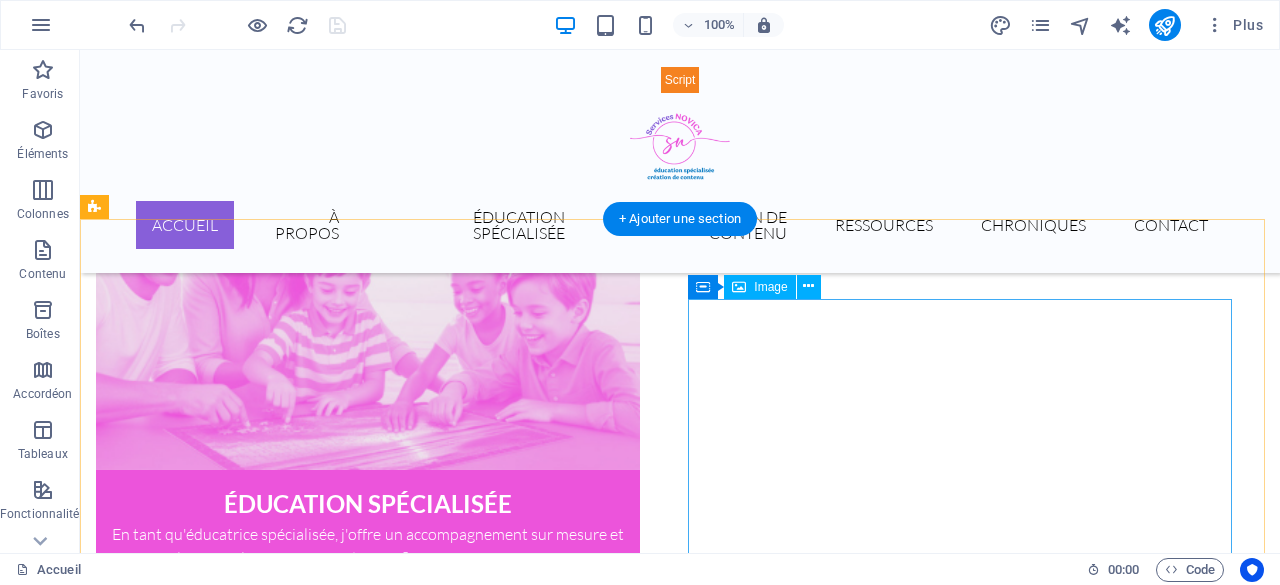scroll, scrollTop: 1133, scrollLeft: 0, axis: vertical 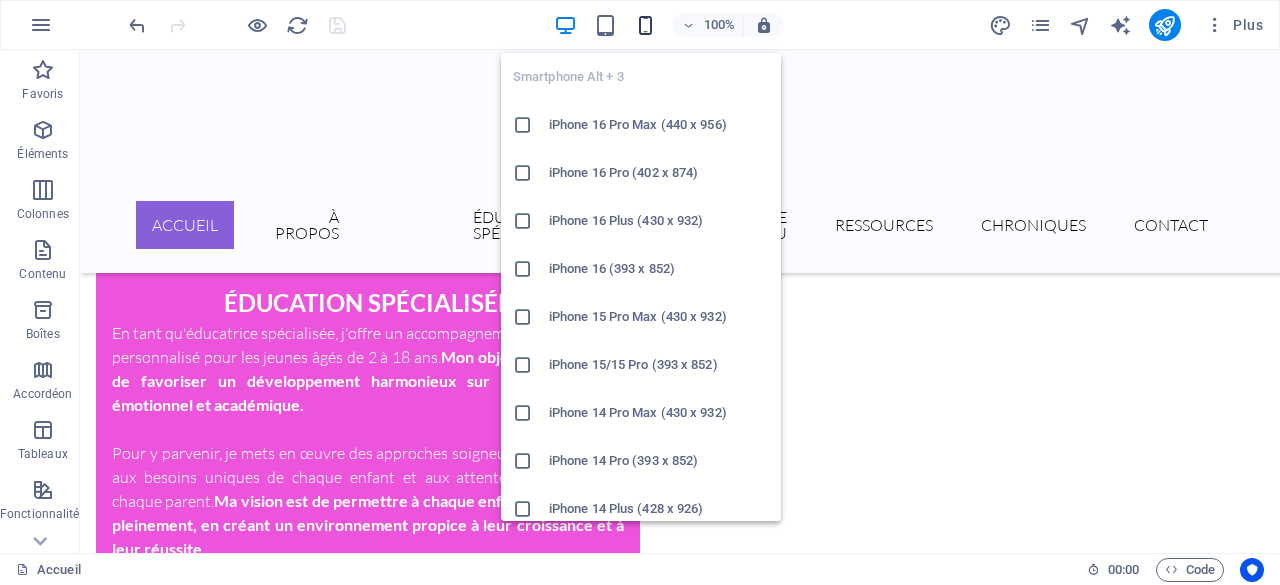 click at bounding box center (645, 25) 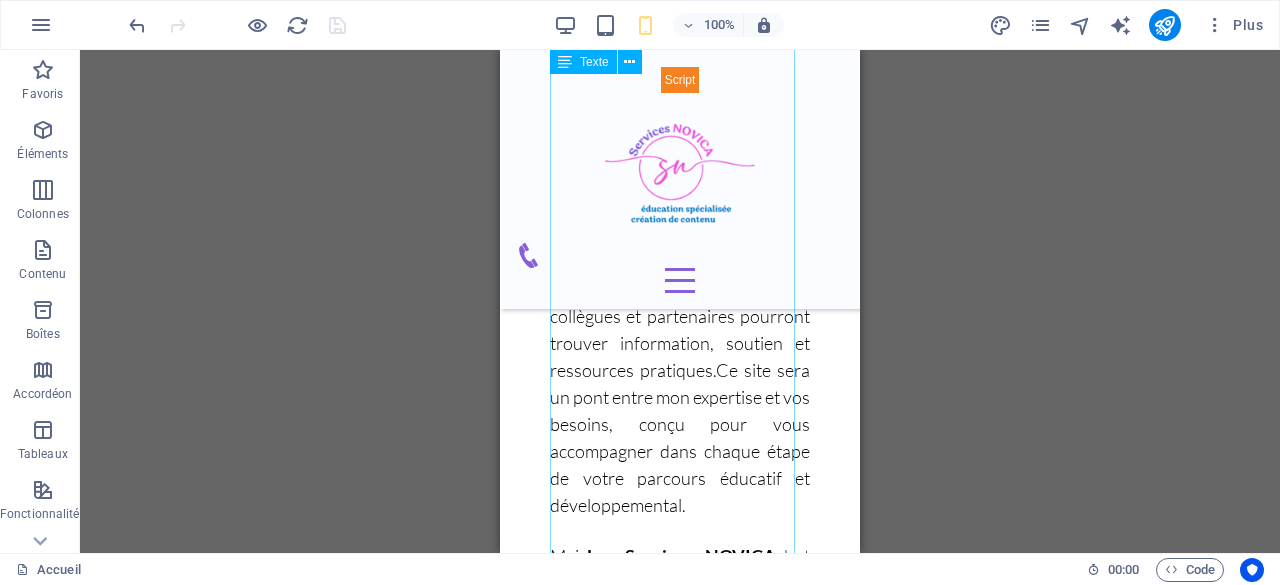 scroll, scrollTop: 733, scrollLeft: 0, axis: vertical 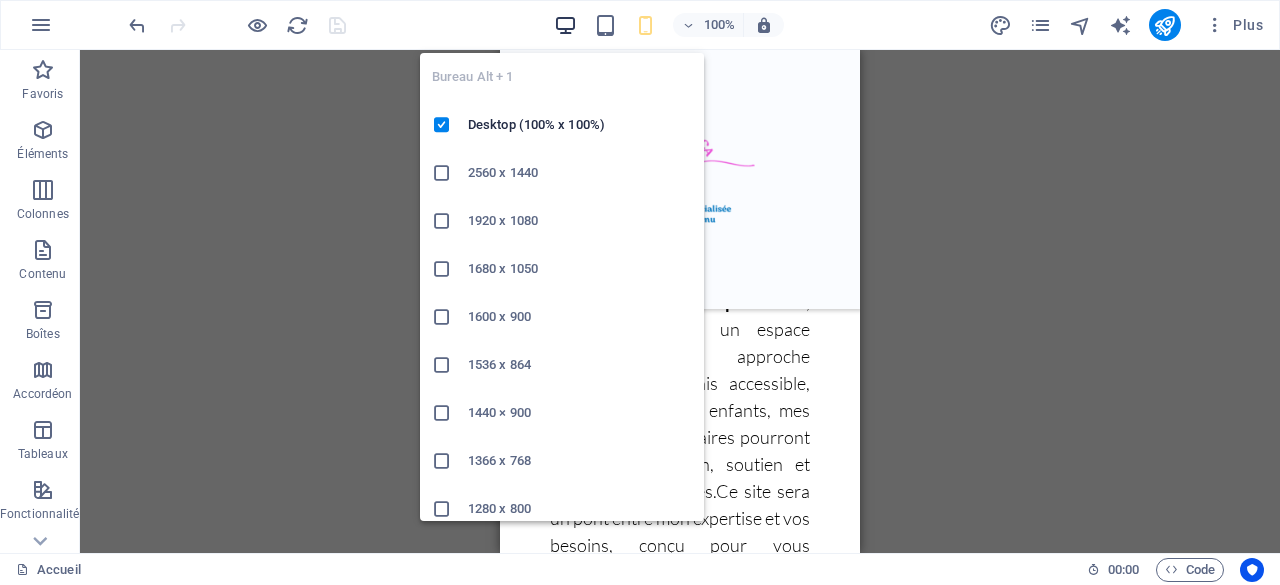click at bounding box center [565, 25] 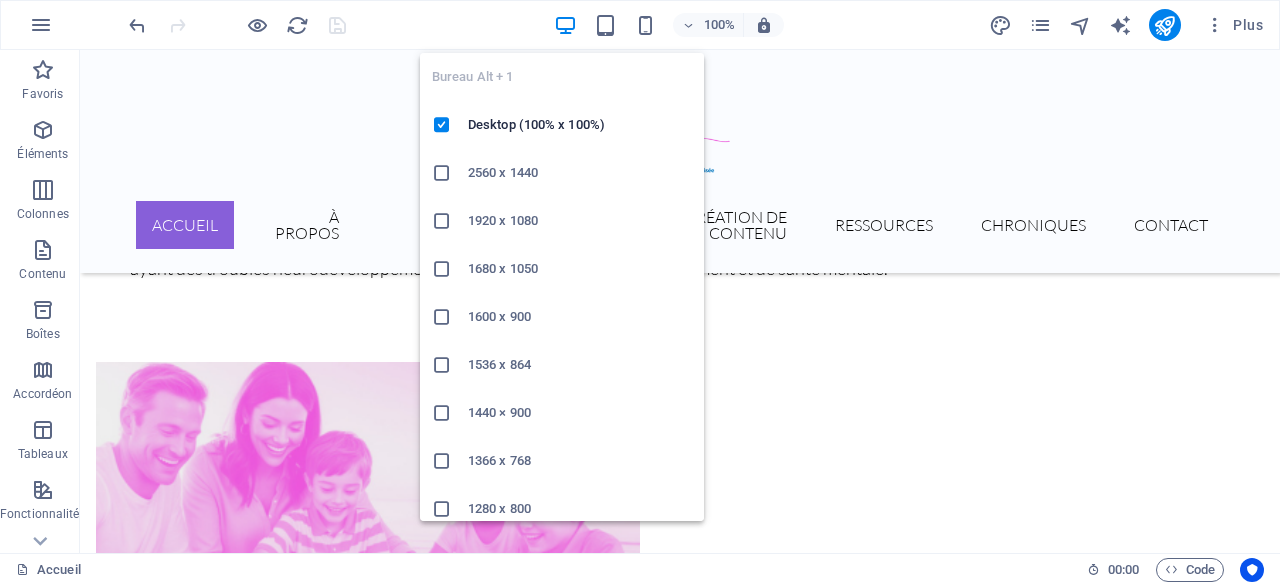 scroll, scrollTop: 729, scrollLeft: 0, axis: vertical 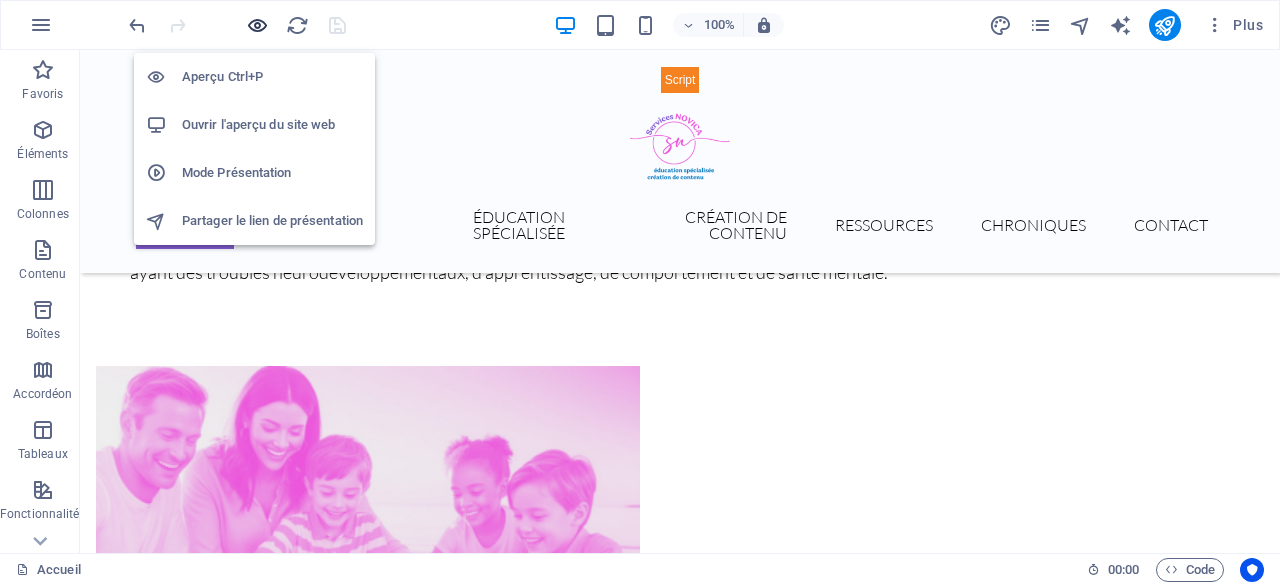 click at bounding box center (257, 25) 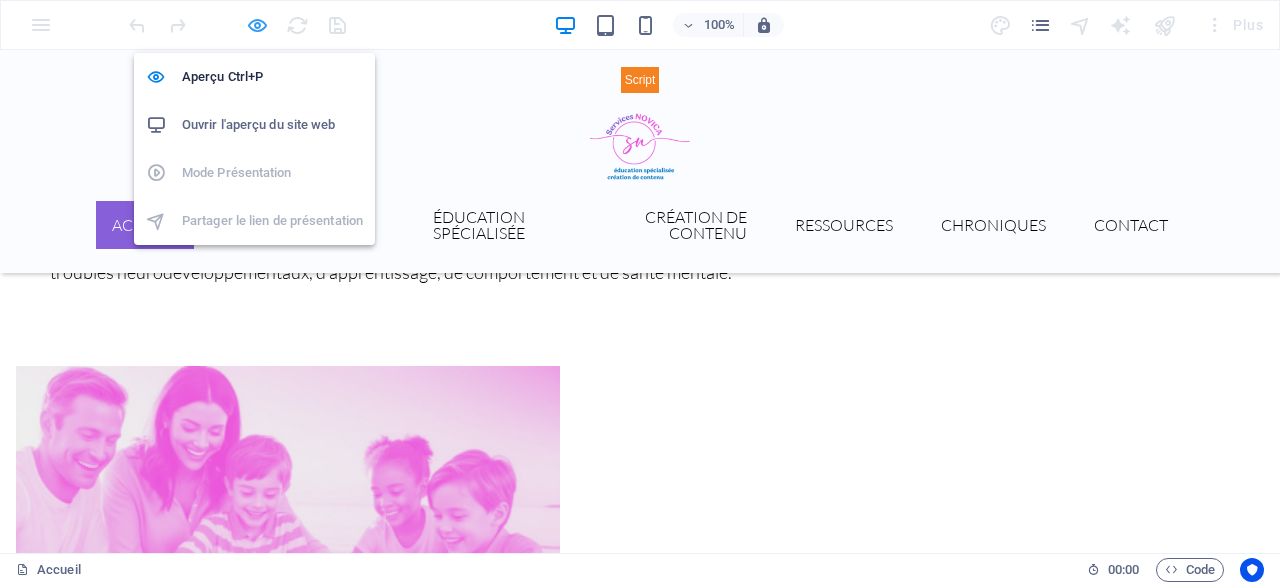 scroll, scrollTop: 674, scrollLeft: 0, axis: vertical 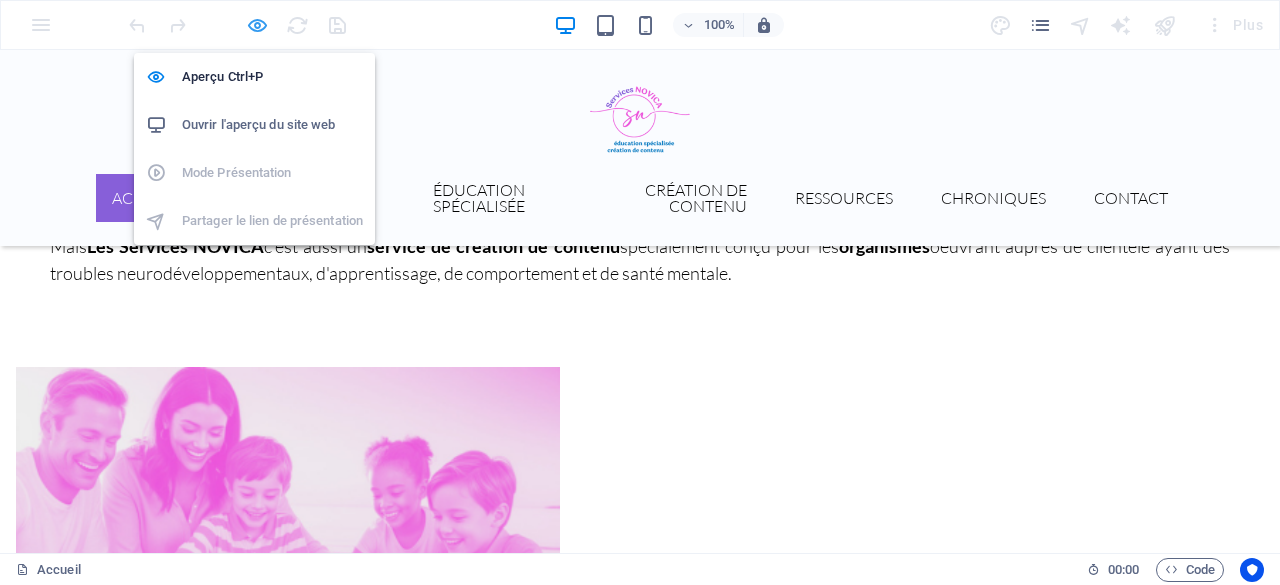 click at bounding box center [257, 25] 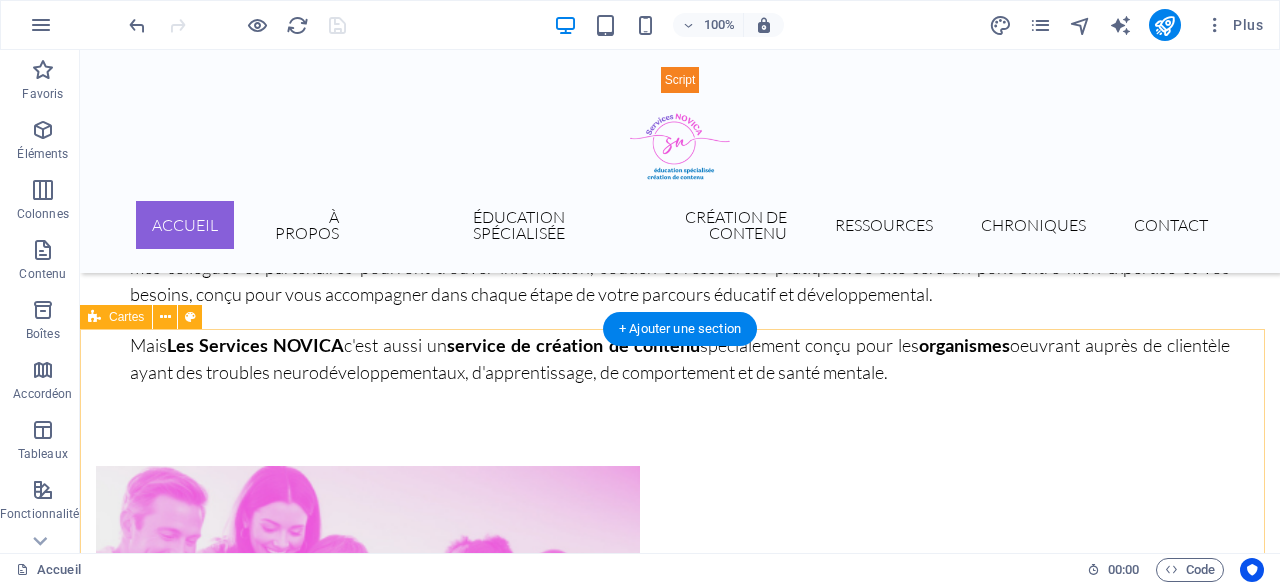scroll, scrollTop: 729, scrollLeft: 0, axis: vertical 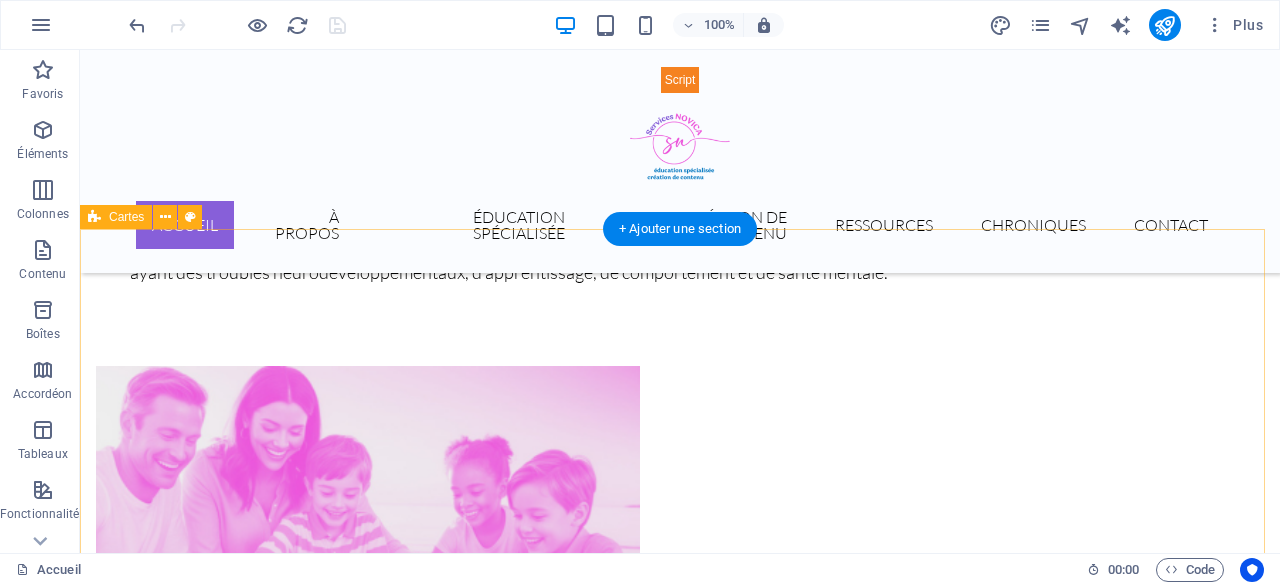 click on "ÉDUCATION SPÉCIALISÉE En tant qu'éducatrice spécialisée, j'offre un accompagnement sur mesure et personnalisé pour les jeunes âgés de 2 à 18 ans.  Mon objectif principal est de favoriser un développement harmonieux sur les plans social, émotionnel et académique.   Pour y parvenir, je mets en œuvre des approches soigneusement adaptées aux besoins uniques de chaque enfant et aux attentes spécifiques de chaque parent.  Ma vision   est de permettre à chaque enfant de s'épanouir pleinement, en créant un environnement propice à leur croissance et à leur réussite. De plus, je propose un service  de coaching parental  pour aider les parents à relever les défis de l'éducation et soutenir efficacement le développement de leur enfant. EN SAVOIR PLUS CRÉATION DE CONTENU En tant qu'éducatrice spécialisée, je mets à profit mon expertise pour  .  Mes connaissances approfondies dans ces domaines me permettent de concevoir des  outils ,  articles  et  ressources informatives  EN SAVOIR PLUS" at bounding box center (680, 1151) 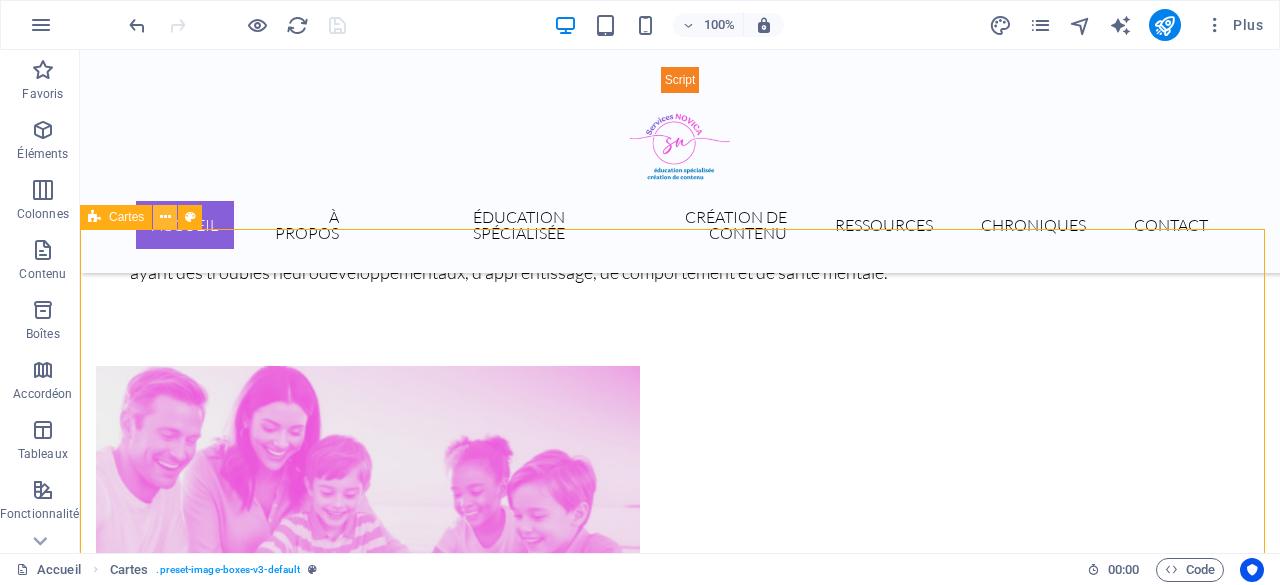 click at bounding box center (165, 217) 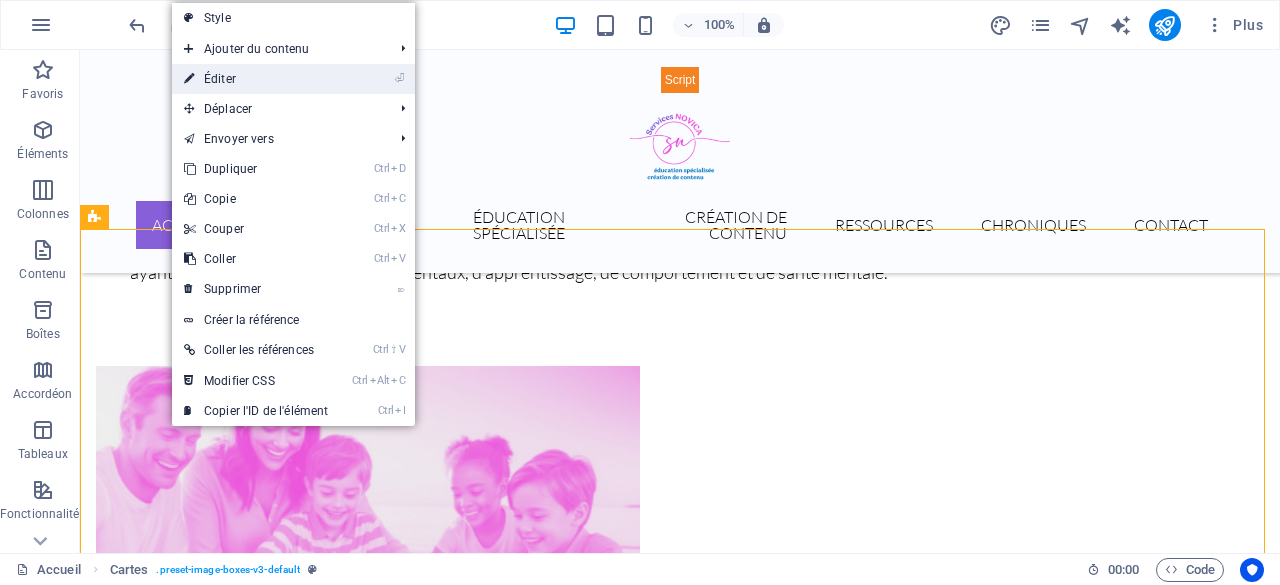 click on "⏎  Éditer" at bounding box center [256, 79] 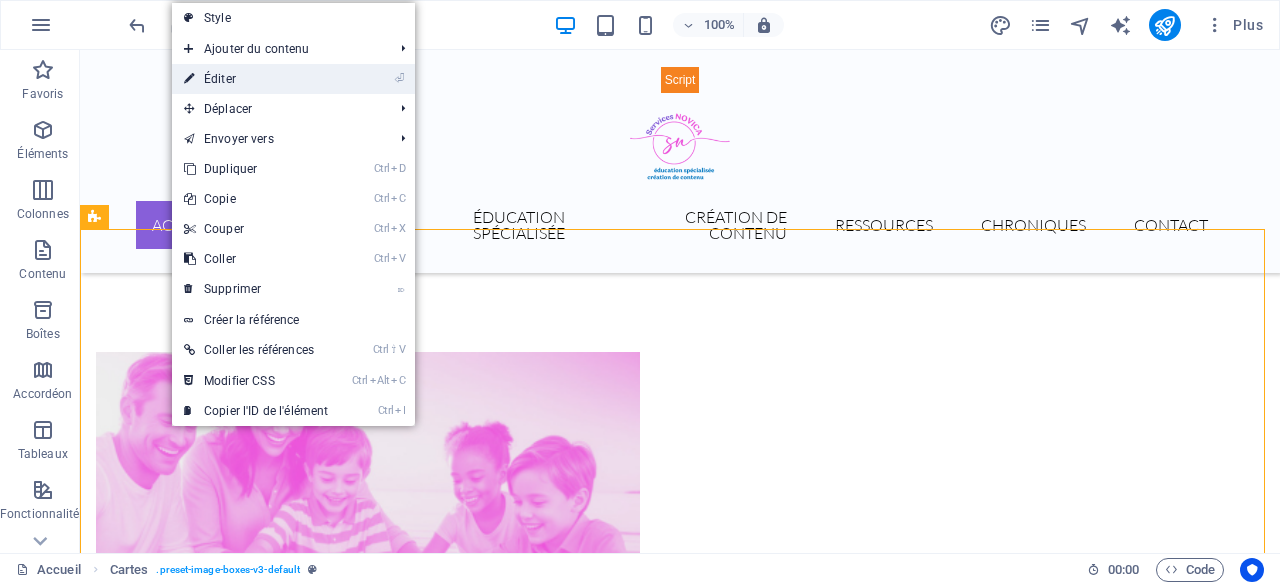 select on "rem" 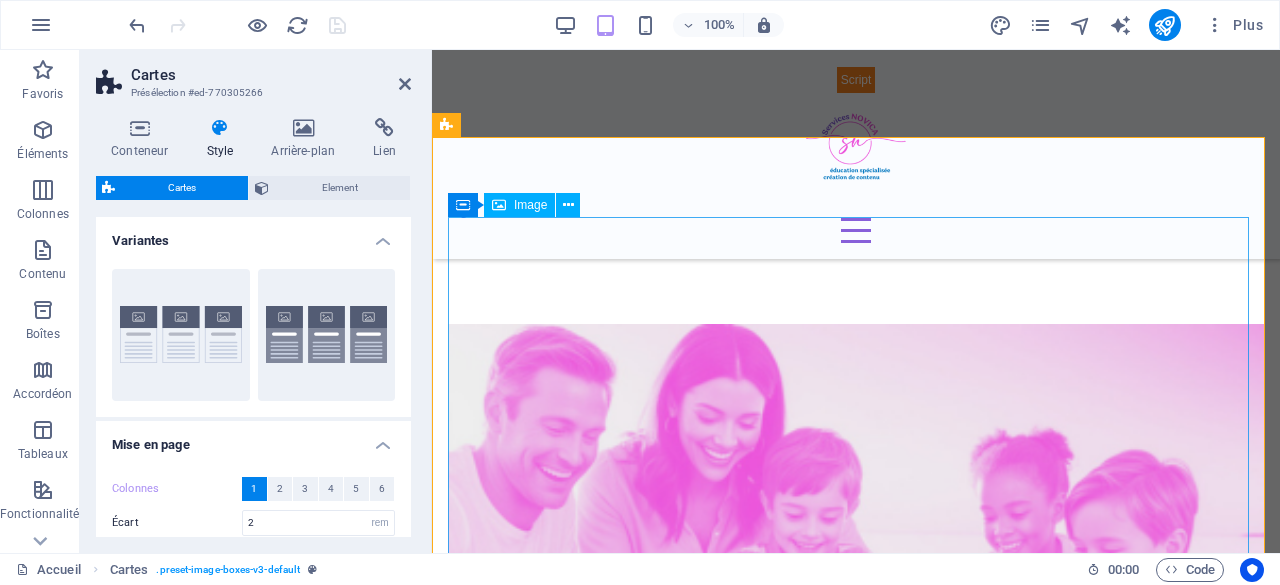scroll, scrollTop: 743, scrollLeft: 0, axis: vertical 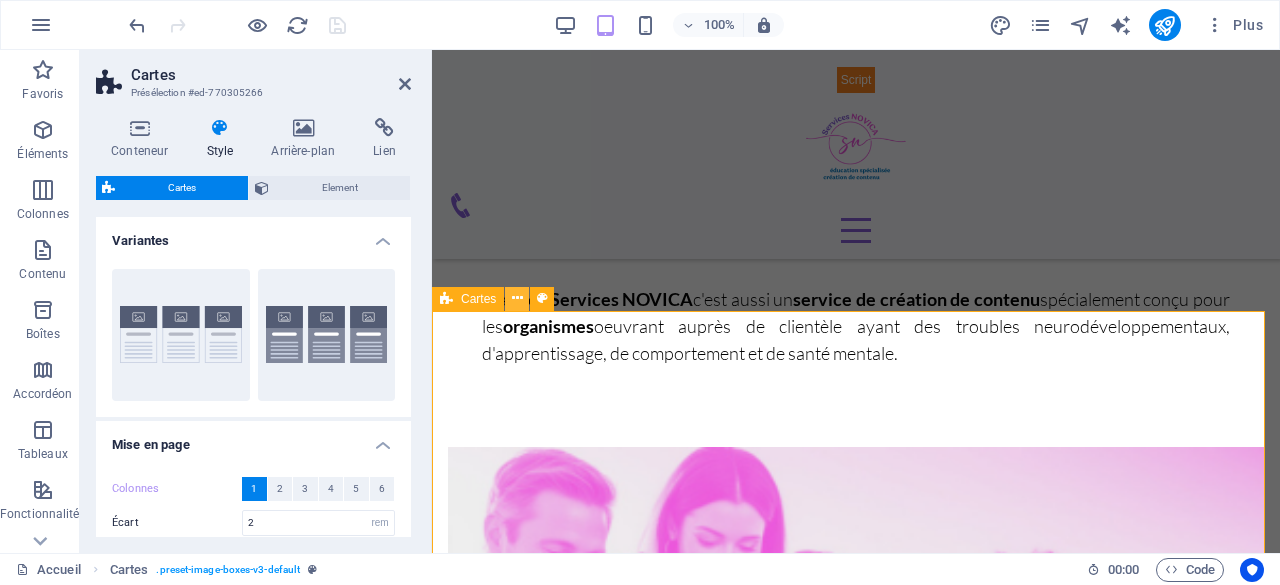 click at bounding box center [517, 298] 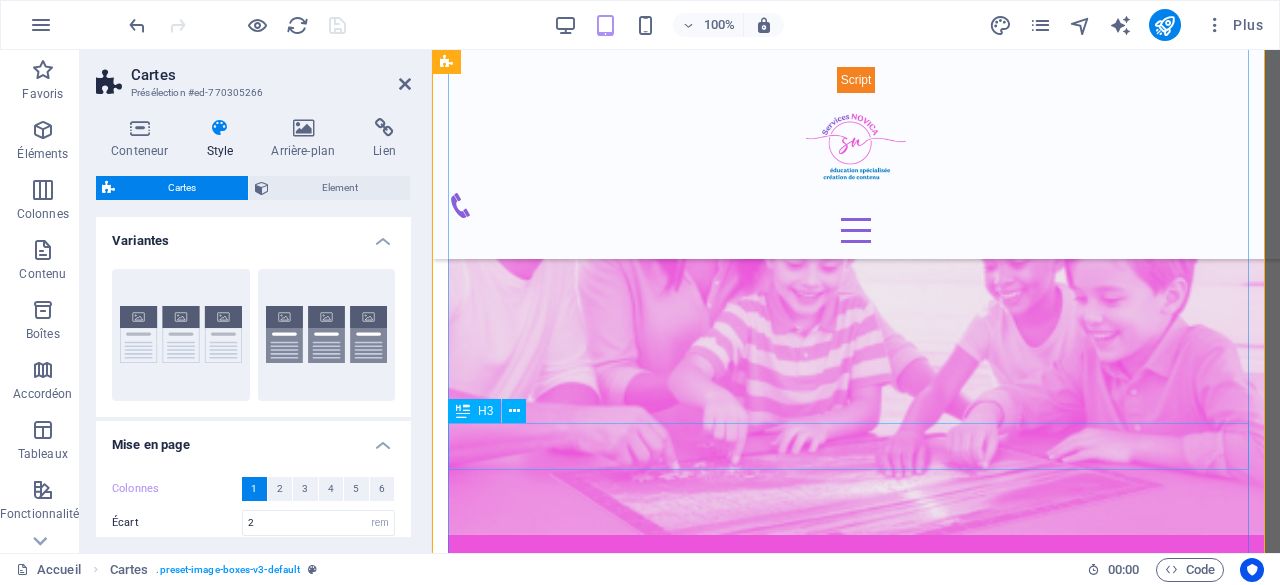 scroll, scrollTop: 1243, scrollLeft: 0, axis: vertical 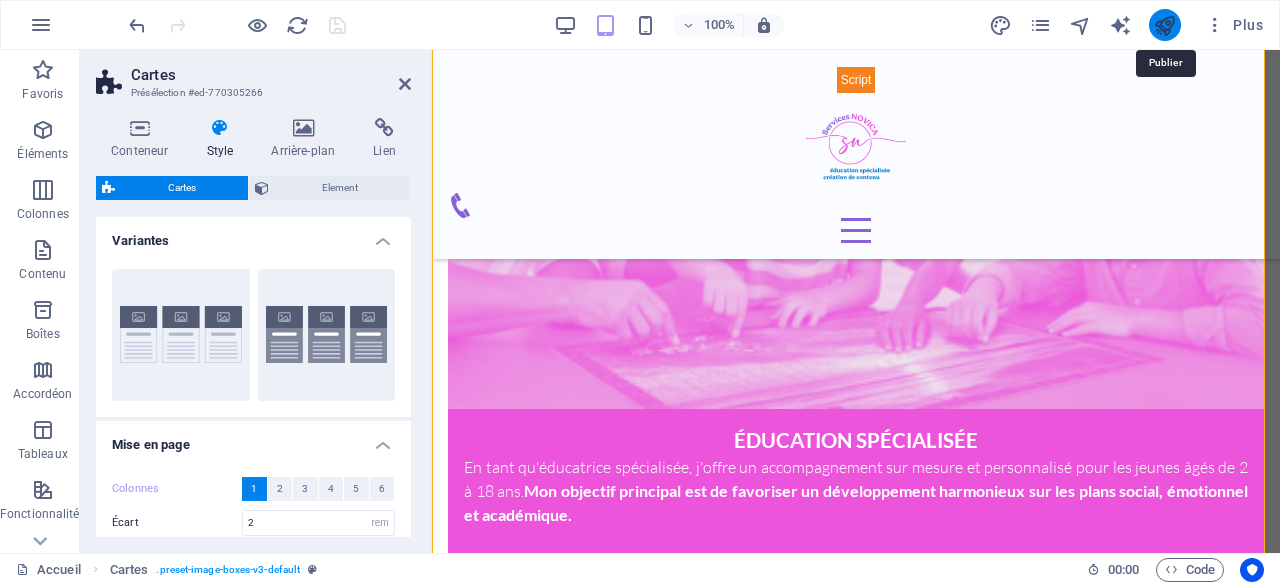 click at bounding box center [1164, 25] 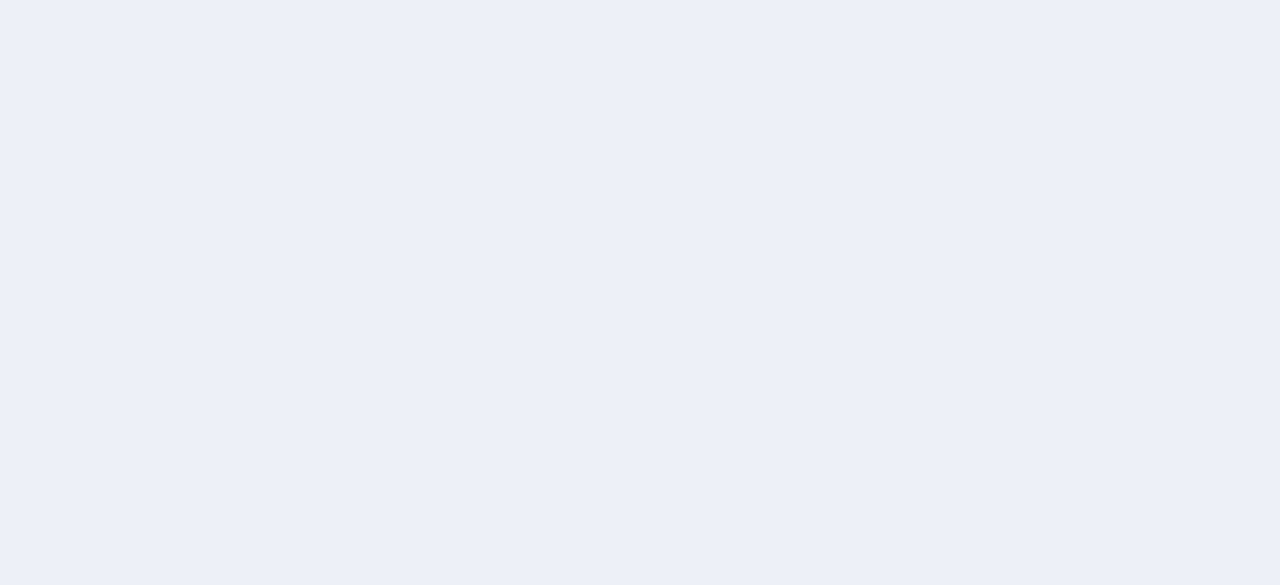 scroll, scrollTop: 0, scrollLeft: 0, axis: both 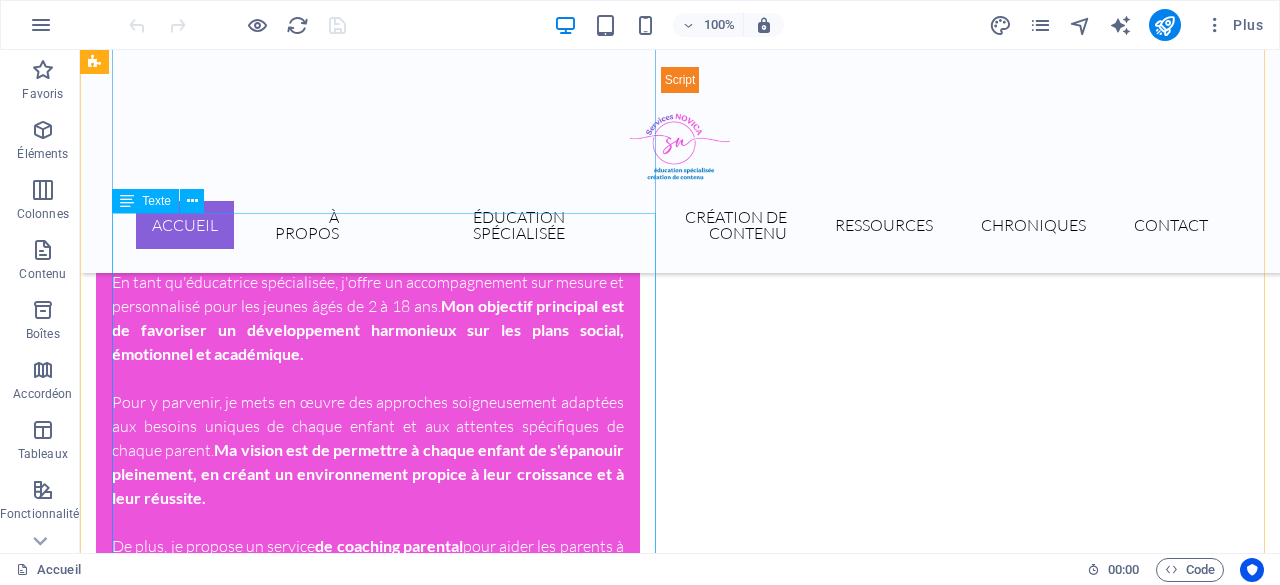 click on "En tant qu'éducatrice spécialisée, j'offre un accompagnement sur mesure et personnalisé pour les jeunes âgés de 2 à 18 ans. Mon objectif principal est de favoriser un développement harmonieux sur les plans social, émotionnel et académique. Pour y parvenir, je mets en œuvre des approches soigneusement adaptées aux besoins uniques de chaque enfant et aux attentes spécifiques de chaque parent. Ma vision est de permettre à chaque enfant de s'épanouir pleinement, en créant un environnement propice à leur croissance et à leur réussite. De plus, je propose un service de coaching parental pour aider les parents à relever les défis de l'éducation et soutenir efficacement le développement de leur enfant." at bounding box center [368, 450] 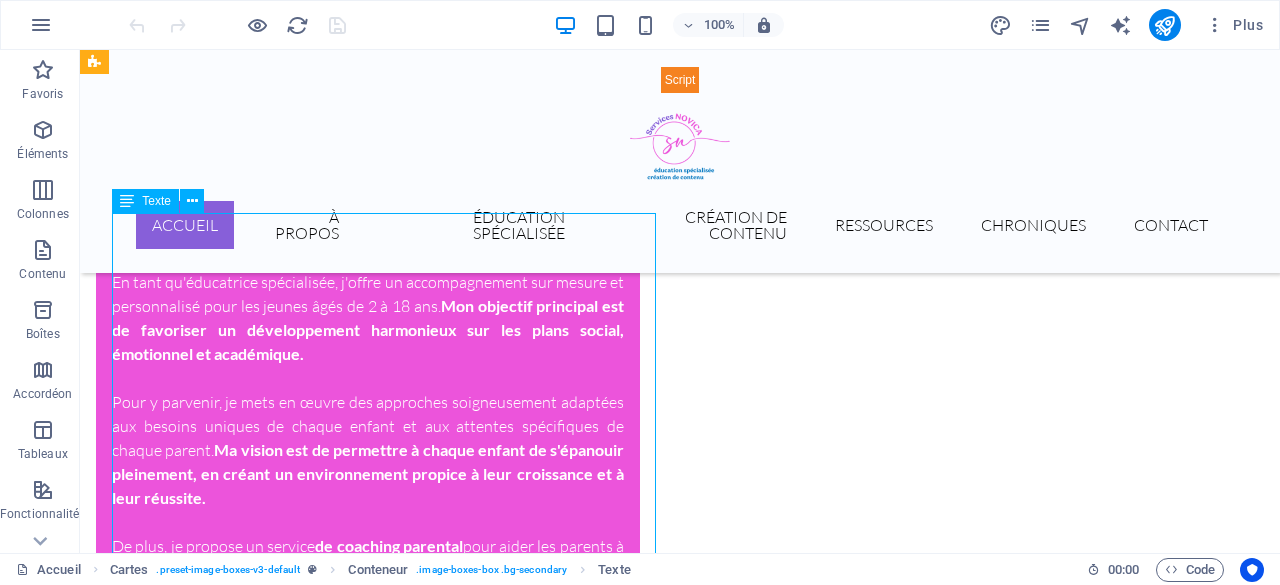click on "En tant qu'éducatrice spécialisée, j'offre un accompagnement sur mesure et personnalisé pour les jeunes âgés de 2 à 18 ans. Mon objectif principal est de favoriser un développement harmonieux sur les plans social, émotionnel et académique. Pour y parvenir, je mets en œuvre des approches soigneusement adaptées aux besoins uniques de chaque enfant et aux attentes spécifiques de chaque parent. Ma vision est de permettre à chaque enfant de s'épanouir pleinement, en créant un environnement propice à leur croissance et à leur réussite. De plus, je propose un service de coaching parental pour aider les parents à relever les défis de l'éducation et soutenir efficacement le développement de leur enfant." at bounding box center [368, 450] 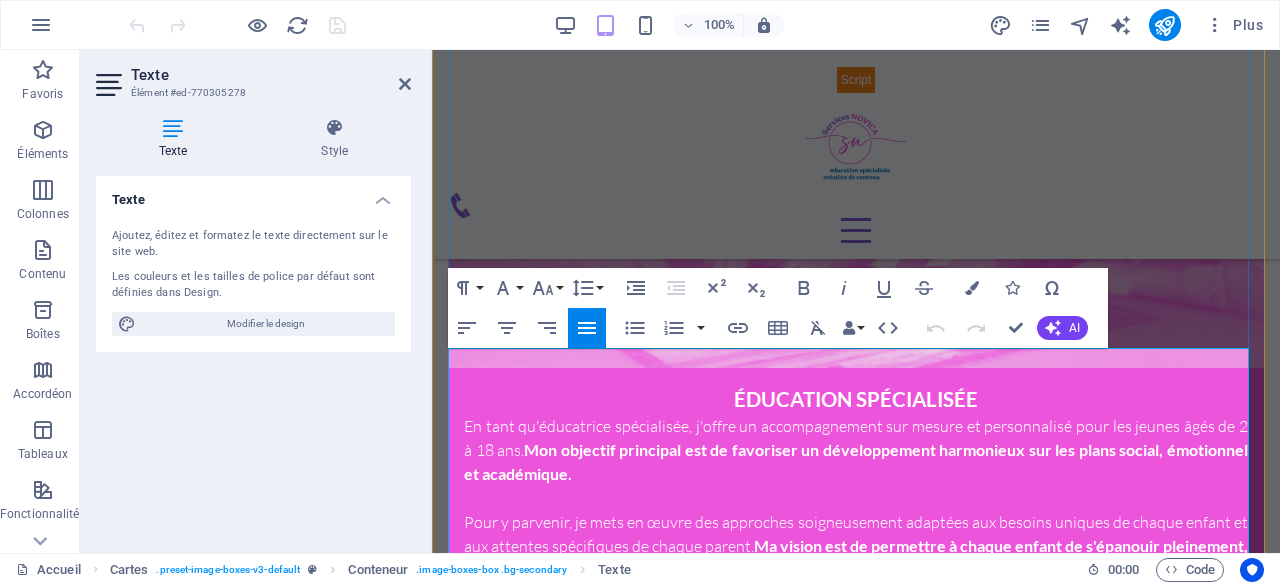 scroll, scrollTop: 1484, scrollLeft: 0, axis: vertical 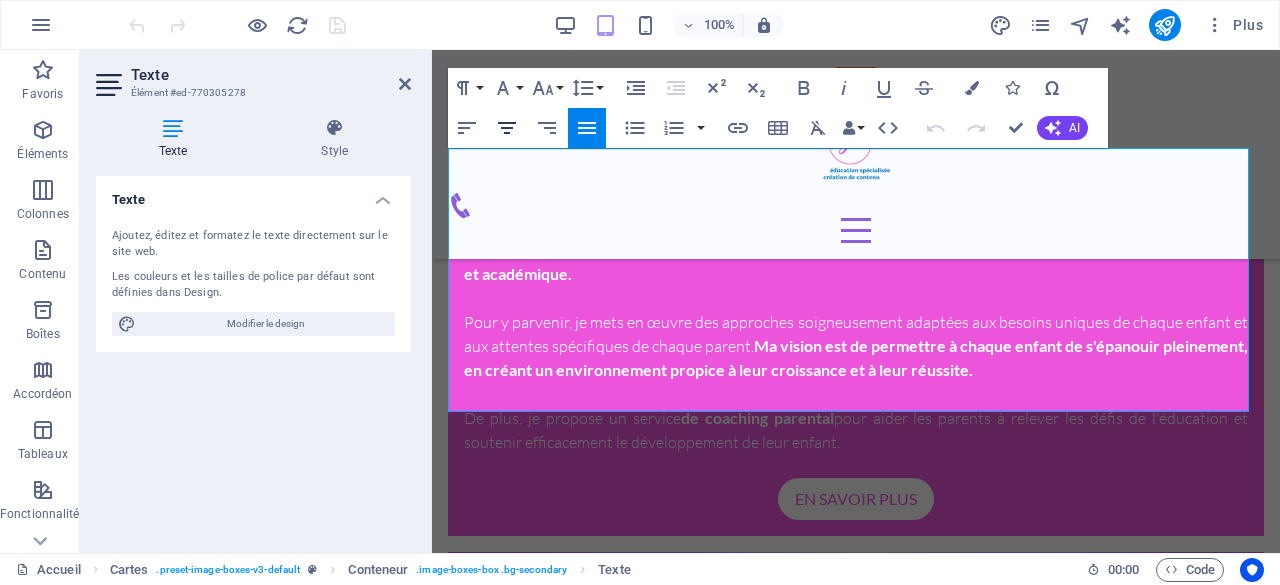 click 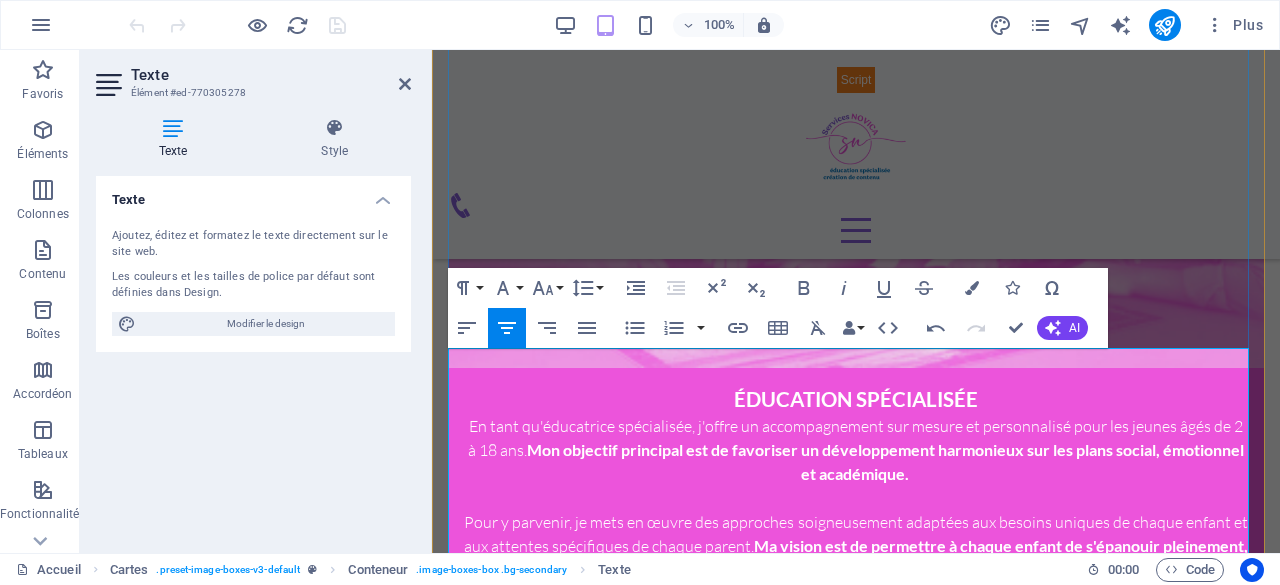 scroll, scrollTop: 1384, scrollLeft: 0, axis: vertical 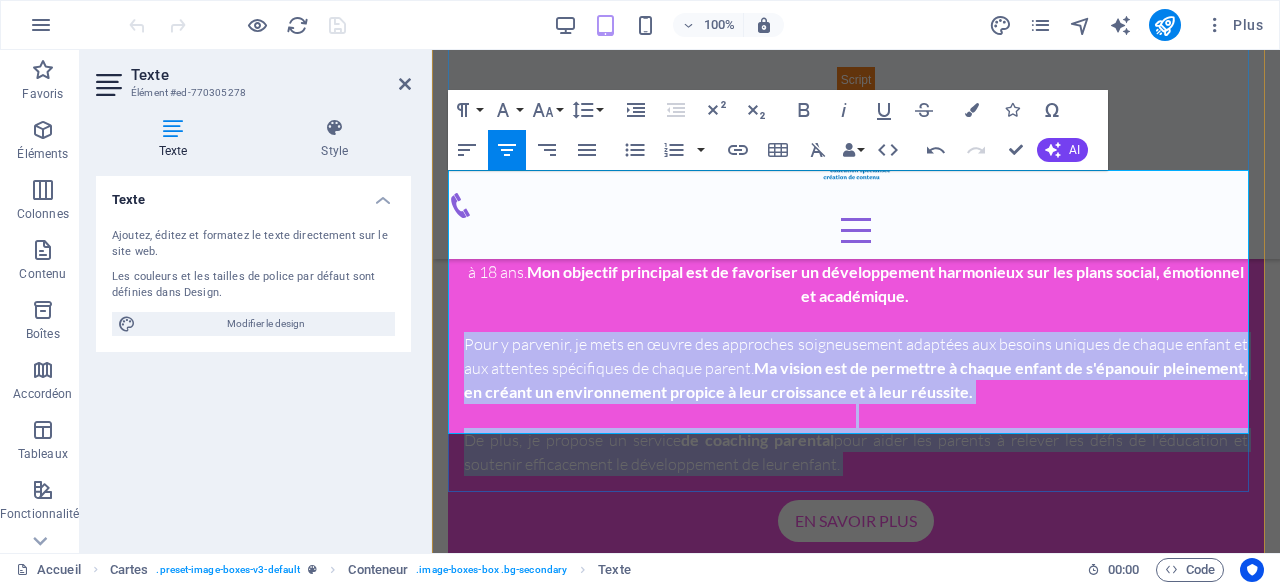 drag, startPoint x: 465, startPoint y: 353, endPoint x: 902, endPoint y: 422, distance: 442.41382 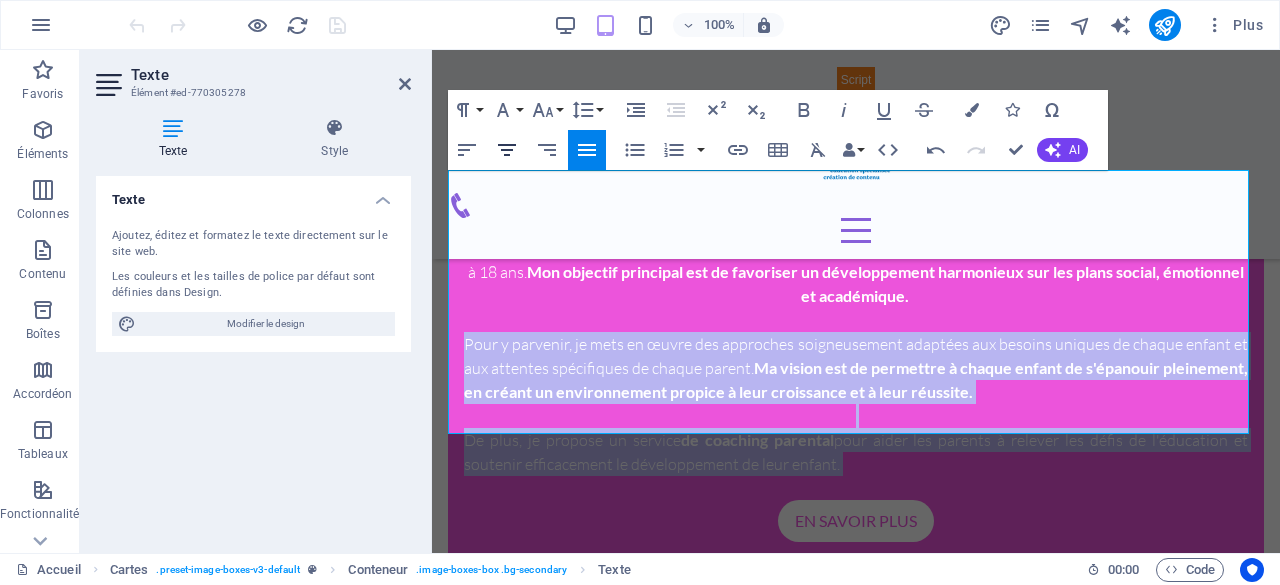 click 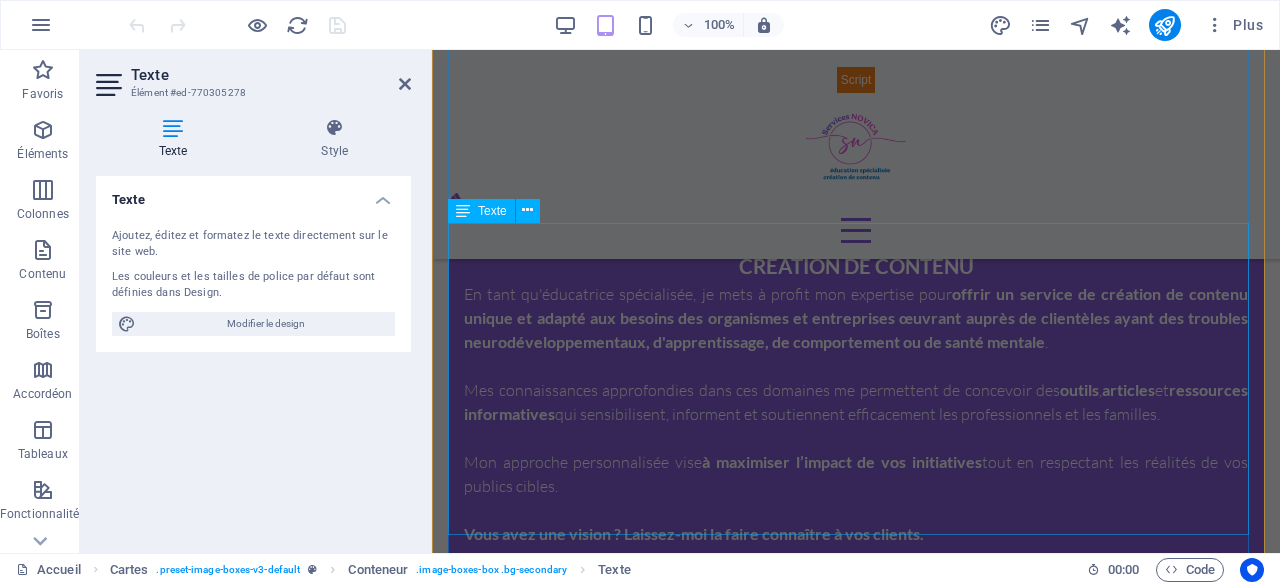 click on "En tant qu'éducatrice spécialisée, je mets à profit mon expertise pour  offrir un service de création de contenu unique et adapté aux besoins des organismes et entreprises œuvrant auprès de clientèles ayant des troubles neurodéveloppementaux, d'apprentissage, de comportement ou de santé mentale .  Mes connaissances approfondies dans ces domaines me permettent de concevoir des  outils ,  articles  et  ressources informatives  qui sensibilisent, informent et soutiennent efficacement les professionnels et les familles.  Mon approche personnalisée vise  à maximiser l’impact de vos initiatives  tout en respectant les réalités de vos publics cibles. Vous avez une vision ? Laissez-moi la faire connaître à vos clients." at bounding box center [856, 426] 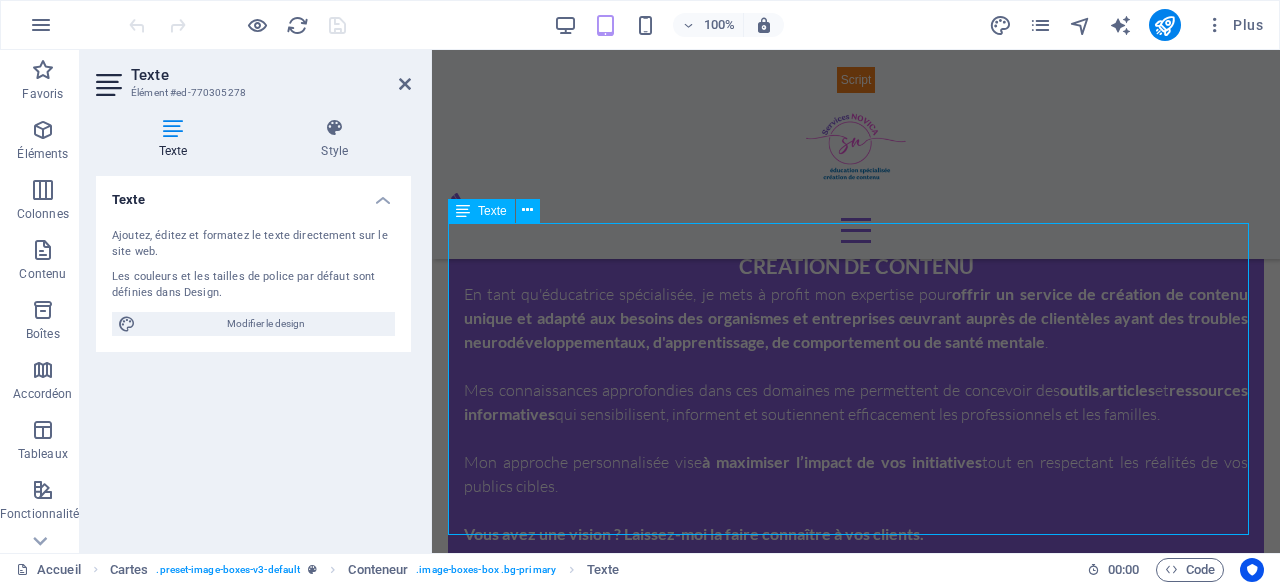 click on "En tant qu'éducatrice spécialisée, je mets à profit mon expertise pour  offrir un service de création de contenu unique et adapté aux besoins des organismes et entreprises œuvrant auprès de clientèles ayant des troubles neurodéveloppementaux, d'apprentissage, de comportement ou de santé mentale .  Mes connaissances approfondies dans ces domaines me permettent de concevoir des  outils ,  articles  et  ressources informatives  qui sensibilisent, informent et soutiennent efficacement les professionnels et les familles.  Mon approche personnalisée vise  à maximiser l’impact de vos initiatives  tout en respectant les réalités de vos publics cibles. Vous avez une vision ? Laissez-moi la faire connaître à vos clients." at bounding box center [856, 426] 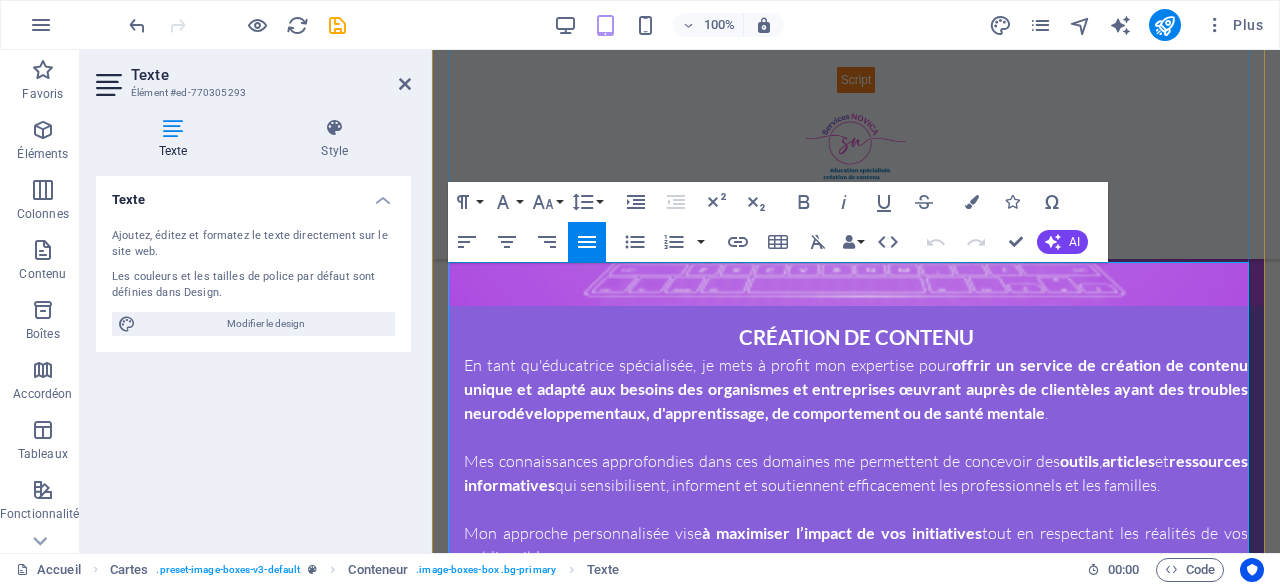 scroll, scrollTop: 2251, scrollLeft: 0, axis: vertical 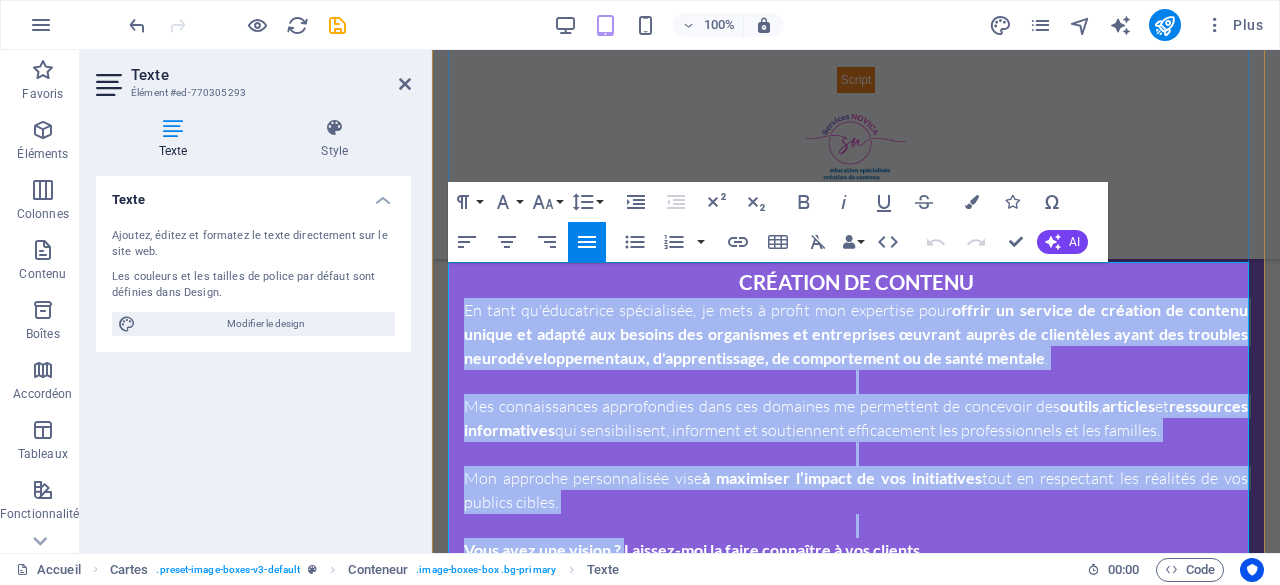 drag, startPoint x: 464, startPoint y: 297, endPoint x: 622, endPoint y: 528, distance: 279.86603 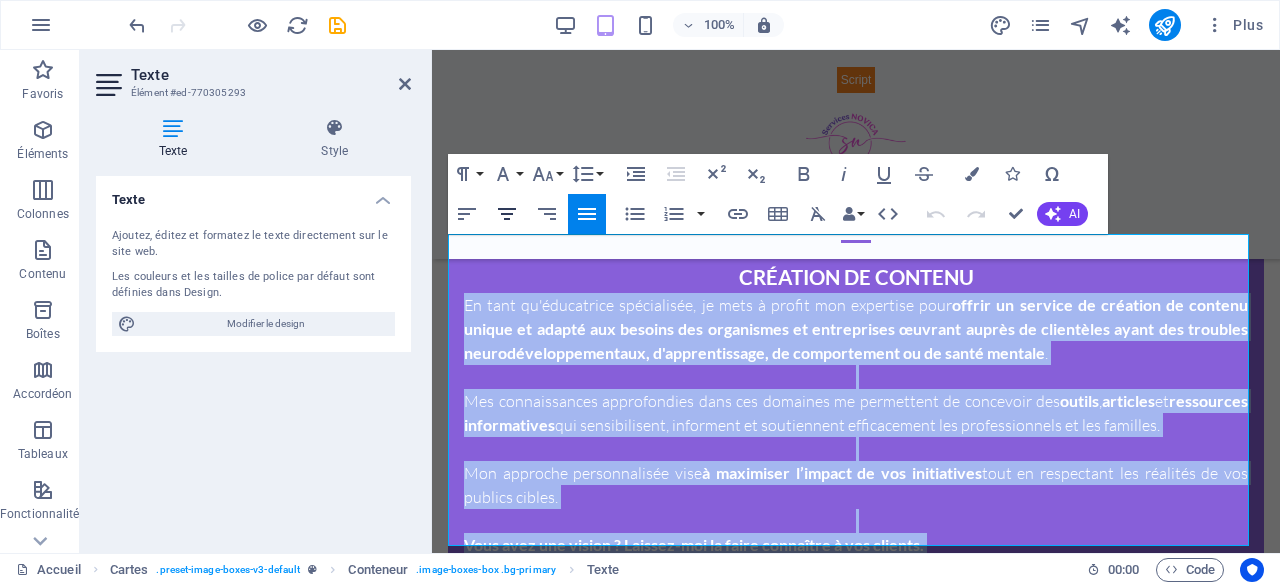 click 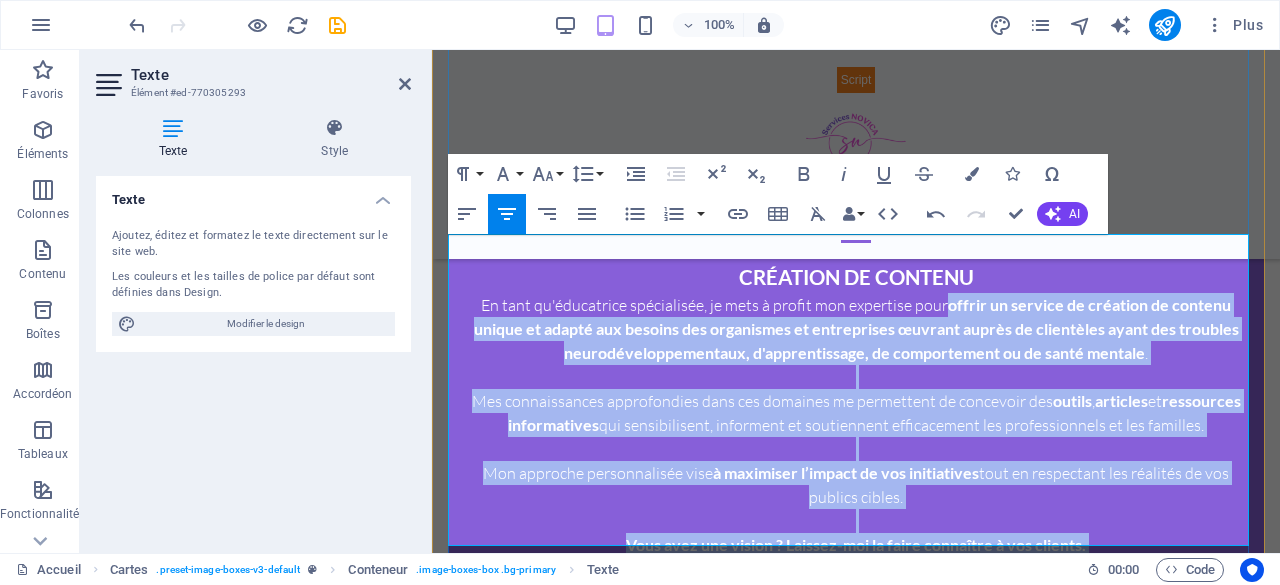 click on "Mes connaissances approfondies dans ces domaines me permettent de concevoir des  outils ,  articles  et  ressources informatives  qui sensibilisent, informent et soutiennent efficacement les professionnels et les familles." at bounding box center (856, 413) 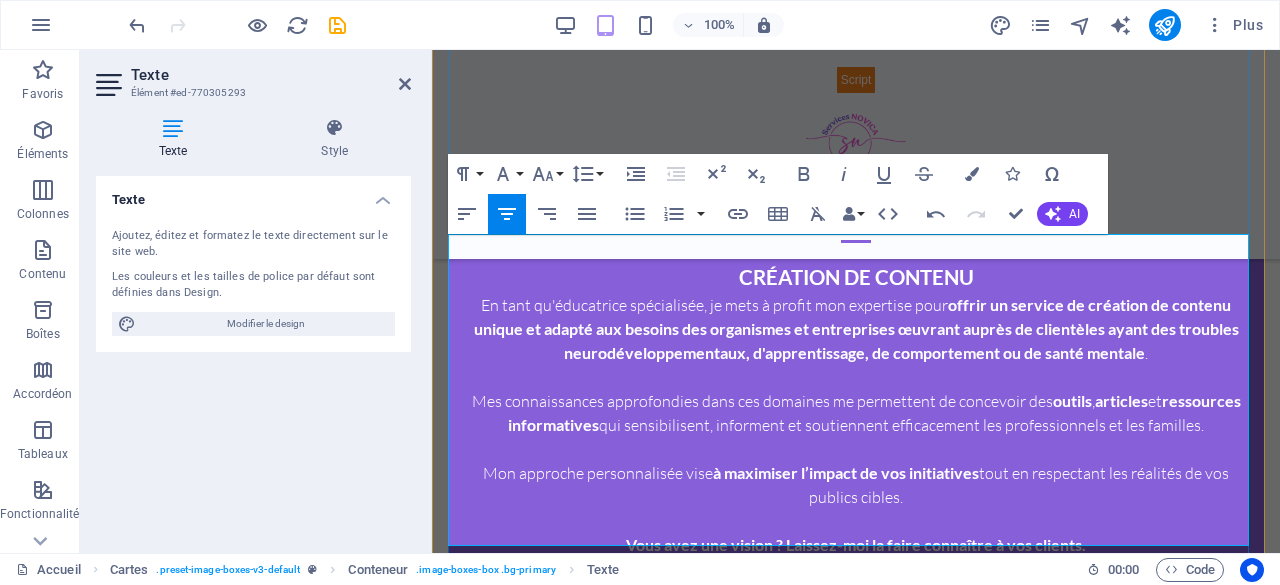 click on "Mes connaissances approfondies dans ces domaines me permettent de concevoir des  outils ,  articles  et  ressources informatives  qui sensibilisent, informent et soutiennent efficacement les professionnels et les familles." at bounding box center [856, 413] 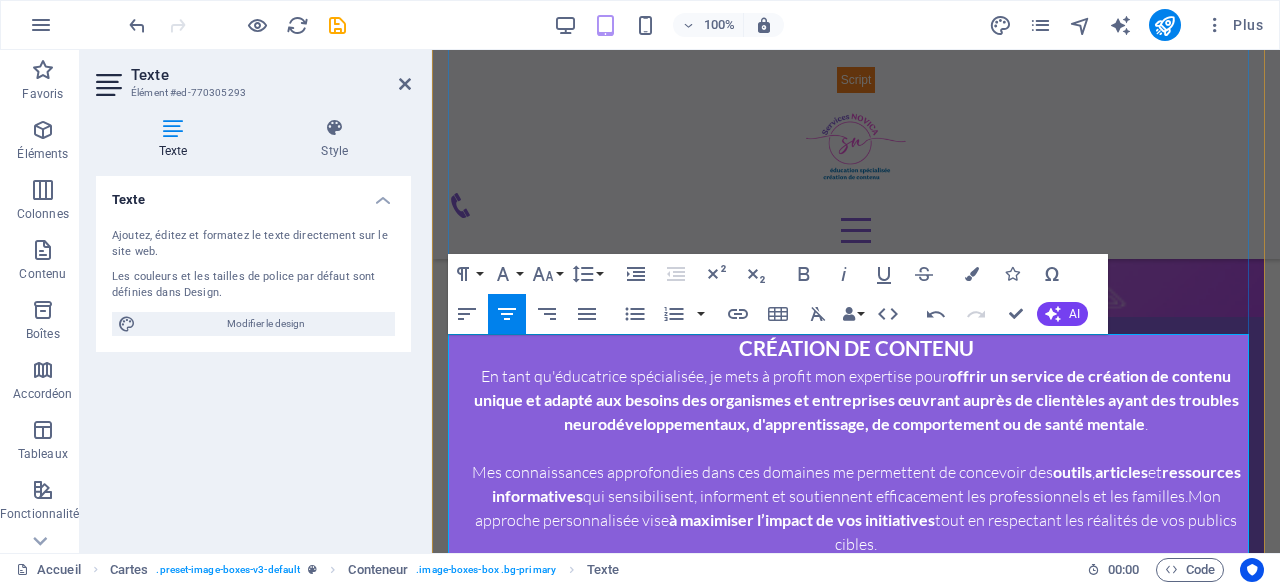 scroll, scrollTop: 2151, scrollLeft: 0, axis: vertical 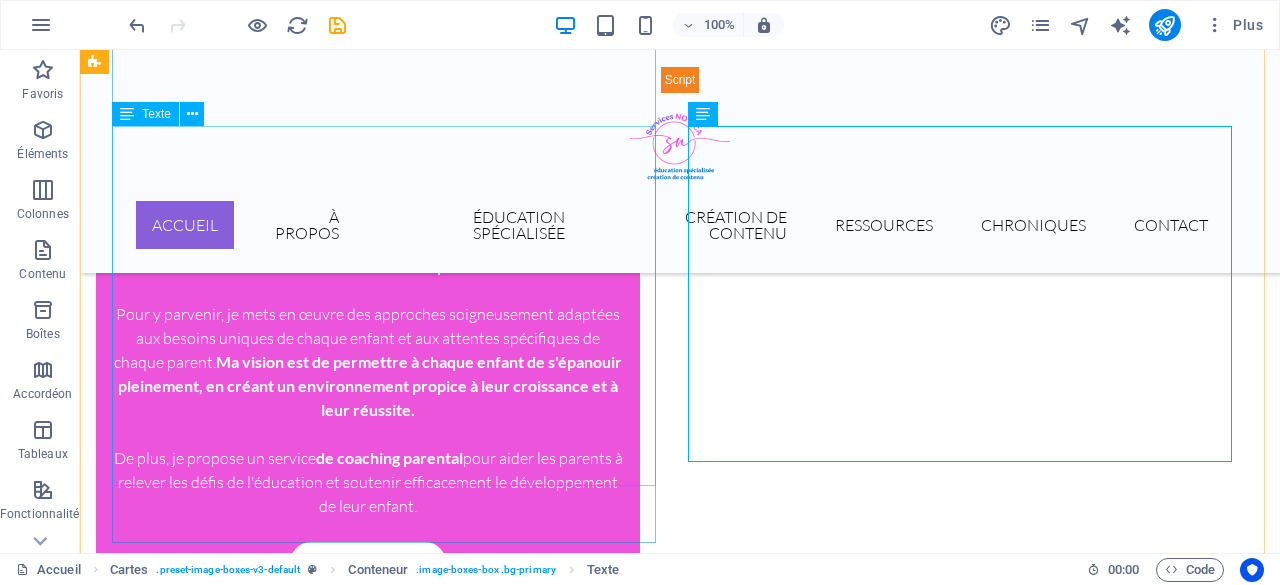 click on "En tant qu'éducatrice spécialisée, j'offre un accompagnement sur mesure et personnalisé pour les jeunes âgés de 2 à 18 ans.  Mon objectif principal est de favoriser un développement harmonieux sur les plans social, émotionnel et académique.   Pour y parvenir, je mets en œuvre des approches soigneusement adaptées aux besoins uniques de chaque enfant et aux attentes spécifiques de chaque parent.  Ma vision   est de permettre à chaque enfant de s'épanouir pleinement, en créant un environnement propice à leur croissance et à leur réussite. De plus, je propose un service  de coaching parental  pour aider les parents à relever les défis de l'éducation et soutenir efficacement le développement de leur enfant." at bounding box center (368, 362) 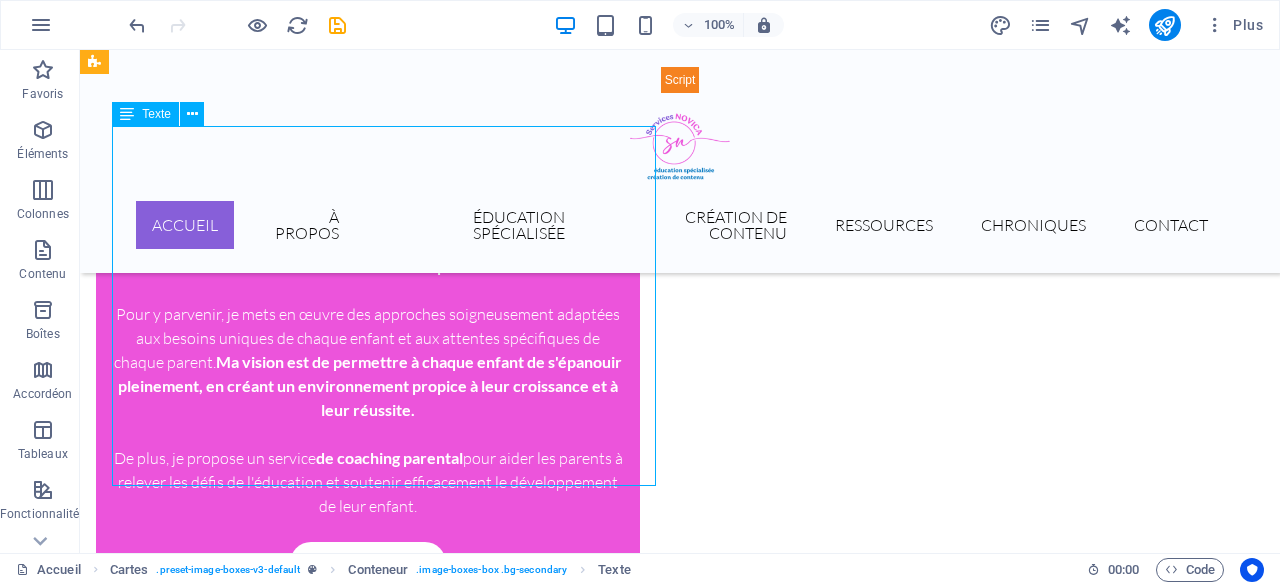 click on "En tant qu'éducatrice spécialisée, j'offre un accompagnement sur mesure et personnalisé pour les jeunes âgés de 2 à 18 ans.  Mon objectif principal est de favoriser un développement harmonieux sur les plans social, émotionnel et académique.   Pour y parvenir, je mets en œuvre des approches soigneusement adaptées aux besoins uniques de chaque enfant et aux attentes spécifiques de chaque parent.  Ma vision   est de permettre à chaque enfant de s'épanouir pleinement, en créant un environnement propice à leur croissance et à leur réussite. De plus, je propose un service  de coaching parental  pour aider les parents à relever les défis de l'éducation et soutenir efficacement le développement de leur enfant." at bounding box center [368, 362] 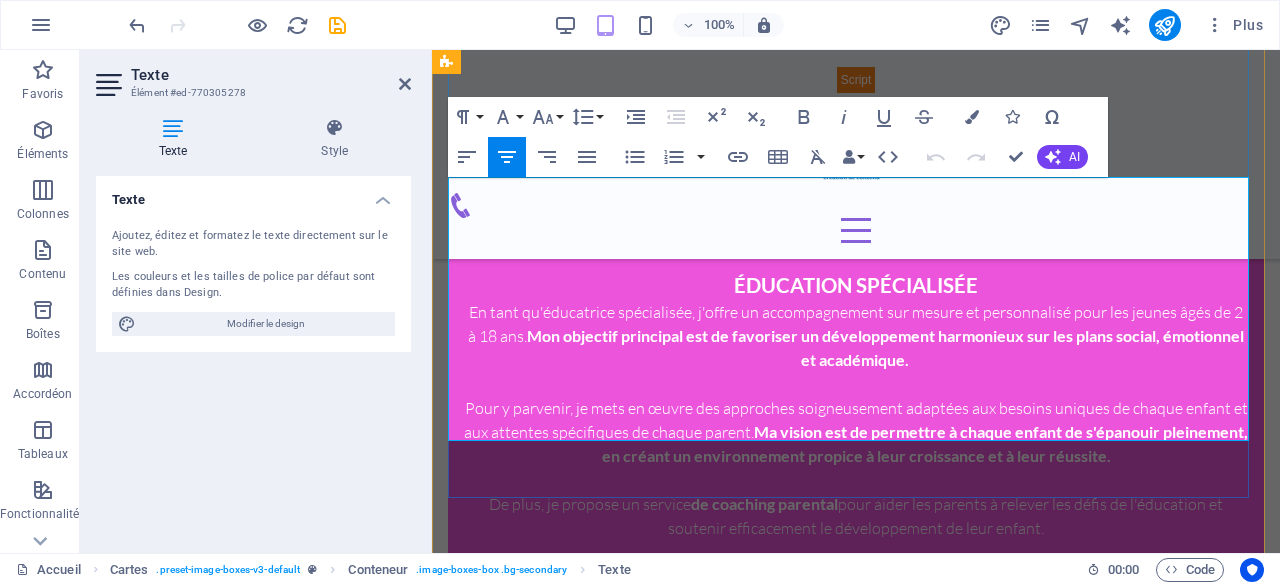 scroll, scrollTop: 1372, scrollLeft: 0, axis: vertical 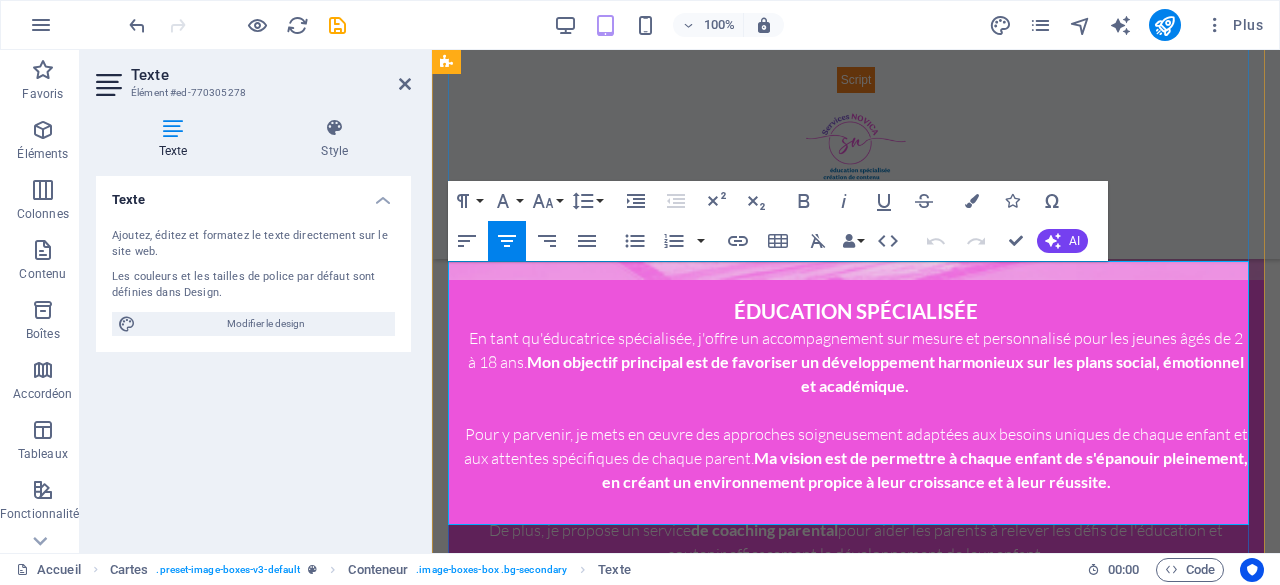 click on "En tant qu'éducatrice spécialisée, j'offre un accompagnement sur mesure et personnalisé pour les jeunes âgés de 2 à 18 ans.  Mon objectif principal est de favoriser un développement harmonieux sur les plans social, émotionnel et académique." at bounding box center [856, 362] 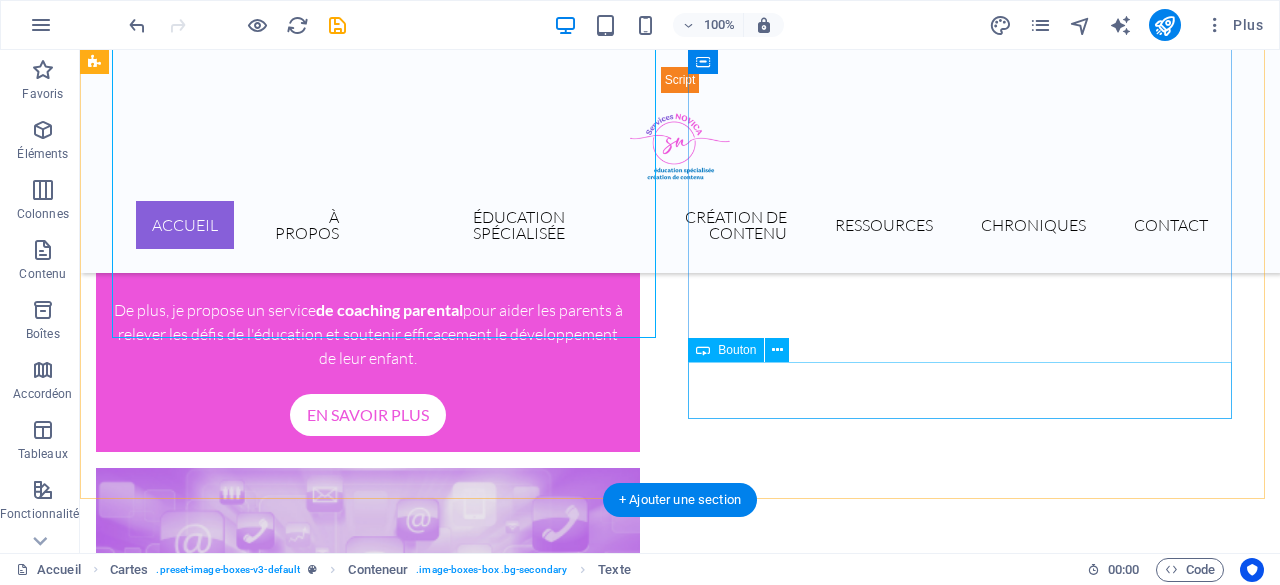 scroll, scrollTop: 1172, scrollLeft: 0, axis: vertical 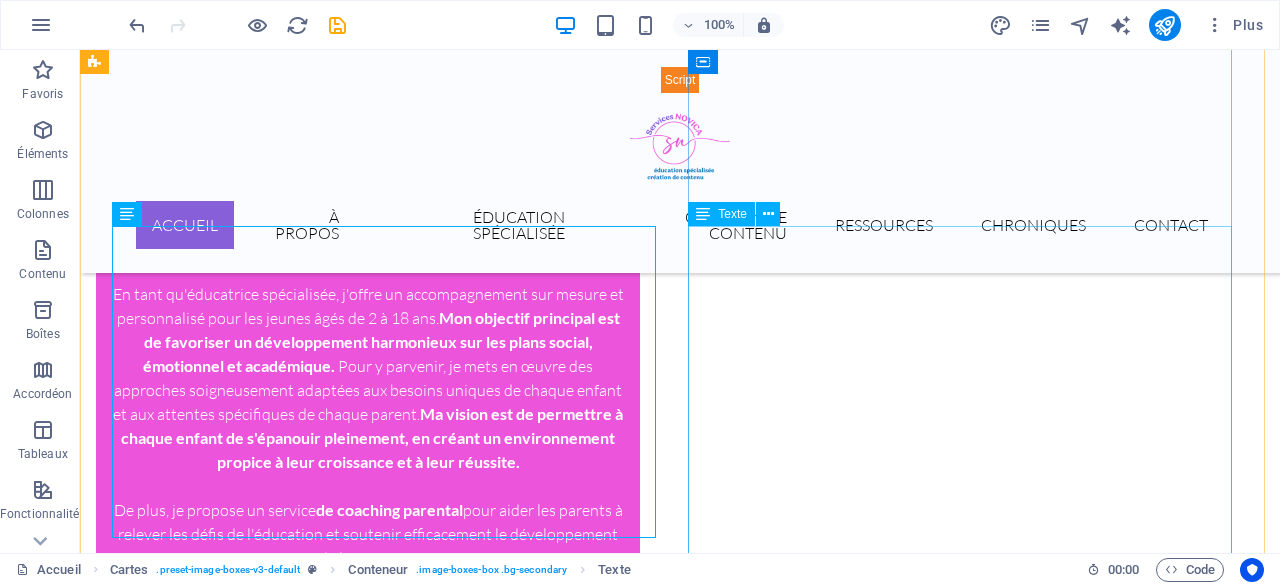 click on "En tant qu'éducatrice spécialisée, je mets à profit mon expertise pour  offrir un service de création de contenu unique et adapté aux besoins des organismes et entreprises œuvrant auprès de clientèles ayant des troubles neurodéveloppementaux, d'apprentissage, de comportement ou de santé mentale .  Mes connaissances approfondies dans ces domaines me permettent de concevoir des  outils ,  articles  et  ressources informatives  qui sensibilisent, informent et soutiennent efficacement les professionnels et les familles.  Mon approche personnalisée vise  à maximiser l’impact de vos initiatives  tout en respectant les réalités de vos publics cibles. Vous avez une vision ? Laissez-moi la faire connaître à vos clients." at bounding box center (368, 1196) 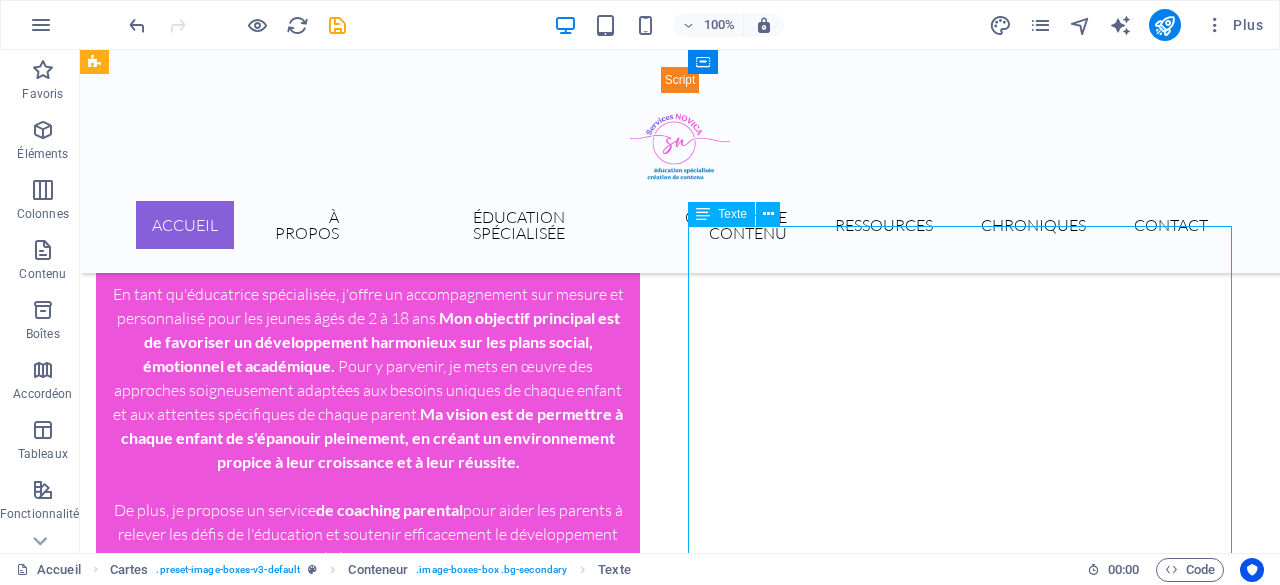 click on "En tant qu'éducatrice spécialisée, je mets à profit mon expertise pour  offrir un service de création de contenu unique et adapté aux besoins des organismes et entreprises œuvrant auprès de clientèles ayant des troubles neurodéveloppementaux, d'apprentissage, de comportement ou de santé mentale .  Mes connaissances approfondies dans ces domaines me permettent de concevoir des  outils ,  articles  et  ressources informatives  qui sensibilisent, informent et soutiennent efficacement les professionnels et les familles.  Mon approche personnalisée vise  à maximiser l’impact de vos initiatives  tout en respectant les réalités de vos publics cibles. Vous avez une vision ? Laissez-moi la faire connaître à vos clients." at bounding box center (368, 1196) 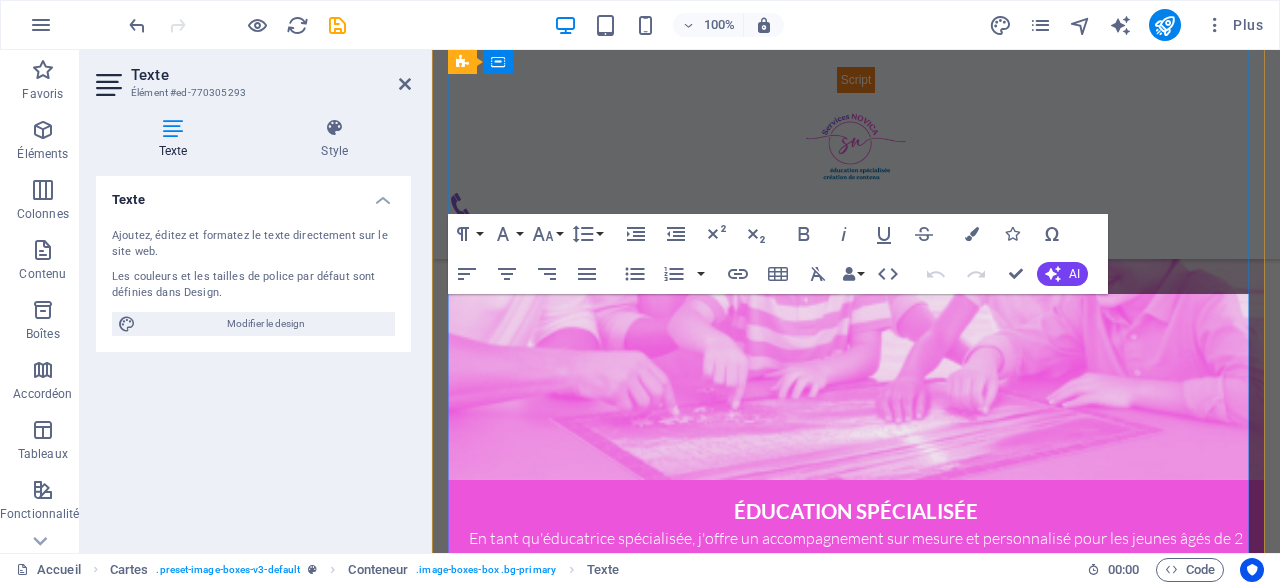 scroll, scrollTop: 2167, scrollLeft: 0, axis: vertical 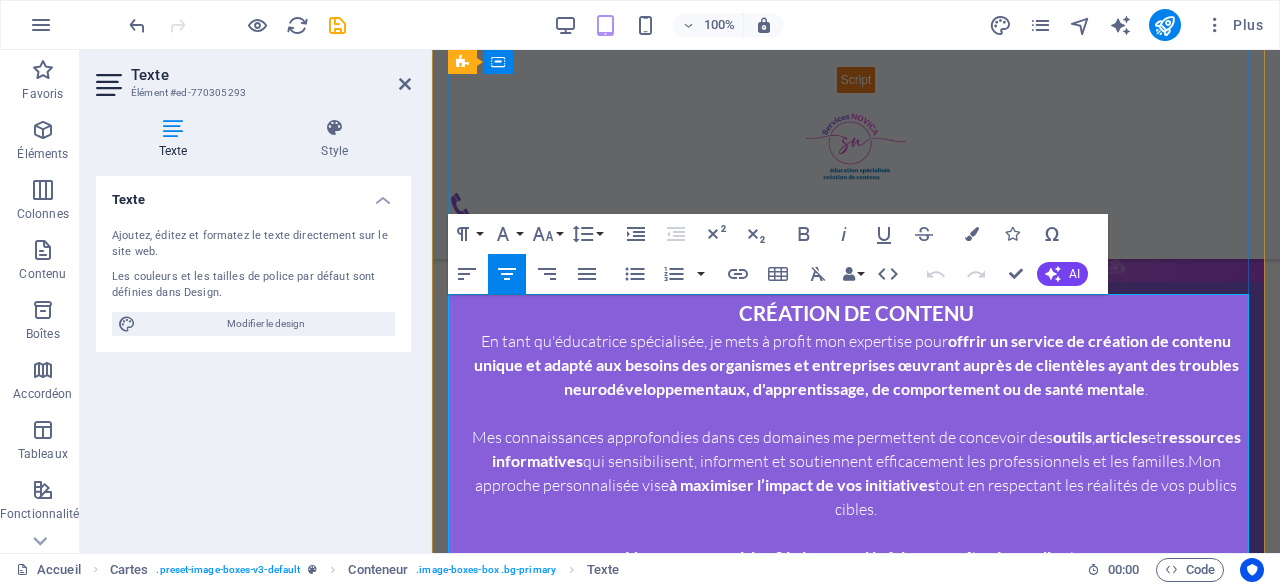 click on "En tant qu'éducatrice spécialisée, je mets à profit mon expertise pour  offrir un service de création de contenu unique et adapté aux besoins des organismes et entreprises œuvrant auprès de clientèles ayant des troubles neurodéveloppementaux, d'apprentissage, de comportement ou de santé mentale ." at bounding box center (856, 365) 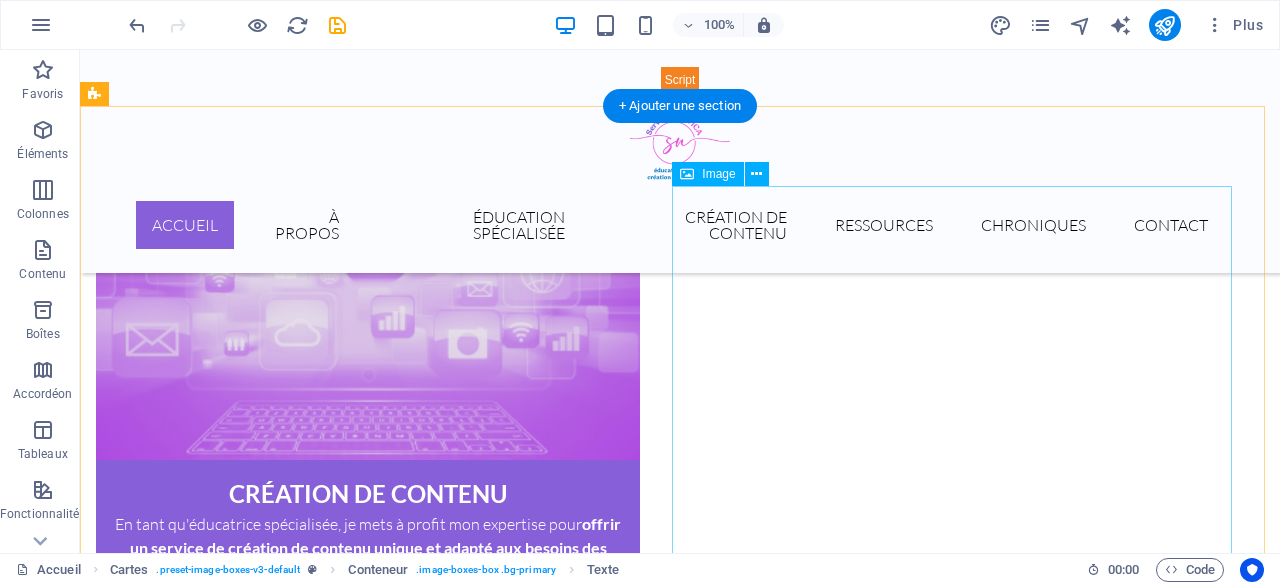 scroll, scrollTop: 1760, scrollLeft: 0, axis: vertical 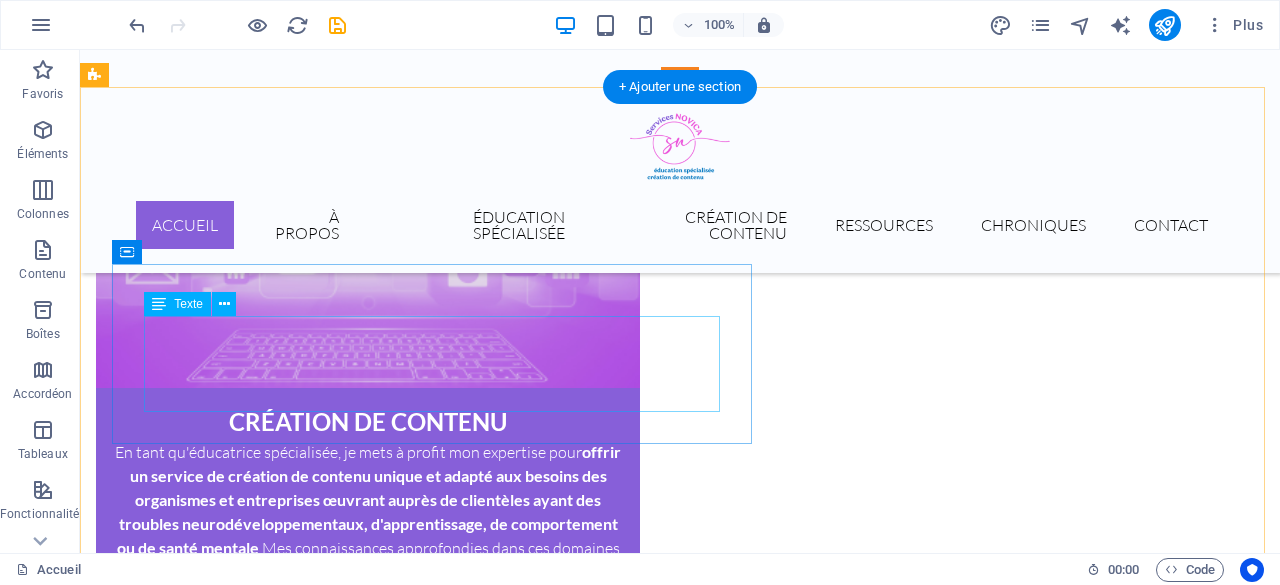 click on "Réservez un rendez-vous dès maintenant afin que nous puissions travailler en équipe pour faciliter votre quotidien !
Prendre un rendez-vous" at bounding box center (720, 1058) 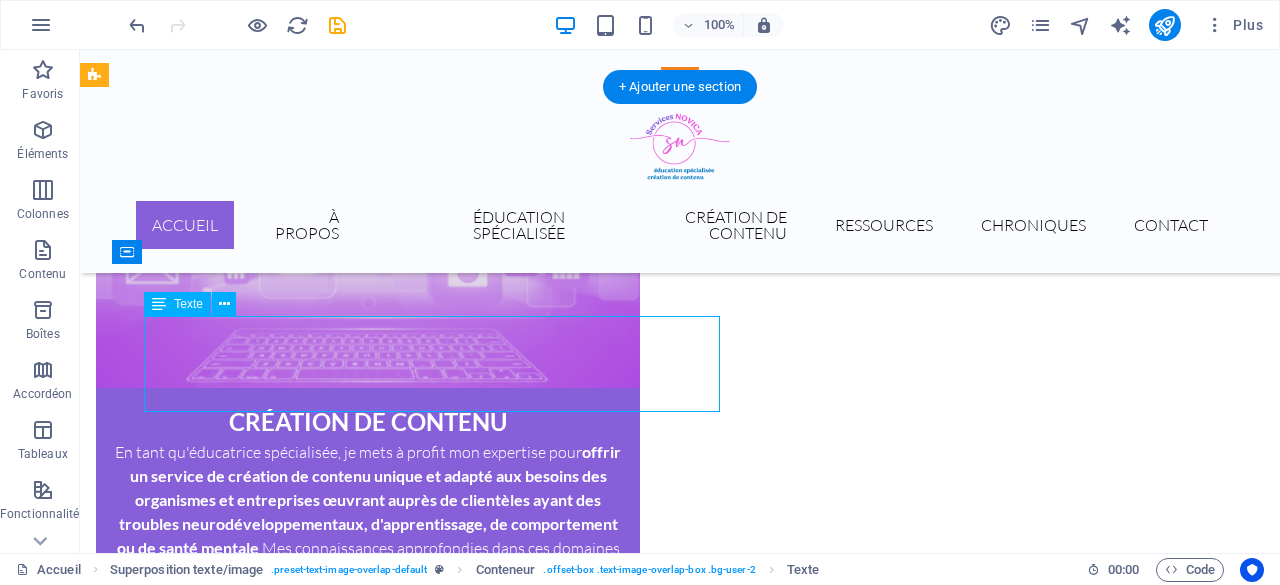click on "Réservez un rendez-vous dès maintenant afin que nous puissions travailler en équipe pour faciliter votre quotidien !
Prendre un rendez-vous" at bounding box center (720, 1058) 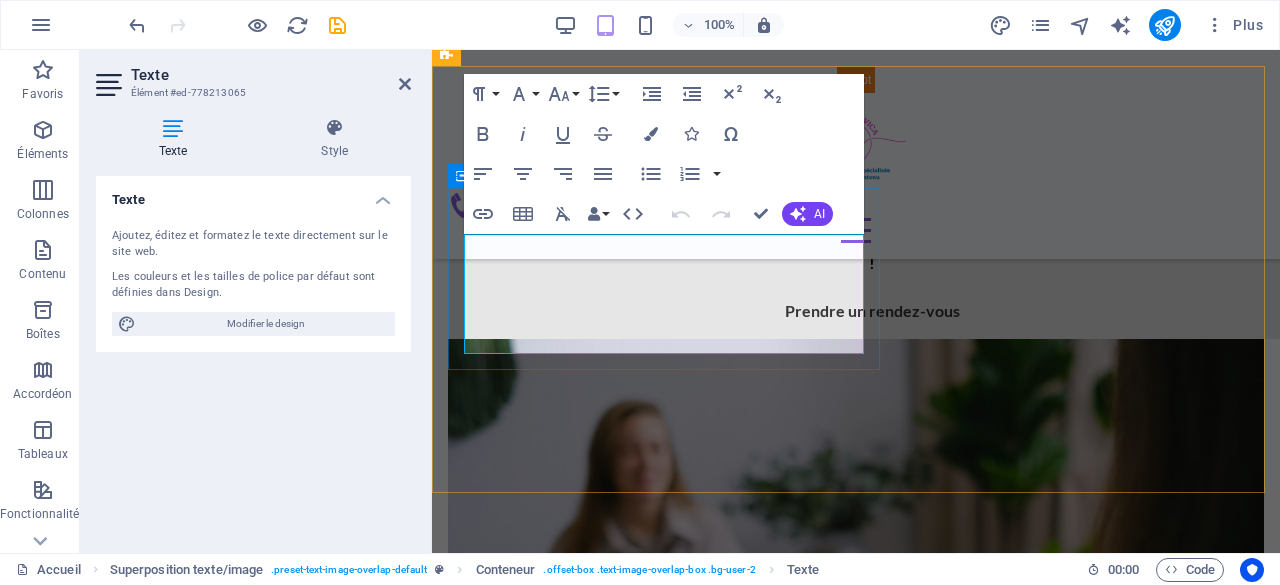 click on "Réservez un rendez-vous dès maintenant afin que nous puissions travailler en équipe pour faciliter votre quotidien !" at bounding box center [872, 251] 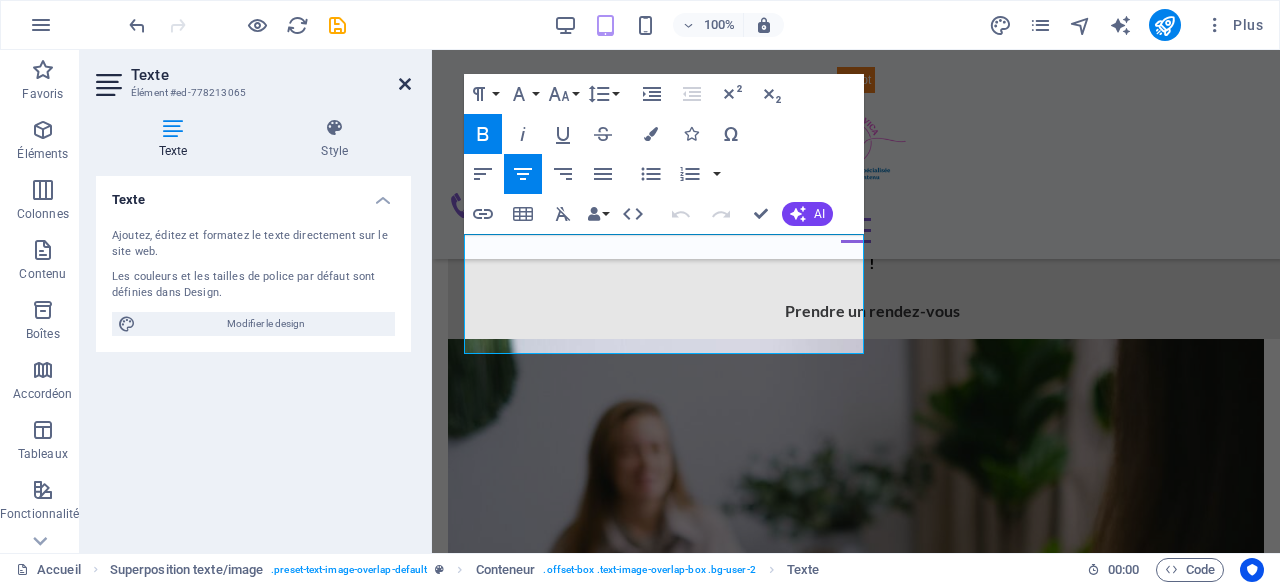 click at bounding box center [405, 84] 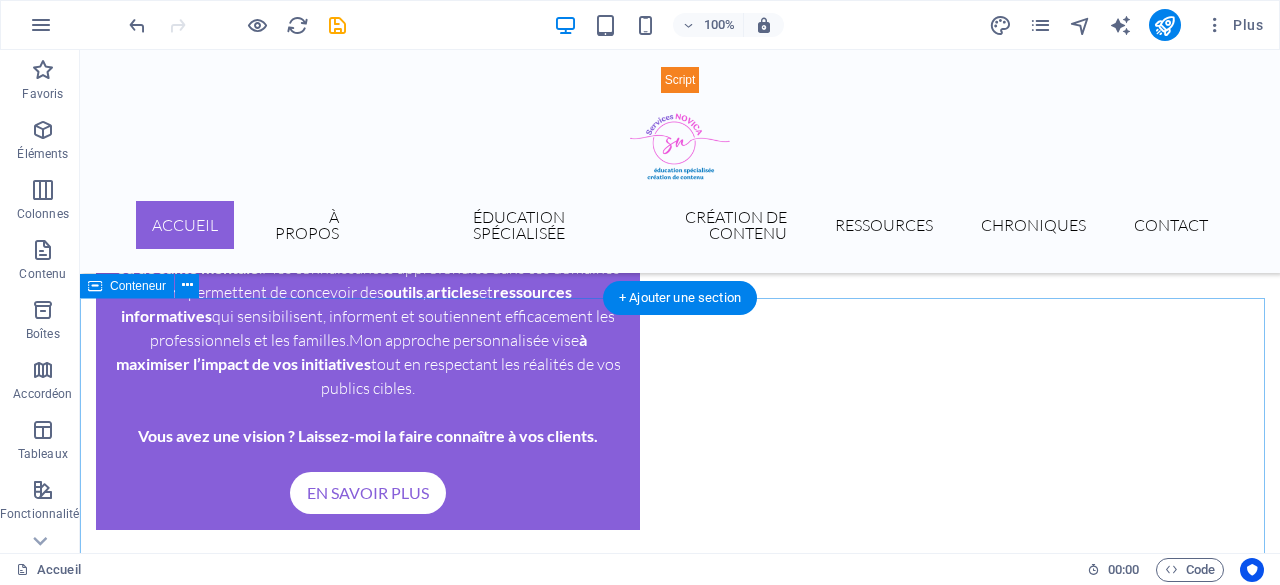 scroll, scrollTop: 2030, scrollLeft: 0, axis: vertical 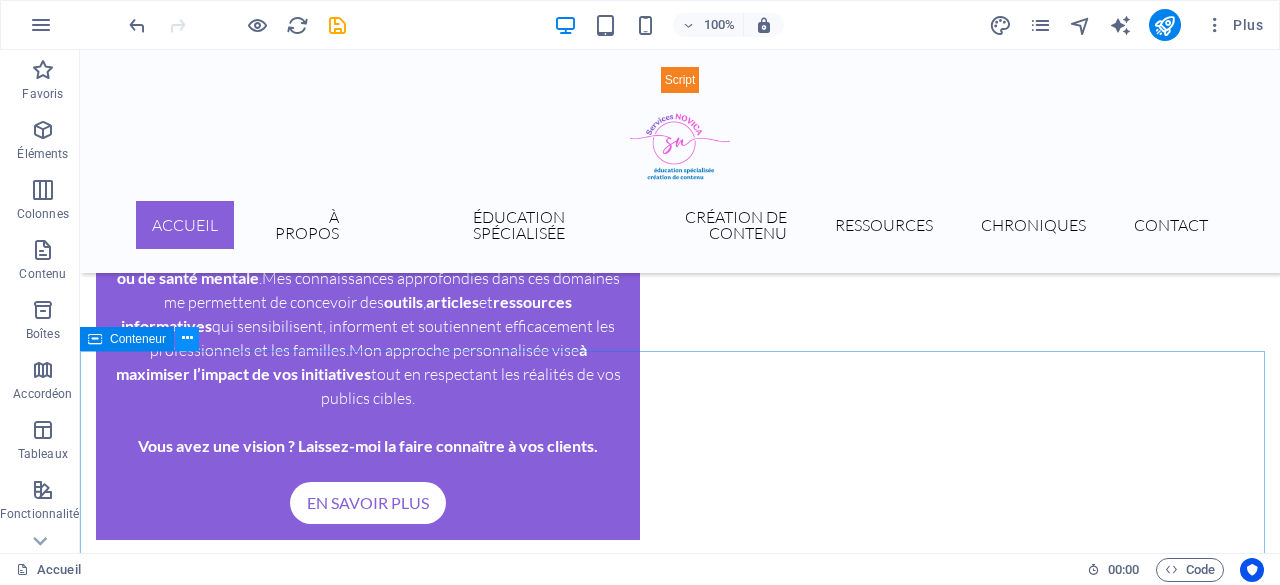 click at bounding box center [187, 338] 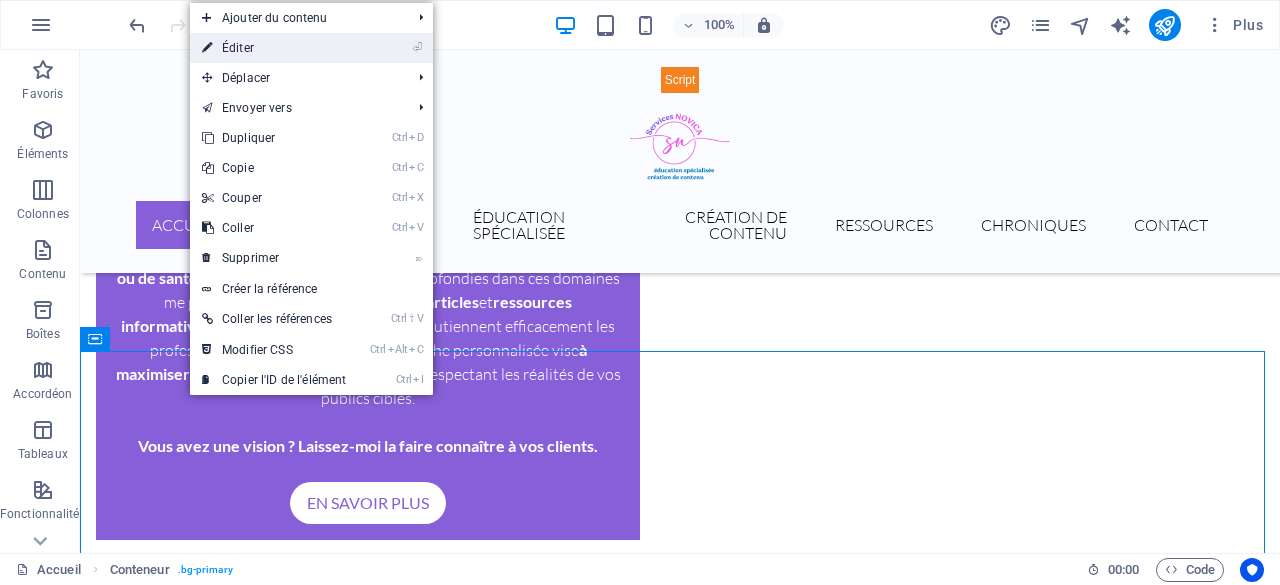 click on "⏎  Éditer" at bounding box center (274, 48) 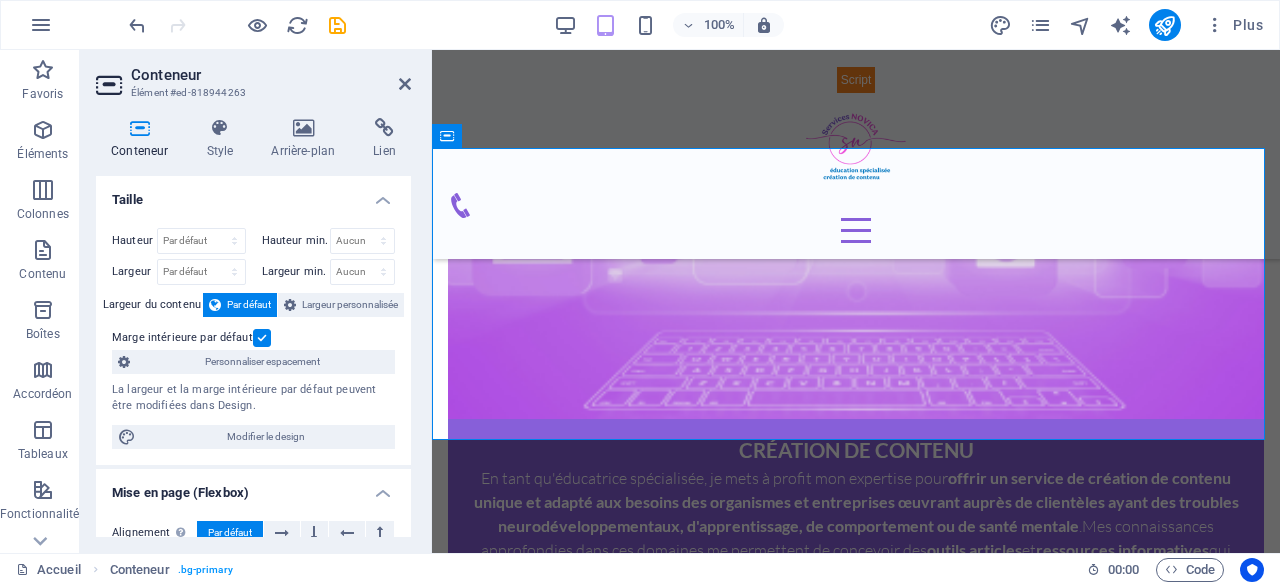 scroll, scrollTop: 3094, scrollLeft: 0, axis: vertical 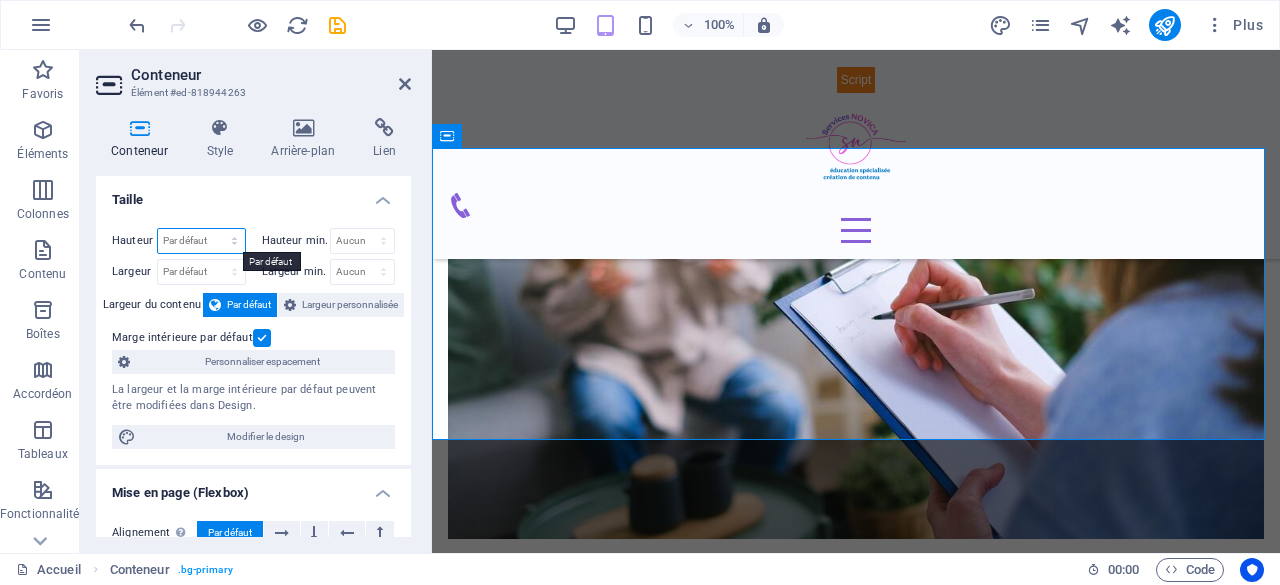 click on "Par défaut px rem % vh vw" at bounding box center [201, 241] 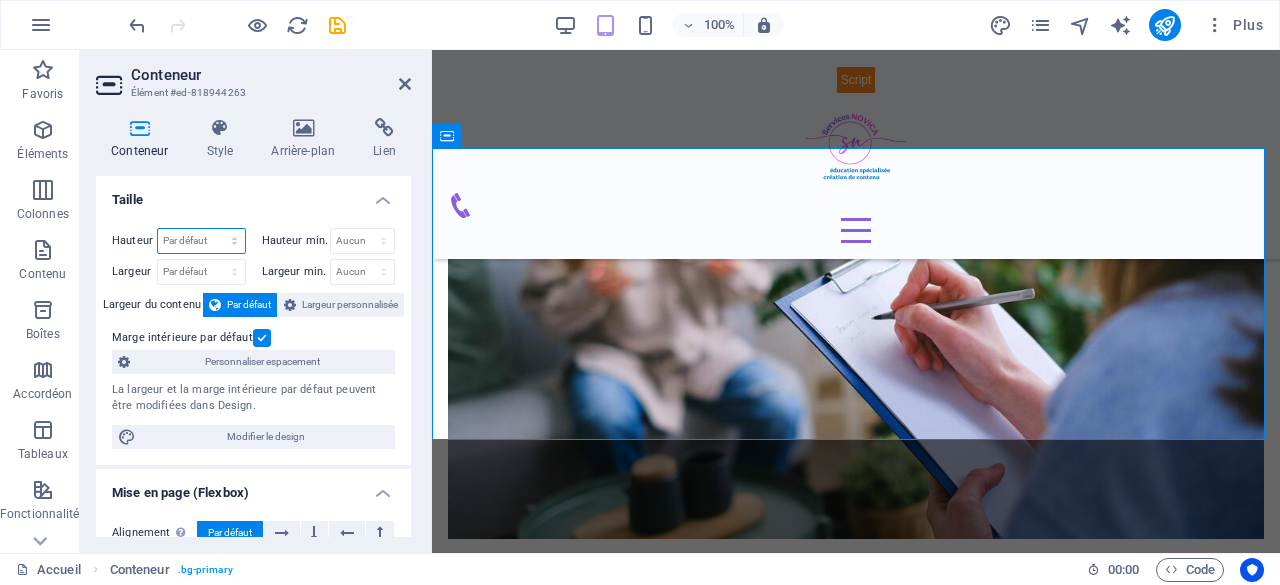 select on "px" 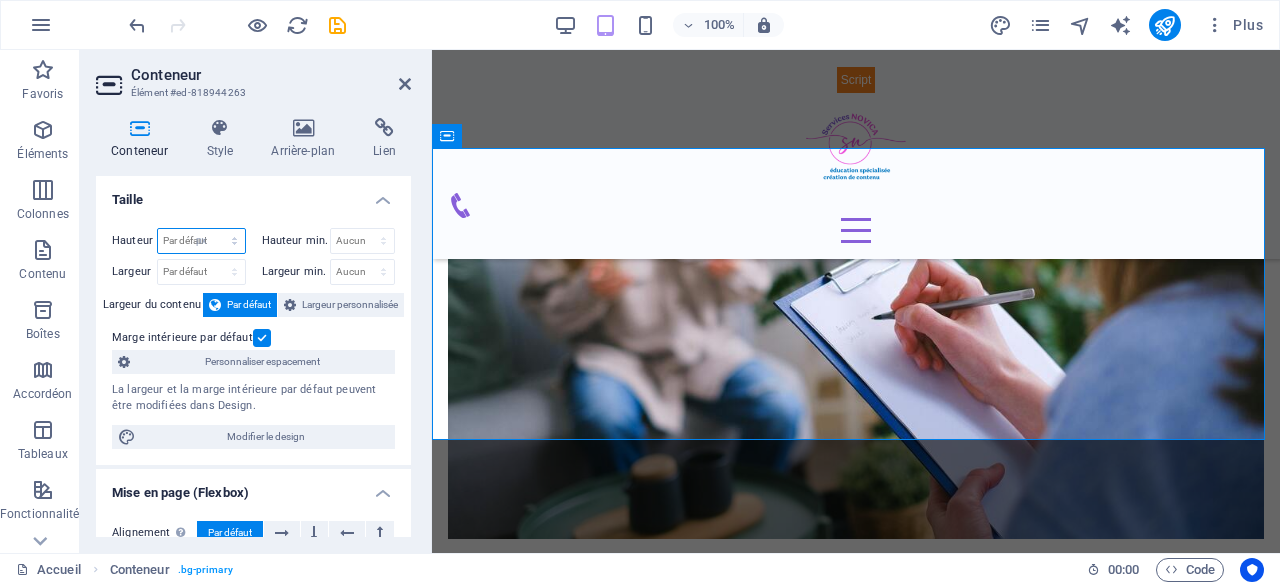 click on "Par défaut px rem % vh vw" at bounding box center [201, 241] 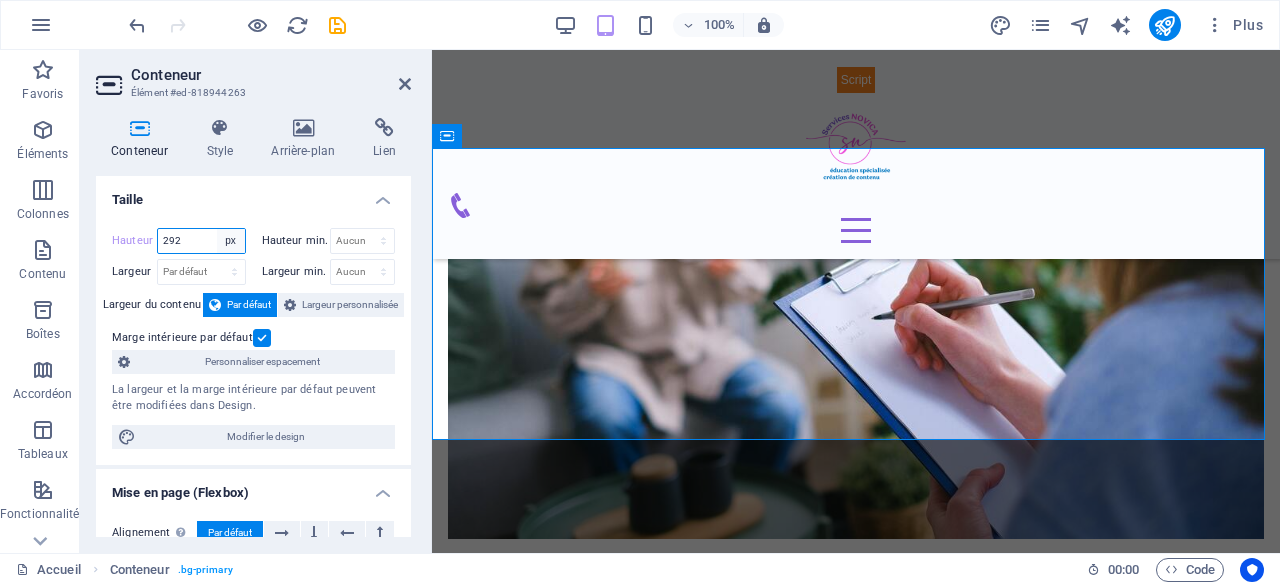 click on "Par défaut px rem % vh vw" at bounding box center [231, 241] 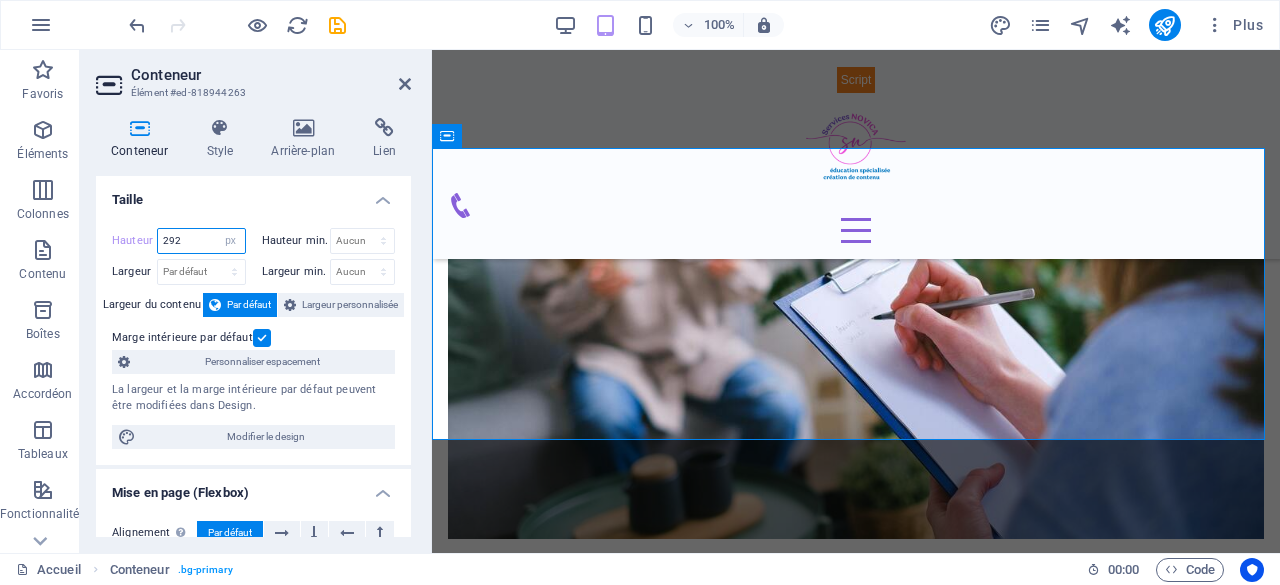 click on "292" at bounding box center [201, 241] 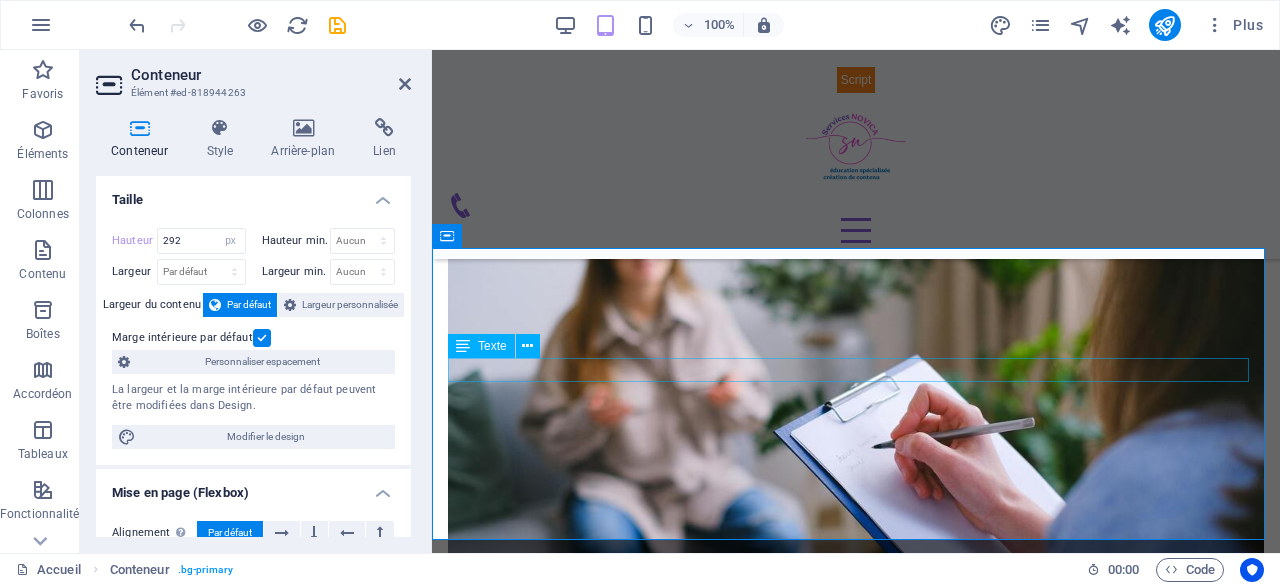 scroll, scrollTop: 2994, scrollLeft: 0, axis: vertical 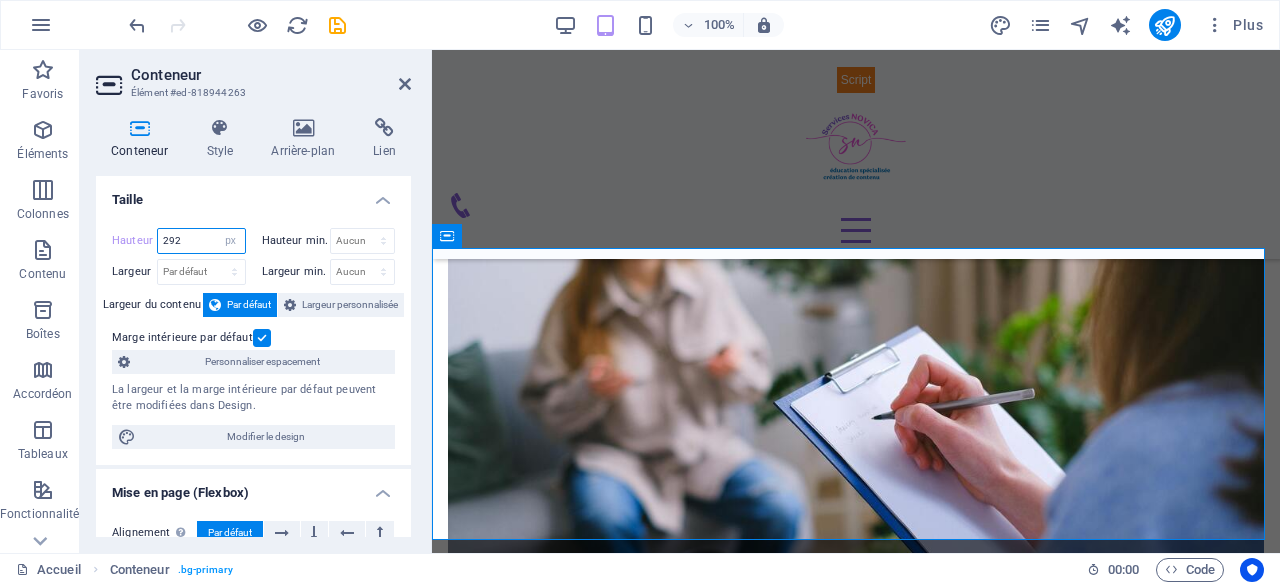 click on "292" at bounding box center (201, 241) 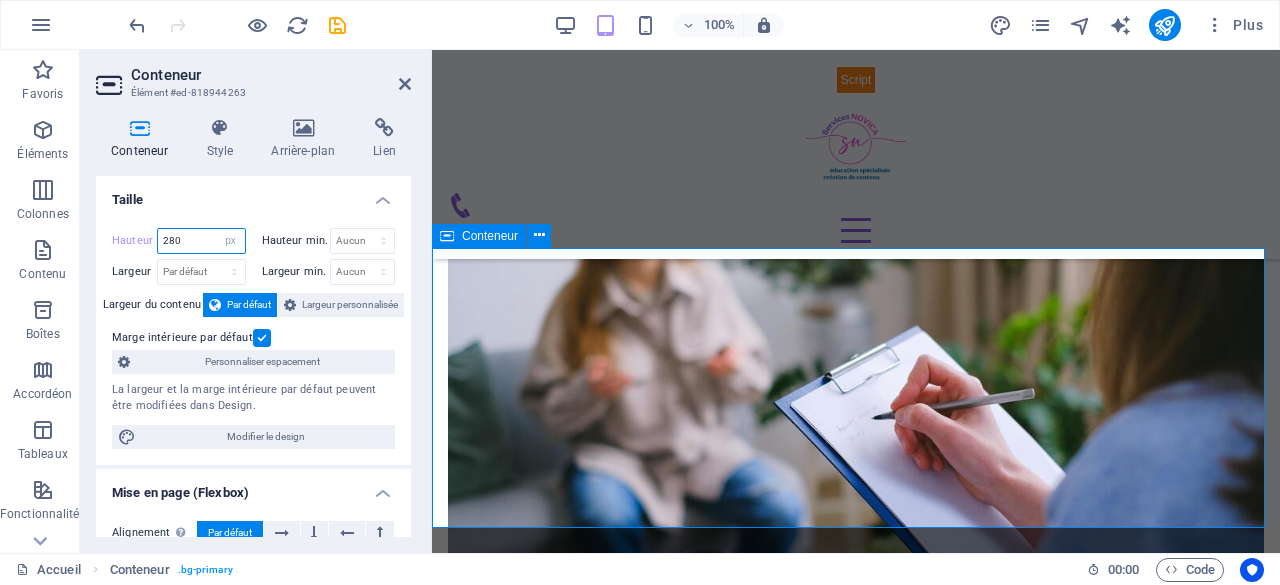 type on "280" 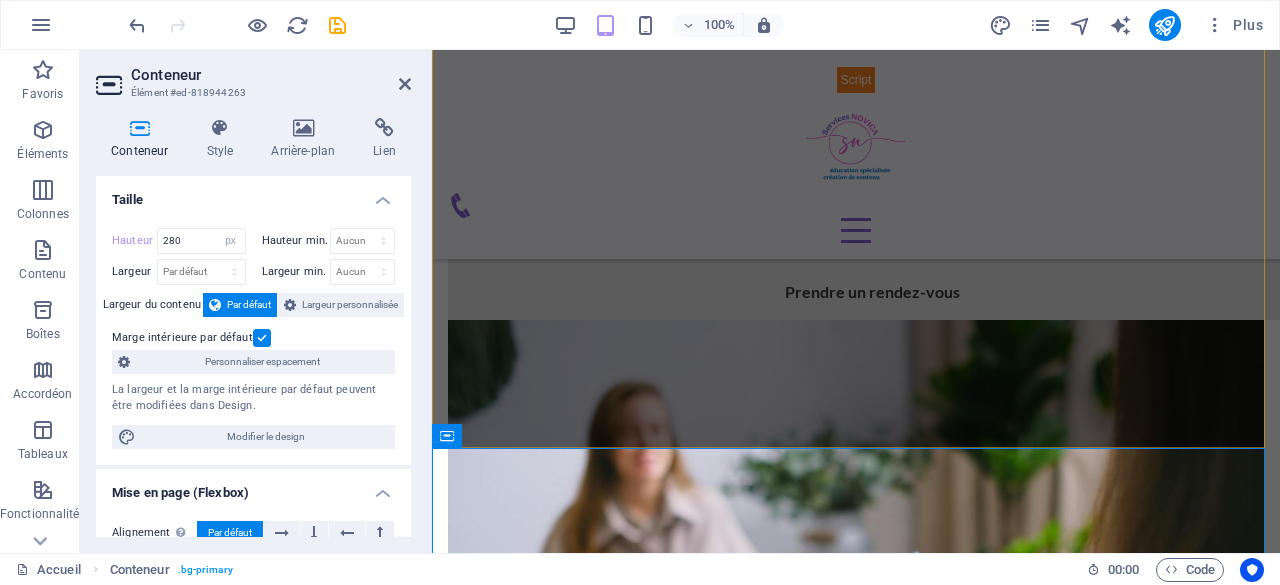 scroll, scrollTop: 2794, scrollLeft: 0, axis: vertical 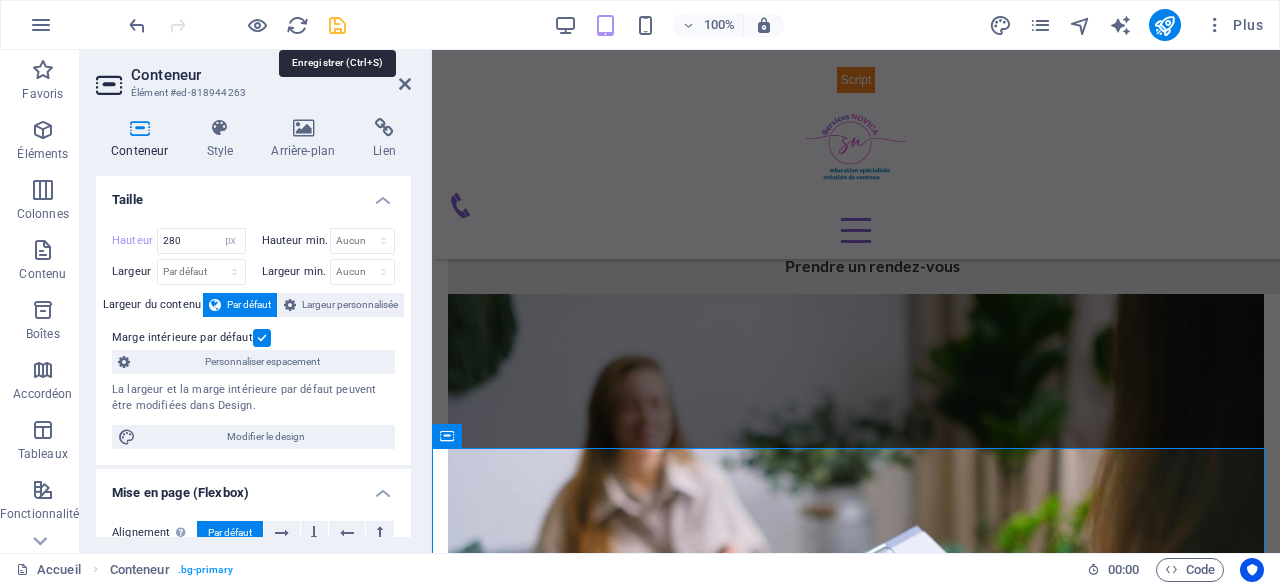 click at bounding box center (337, 25) 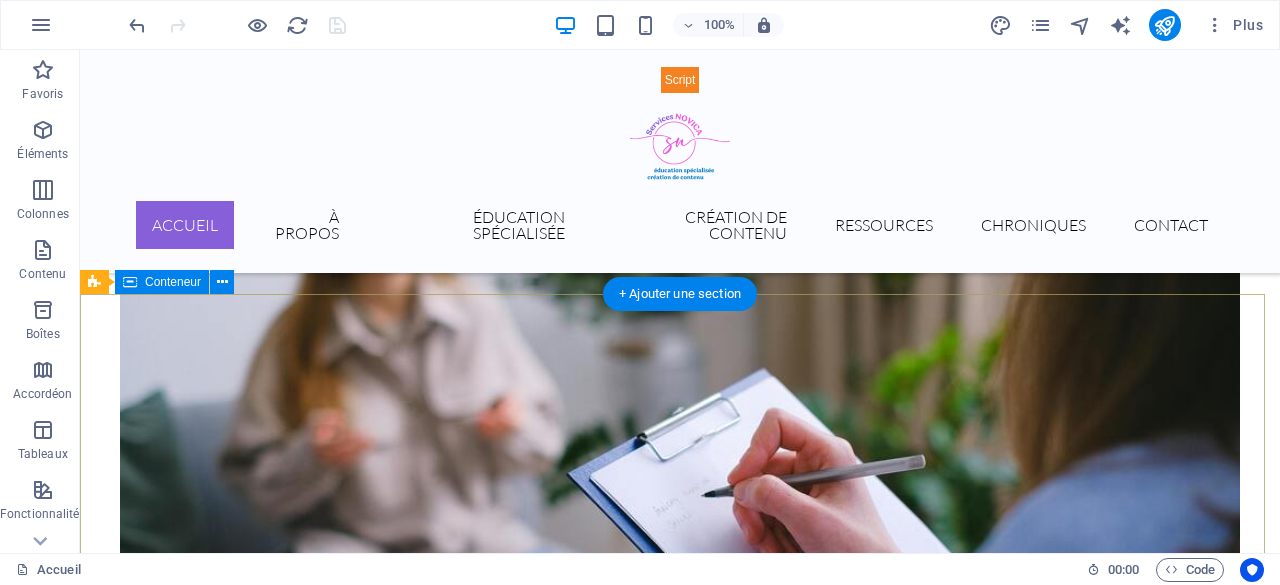scroll, scrollTop: 2935, scrollLeft: 0, axis: vertical 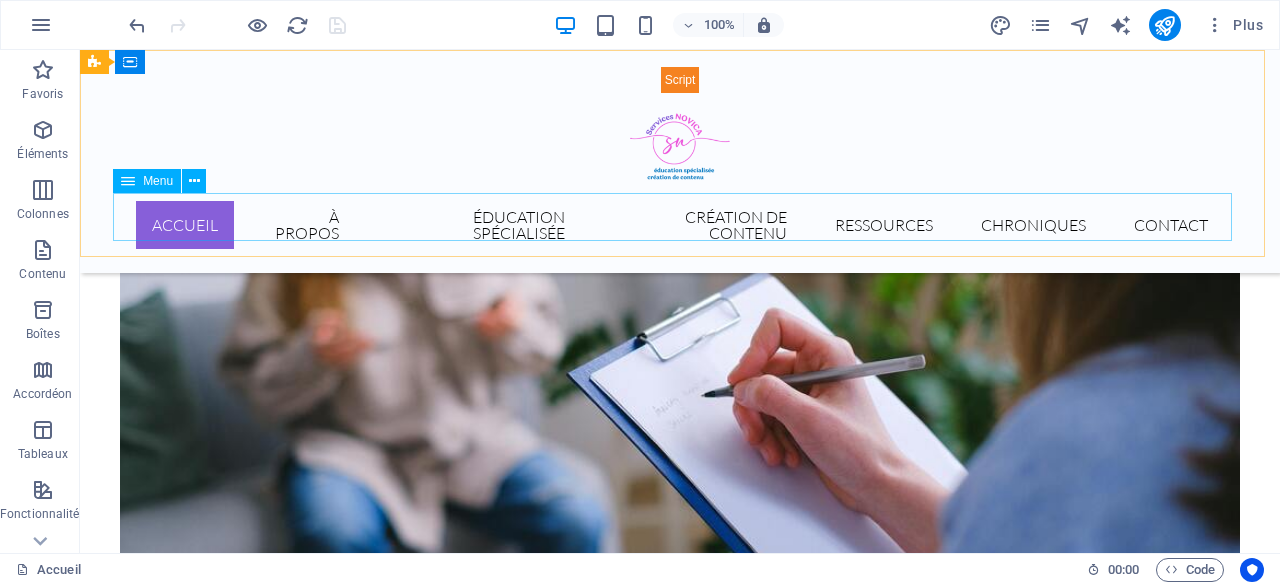 click on "Accueil À propos Éducation spécialisée Création de contenu Ressources Chroniques Contact" at bounding box center (680, 225) 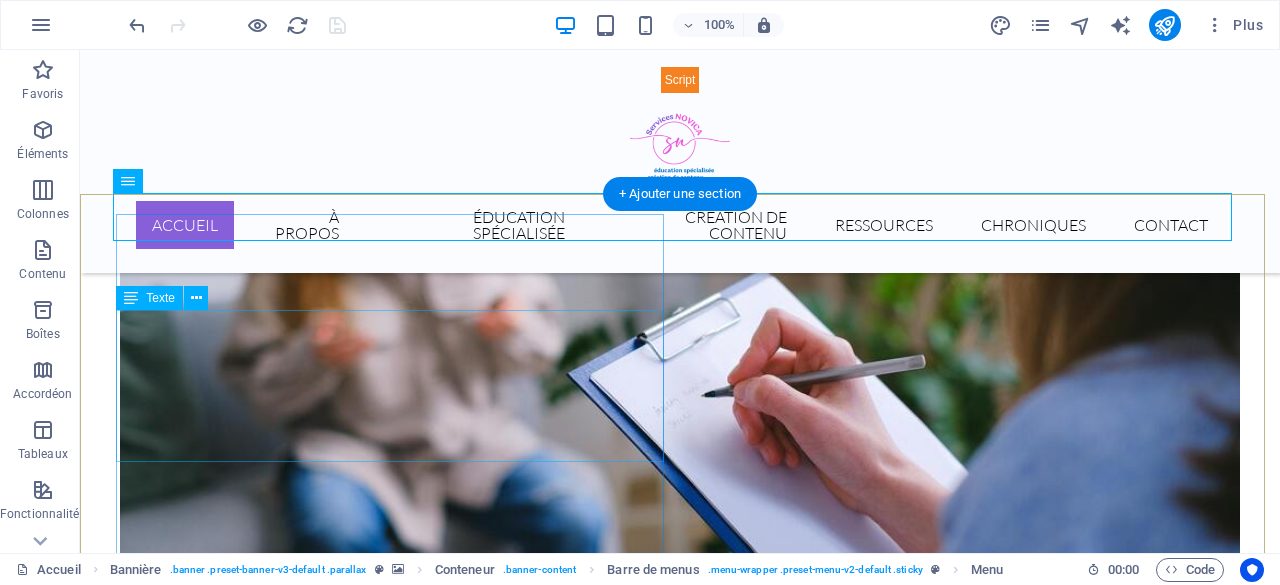 scroll, scrollTop: 2835, scrollLeft: 0, axis: vertical 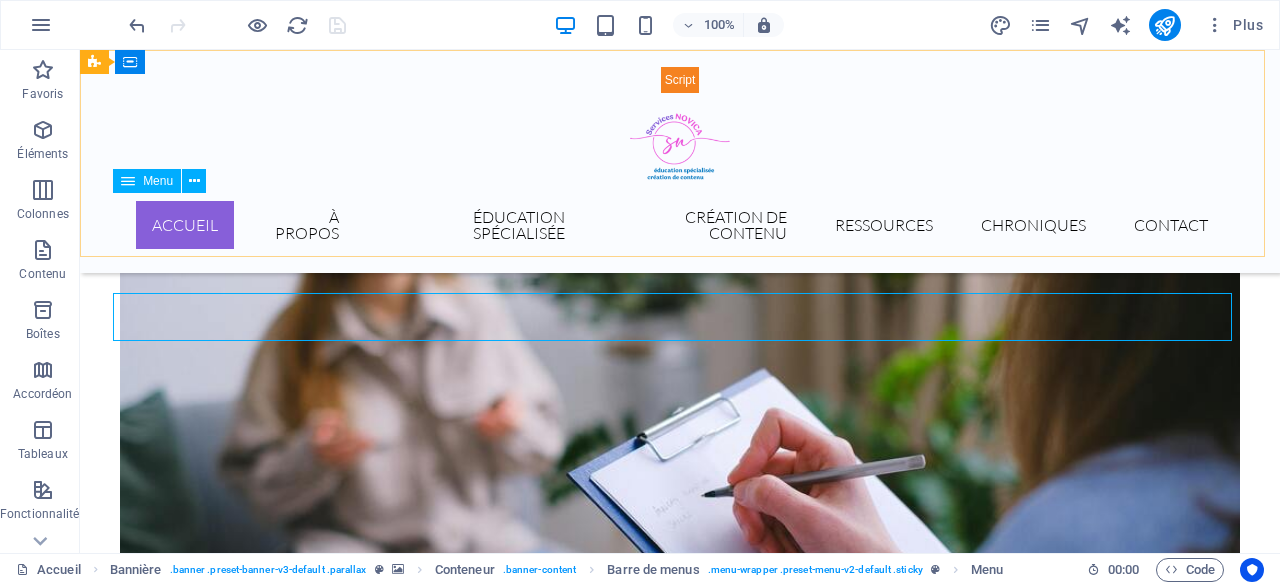click on "Accueil À propos Éducation spécialisée Création de contenu Ressources Chroniques Contact" at bounding box center [680, 225] 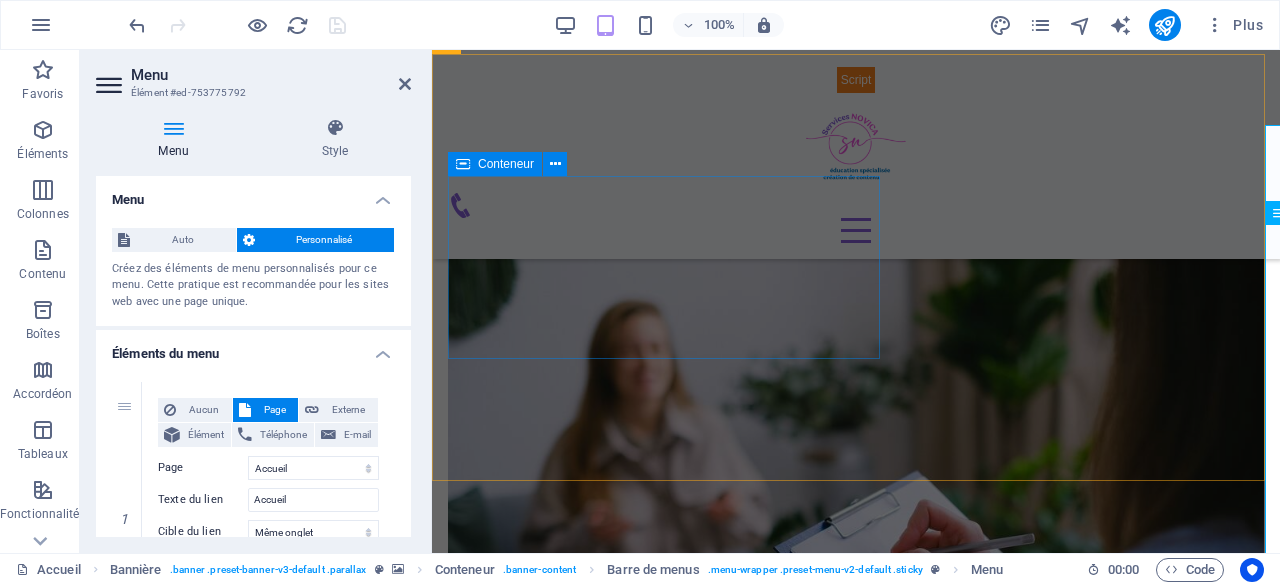 scroll, scrollTop: 2735, scrollLeft: 0, axis: vertical 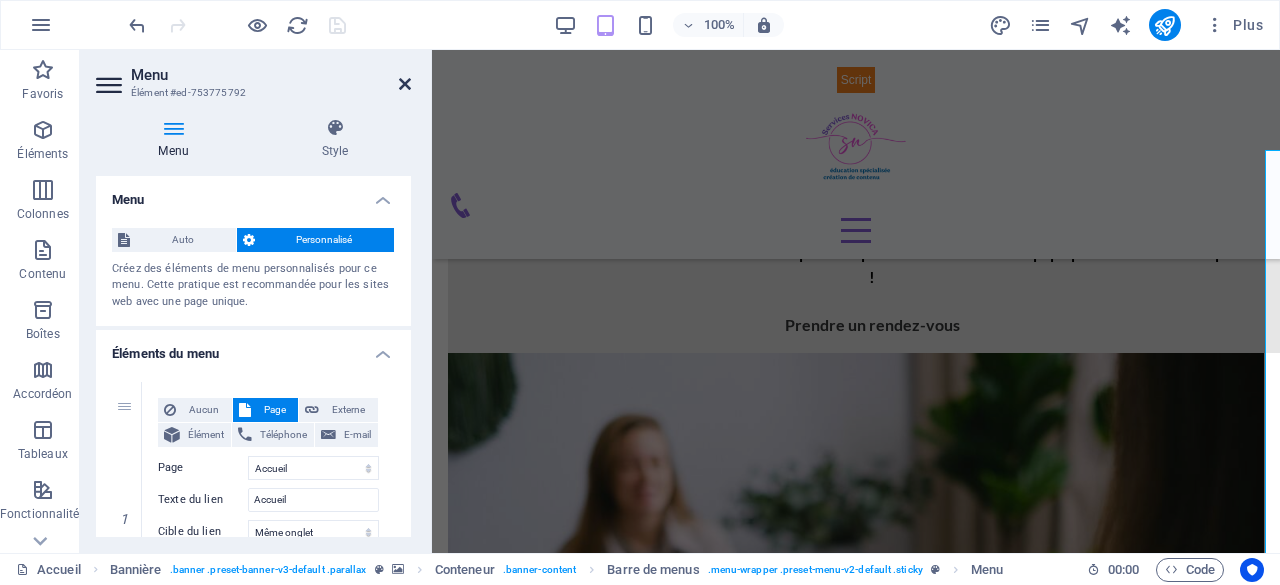 click at bounding box center [405, 84] 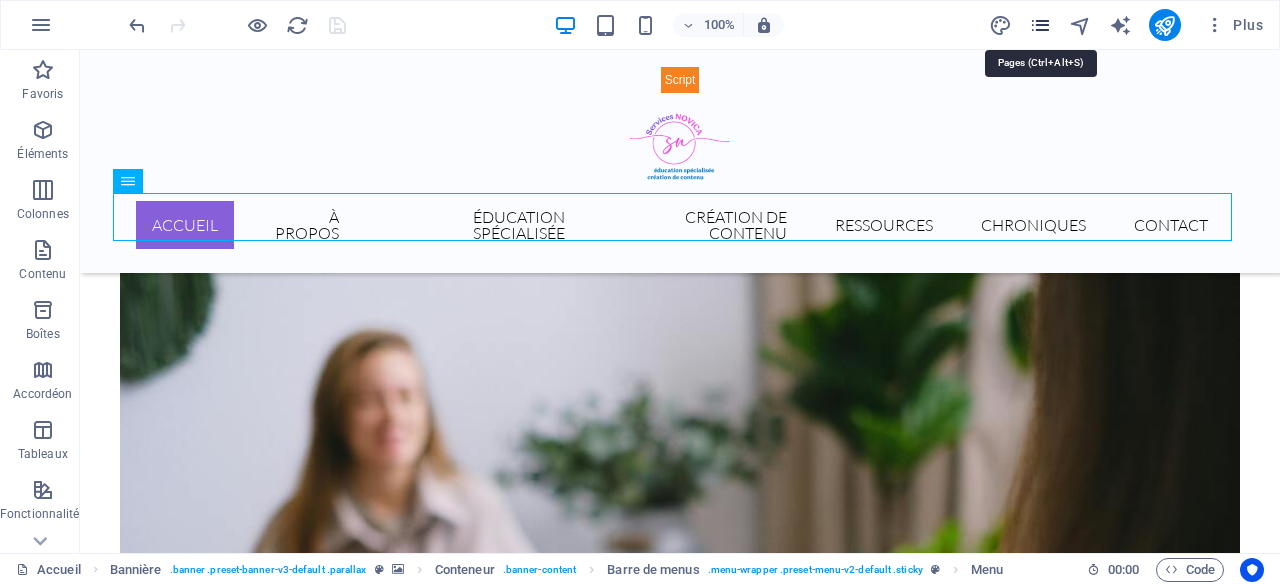 click at bounding box center (1040, 25) 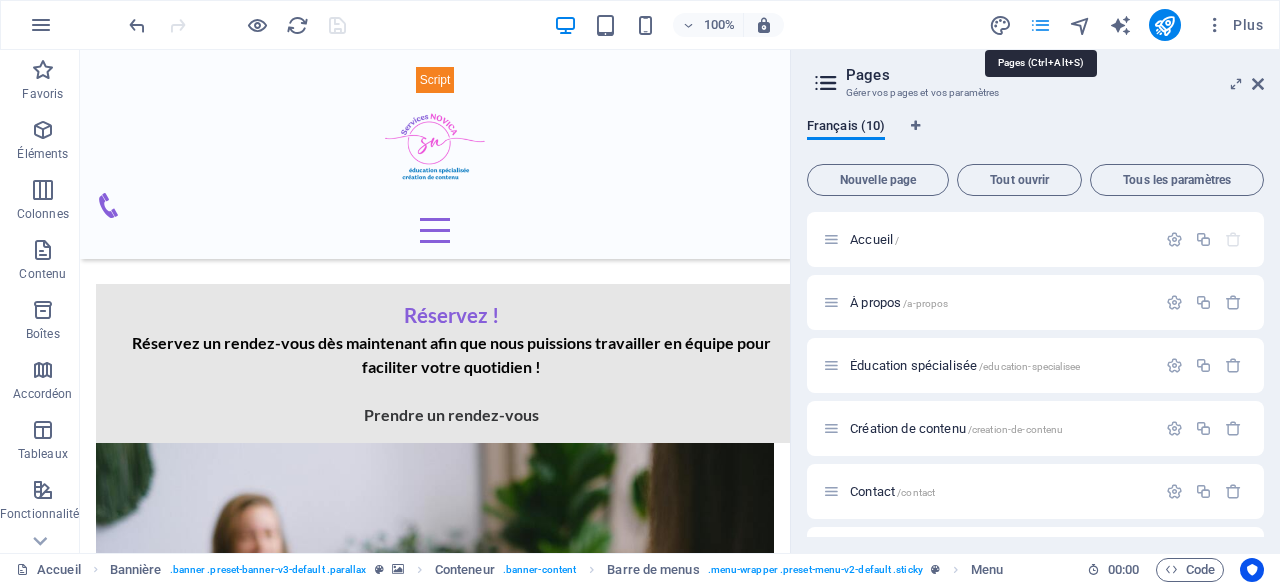scroll, scrollTop: 2860, scrollLeft: 0, axis: vertical 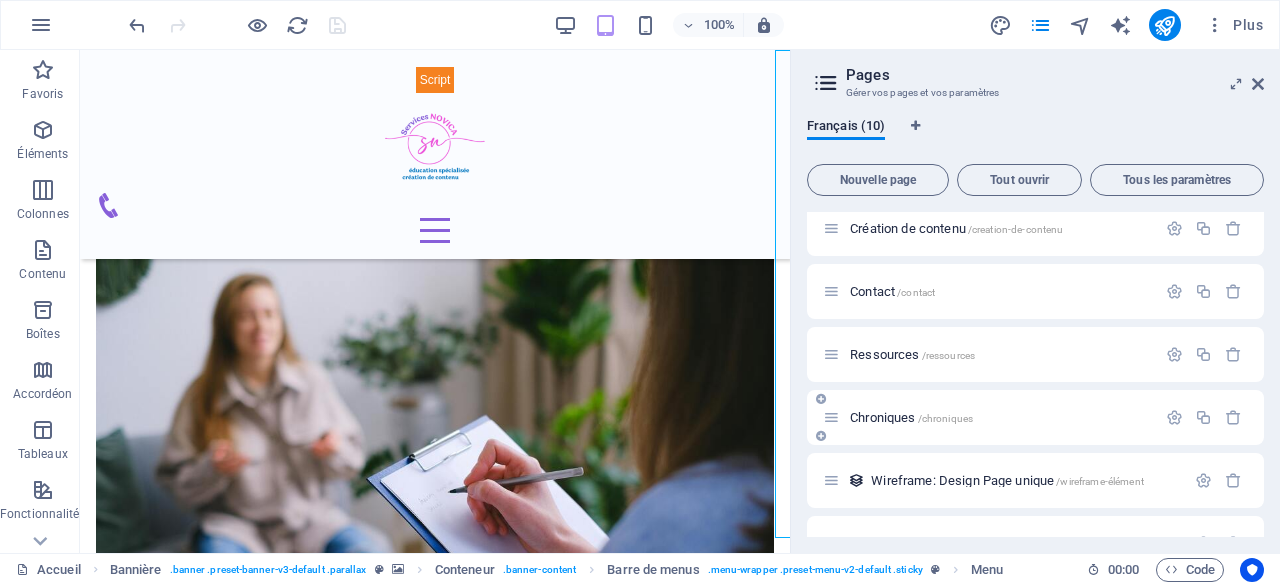 click on "Chroniques /chroniques" at bounding box center (911, 417) 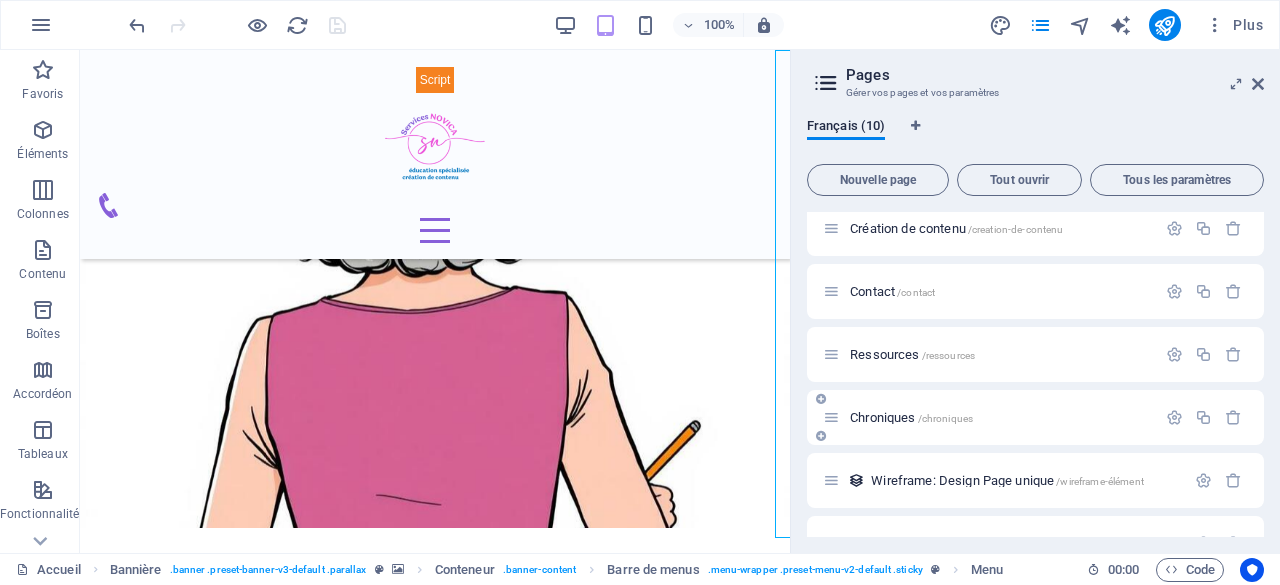 click on "Chroniques /chroniques" at bounding box center [1035, 417] 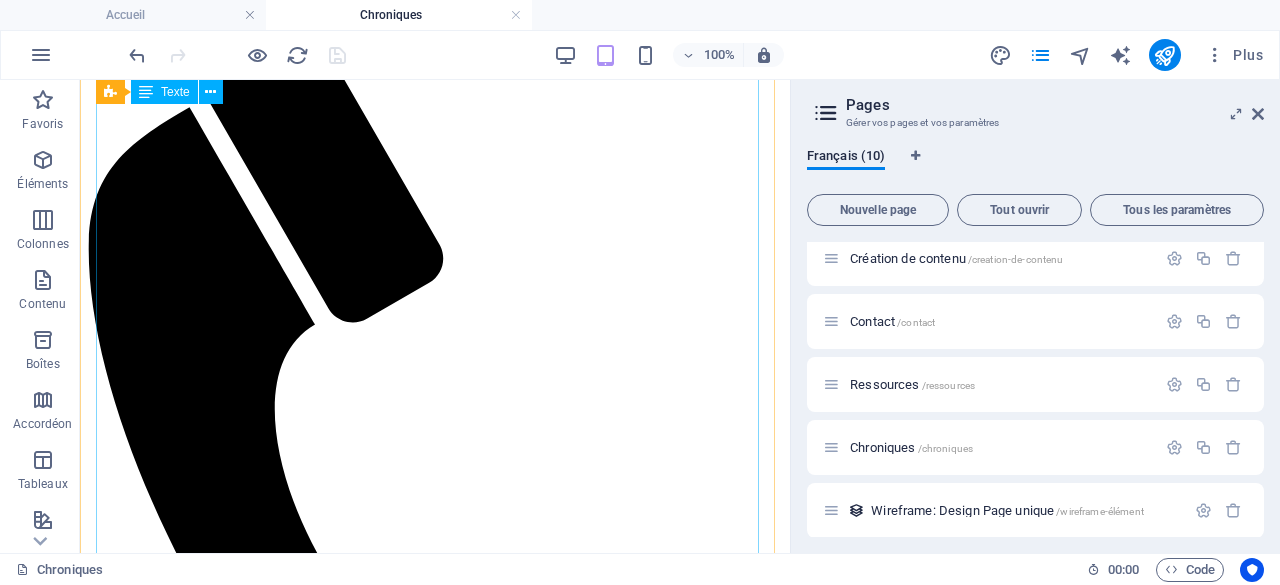 scroll, scrollTop: 142, scrollLeft: 0, axis: vertical 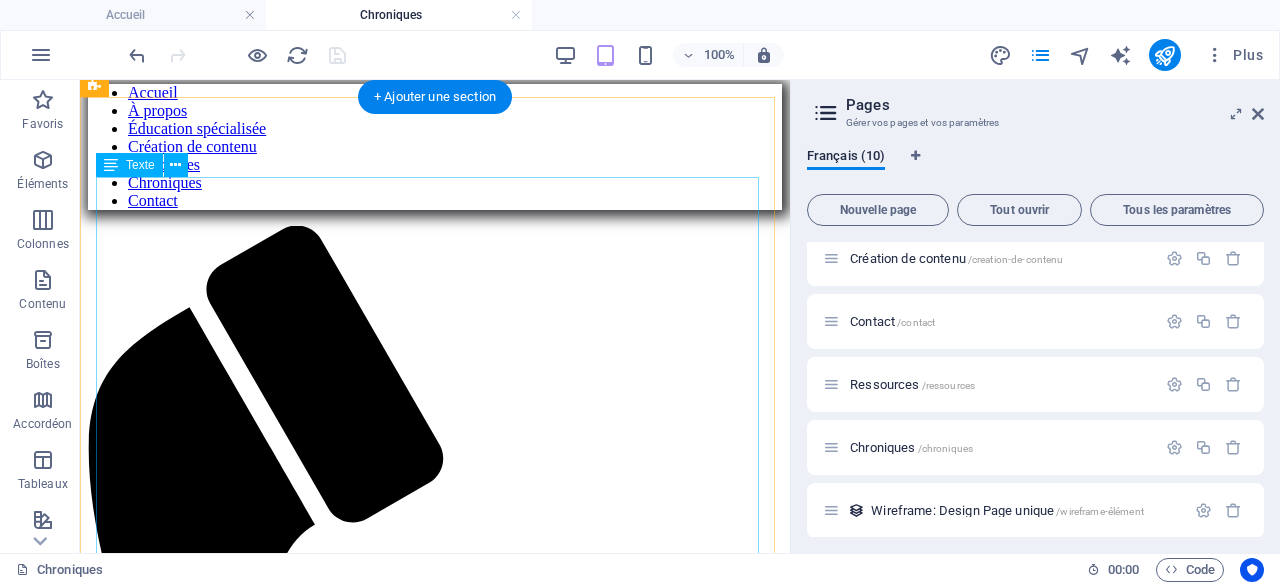 click on "Prendre soin de soi pour mieux prendre soin de ses enfants  Être parent est une grande aventure d’autant plus quand notre enfant a des troubles du neurodéveloppementaux tels que l'autisme, le TDAH ou des difficultés d'apprentissage ou de comportement. Lorsque notre quotidien est très chargé en contraintes (rendez-vous médicaux, imprévus, crises à gérer) il peut être difficile de trouver du temps pour soi. Peu importe l'amour que l’on a pour nos enfants, cette charge mentale peut être difficile à vivre. Il est important de comprendre qu’il n’est pas égoïste, ni cynique, de vouloir prendre du temps pour soi. L’investissement émotionnel, physique et mental nécessaire est souvent très exigeant lorsque l'on est parent d’un enfant neurodivergent. Il est donc important de de reprendre des forces pour demeurer présent pour notre famille mais aussi pour soi.  Quelles sont les raisons pour prendre du temps pour soi ?  Pour recharger ses batteries mentales et physiques." at bounding box center (435, 1824) 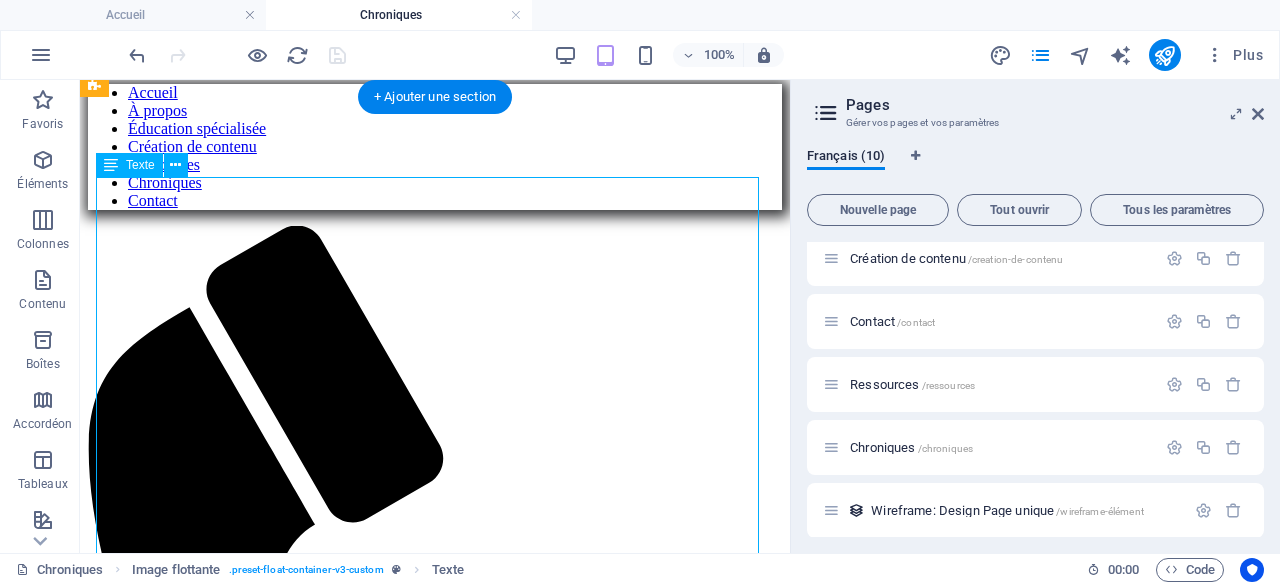 click on "Prendre soin de soi pour mieux prendre soin de ses enfants  Être parent est une grande aventure d’autant plus quand notre enfant a des troubles du neurodéveloppementaux tels que l'autisme, le TDAH ou des difficultés d'apprentissage ou de comportement. Lorsque notre quotidien est très chargé en contraintes (rendez-vous médicaux, imprévus, crises à gérer) il peut être difficile de trouver du temps pour soi. Peu importe l'amour que l’on a pour nos enfants, cette charge mentale peut être difficile à vivre. Il est important de comprendre qu’il n’est pas égoïste, ni cynique, de vouloir prendre du temps pour soi. L’investissement émotionnel, physique et mental nécessaire est souvent très exigeant lorsque l'on est parent d’un enfant neurodivergent. Il est donc important de de reprendre des forces pour demeurer présent pour notre famille mais aussi pour soi.  Quelles sont les raisons pour prendre du temps pour soi ?  Pour recharger ses batteries mentales et physiques." at bounding box center [435, 1824] 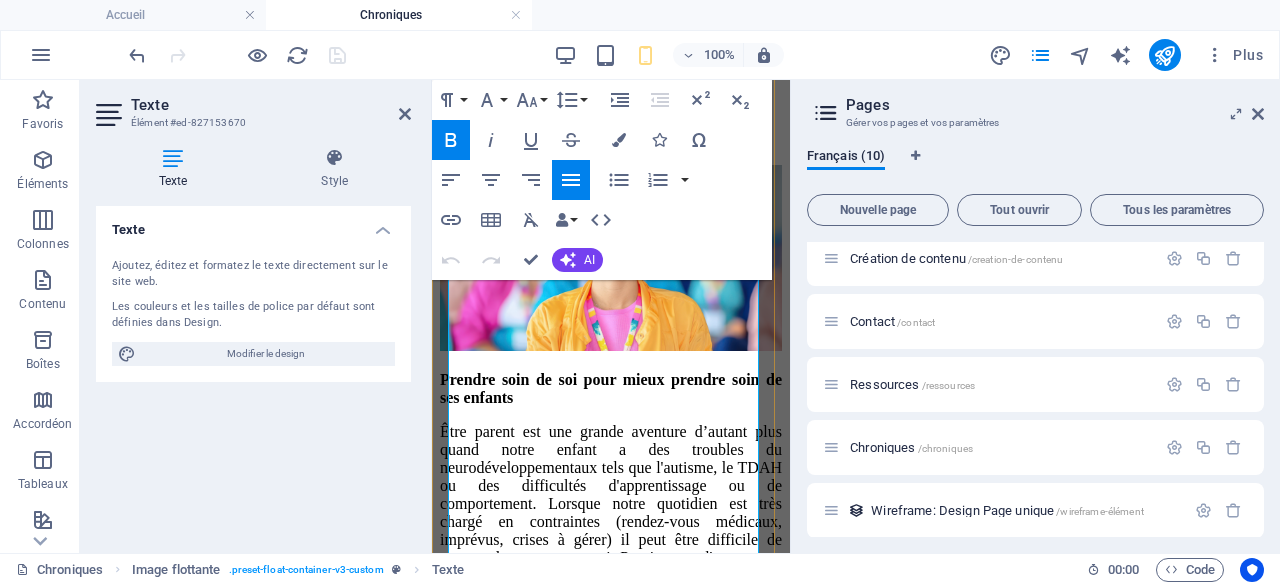 scroll, scrollTop: 700, scrollLeft: 0, axis: vertical 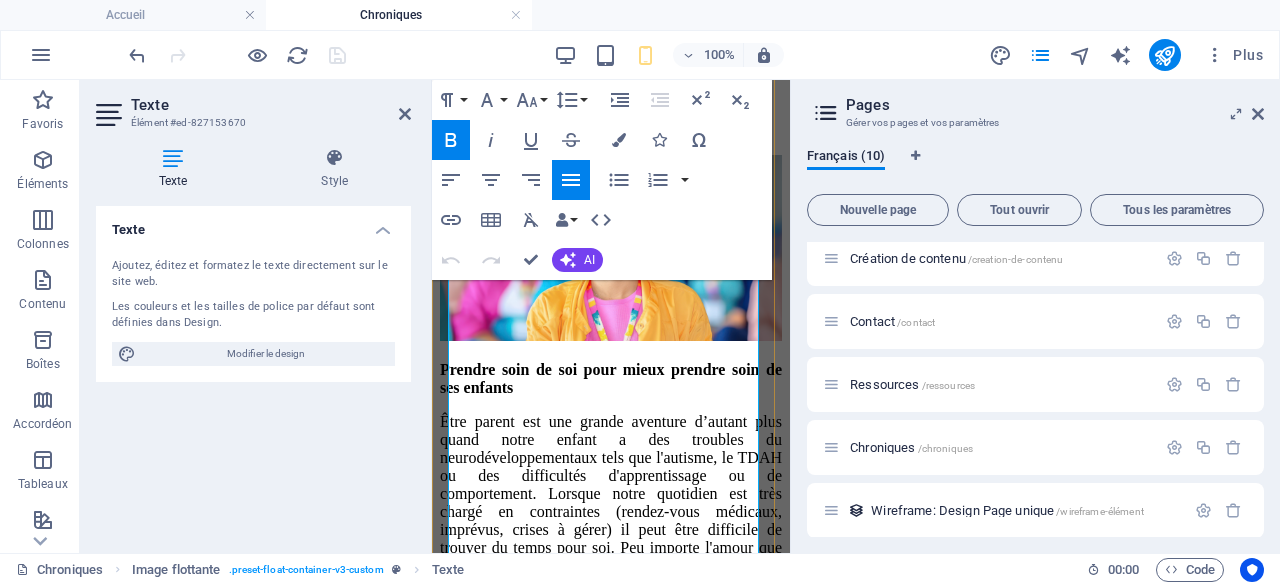 drag, startPoint x: 635, startPoint y: 303, endPoint x: 698, endPoint y: 326, distance: 67.06713 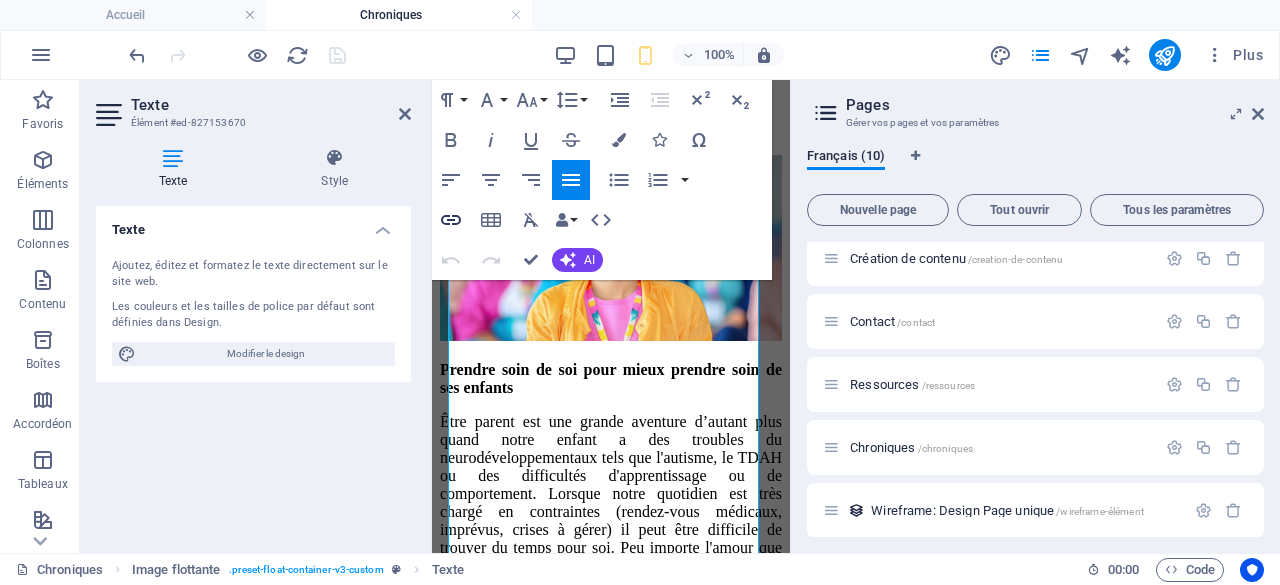 click 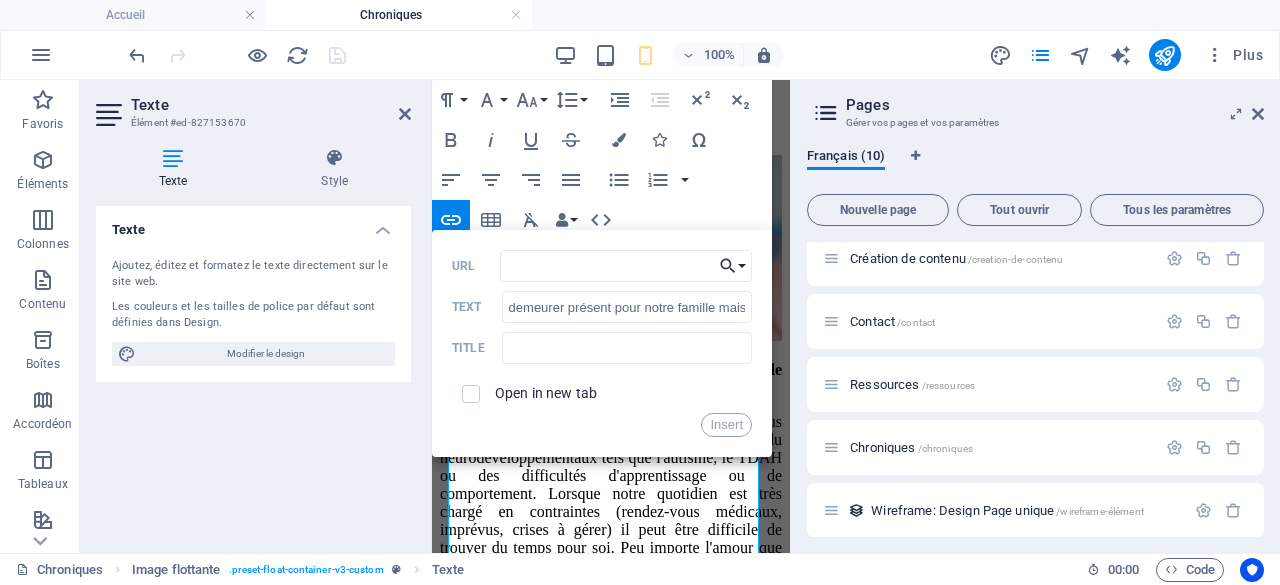 click 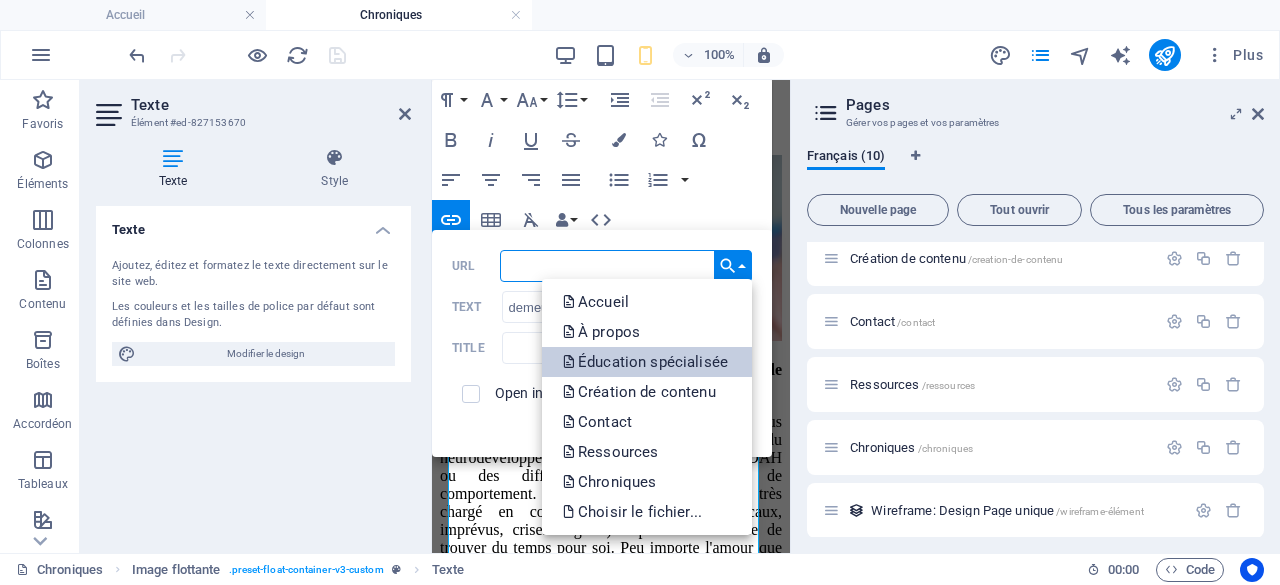 click on "Éducation spécialisée" at bounding box center (647, 362) 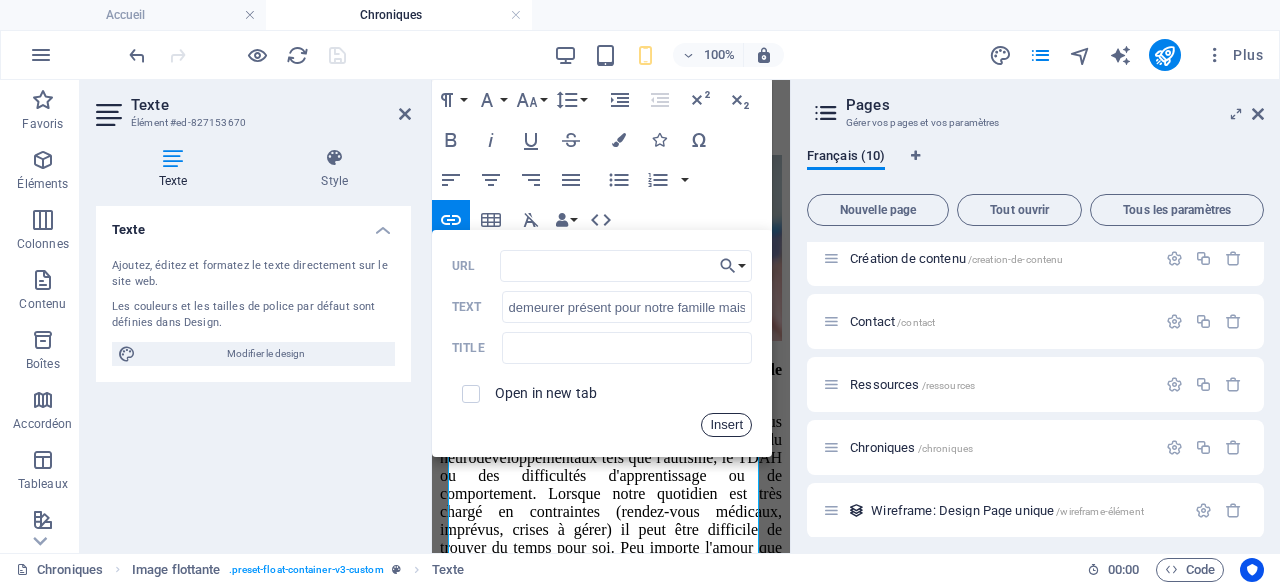 click on "Insert" at bounding box center (726, 425) 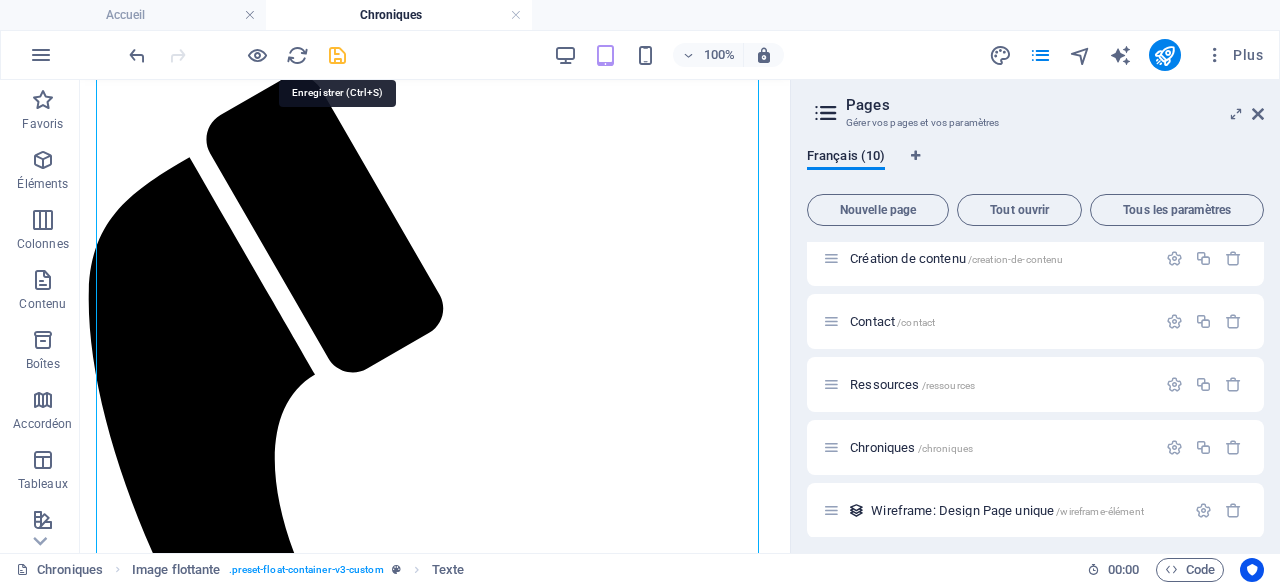 click at bounding box center (337, 55) 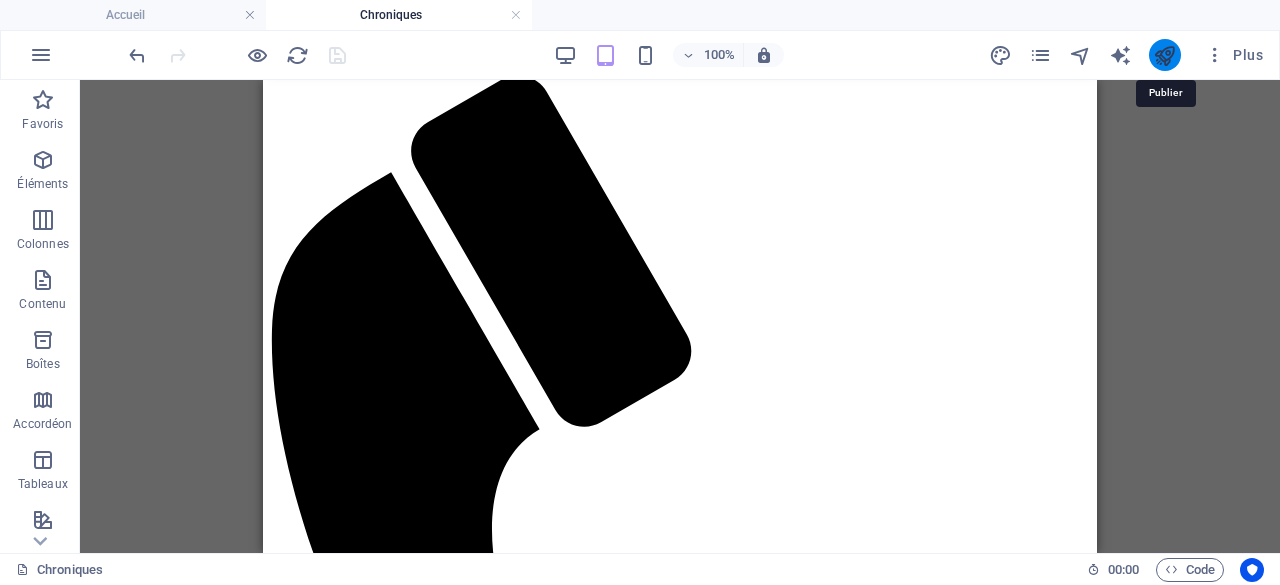 click at bounding box center (1164, 55) 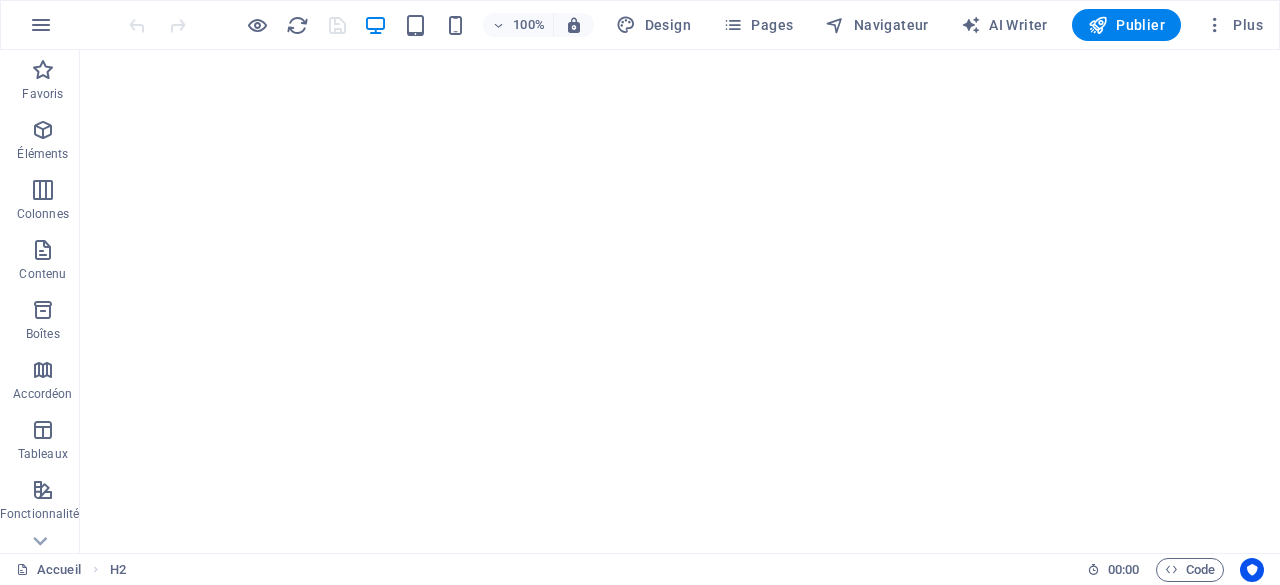 scroll, scrollTop: 0, scrollLeft: 0, axis: both 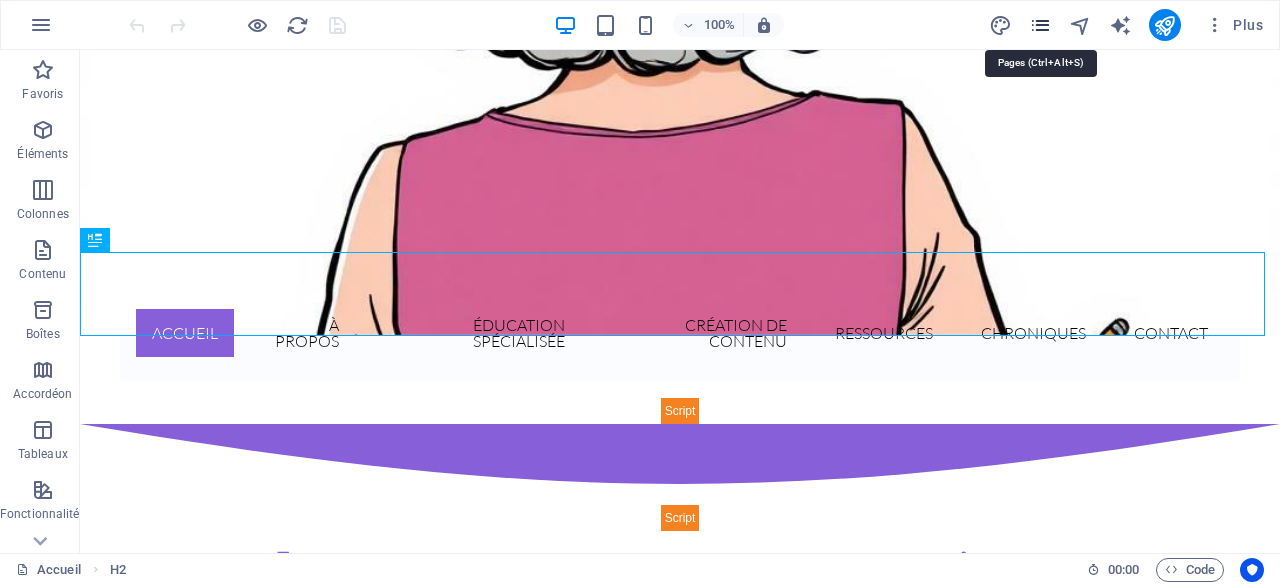 click at bounding box center (1040, 25) 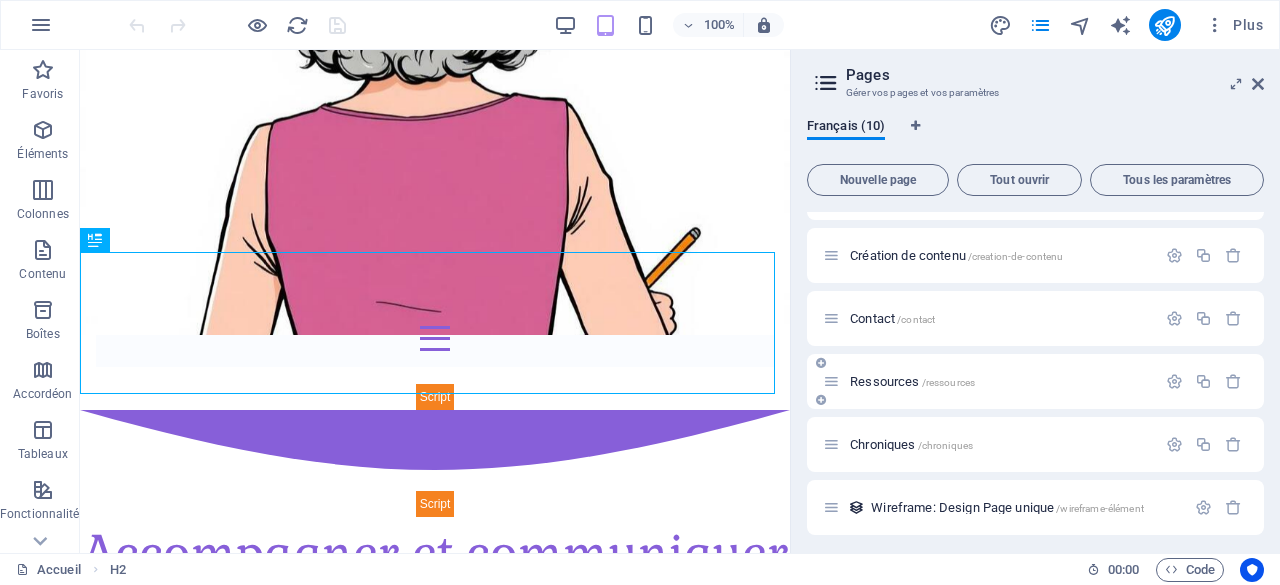 scroll, scrollTop: 200, scrollLeft: 0, axis: vertical 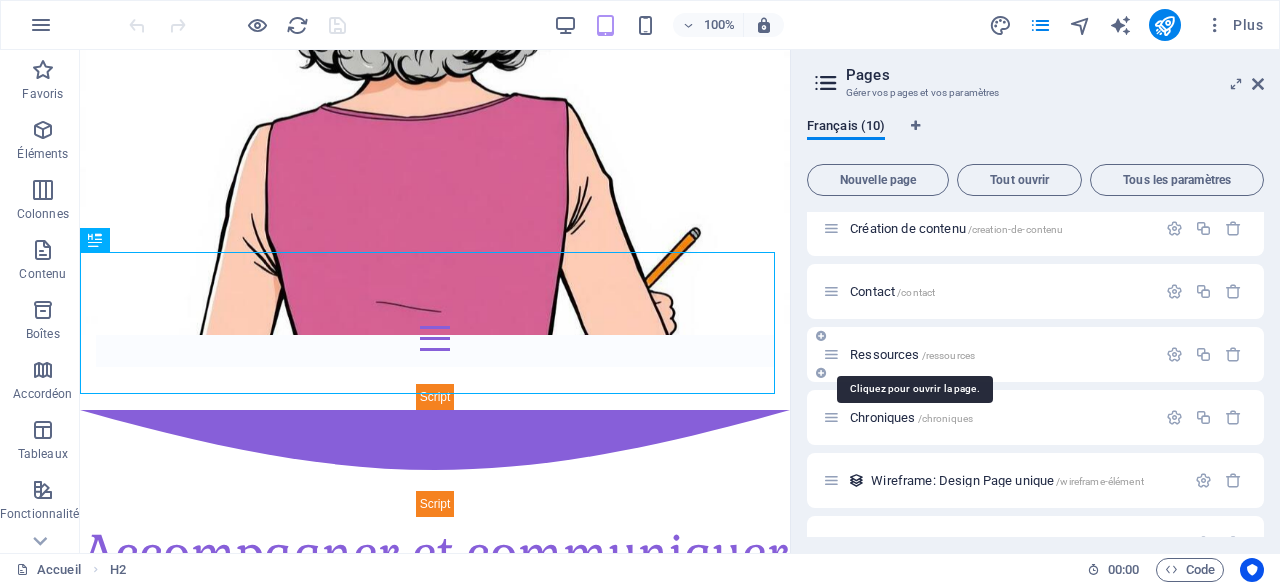 click on "Ressources /ressources" at bounding box center [912, 354] 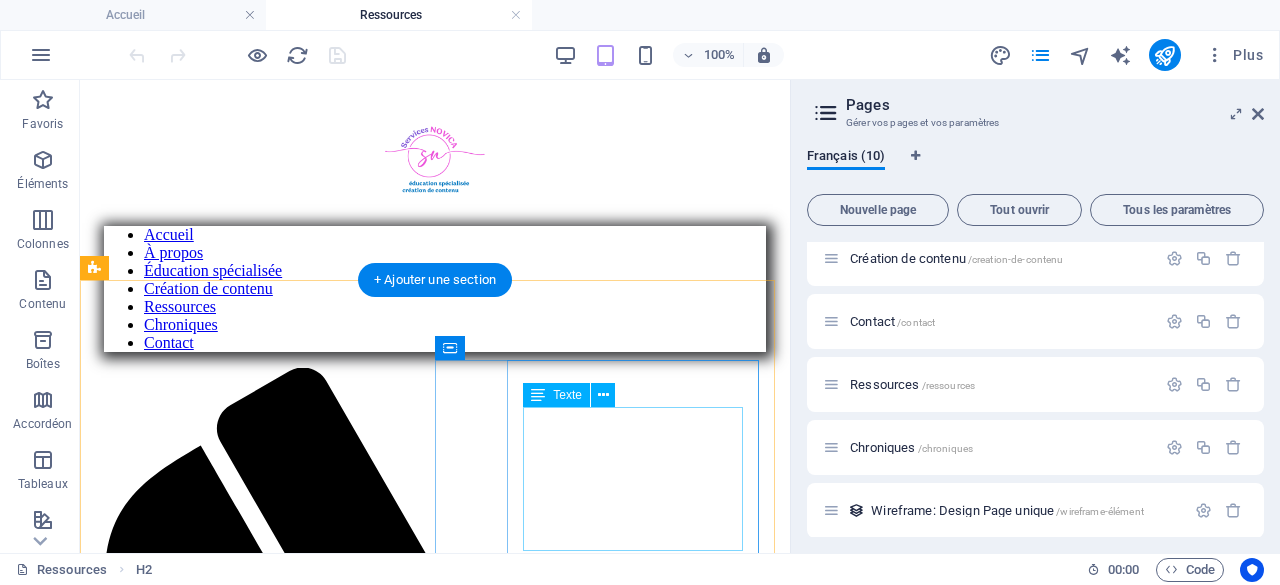scroll, scrollTop: 699, scrollLeft: 0, axis: vertical 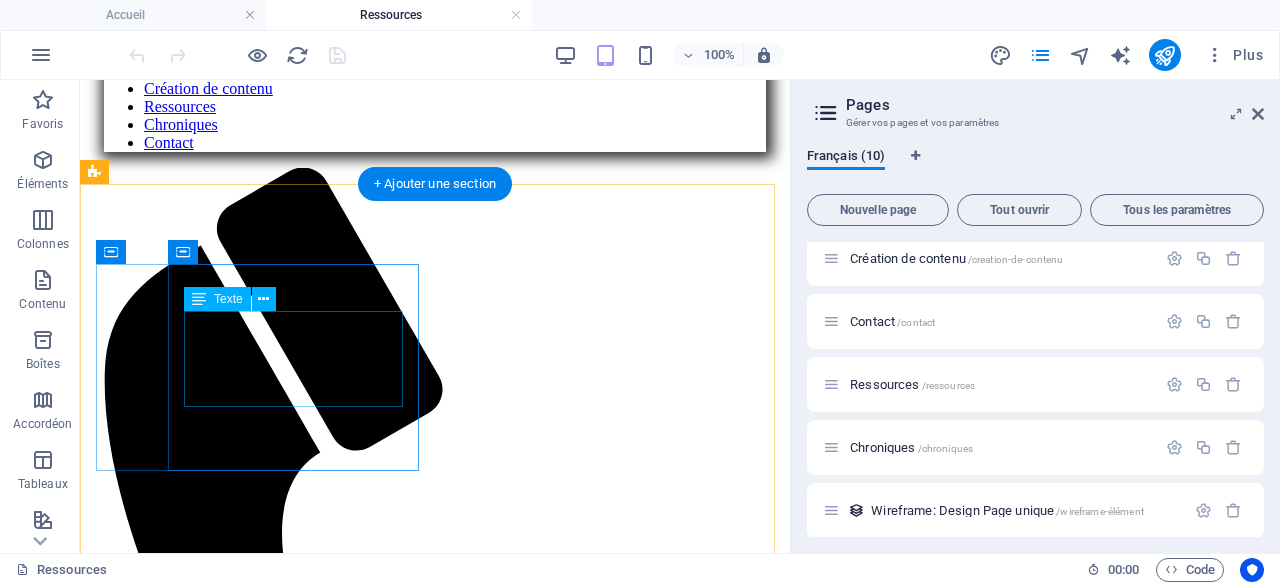 click on "Voici plusieurs ressources, mises à jour à chaque mois, en lien avec l'autisme.  CLIQUEZ ICI" at bounding box center [435, 2124] 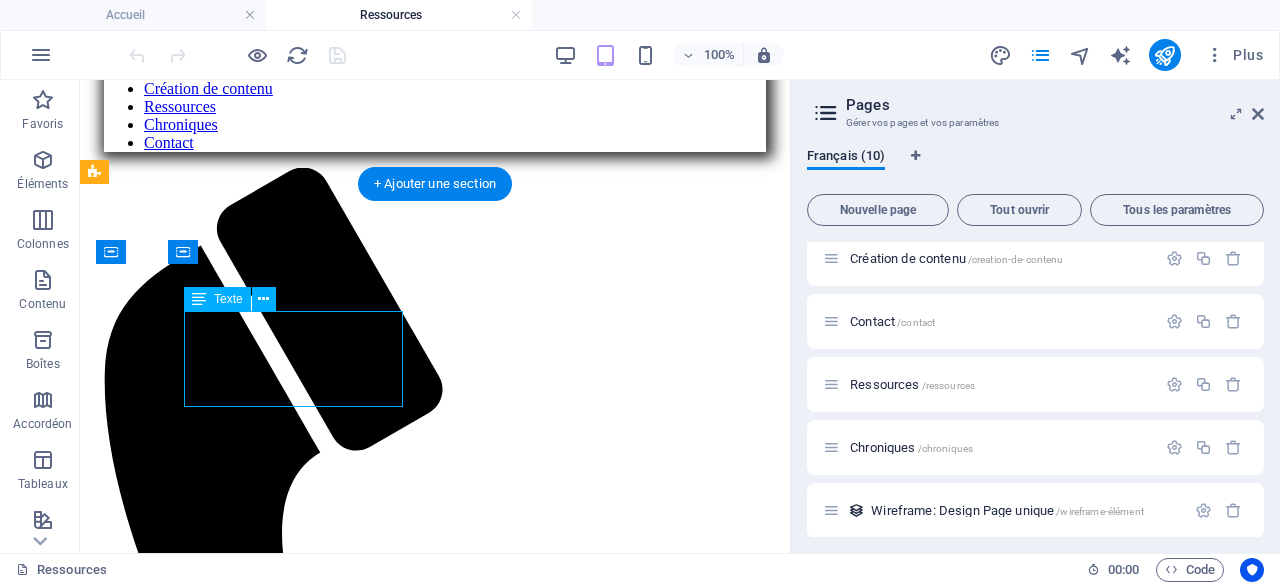 click on "Voici plusieurs ressources, mises à jour à chaque mois, en lien avec l'autisme.  CLIQUEZ ICI" at bounding box center [435, 2124] 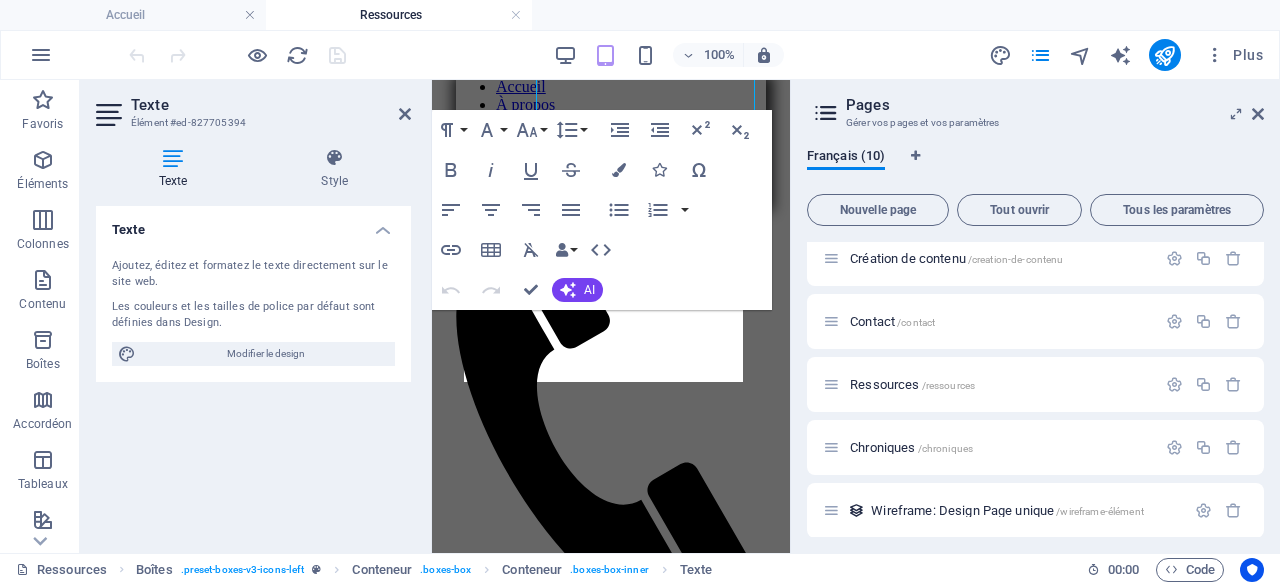scroll, scrollTop: 1029, scrollLeft: 0, axis: vertical 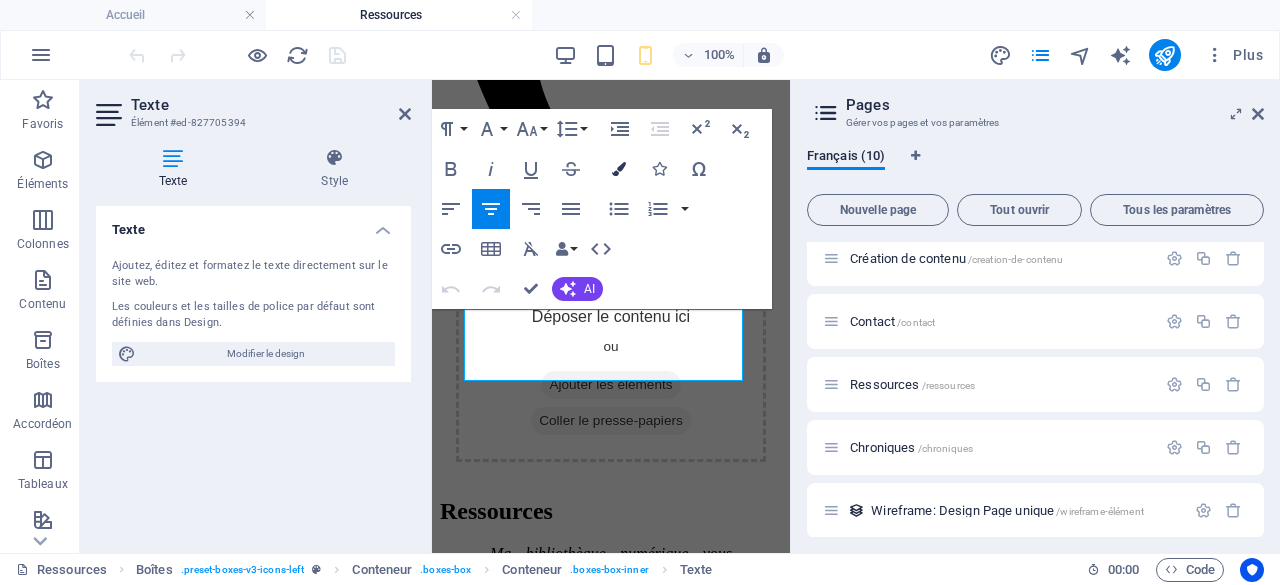 click at bounding box center [619, 169] 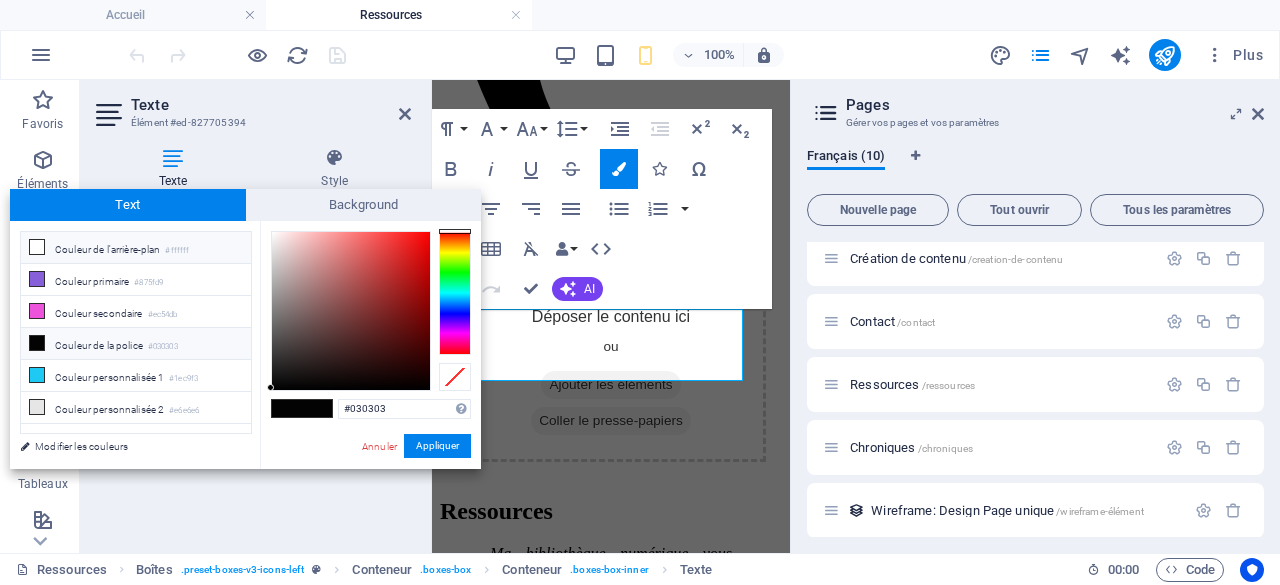 click on "Couleur de l'arrière-plan
#ffffff" at bounding box center [136, 248] 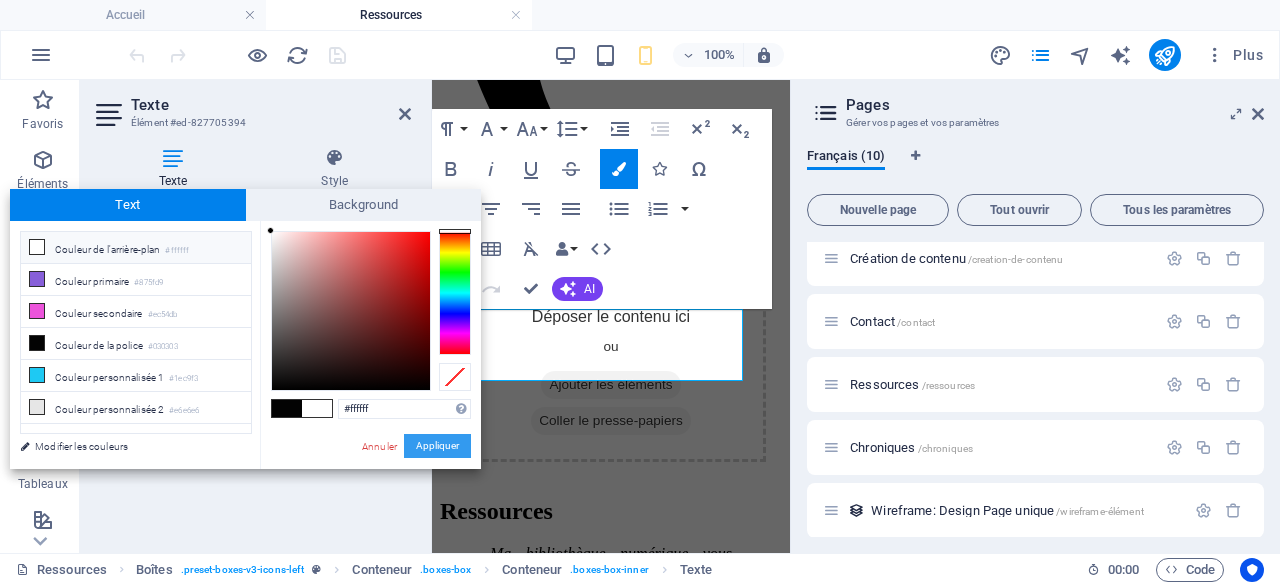 click on "Appliquer" at bounding box center (437, 446) 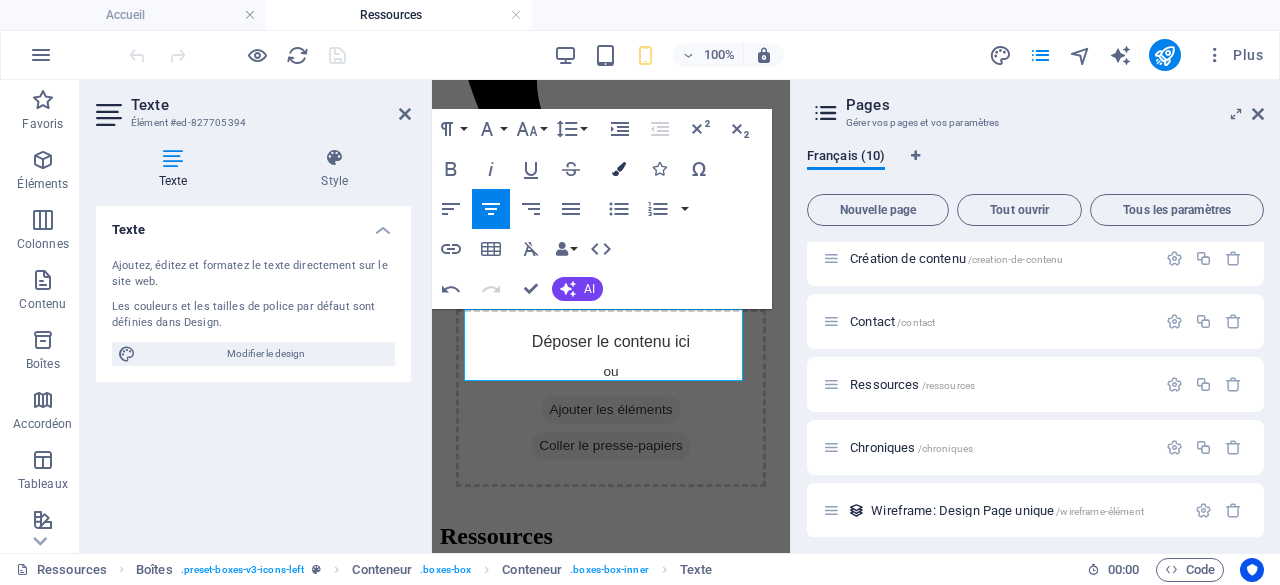 click on "Colors" at bounding box center [619, 169] 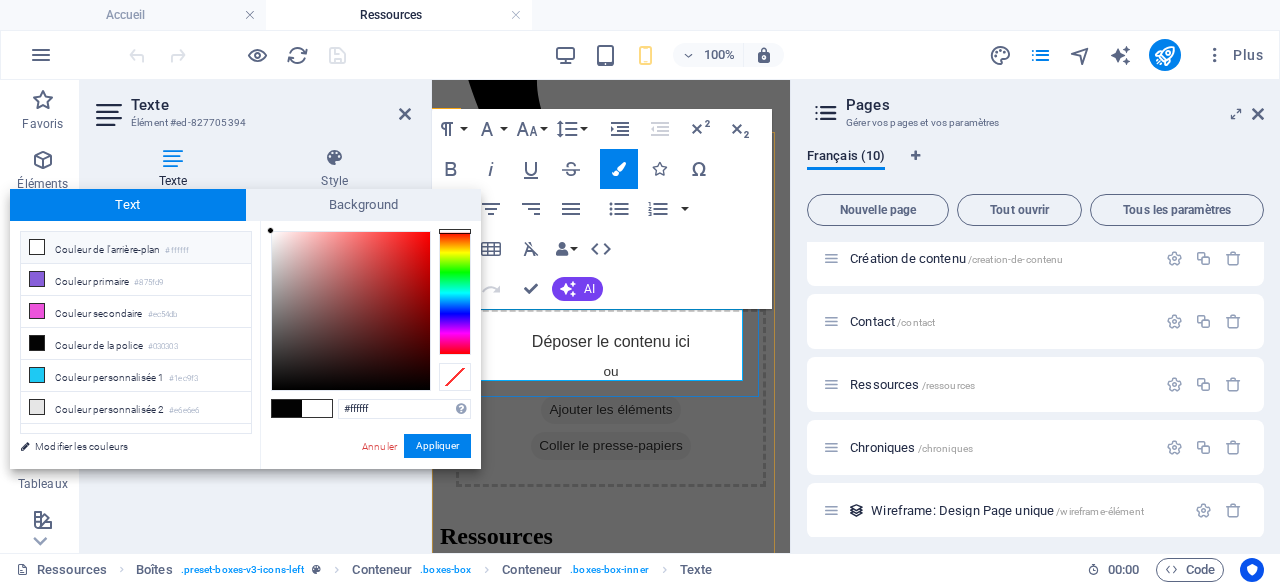 click on "​ ​ ​ ​ Voici plusieurs ressources, mises à jour à chaque mois, en lien avec l'autisme.  CLIQUEZ ICI" at bounding box center [611, 1298] 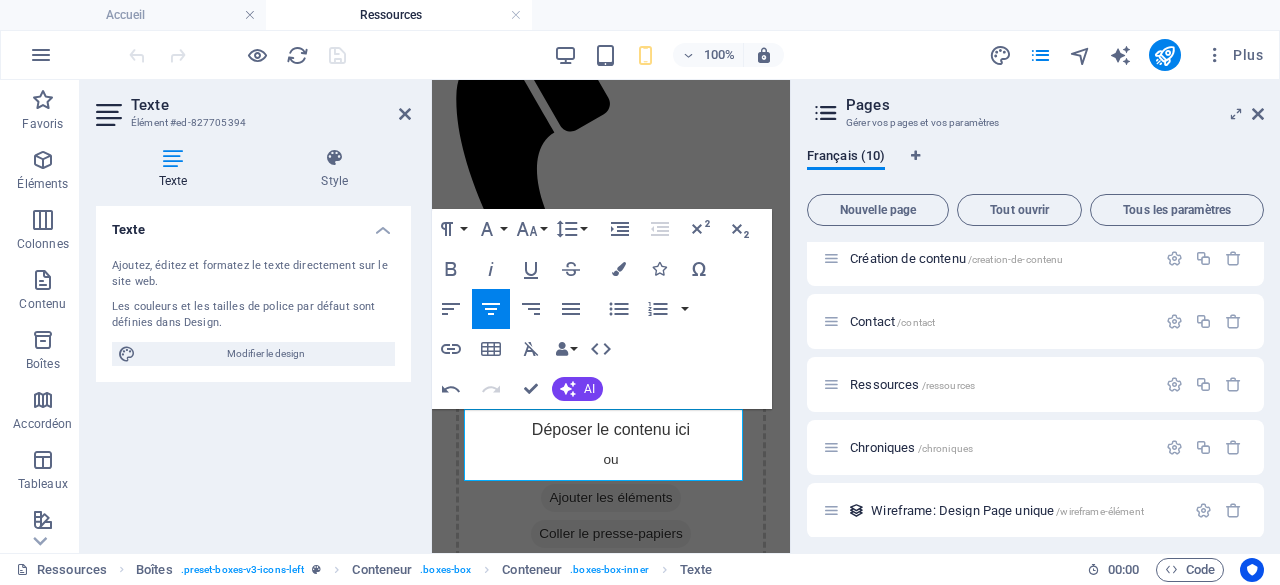scroll, scrollTop: 929, scrollLeft: 0, axis: vertical 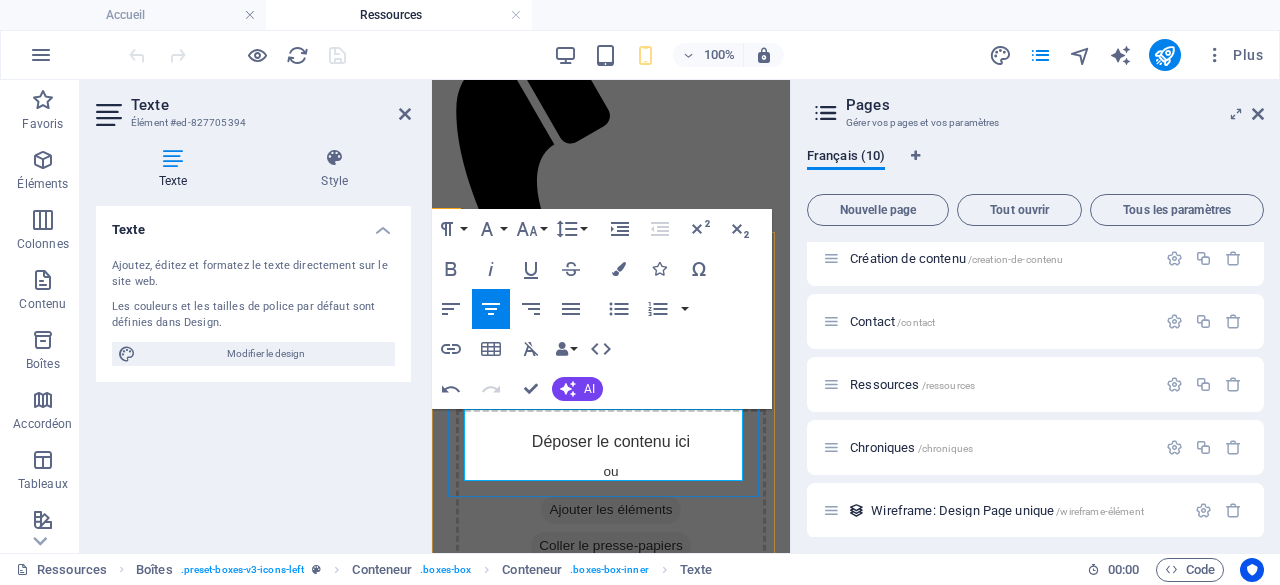 click on "​ ​ Voici plusieurs ressources, mises à jour à chaque mois, en lien avec l'autisme.  CLIQUEZ ICI" at bounding box center (611, 1398) 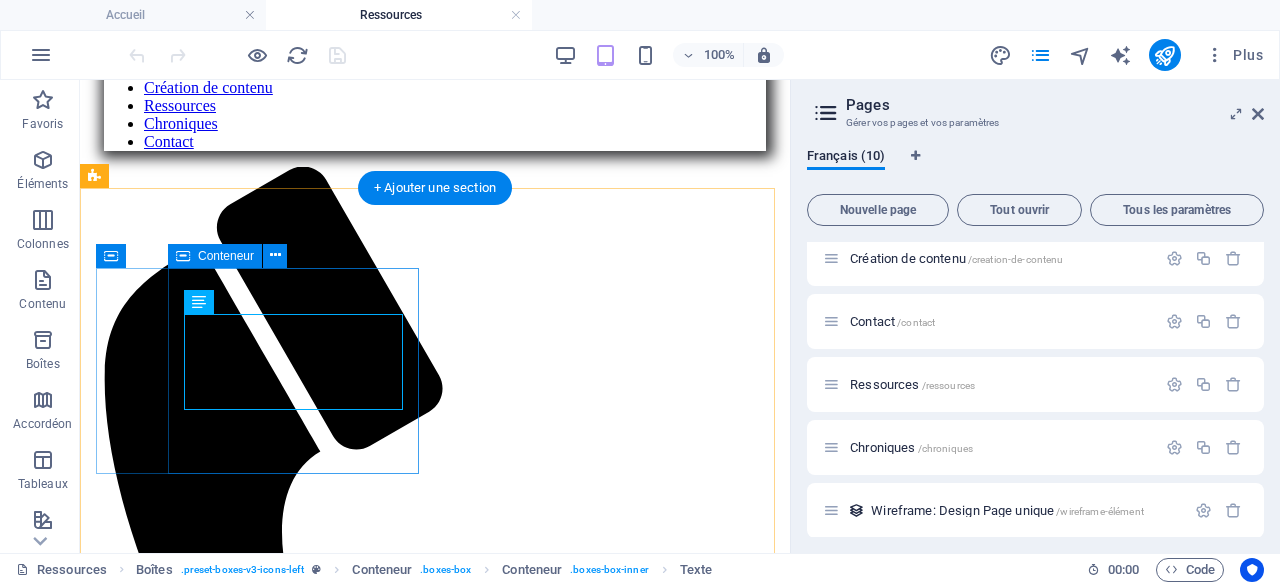 scroll, scrollTop: 679, scrollLeft: 0, axis: vertical 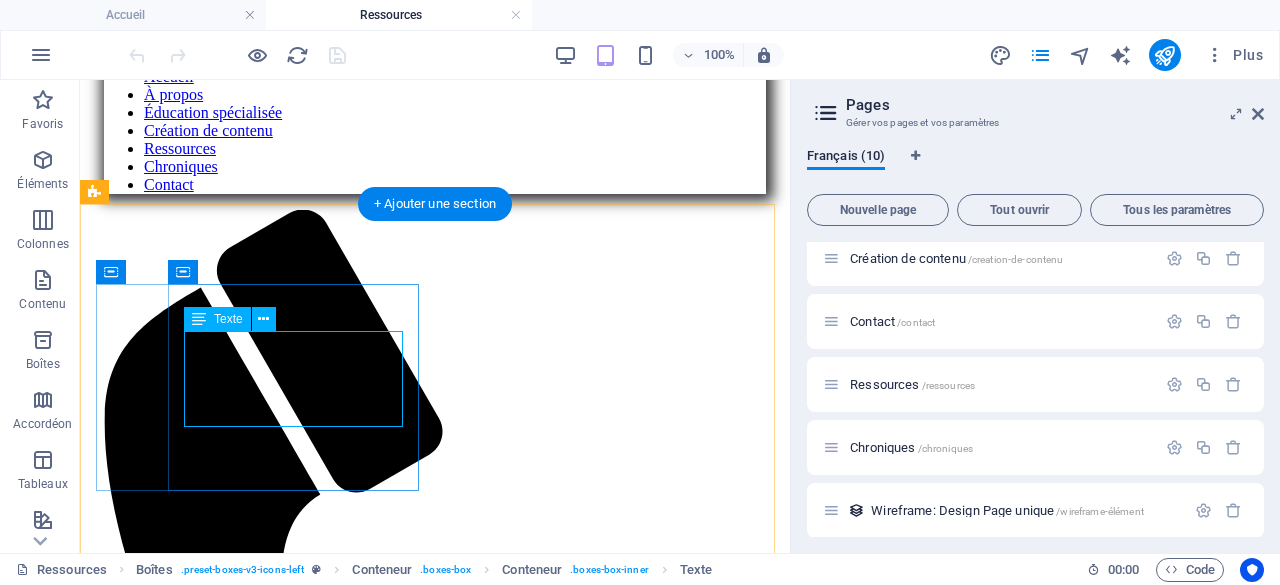 click on "Voici plusieurs ressources, mises à jour à chaque mois, en lien avec l'autisme.  CLIQUEZ ICI" at bounding box center [435, 2166] 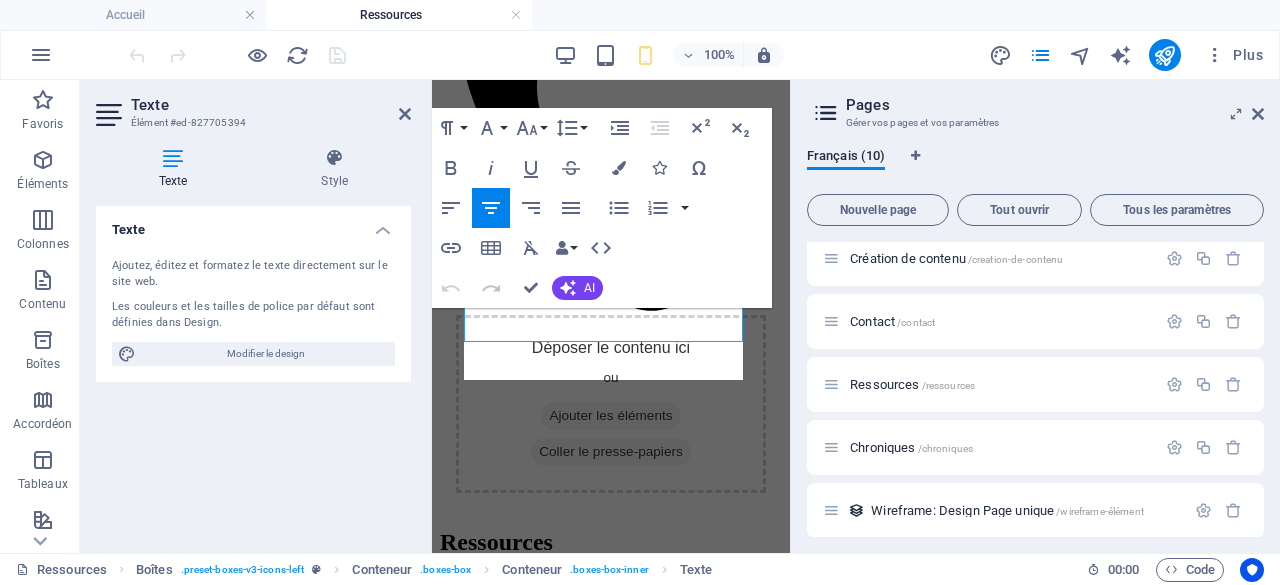 scroll, scrollTop: 1029, scrollLeft: 0, axis: vertical 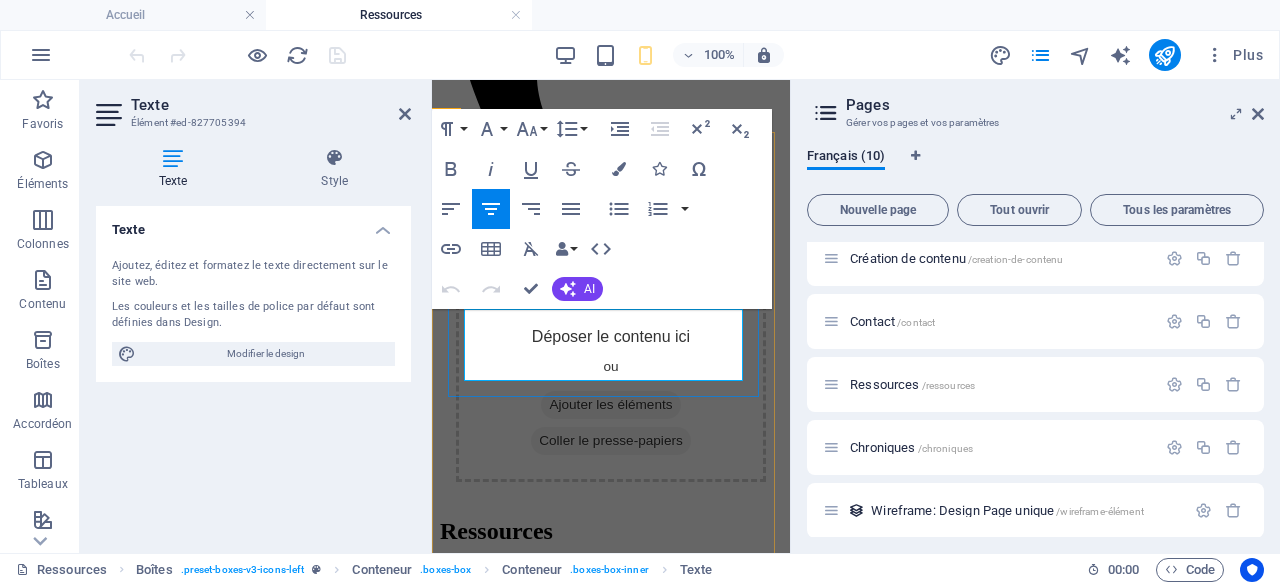 drag, startPoint x: 468, startPoint y: 318, endPoint x: 704, endPoint y: 371, distance: 241.87807 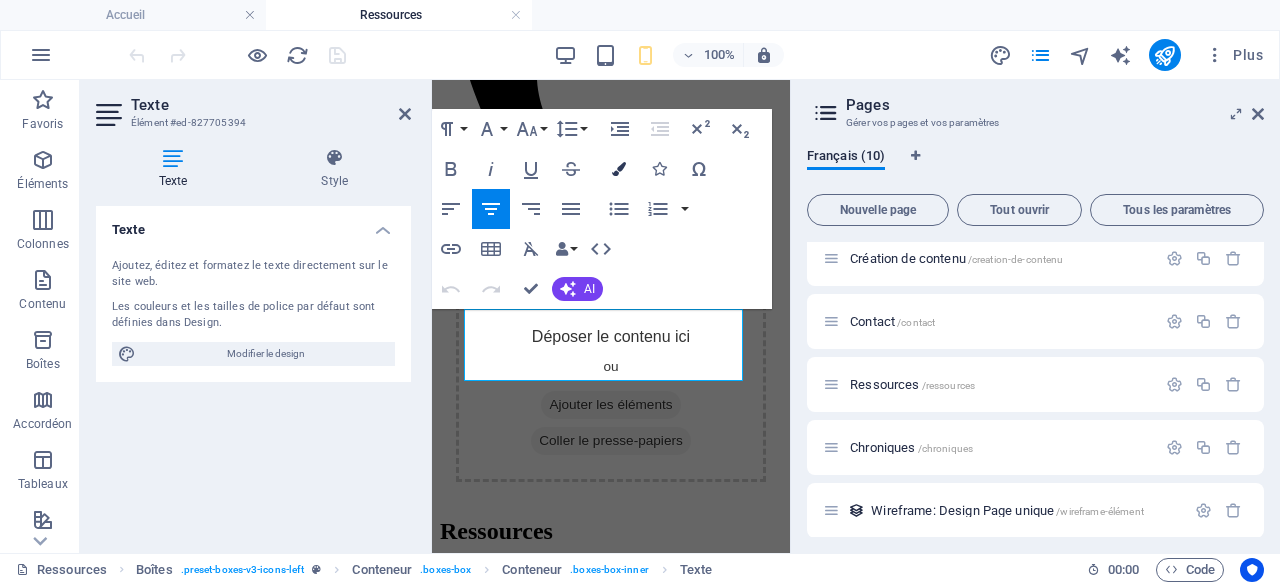 click at bounding box center (619, 169) 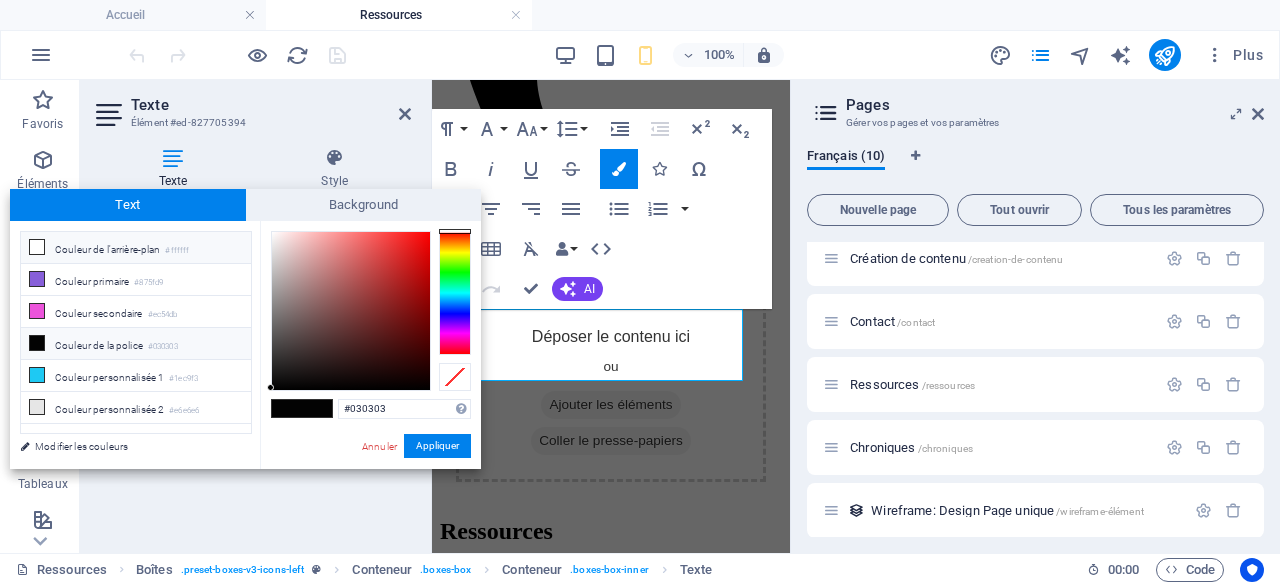 click on "Couleur de l'arrière-plan
#ffffff" at bounding box center (136, 248) 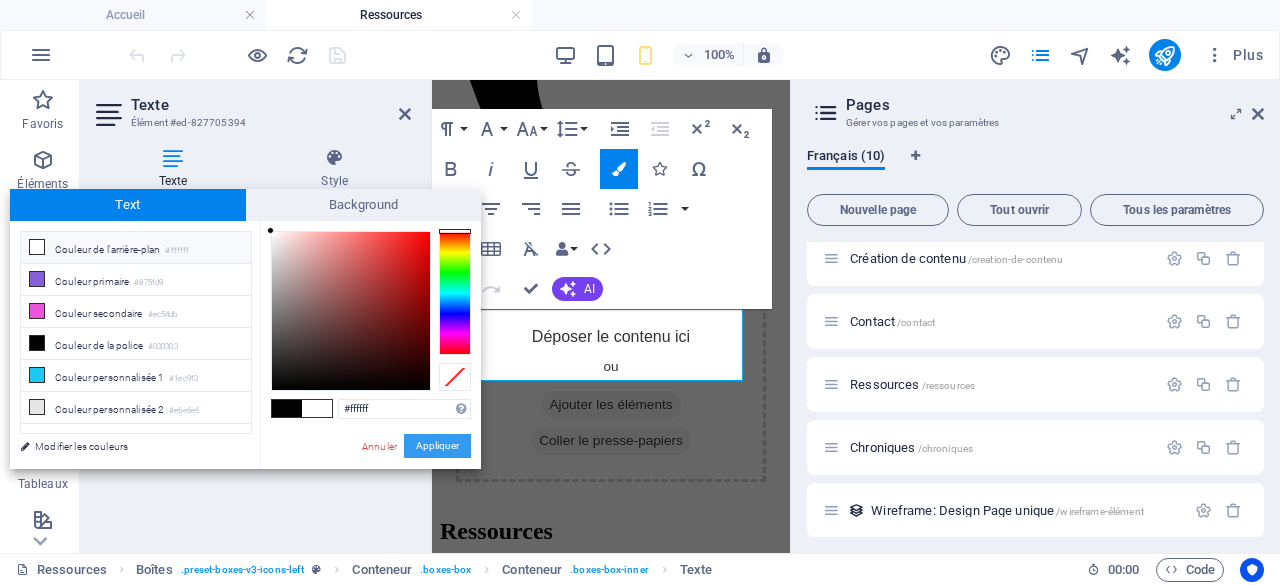 click on "Appliquer" at bounding box center [437, 446] 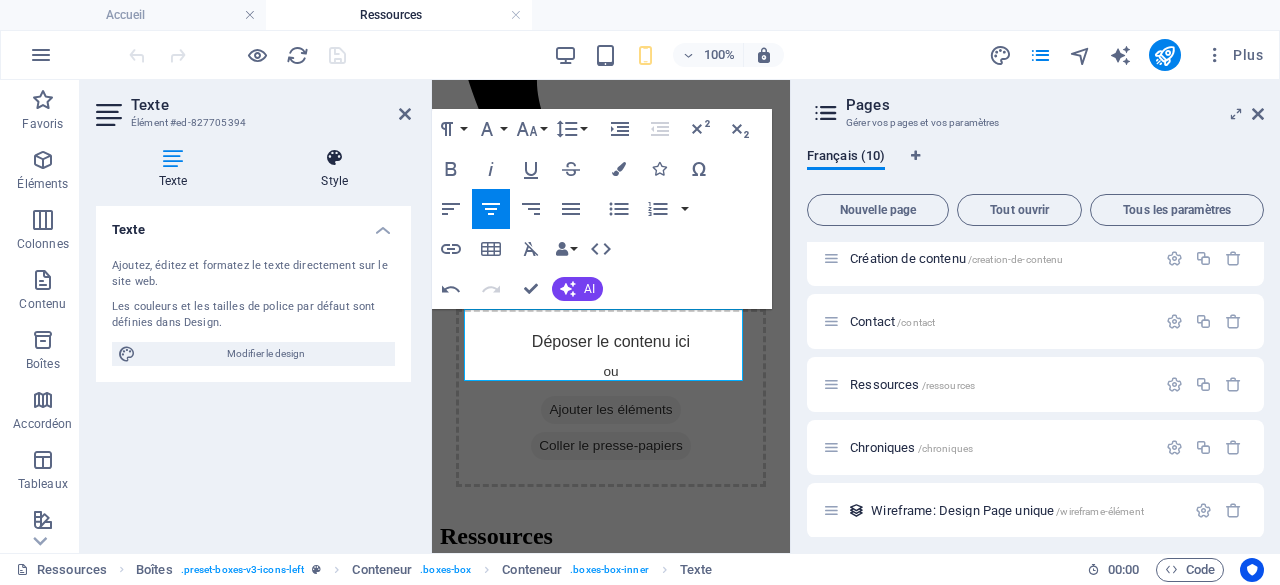 click at bounding box center [335, 158] 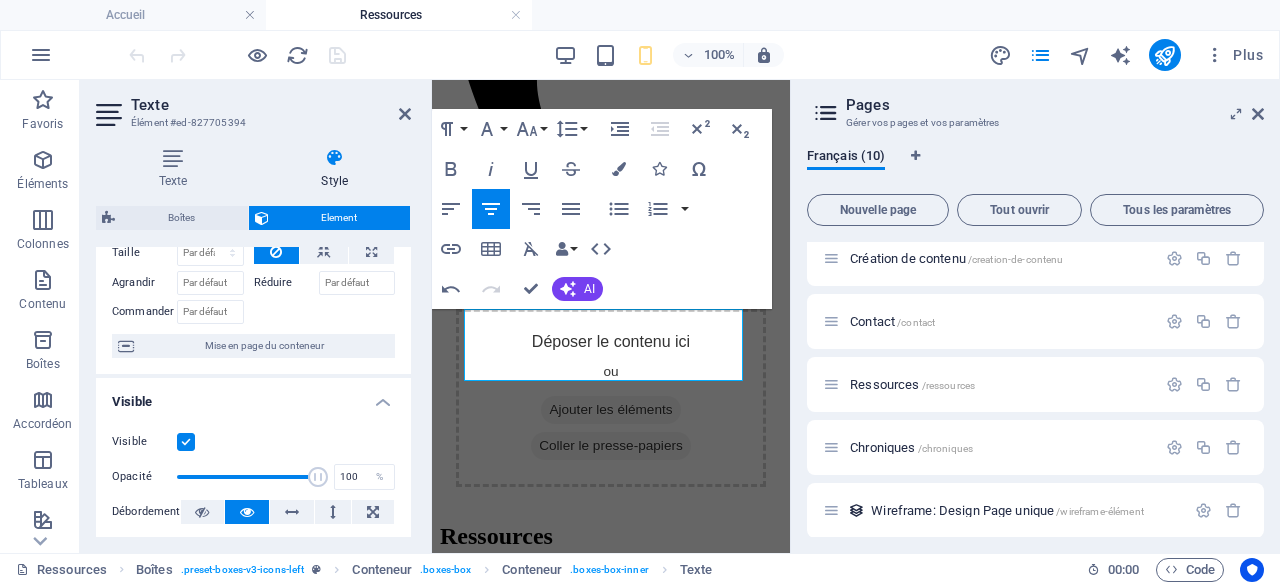 scroll, scrollTop: 0, scrollLeft: 0, axis: both 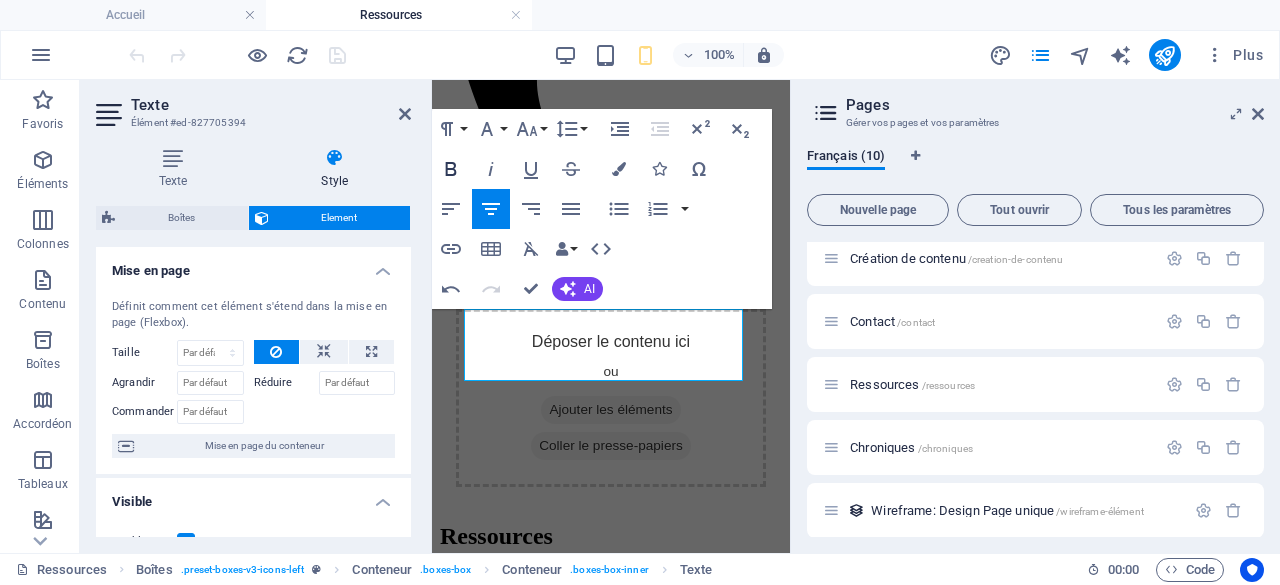 click 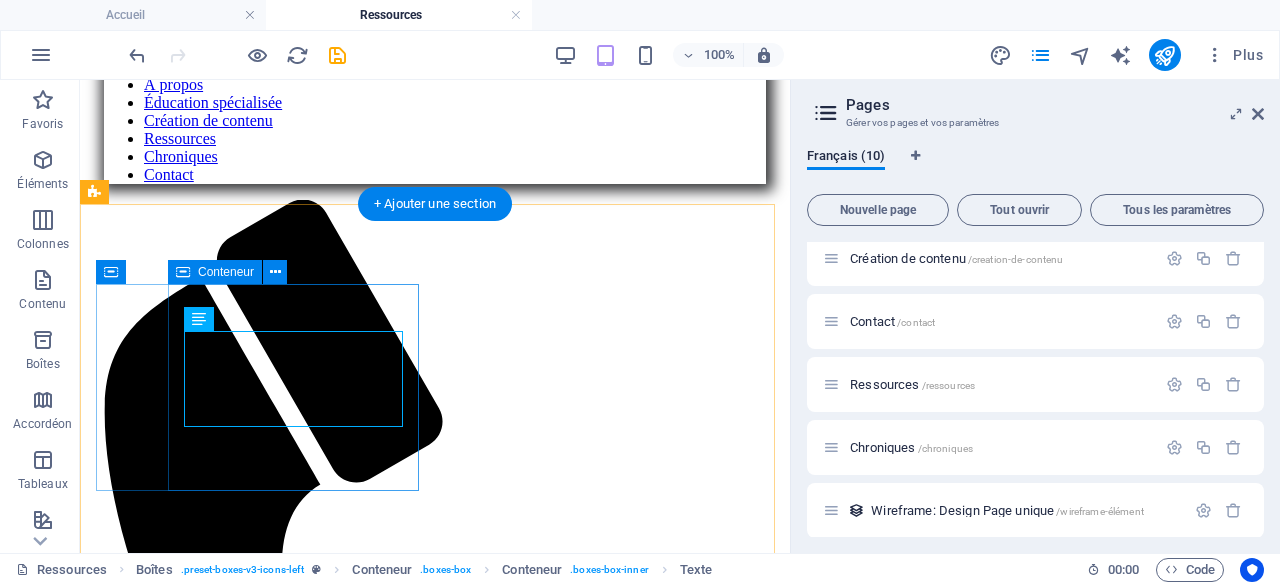 scroll, scrollTop: 679, scrollLeft: 0, axis: vertical 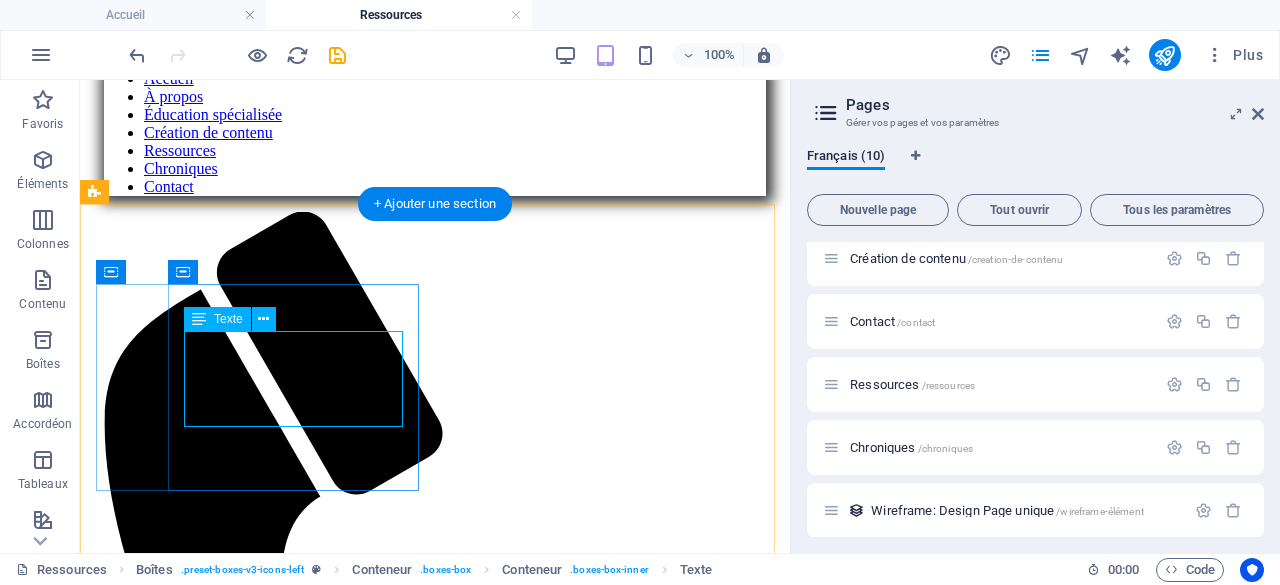 click on "Voici plusieurs ressources, mises à jour à chaque mois, en lien avec l'autisme.  CLIQUEZ ICI" at bounding box center [435, 2168] 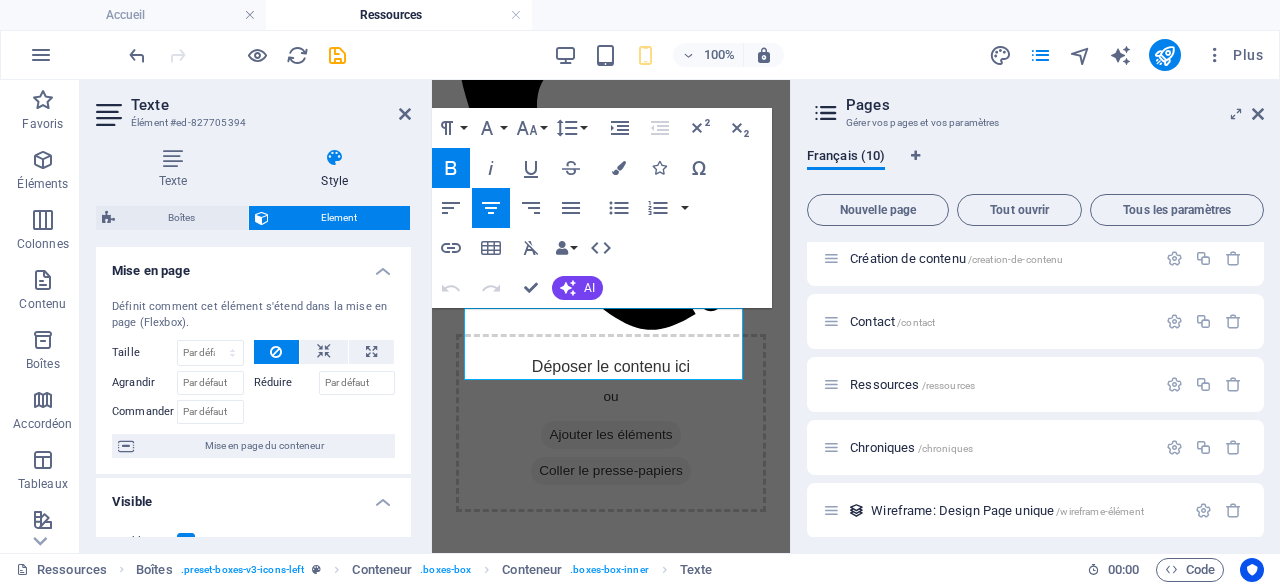 scroll, scrollTop: 1029, scrollLeft: 0, axis: vertical 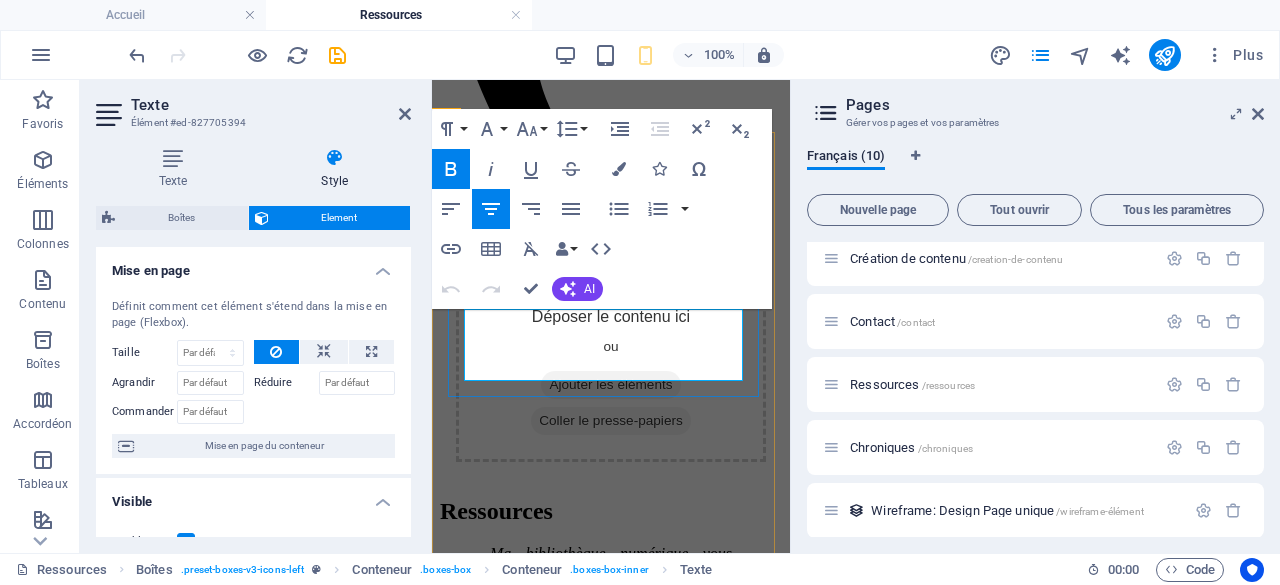 click on "Voici plusieurs ressources, mises à jour à chaque mois, en lien avec l'autisme.  CLIQUEZ ICI" at bounding box center [611, 1273] 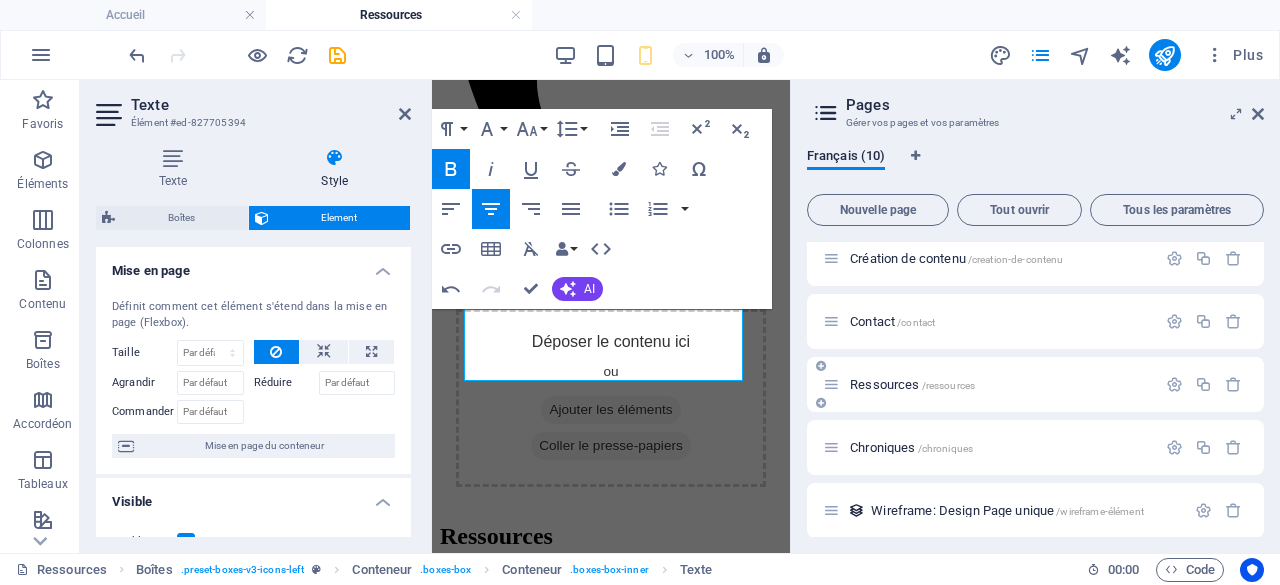 type 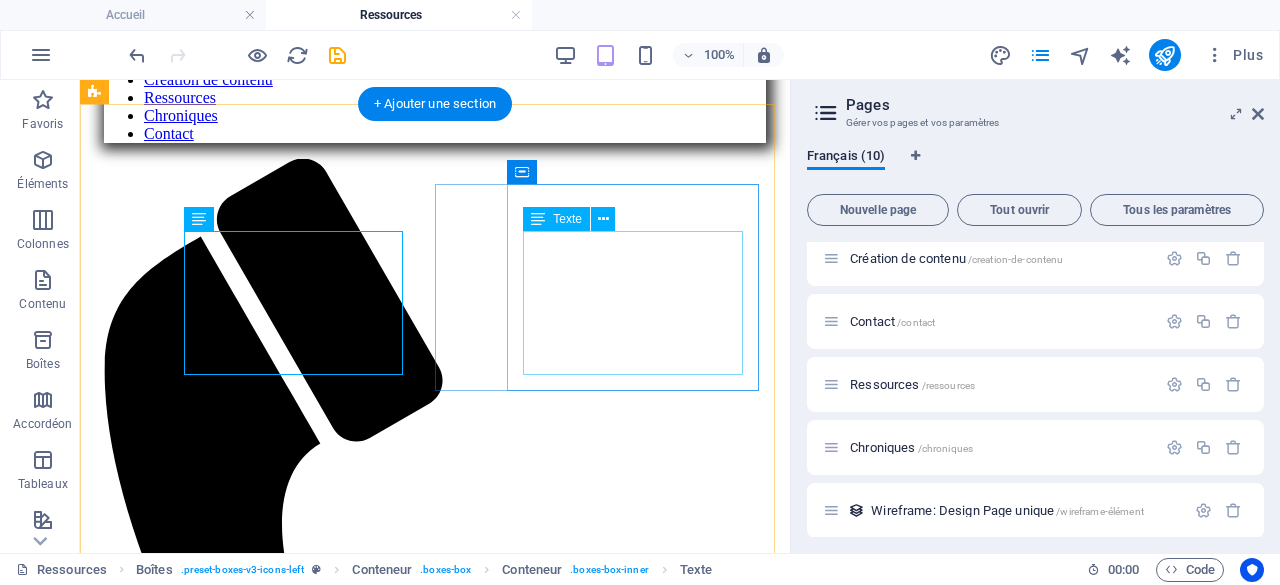 scroll, scrollTop: 679, scrollLeft: 0, axis: vertical 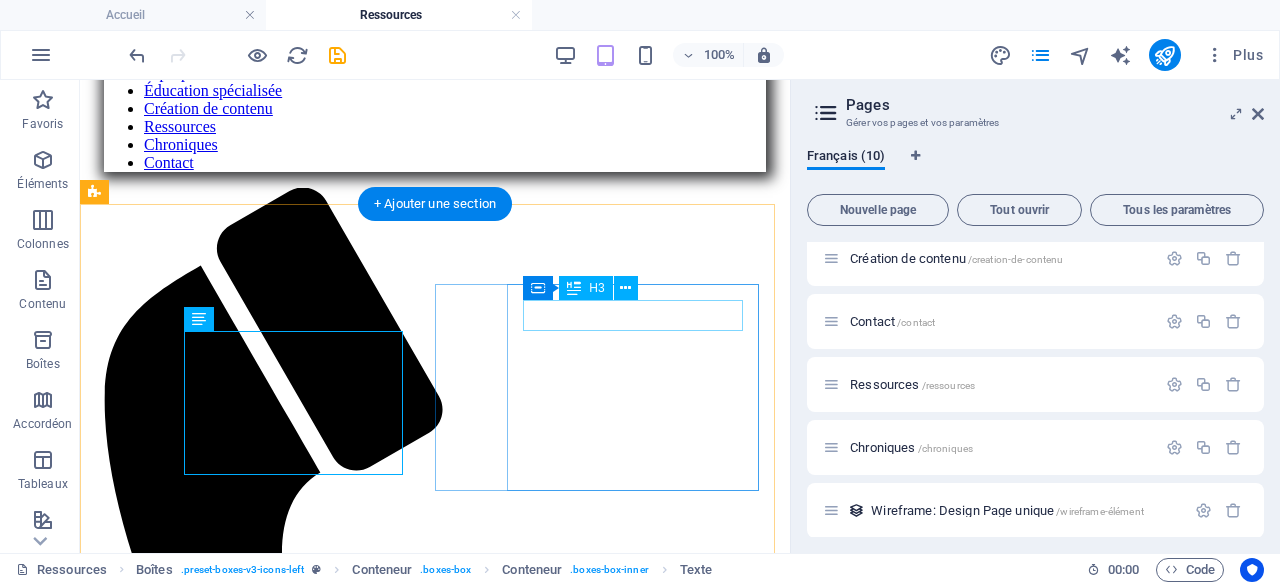 click on "Headline" at bounding box center (435, 2887) 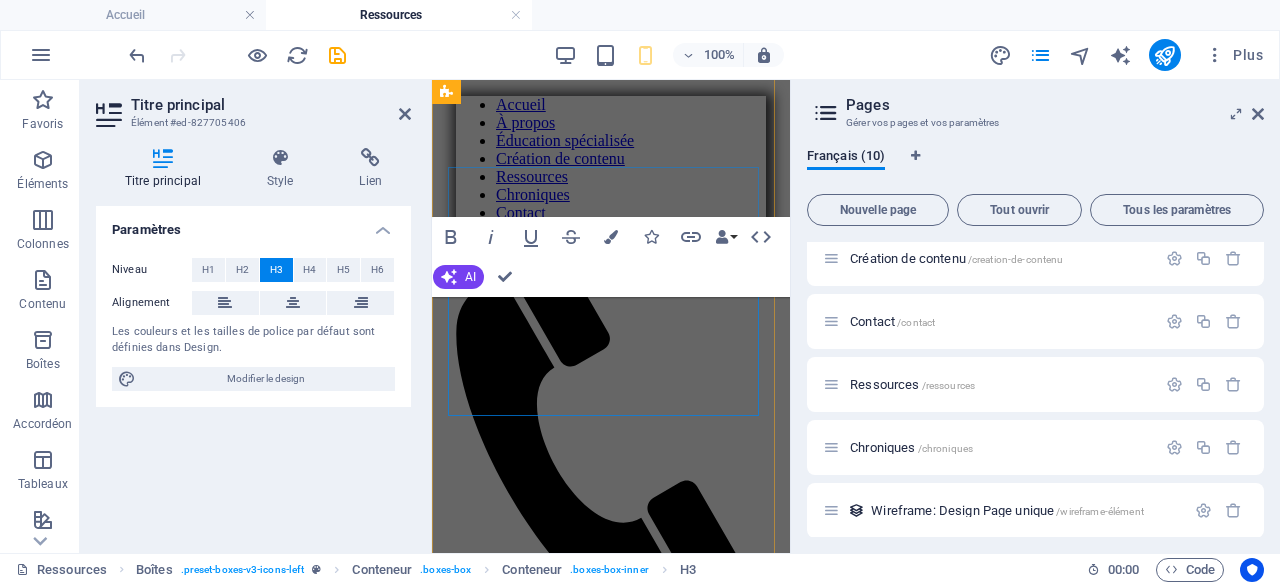 scroll, scrollTop: 1281, scrollLeft: 0, axis: vertical 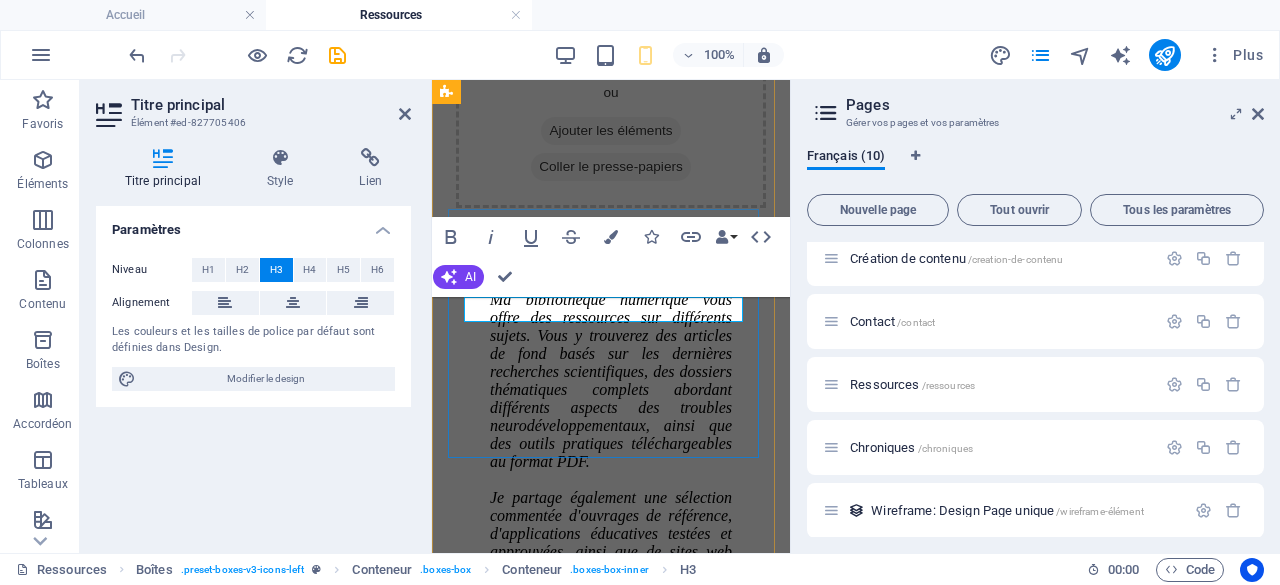 type 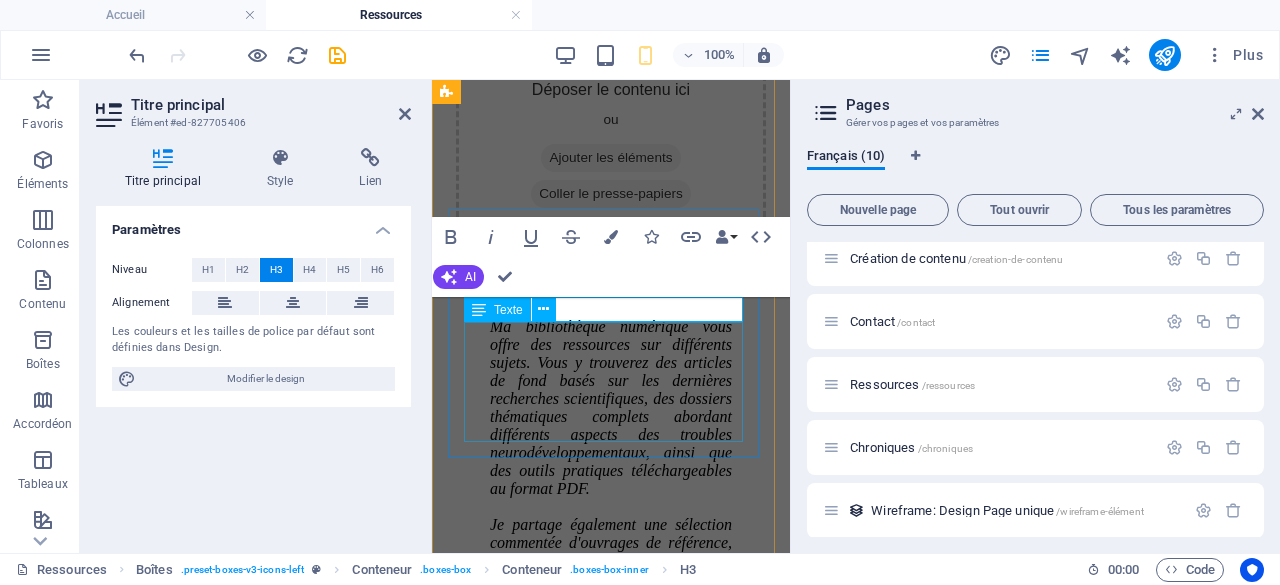 drag, startPoint x: 631, startPoint y: 346, endPoint x: 983, endPoint y: 348, distance: 352.00568 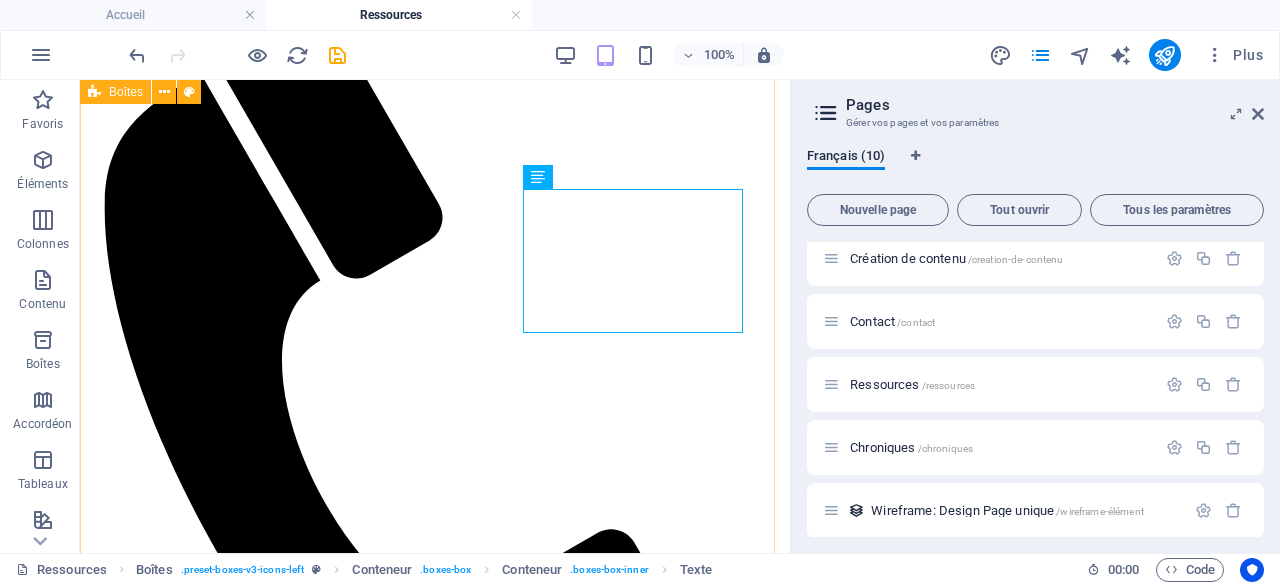 scroll, scrollTop: 904, scrollLeft: 0, axis: vertical 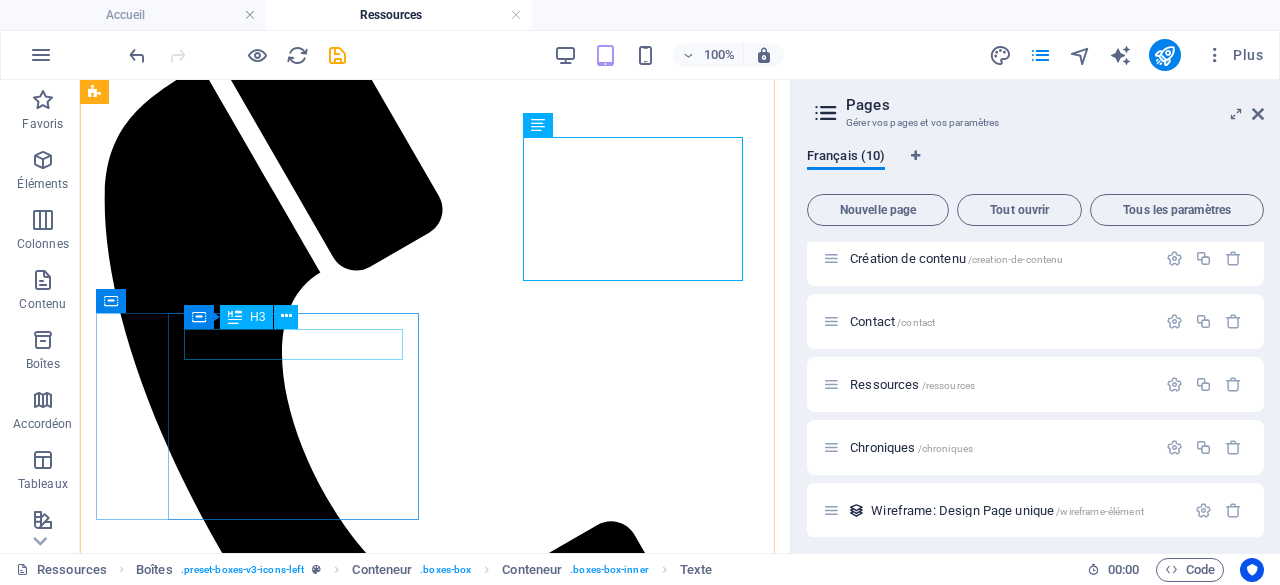 click on "Headline" at bounding box center (435, 3420) 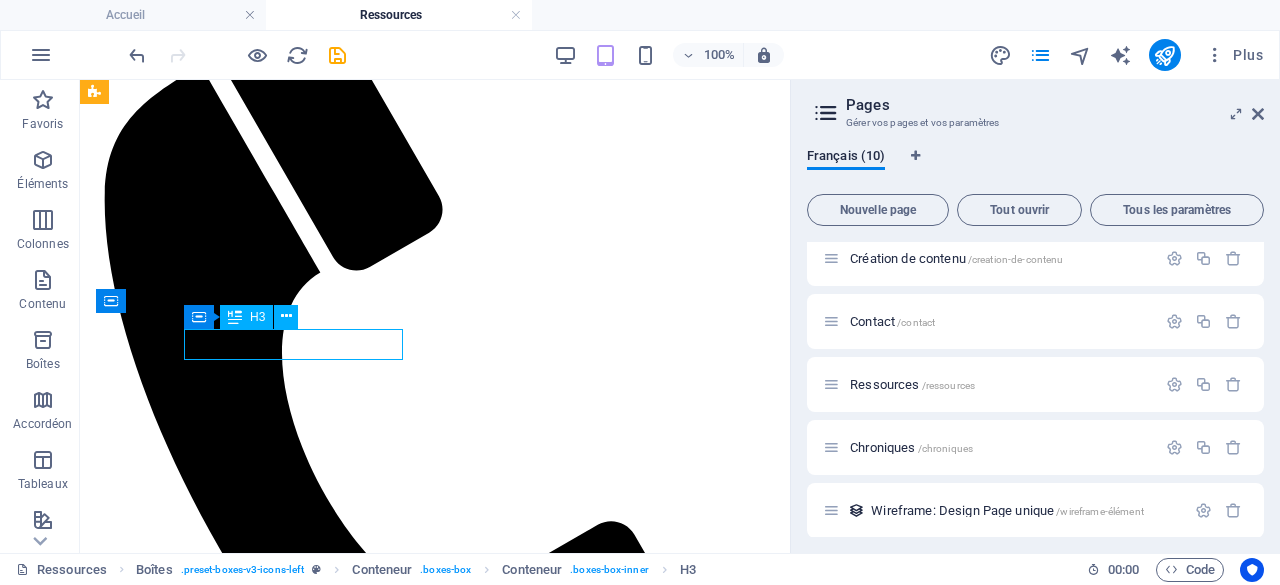click on "Headline" at bounding box center (435, 3420) 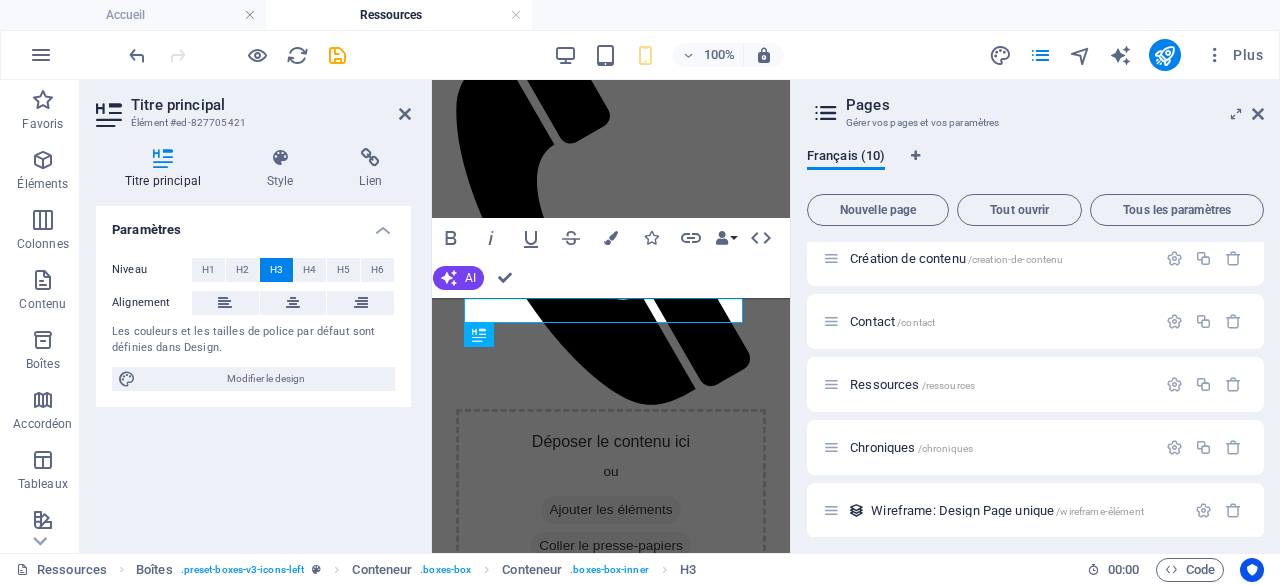 scroll, scrollTop: 1546, scrollLeft: 0, axis: vertical 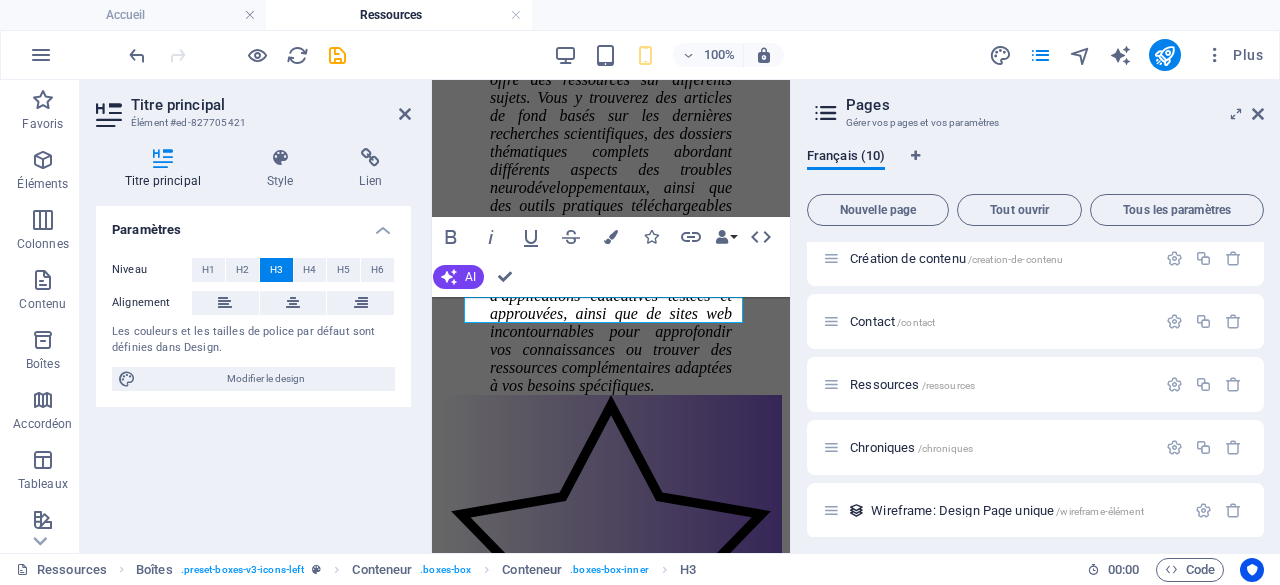 type 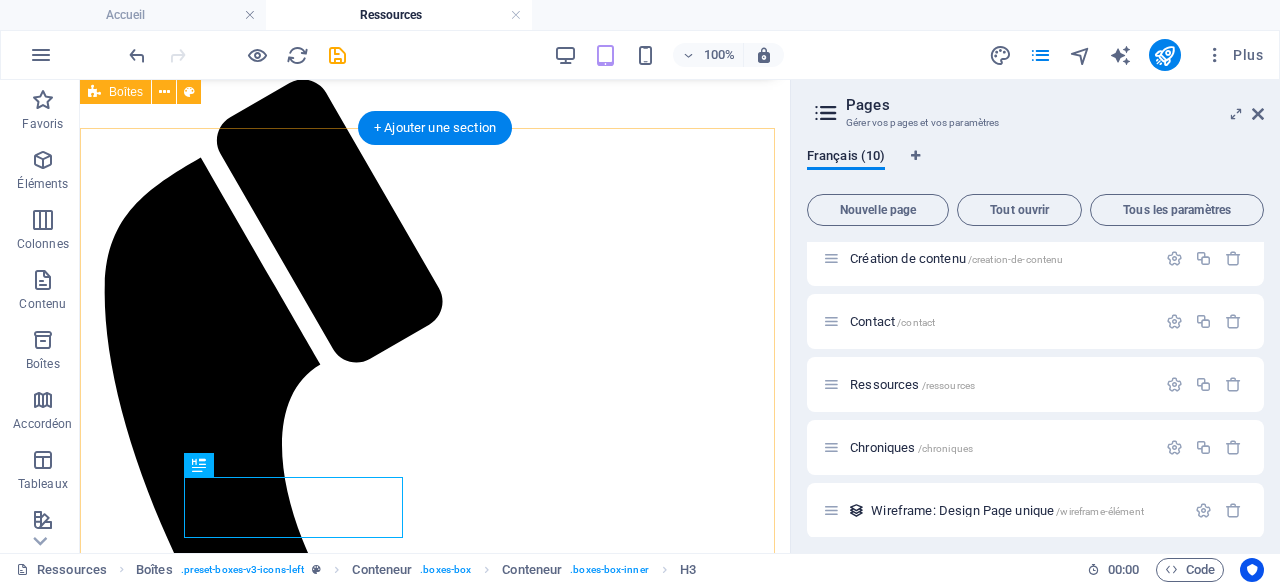 scroll, scrollTop: 754, scrollLeft: 0, axis: vertical 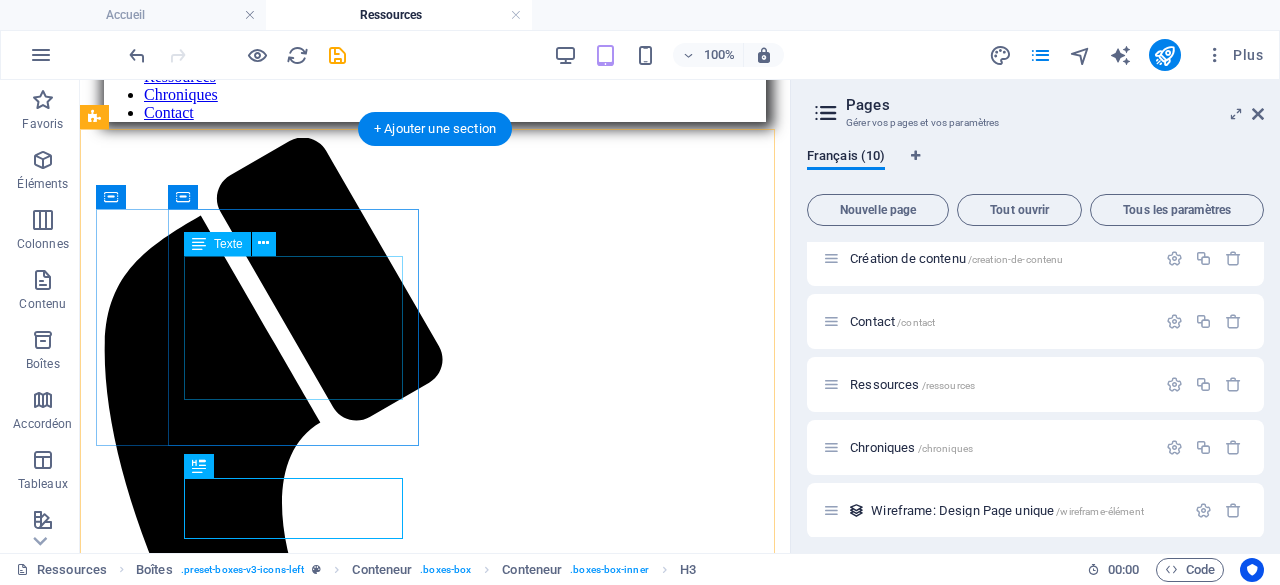click on "Voici plusieurs ressources, mises à jour à chaque mois, en lien avec l'autisme. Des tonnes de ressources pour toutes les régions du Québec.  CLIQUEZ ICI" at bounding box center [435, 2128] 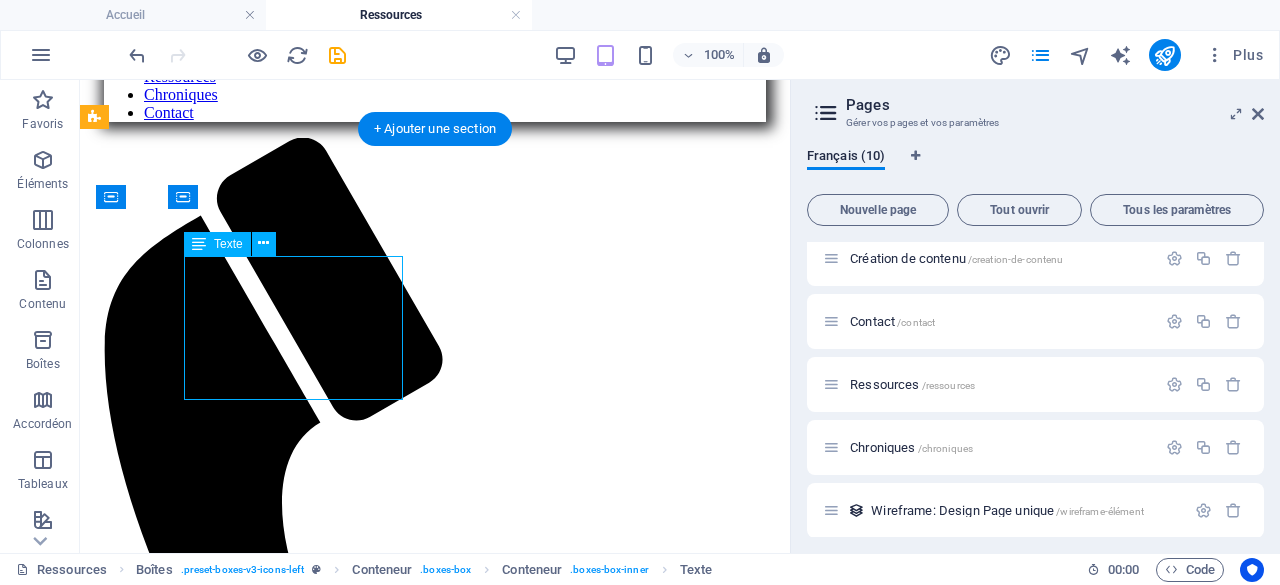 click on "Voici plusieurs ressources, mises à jour à chaque mois, en lien avec l'autisme. Des tonnes de ressources pour toutes les régions du Québec.  CLIQUEZ ICI" at bounding box center (435, 2128) 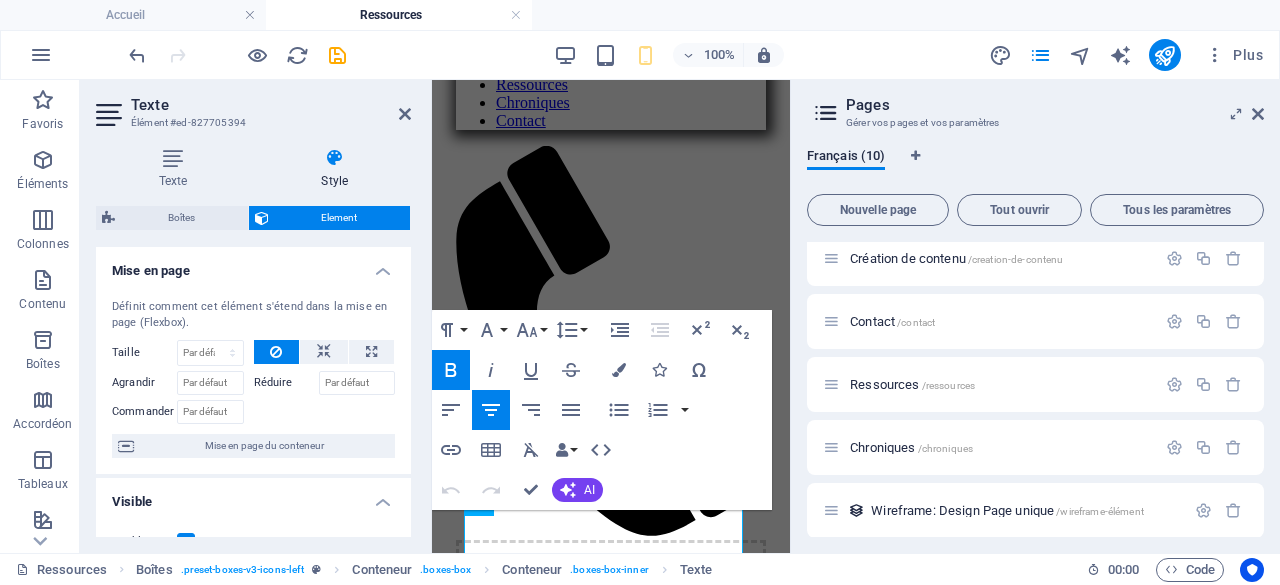scroll, scrollTop: 822, scrollLeft: 0, axis: vertical 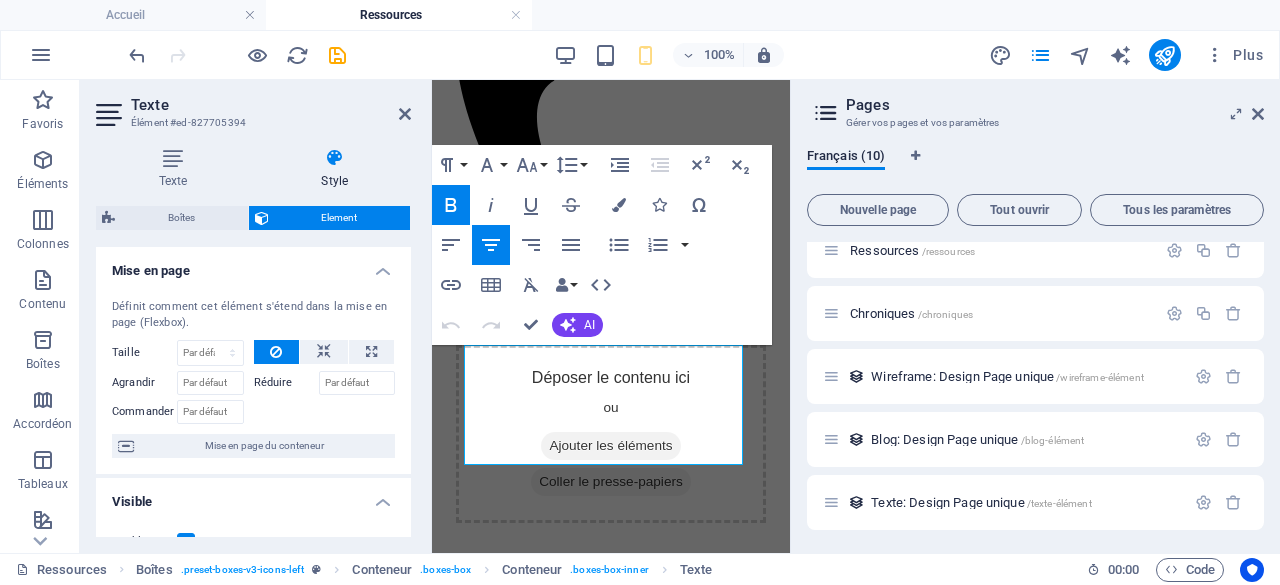 drag, startPoint x: 782, startPoint y: 239, endPoint x: 1168, endPoint y: 404, distance: 419.78687 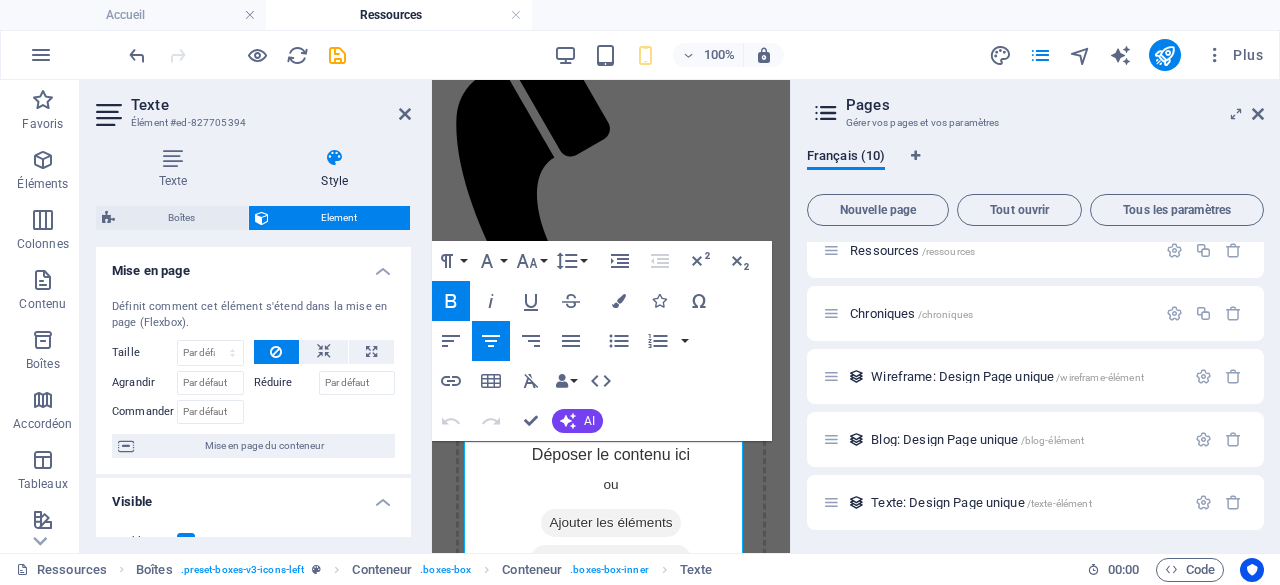 scroll, scrollTop: 893, scrollLeft: 0, axis: vertical 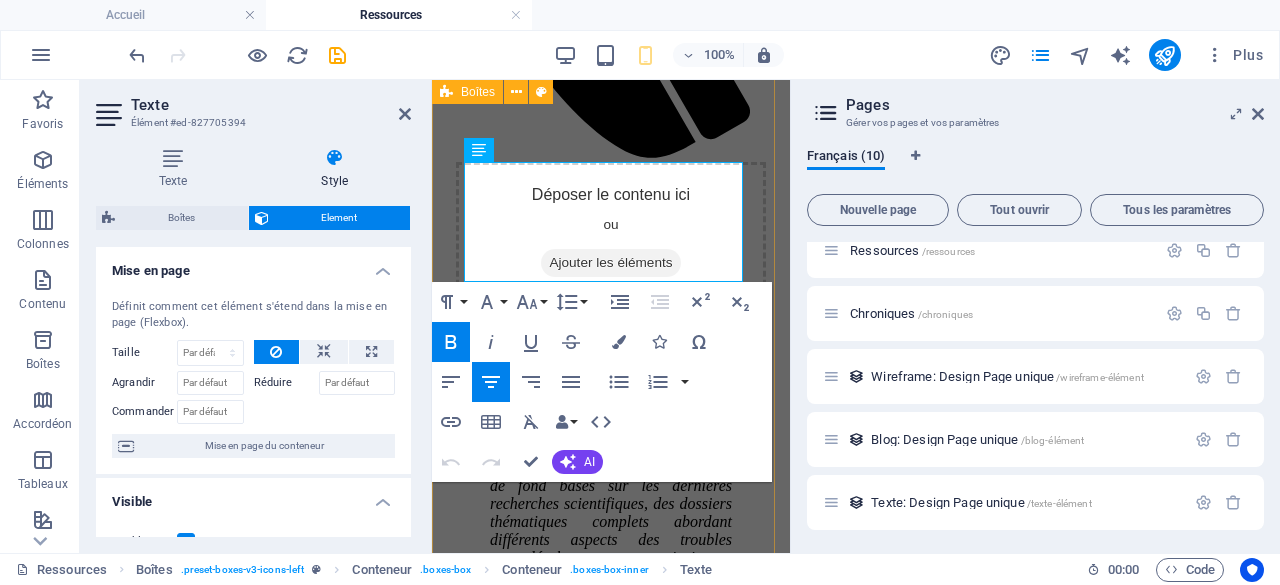 drag, startPoint x: 468, startPoint y: 455, endPoint x: 650, endPoint y: 301, distance: 238.4114 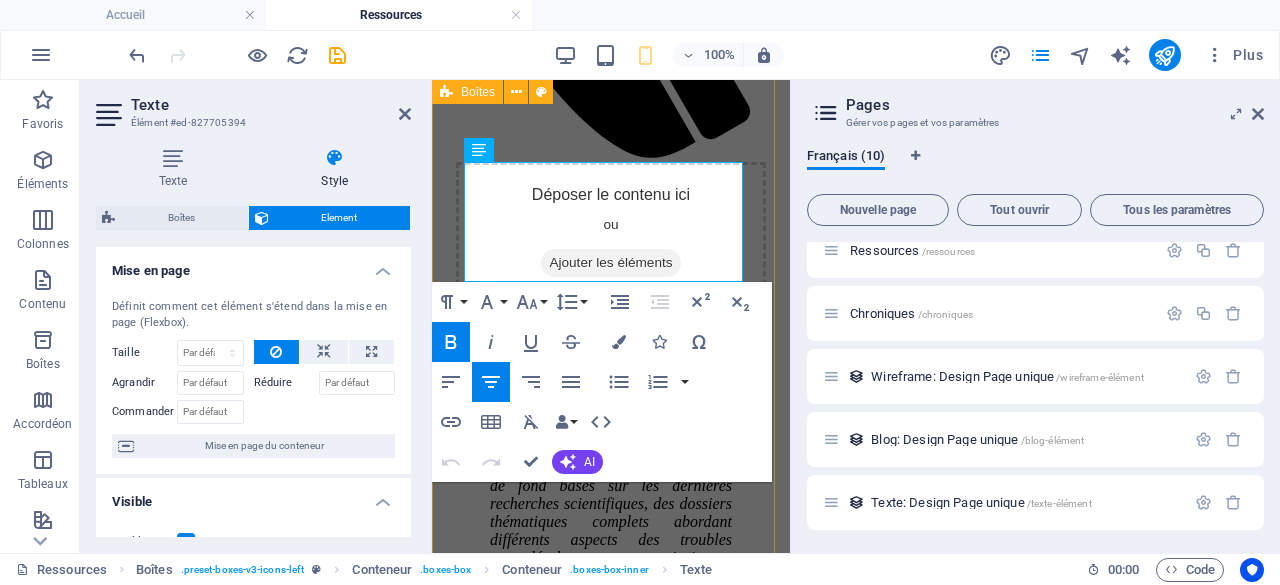 click on "Autisme Voici plusieurs ressources, mises à jour à chaque mois, en lien avec l'autisme. Des tonnes de ressources pour toutes les régions du [STATE]. CLIQUEZ ICI Troubles de comportement Lorem ipsum dolor sit amet, consectetuer adipiscing elit. Aenean commodo ligula eget dolor. Lorem ipsum dolor sit amet, consectetuer adipiscing elit leget dolor. Troubles d'apprentissage Lorem ipsum dolor sit amet, consectetuer adipiscing elit. Aenean commodo ligula eget dolor. Lorem ipsum dolor sit amet, consectetuer adipiscing elit leget dolor." at bounding box center [611, 1473] 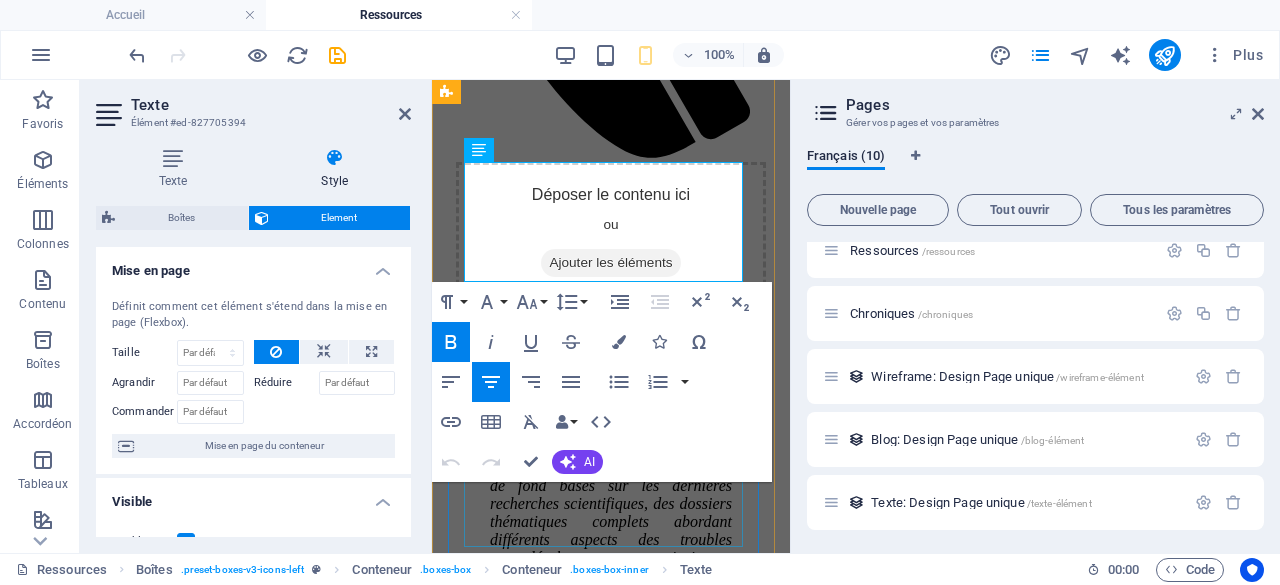 scroll, scrollTop: 1076, scrollLeft: 0, axis: vertical 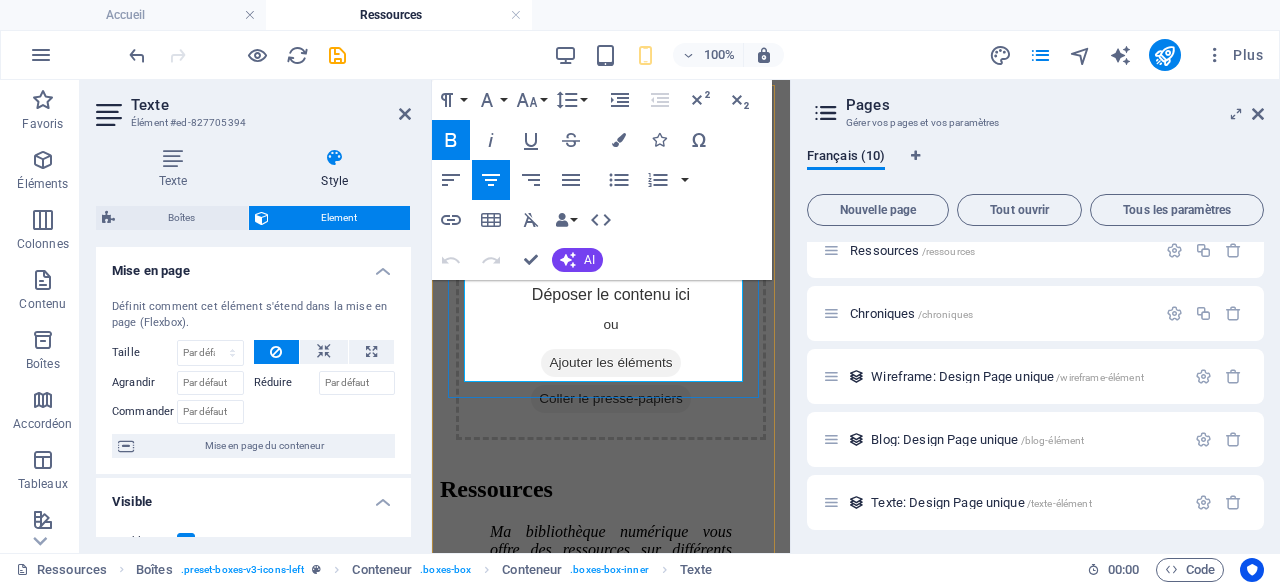 click on "Des tonnes de ressources pour toutes les régions du Québec." at bounding box center (611, 1303) 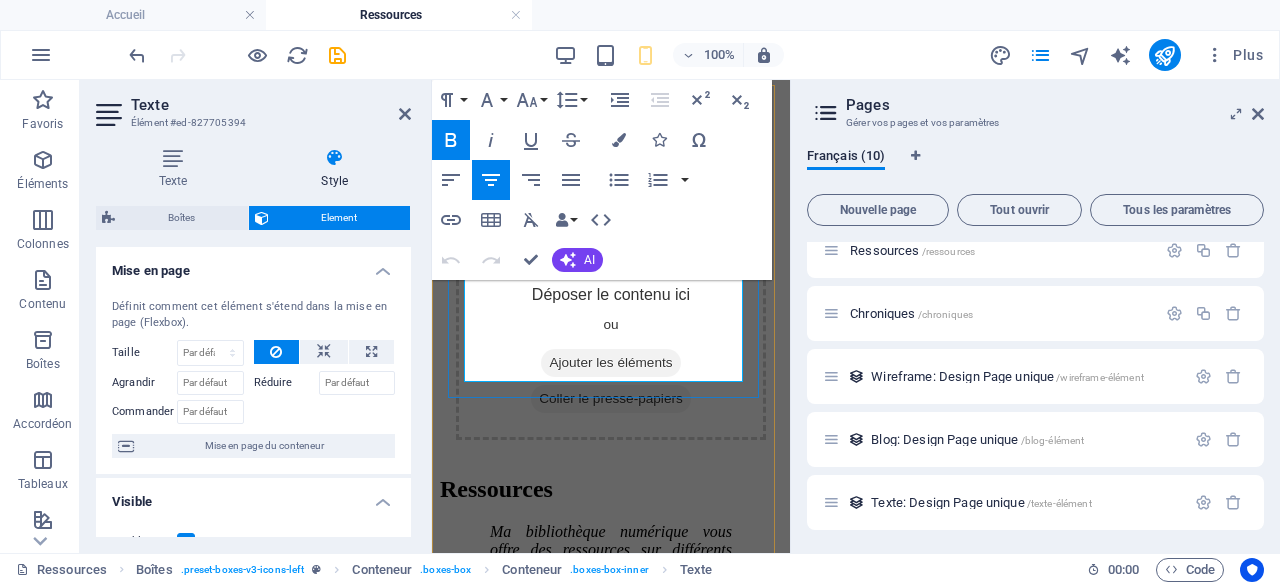 drag, startPoint x: 696, startPoint y: 347, endPoint x: 484, endPoint y: 305, distance: 216.12033 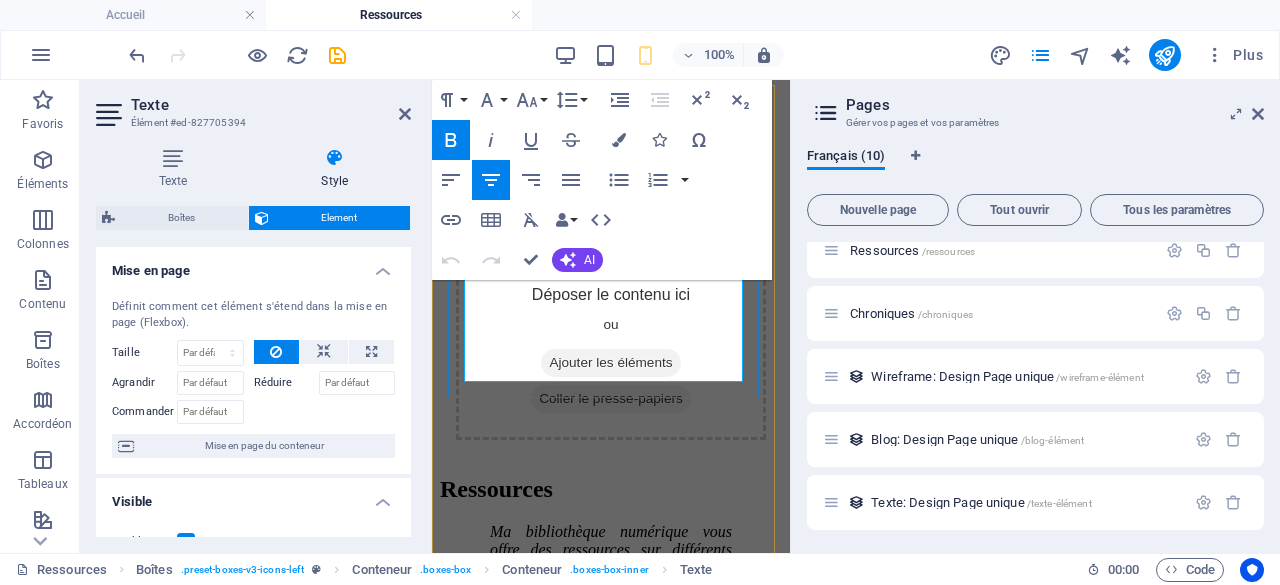 click on "Voici plusieurs ressources, mises à jour à chaque mois, en lien avec l'autisme. Des tonnes de ressources pour toutes les régions du Québec.  CLIQUEZ ICI" at bounding box center (611, 1294) 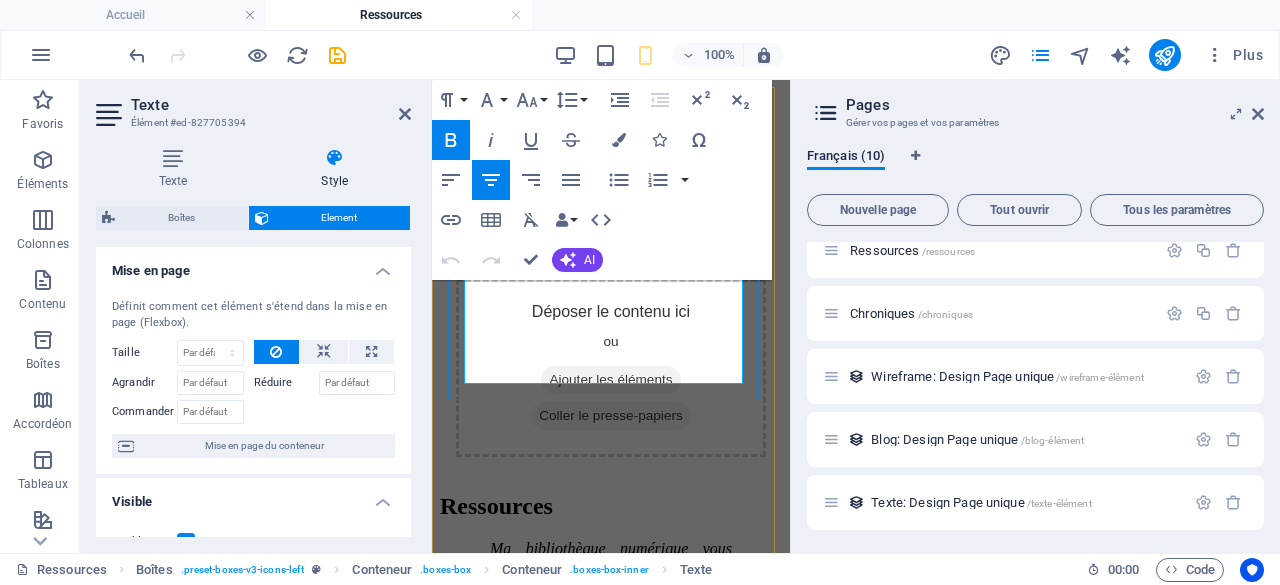 scroll, scrollTop: 976, scrollLeft: 0, axis: vertical 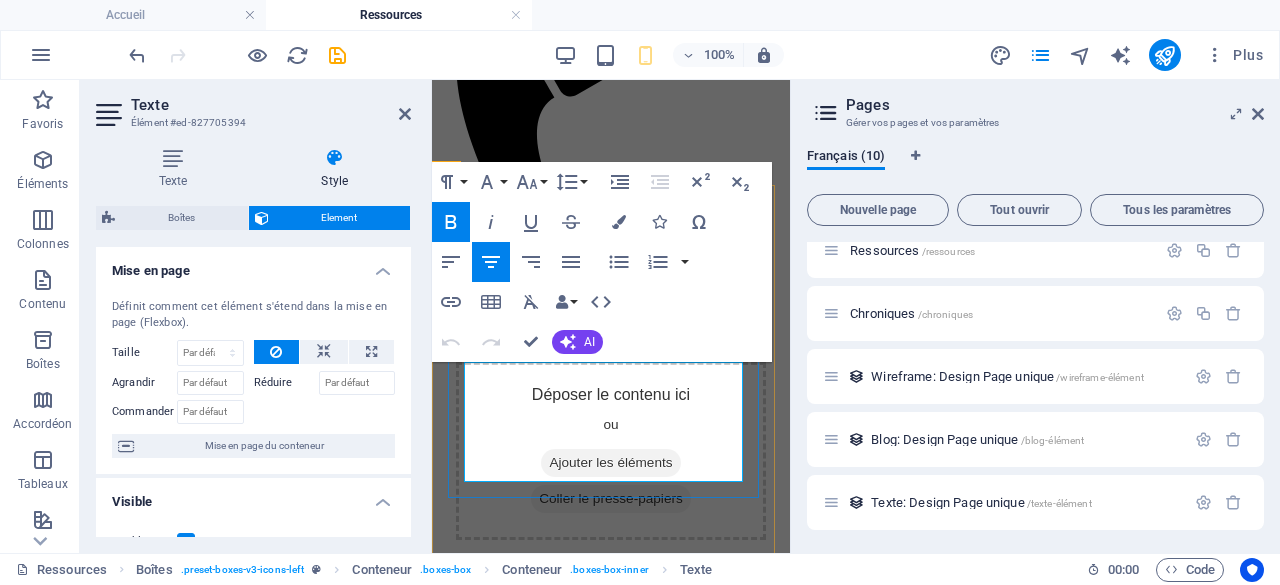 click on "Voici plusieurs ressources, mises à jour à chaque mois, en lien avec l'autisme." at bounding box center [605, 1350] 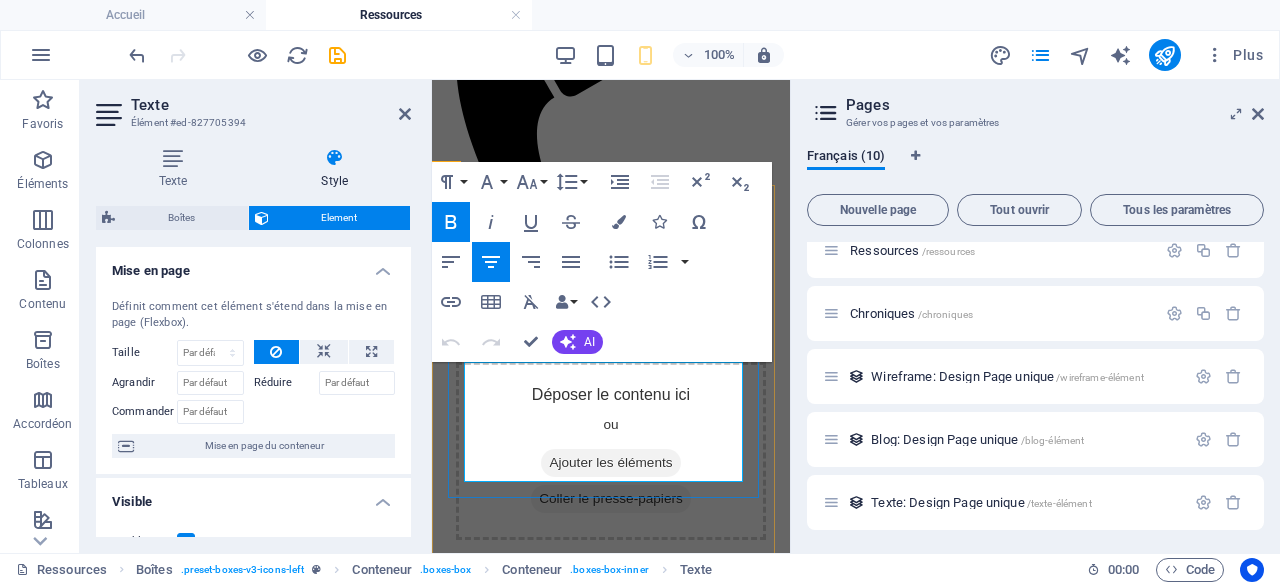 drag, startPoint x: 467, startPoint y: 374, endPoint x: 691, endPoint y: 446, distance: 235.28706 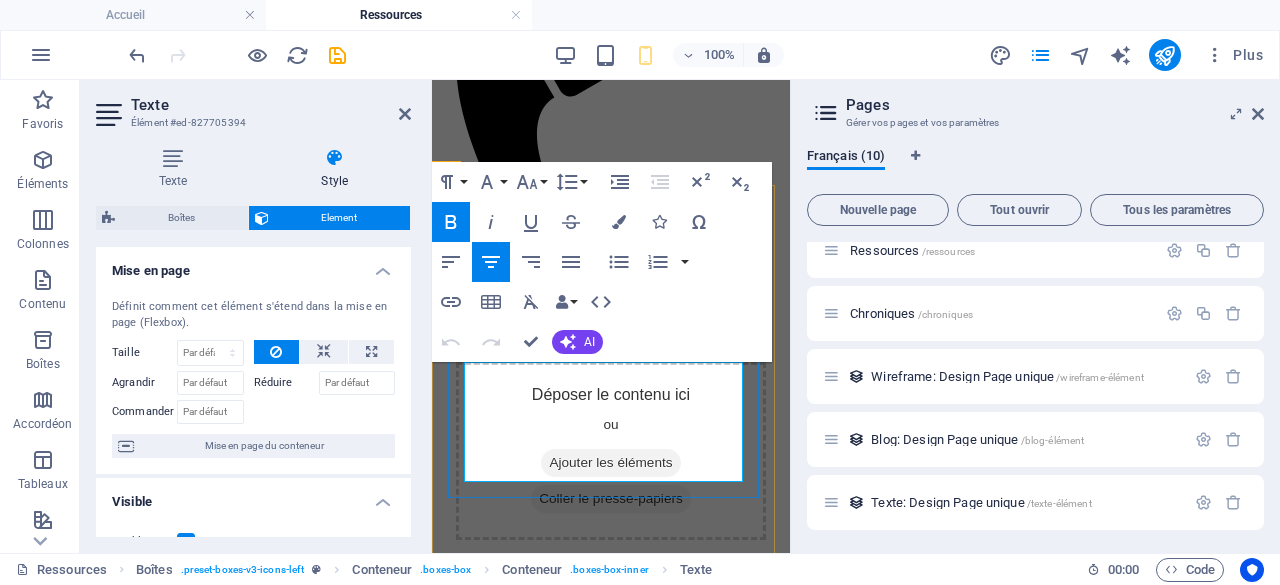 copy on "Voici plusieurs ressources, mises à jour à chaque mois, en lien avec l'autisme. Des tonnes de ressources pour toutes les régions du Québec." 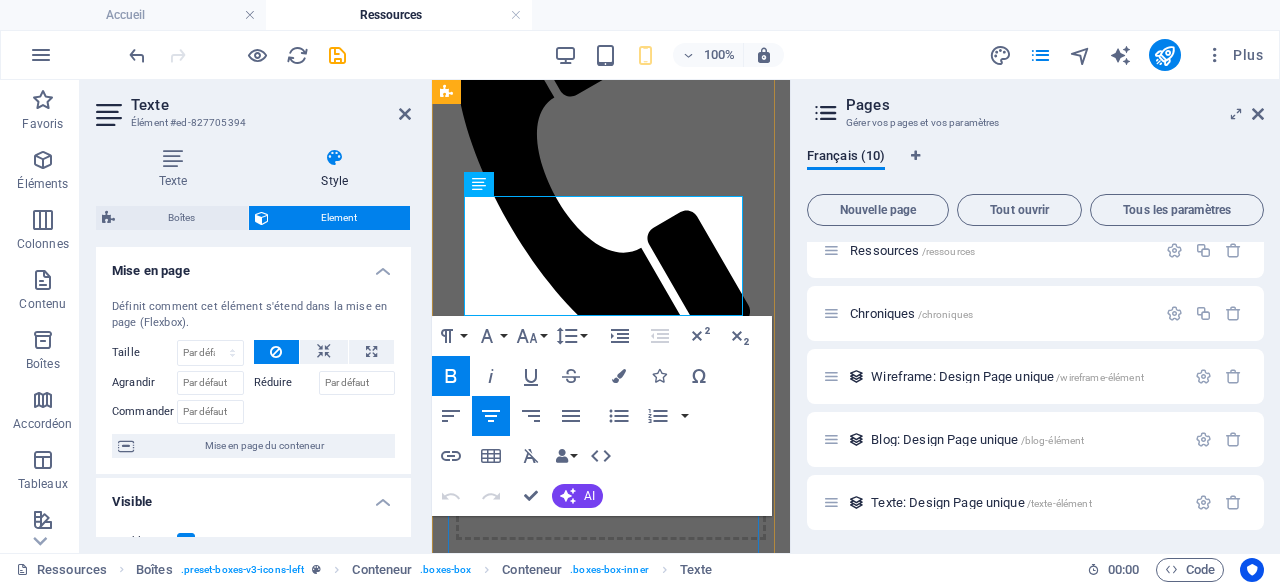 scroll, scrollTop: 1176, scrollLeft: 0, axis: vertical 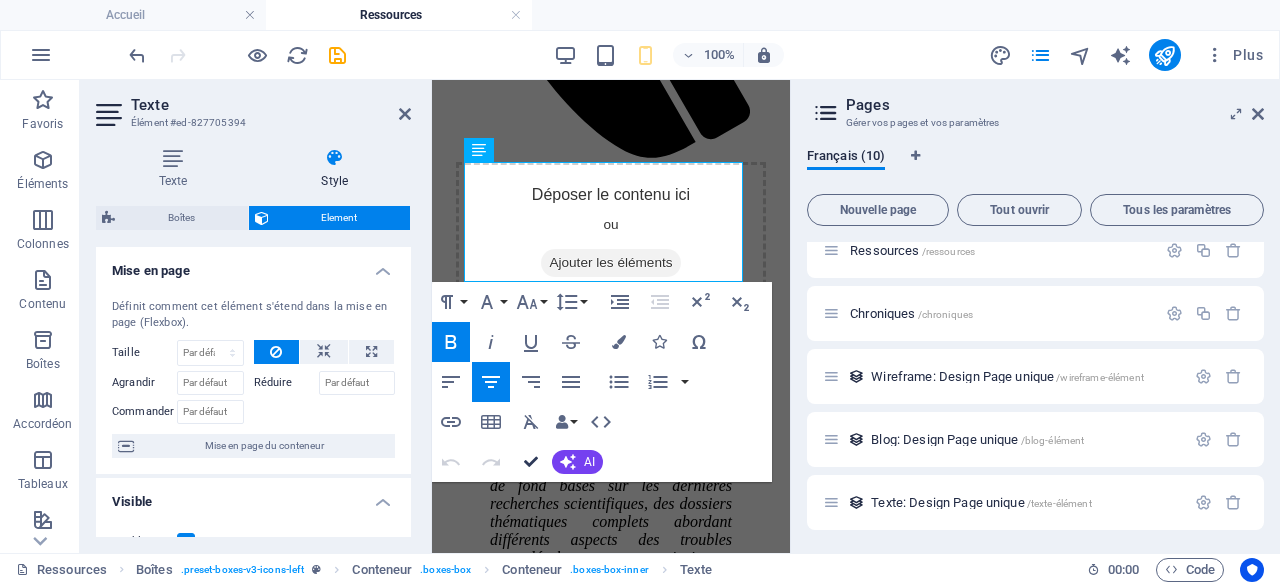 drag, startPoint x: 528, startPoint y: 463, endPoint x: 450, endPoint y: 378, distance: 115.36464 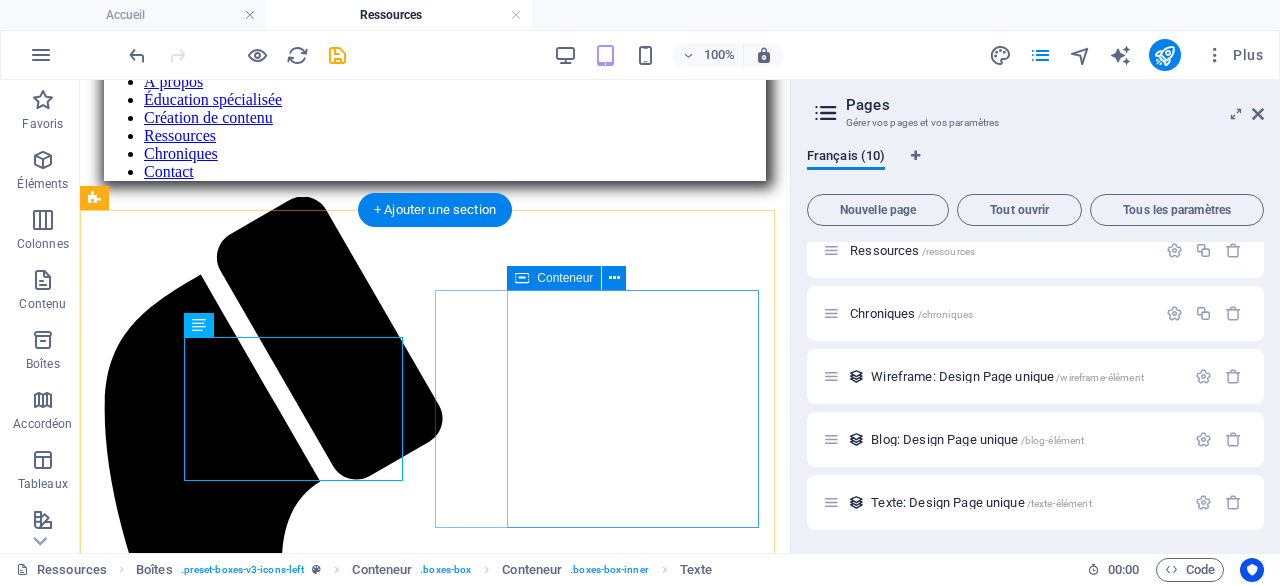 scroll, scrollTop: 673, scrollLeft: 0, axis: vertical 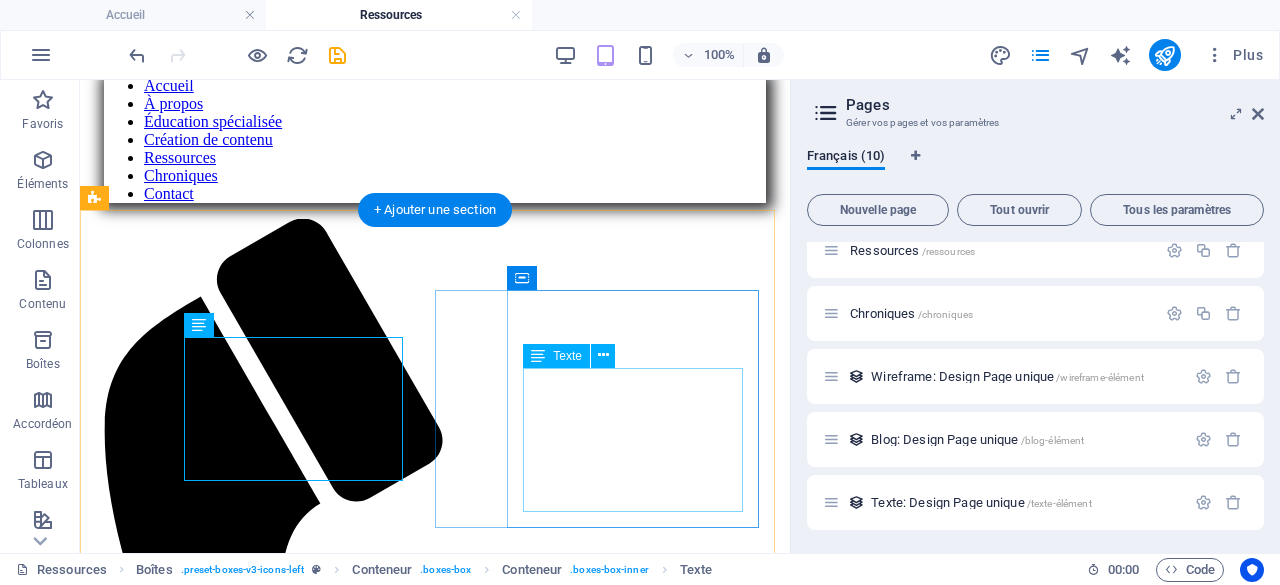 click on "Lorem ipsum dolor sit amet, consectetuer adipiscing elit. Aenean commodo ligula eget dolor. Lorem ipsum dolor sit amet, consectetuer adipiscing elit leget dolor." at bounding box center [435, 2966] 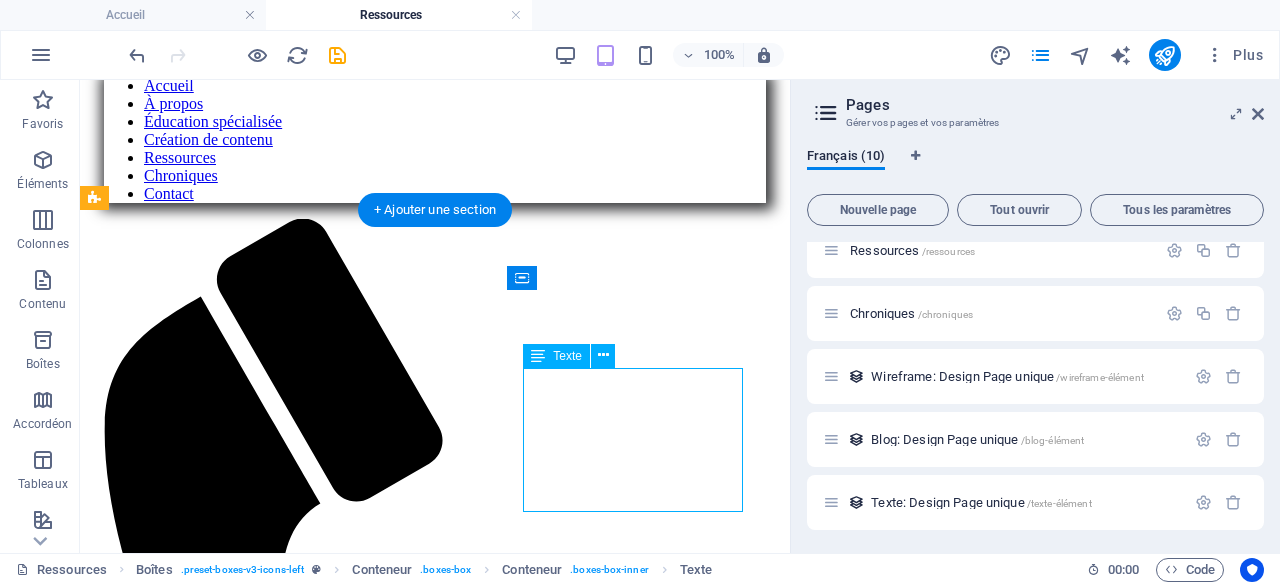 click on "Lorem ipsum dolor sit amet, consectetuer adipiscing elit. Aenean commodo ligula eget dolor. Lorem ipsum dolor sit amet, consectetuer adipiscing elit leget dolor." at bounding box center (435, 2966) 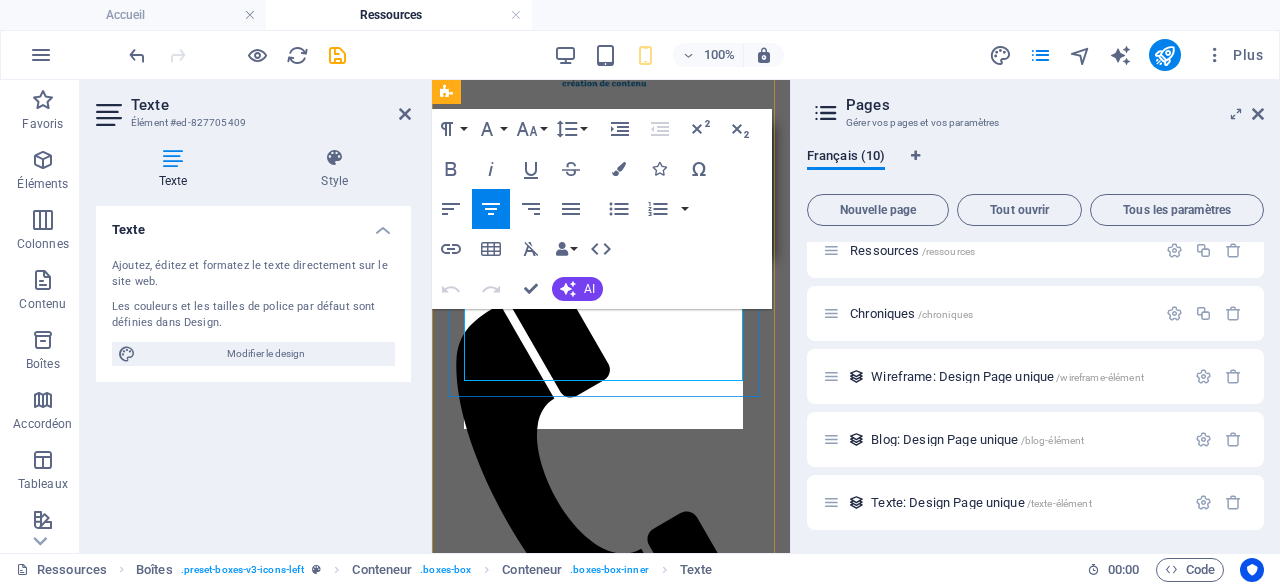 scroll, scrollTop: 1294, scrollLeft: 0, axis: vertical 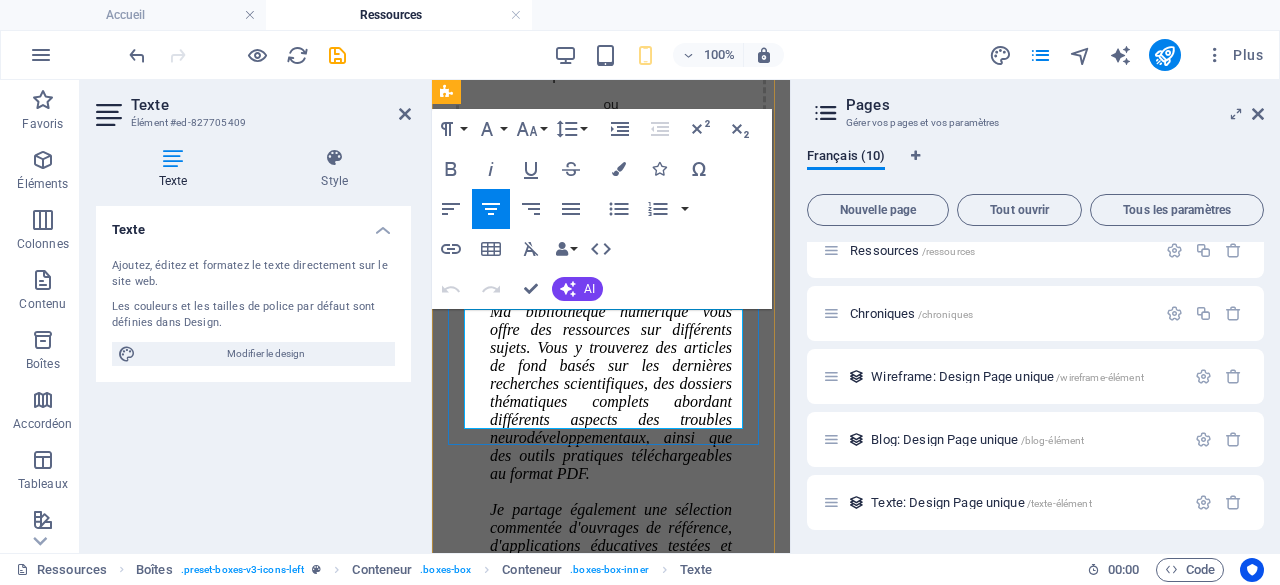 drag, startPoint x: 510, startPoint y: 317, endPoint x: 683, endPoint y: 416, distance: 199.32385 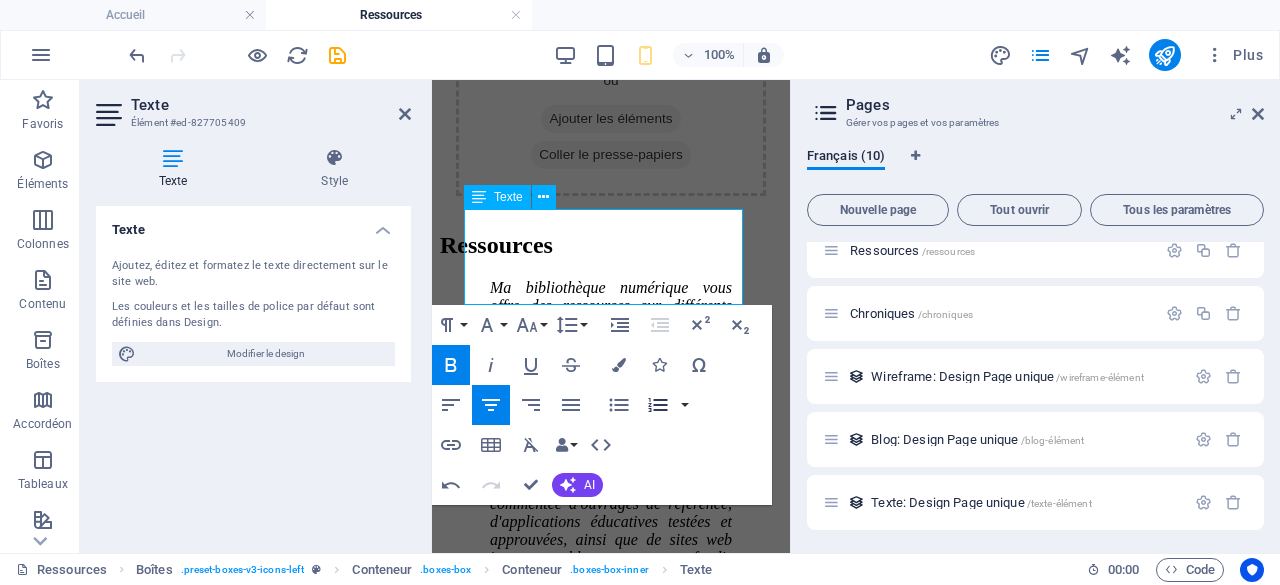scroll, scrollTop: 1394, scrollLeft: 0, axis: vertical 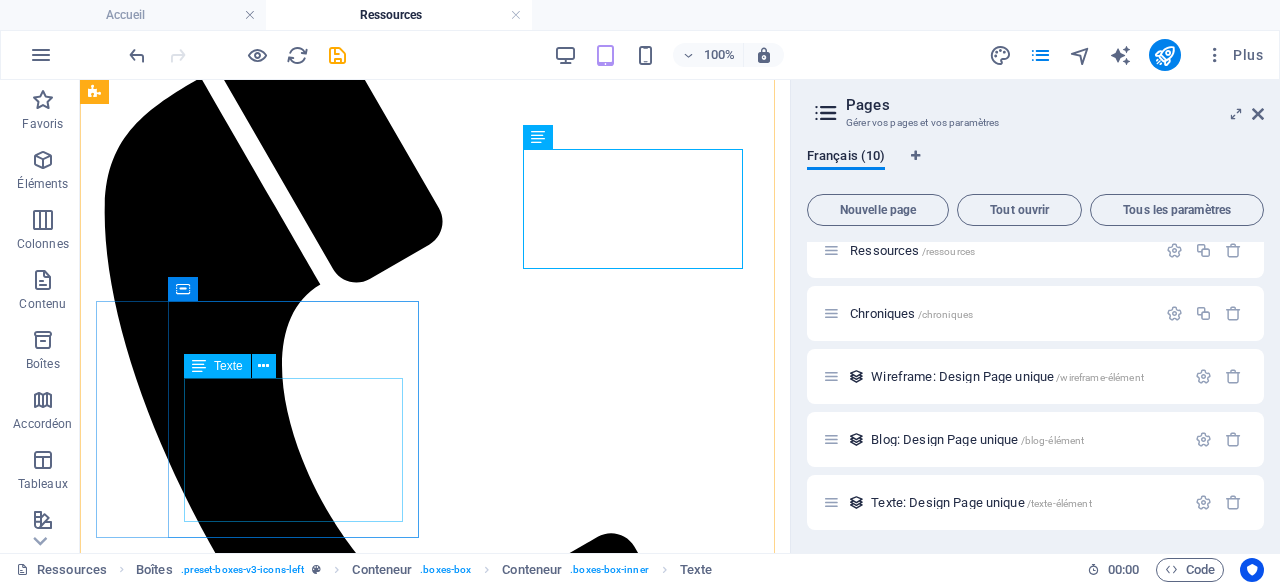 click on "Lorem ipsum dolor sit amet, consectetuer adipiscing elit. Aenean commodo ligula eget dolor. Lorem ipsum dolor sit amet, consectetuer adipiscing elit leget dolor." at bounding box center [435, 3495] 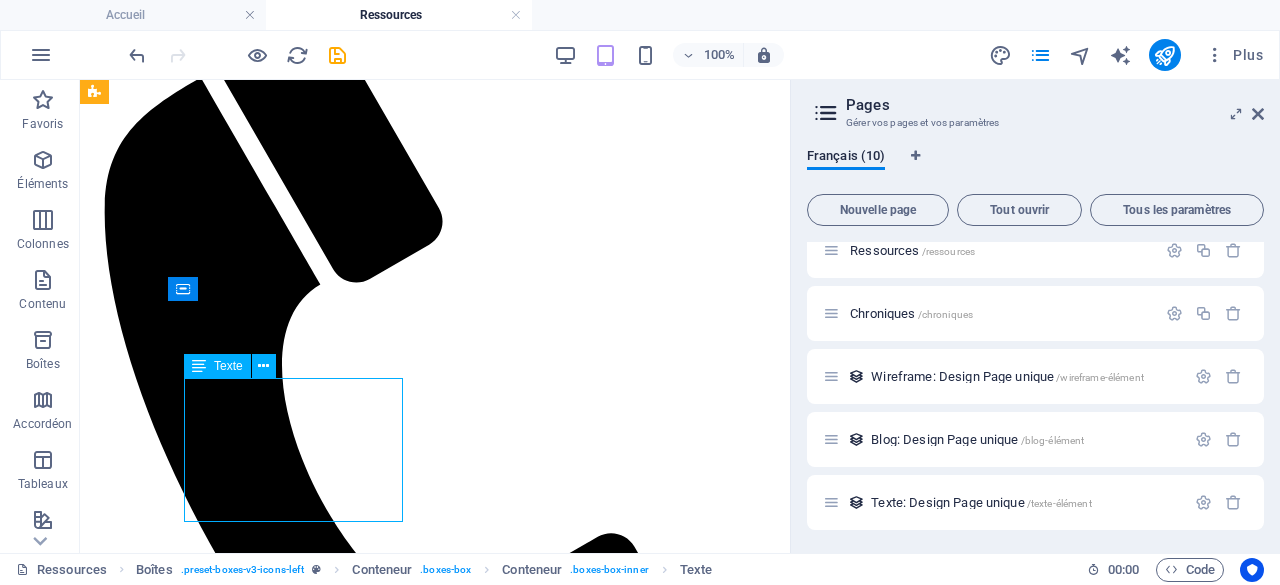 click on "Lorem ipsum dolor sit amet, consectetuer adipiscing elit. Aenean commodo ligula eget dolor. Lorem ipsum dolor sit amet, consectetuer adipiscing elit leget dolor." at bounding box center (435, 3495) 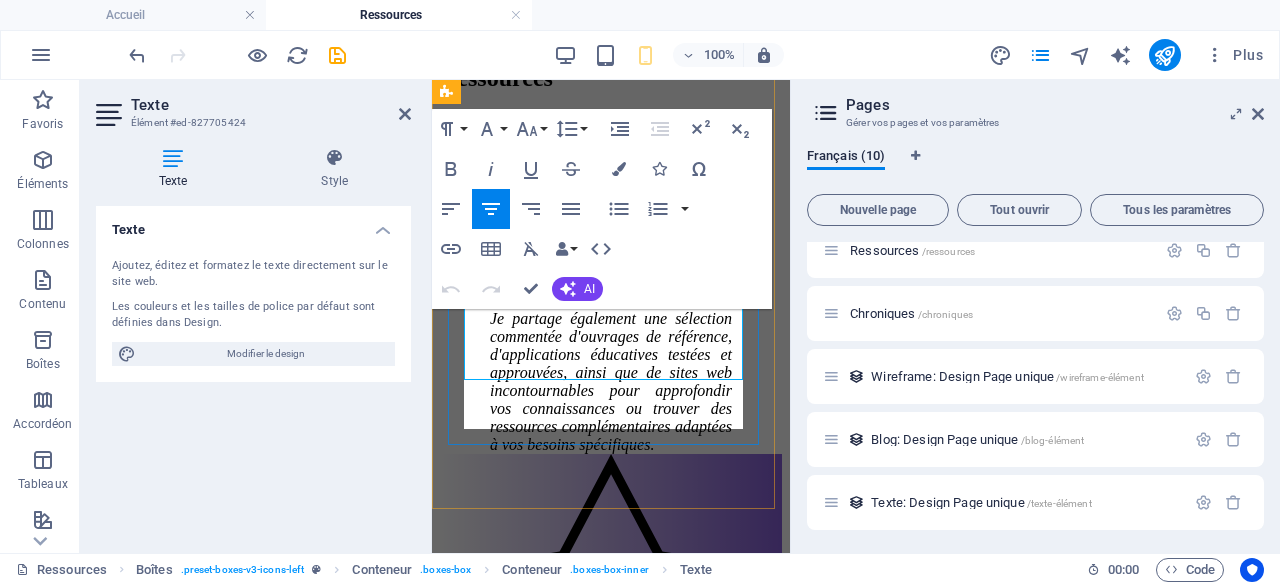 scroll, scrollTop: 1535, scrollLeft: 0, axis: vertical 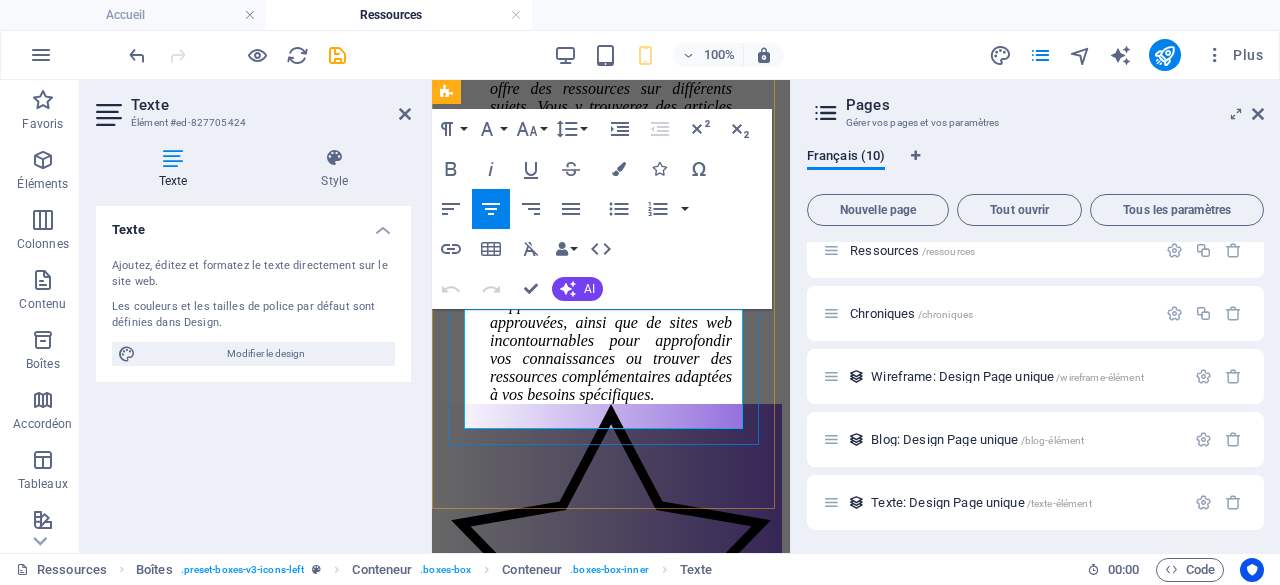 drag, startPoint x: 510, startPoint y: 322, endPoint x: 670, endPoint y: 406, distance: 180.70972 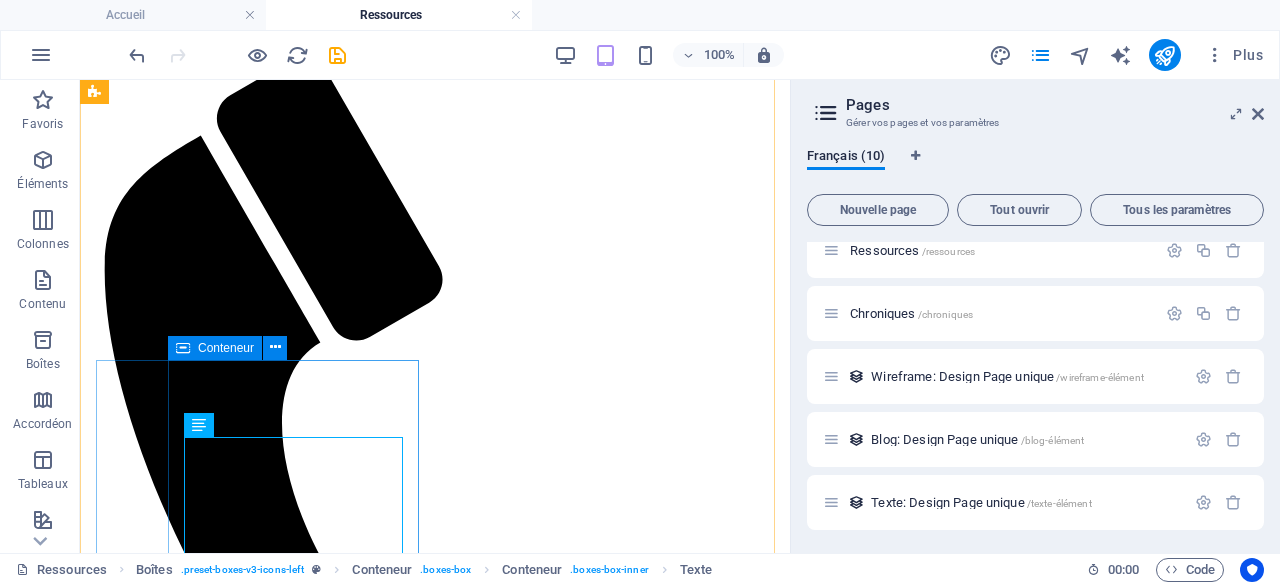 scroll, scrollTop: 833, scrollLeft: 0, axis: vertical 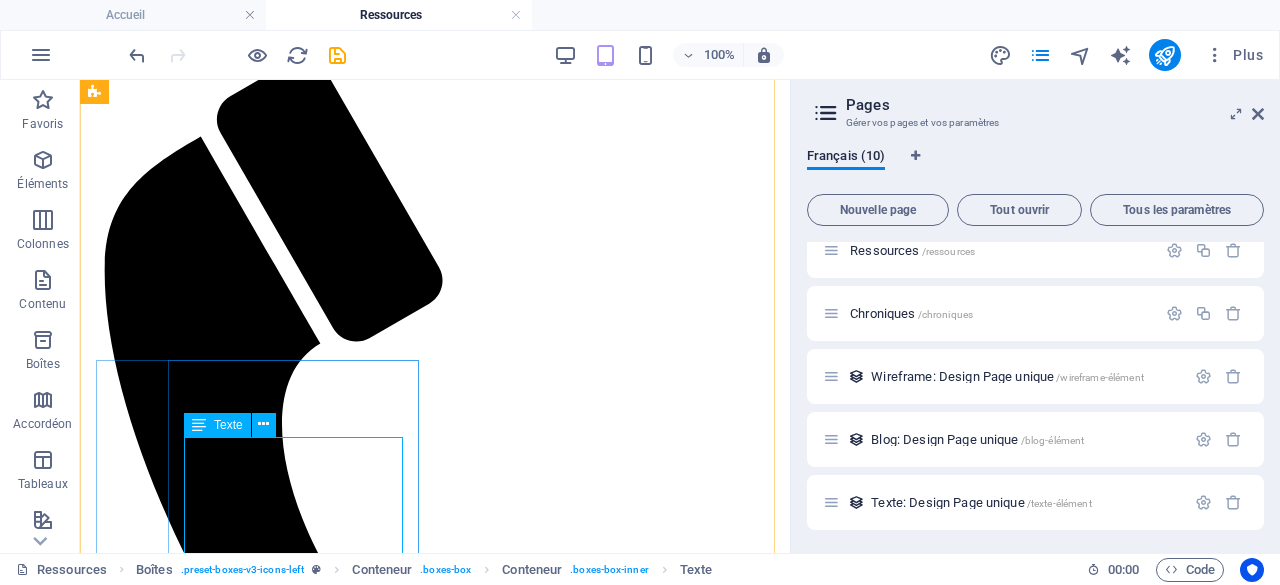 click on "Lorem ipsum dolor sit amet, consectetuer adipiscing elit. Aenean commodo ligula eget dolor. Lorem ipsum dolor sit amet, consectetuer adipiscing elit leget dolor." at bounding box center (435, 3554) 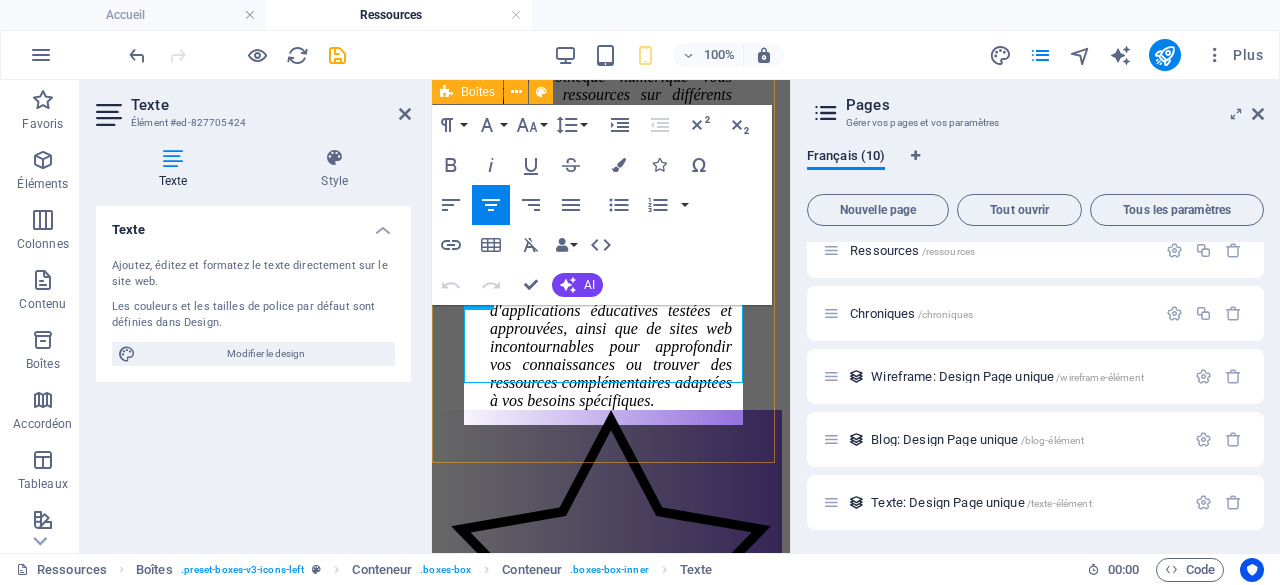 scroll, scrollTop: 1535, scrollLeft: 0, axis: vertical 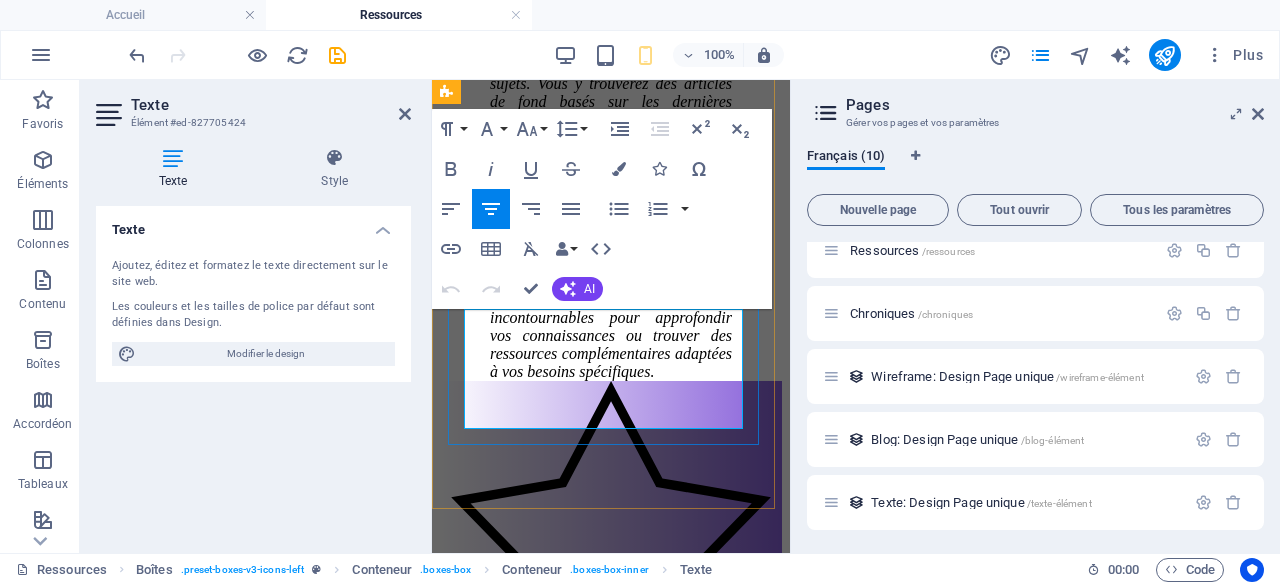 drag, startPoint x: 507, startPoint y: 317, endPoint x: 659, endPoint y: 413, distance: 179.77763 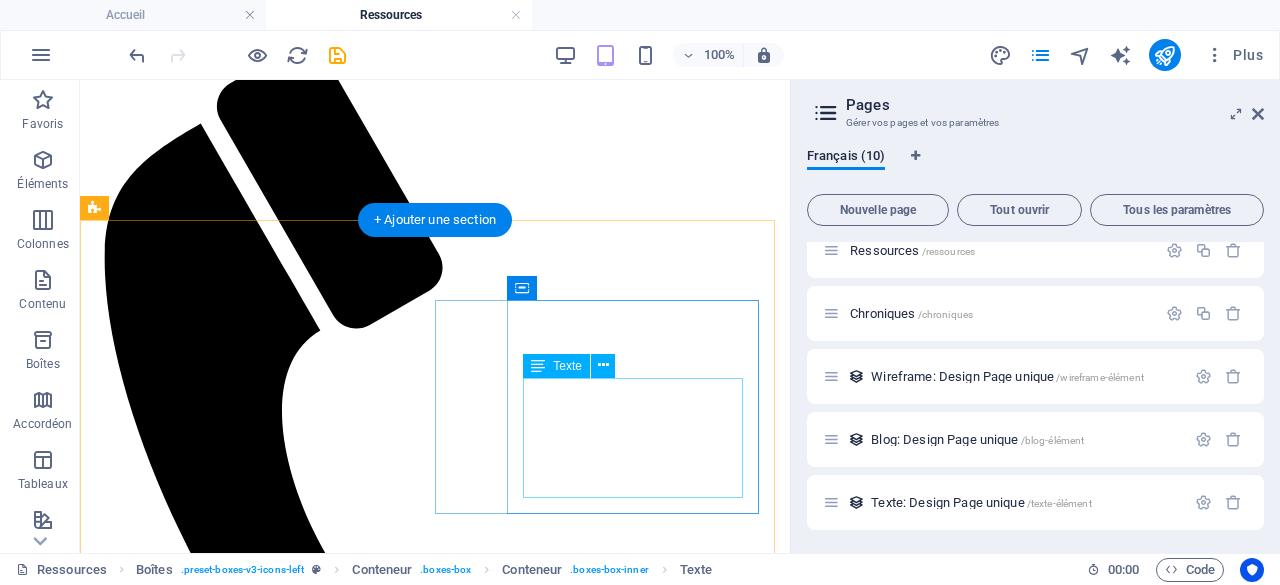 scroll, scrollTop: 621, scrollLeft: 0, axis: vertical 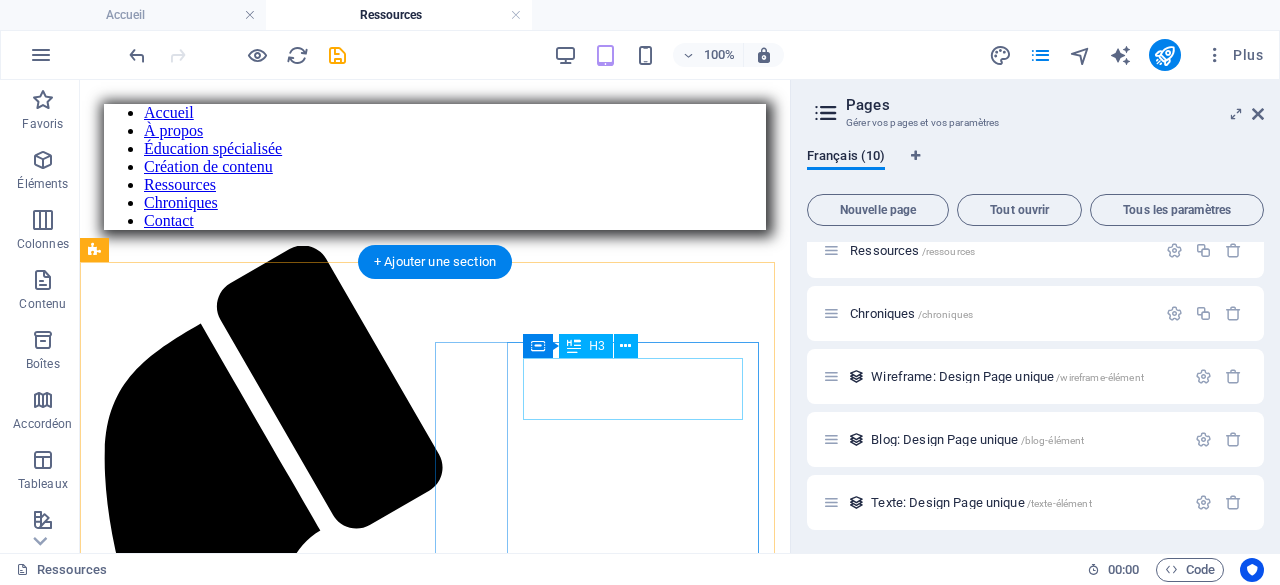 click on "Troubles de comportement" at bounding box center [435, 2945] 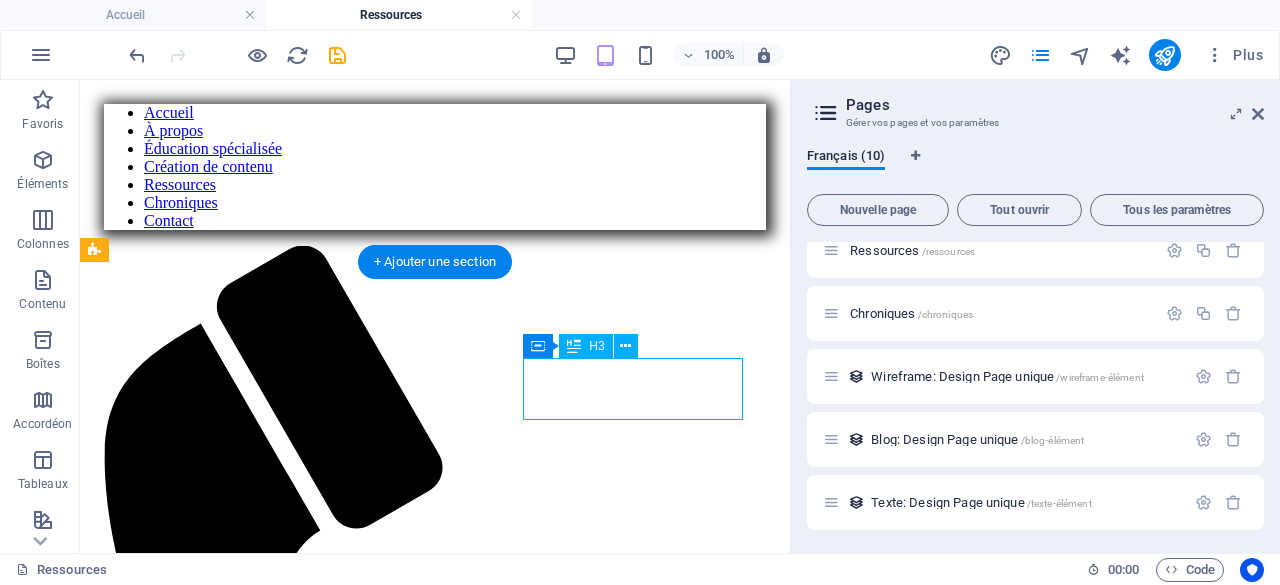 click on "Troubles de comportement" at bounding box center (435, 2945) 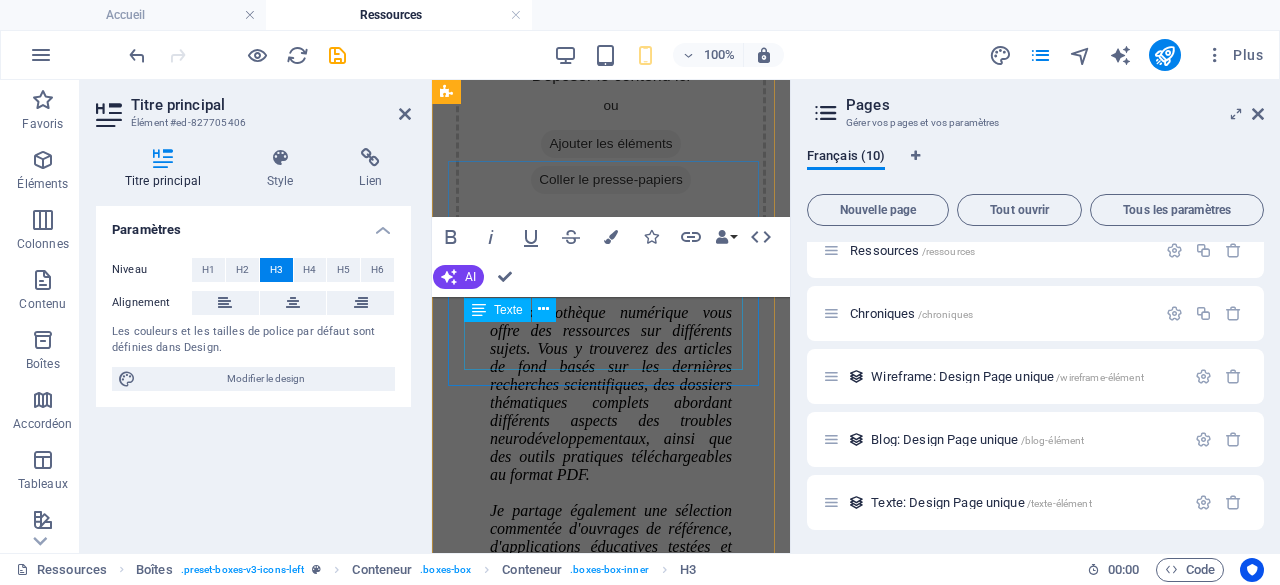 scroll, scrollTop: 1281, scrollLeft: 0, axis: vertical 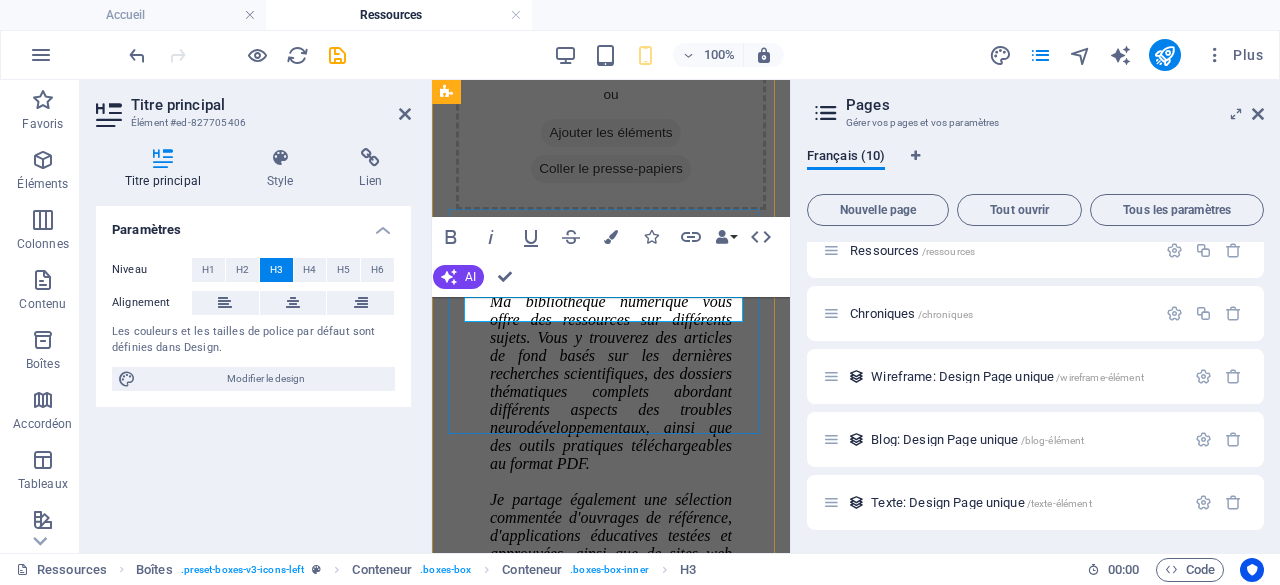 click on "Troubles de comportement" at bounding box center [547, 1477] 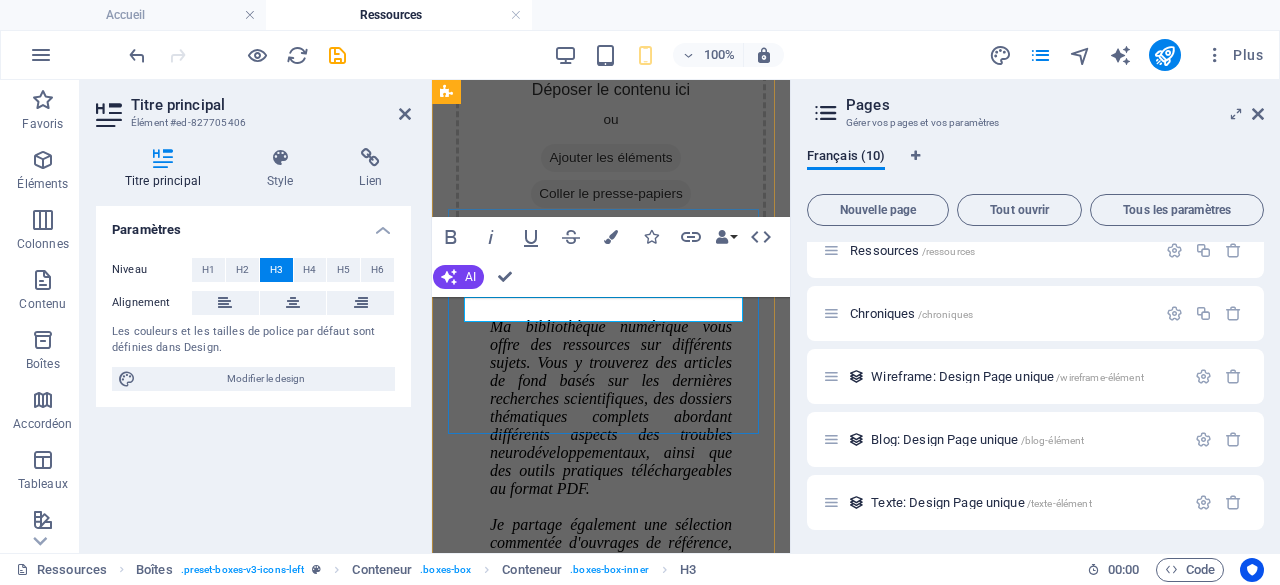 type 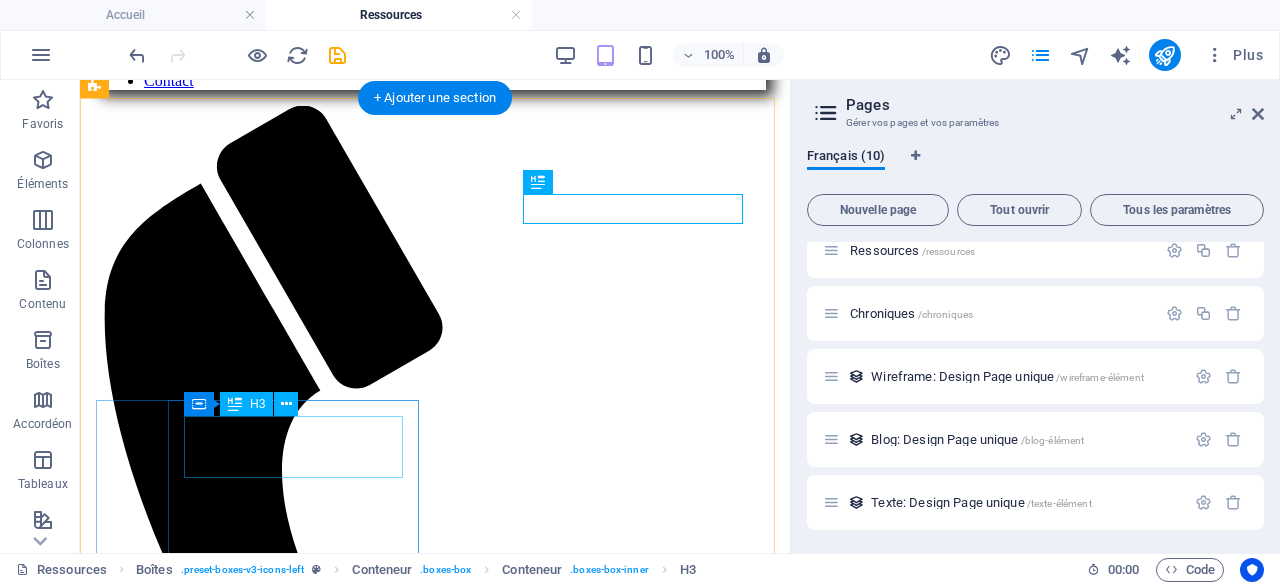 click on "Troubles d'apprentissage" at bounding box center [435, 3554] 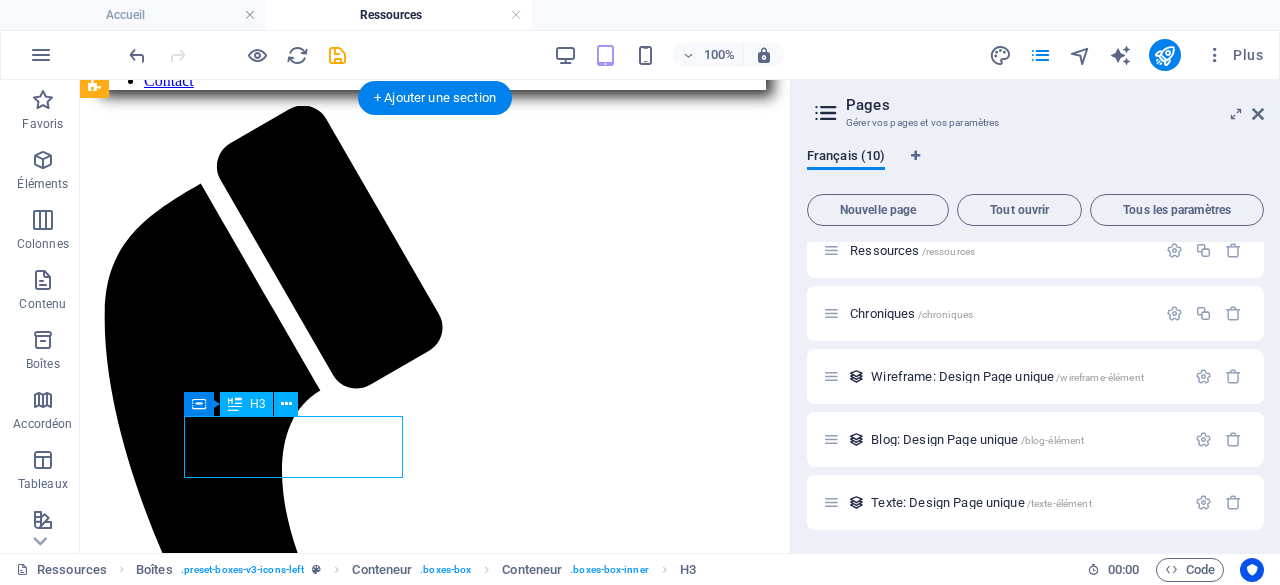 click on "Troubles d'apprentissage" at bounding box center (435, 3554) 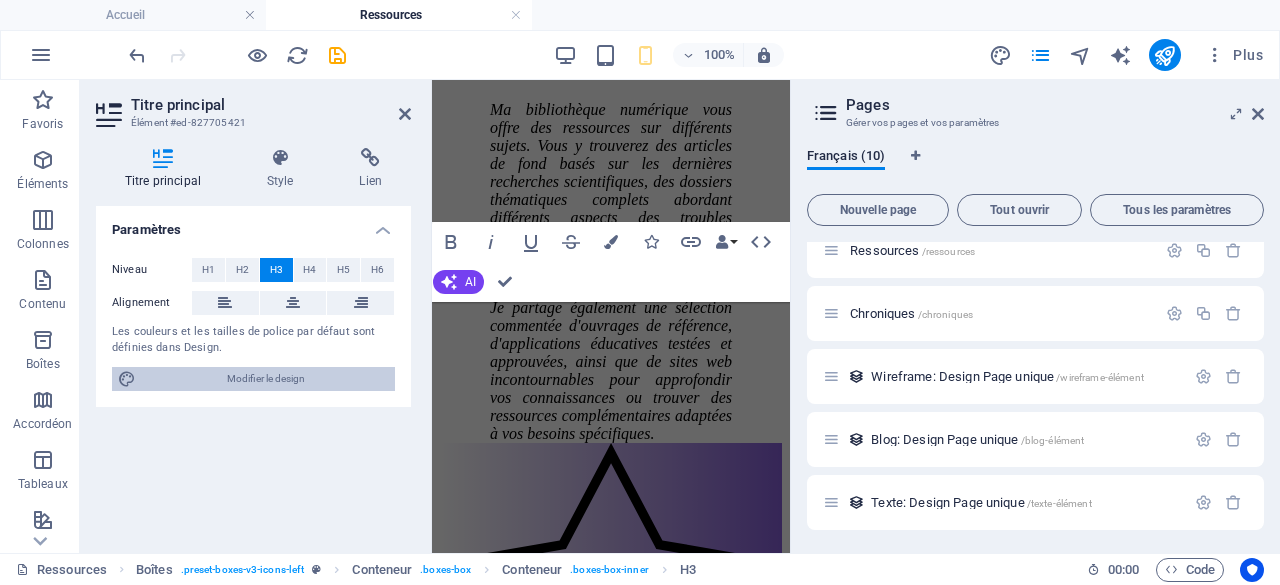 scroll, scrollTop: 1522, scrollLeft: 0, axis: vertical 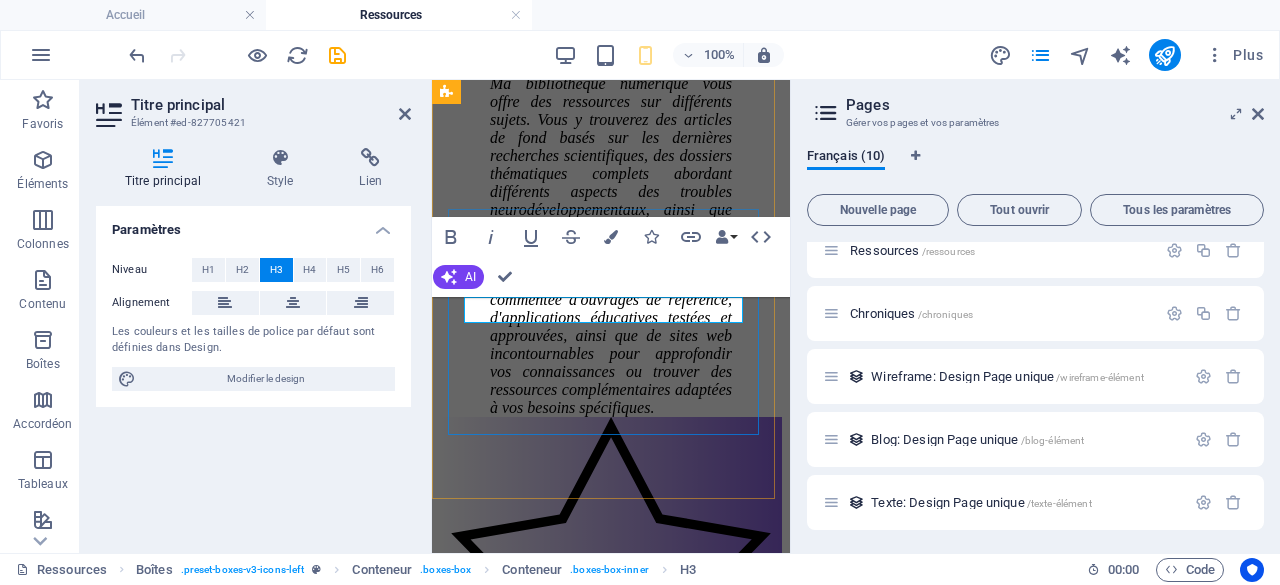 click on "Troubles d'apprentissage" at bounding box center [540, 1731] 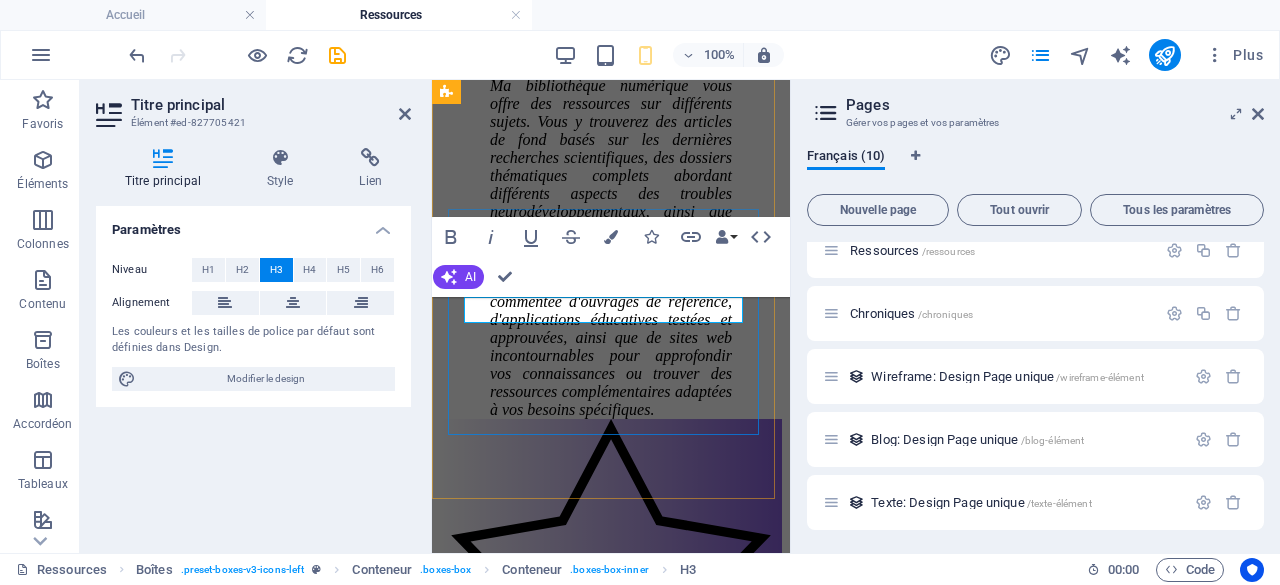 type 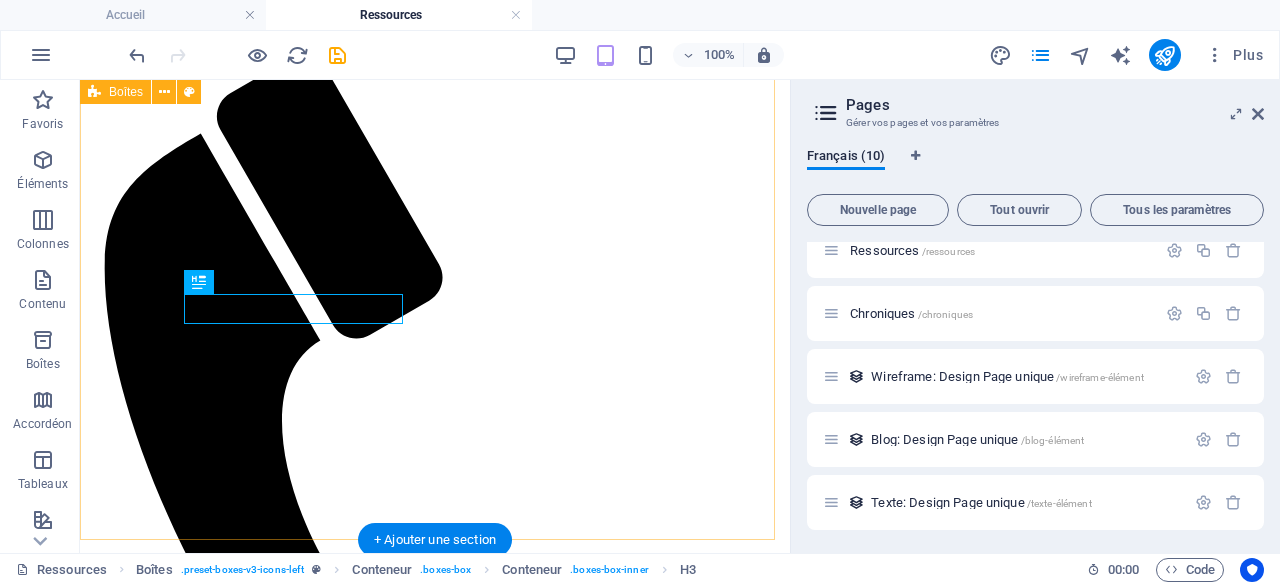 scroll, scrollTop: 808, scrollLeft: 0, axis: vertical 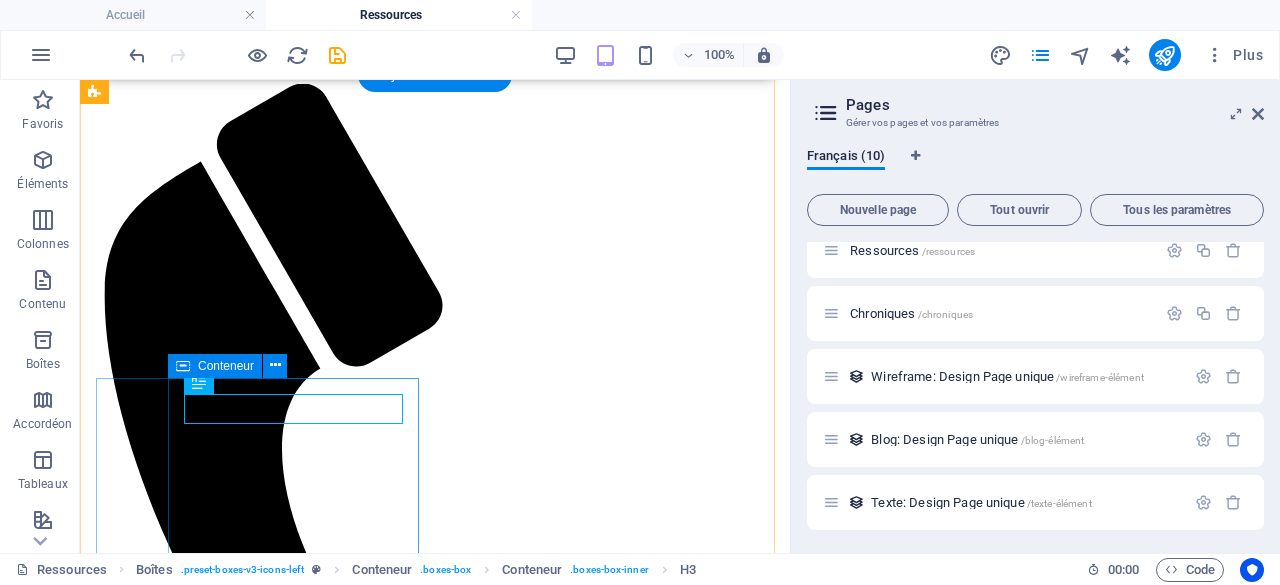 click on "Apprentissage Voici plusieurs ressources, mises à jour à chaque mois, en lien avec l'autisme. Des tonnes de ressources pour toutes les régions du Québec." at bounding box center (435, 3567) 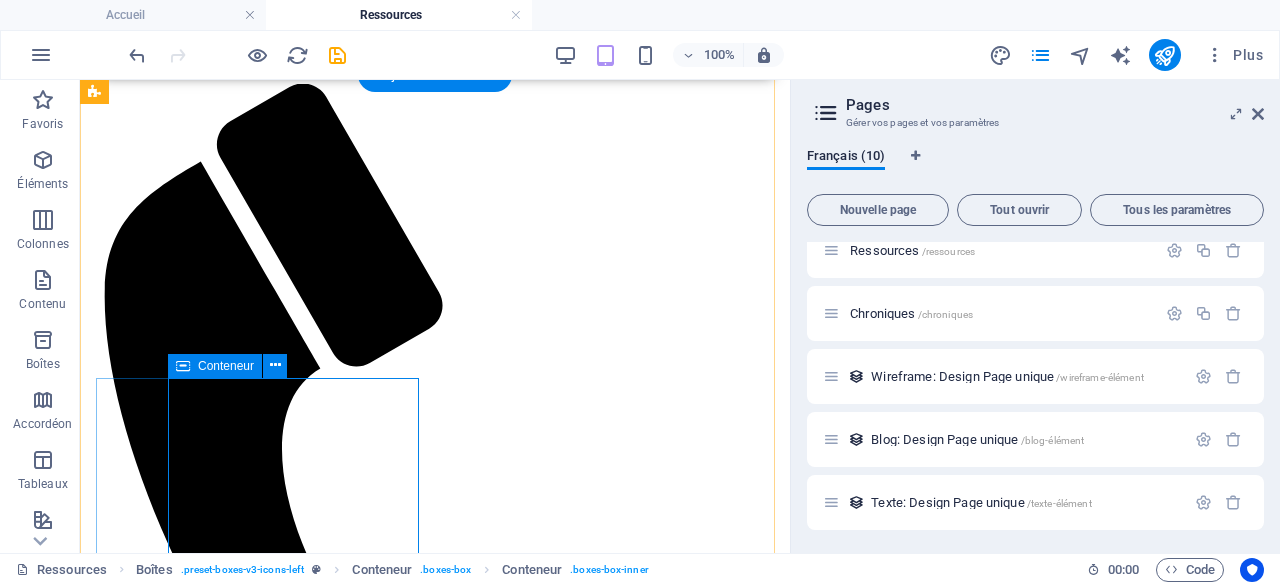 click on "Apprentissage Voici plusieurs ressources, mises à jour à chaque mois, en lien avec l'autisme. Des tonnes de ressources pour toutes les régions du Québec." at bounding box center [435, 3567] 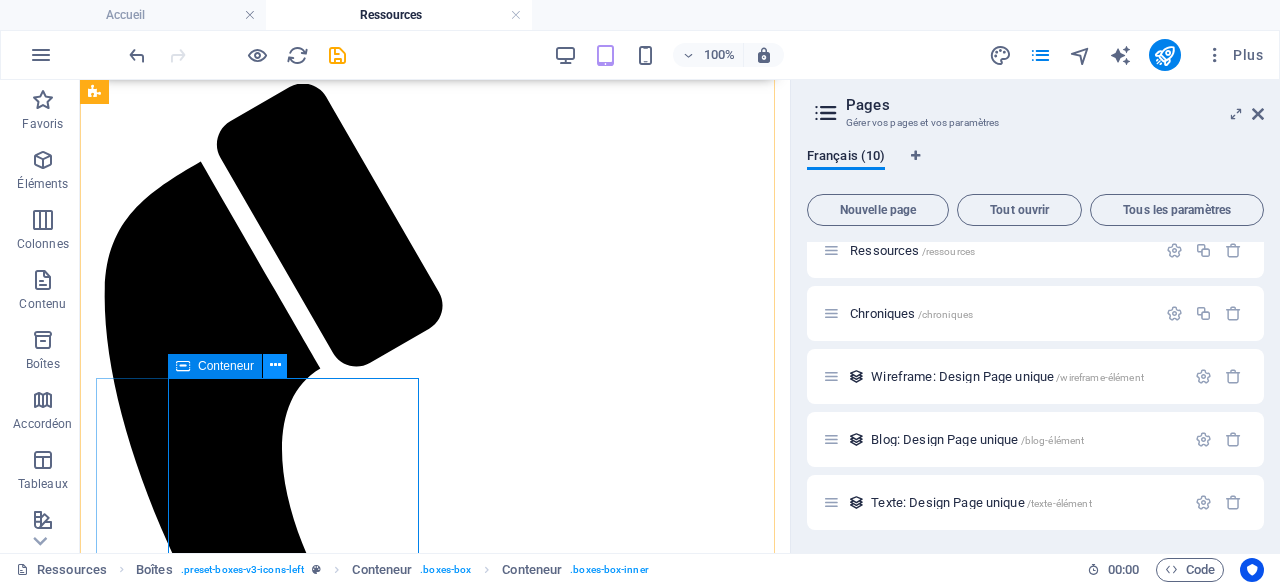 click at bounding box center (275, 365) 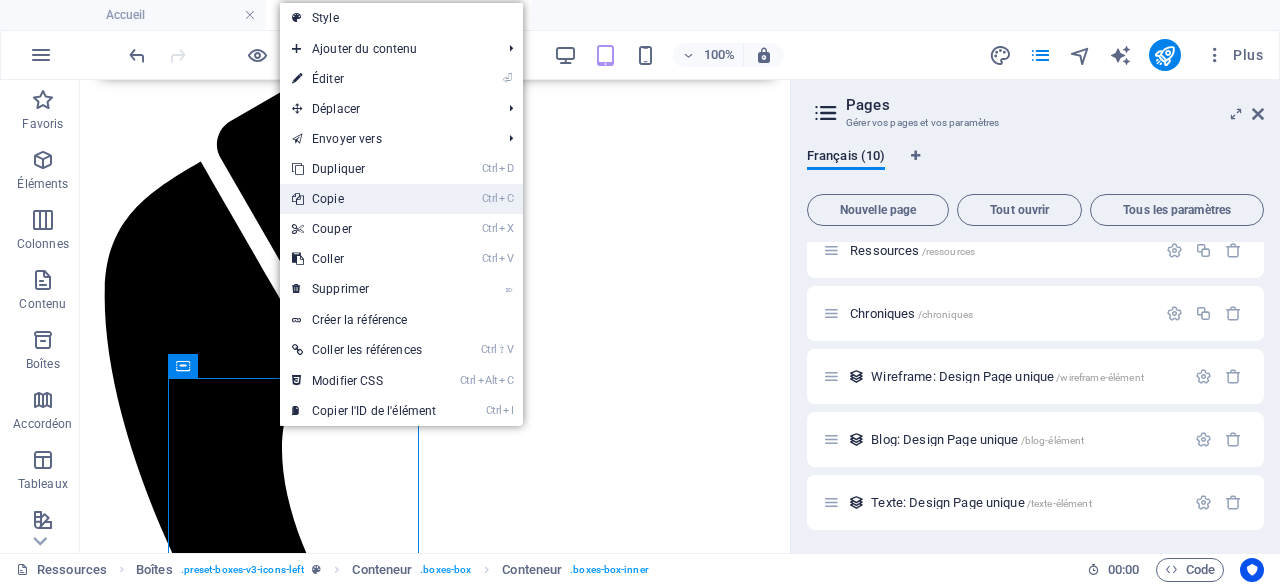 click on "Ctrl C  Copie" at bounding box center [364, 199] 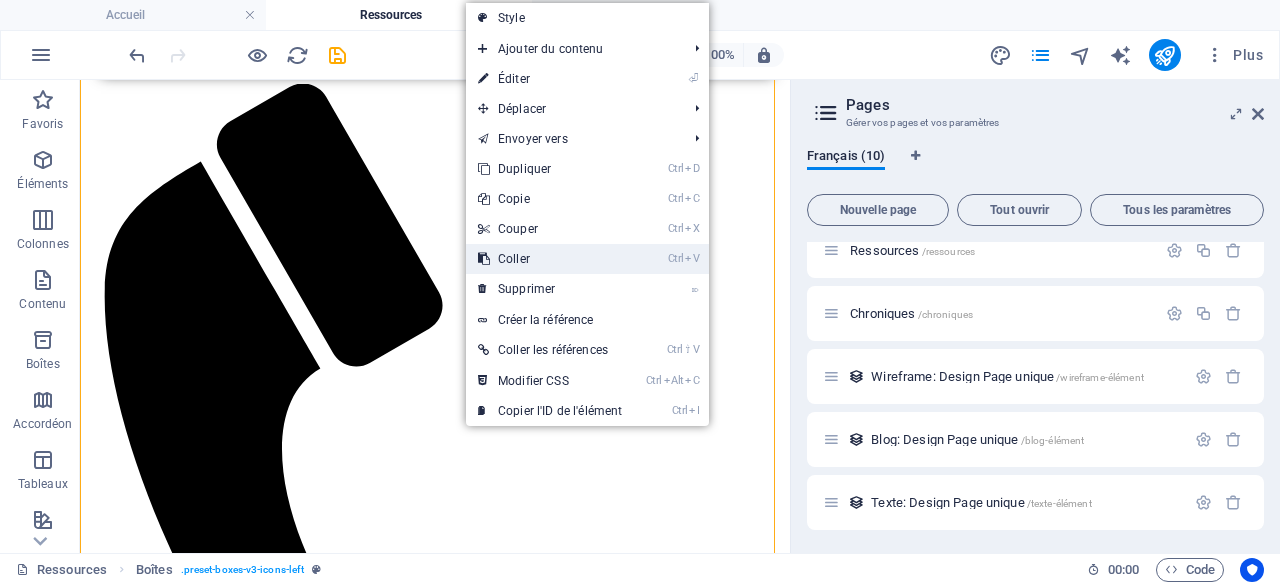 click on "Ctrl V  Coller" at bounding box center (550, 259) 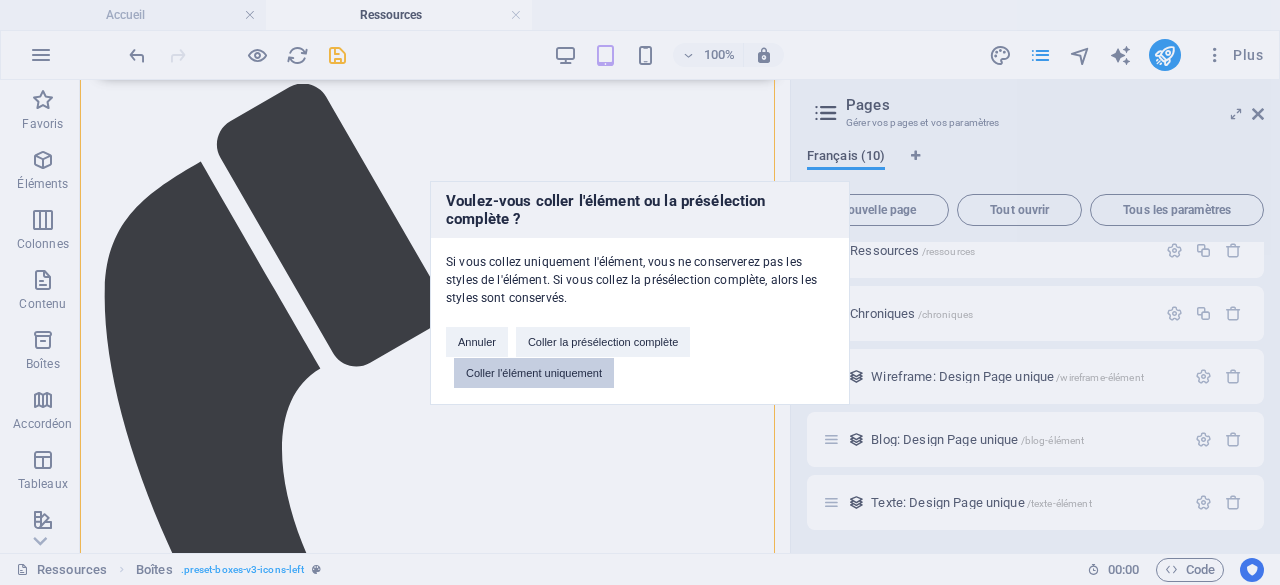 click on "Coller l'élément uniquement" at bounding box center [534, 373] 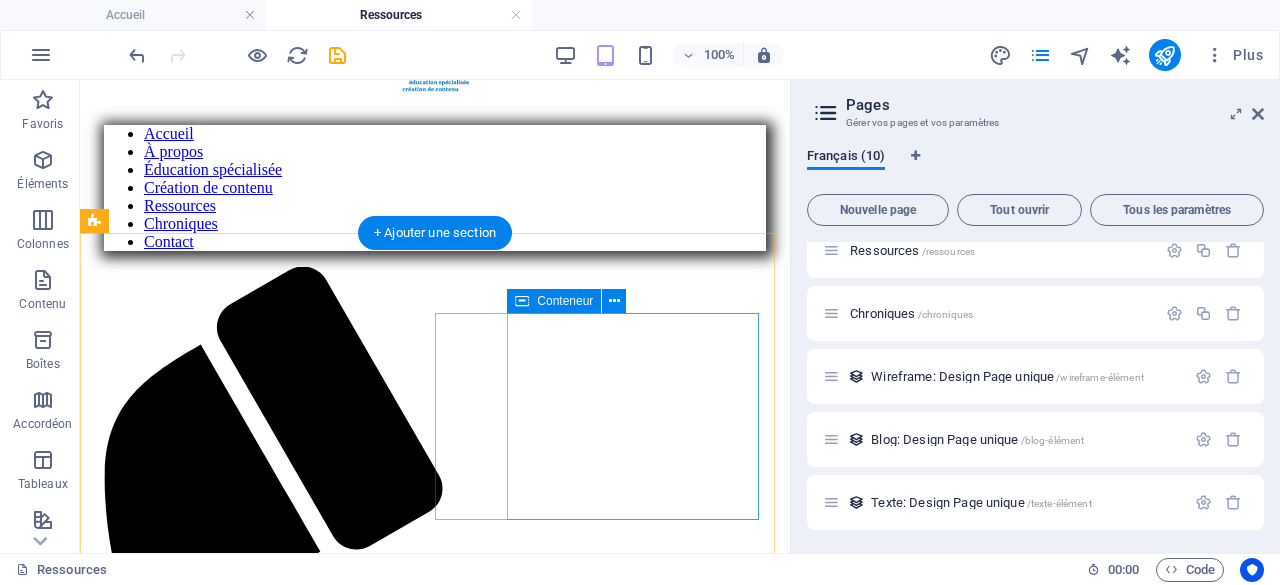 scroll, scrollTop: 800, scrollLeft: 0, axis: vertical 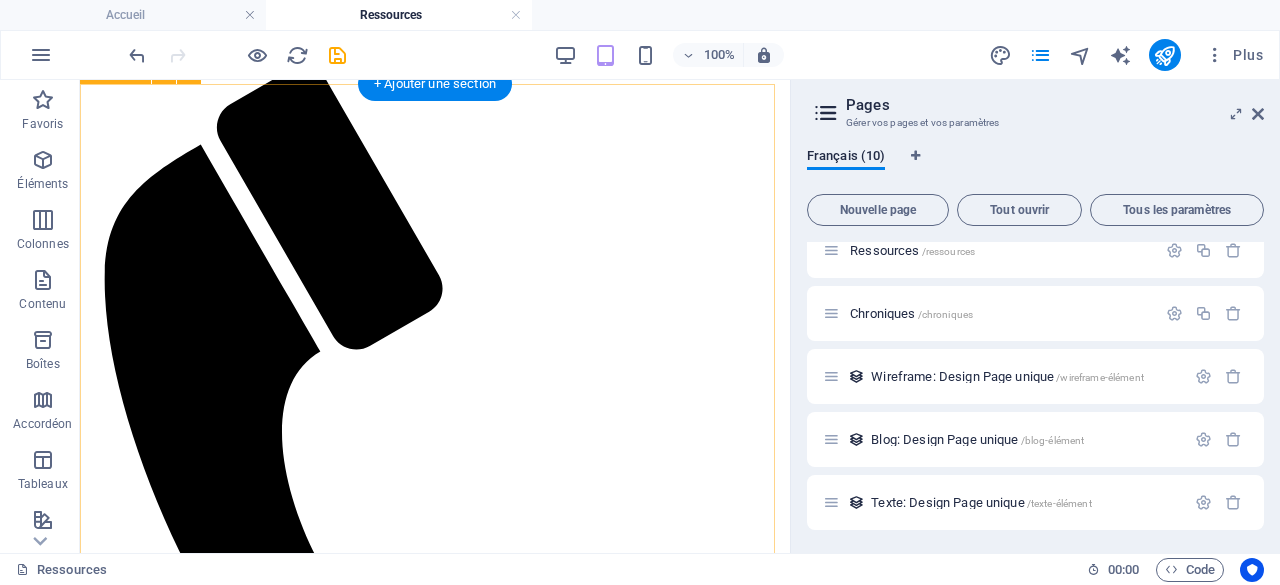 click on "Autisme Voici plusieurs ressources, mises à jour à chaque mois, en lien avec l'autisme. Des tonnes de ressources pour toutes les régions du Québec.  CLIQUEZ ICI Comportement Voici plusieurs ressources, mises à jour à chaque mois, en lien avec l'autisme. Des tonnes de ressources pour toutes les régions du Québec.  Apprentissage Voici plusieurs ressources, mises à jour à chaque mois, en lien avec l'autisme. Des tonnes de ressources pour toutes les régions du Québec." at bounding box center [435, 2473] 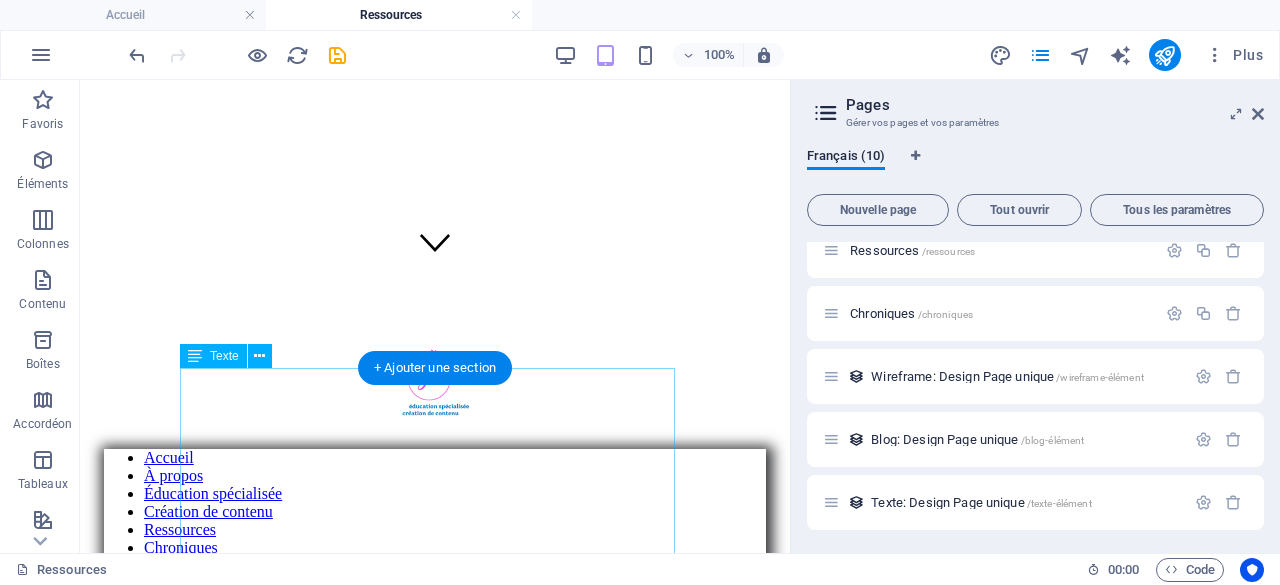 scroll, scrollTop: 300, scrollLeft: 0, axis: vertical 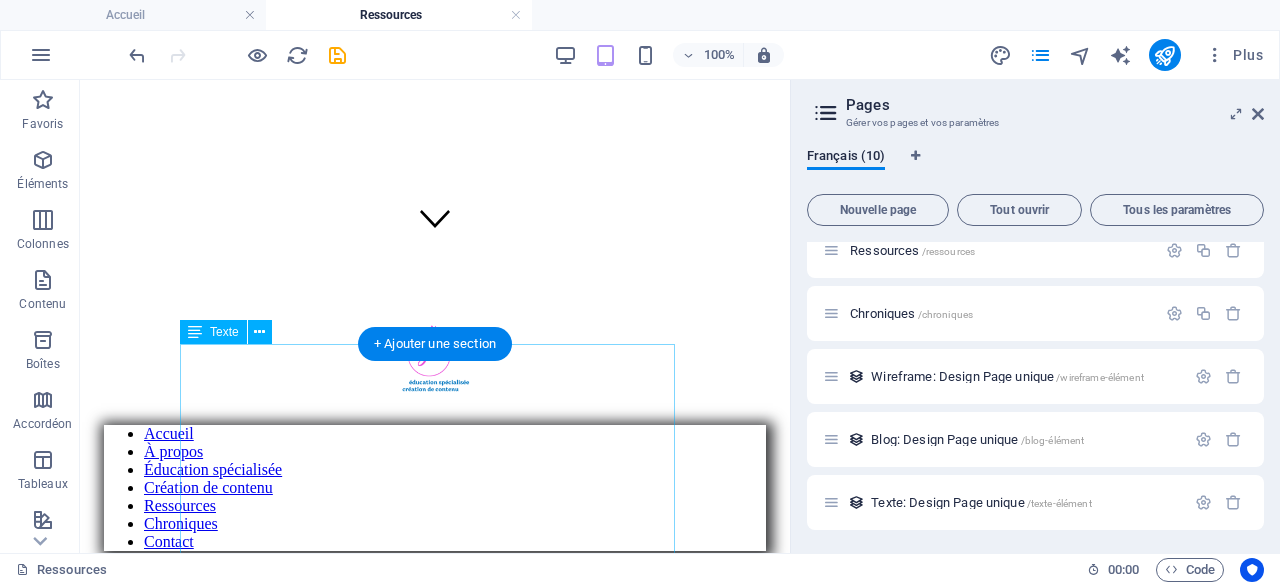 click on "Ma bibliothèque numérique vous offre des ressources sur différents sujets. Vous y trouverez des articles de fond basés sur les dernières recherches scientifiques, des dossiers thématiques complets abordant différents aspects des troubles neurodéveloppementaux, ainsi que des outils pratiques téléchargeables au format PDF. Je partage également une sélection commentée d'ouvrages de référence, d'applications éducatives testées et approuvées, ainsi que de sites web incontournables pour approfondir vos connaissances ou trouver des ressources complémentaires adaptées à vos besoins spécifiques." at bounding box center (435, 1744) 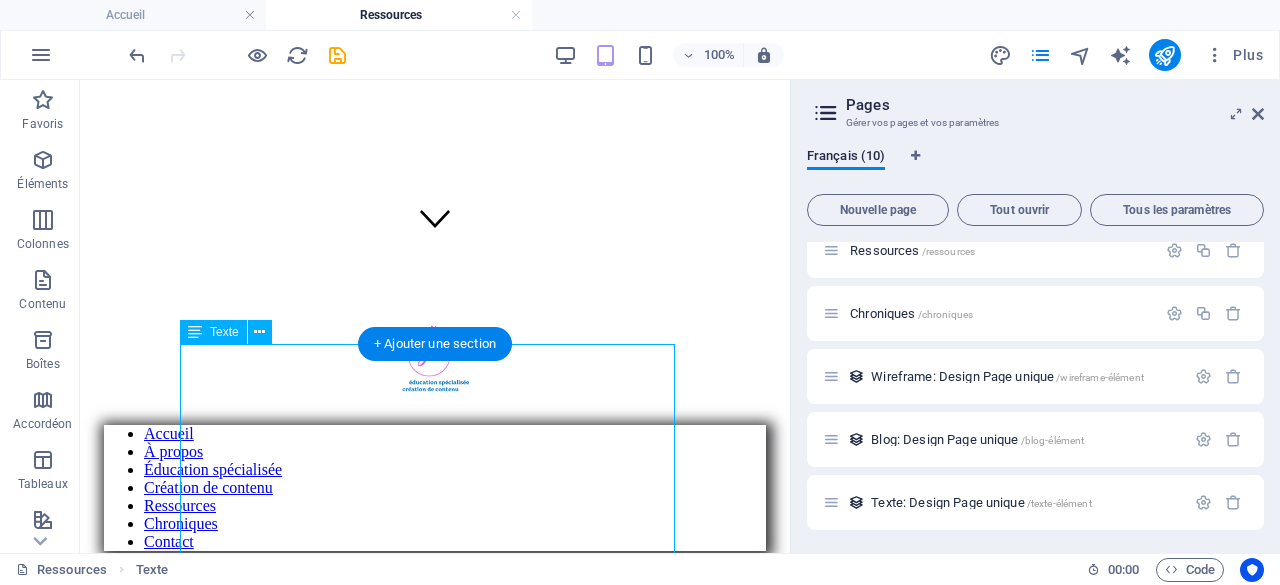 click on "Ma bibliothèque numérique vous offre des ressources sur différents sujets. Vous y trouverez des articles de fond basés sur les dernières recherches scientifiques, des dossiers thématiques complets abordant différents aspects des troubles neurodéveloppementaux, ainsi que des outils pratiques téléchargeables au format PDF. Je partage également une sélection commentée d'ouvrages de référence, d'applications éducatives testées et approuvées, ainsi que de sites web incontournables pour approfondir vos connaissances ou trouver des ressources complémentaires adaptées à vos besoins spécifiques." at bounding box center [435, 1744] 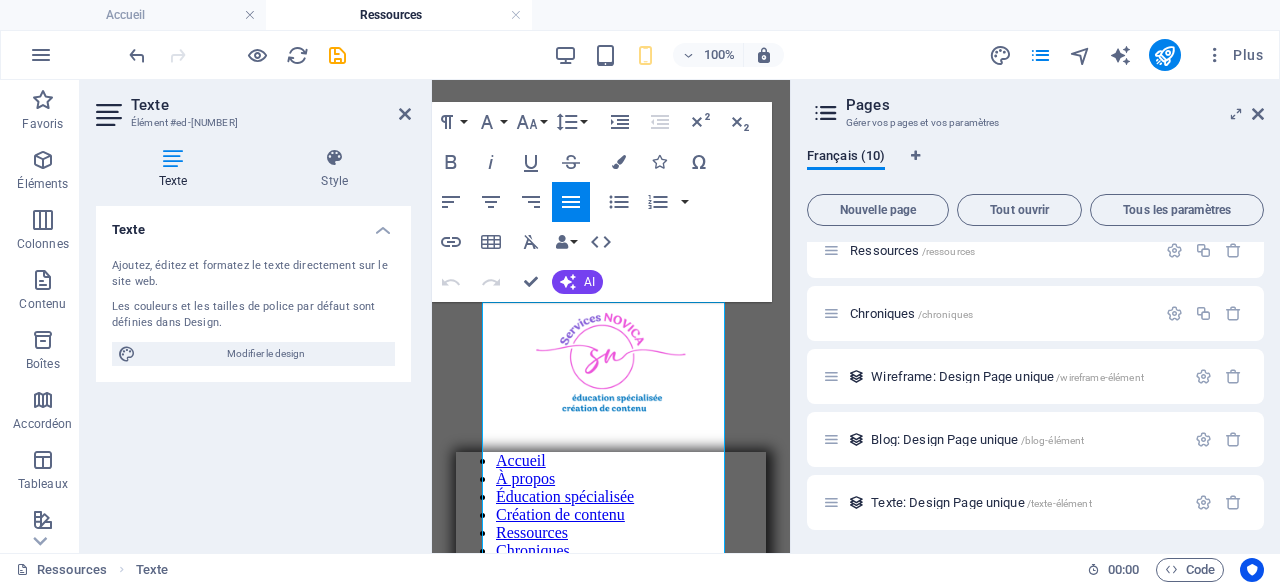 scroll, scrollTop: 450, scrollLeft: 0, axis: vertical 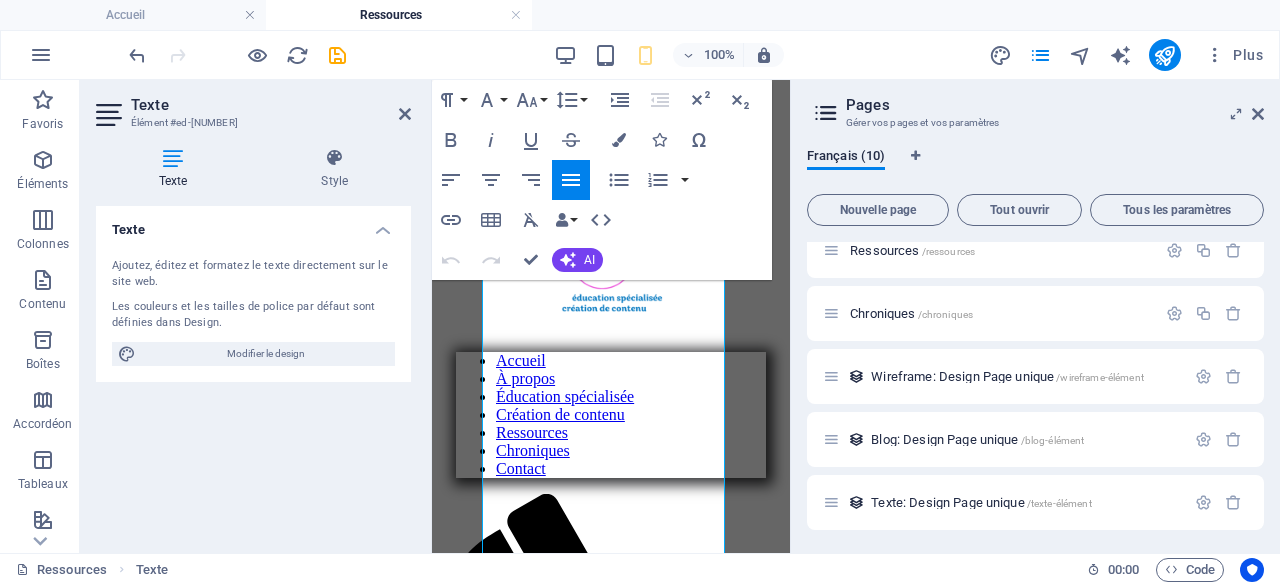 drag, startPoint x: 650, startPoint y: 285, endPoint x: 686, endPoint y: 391, distance: 111.94642 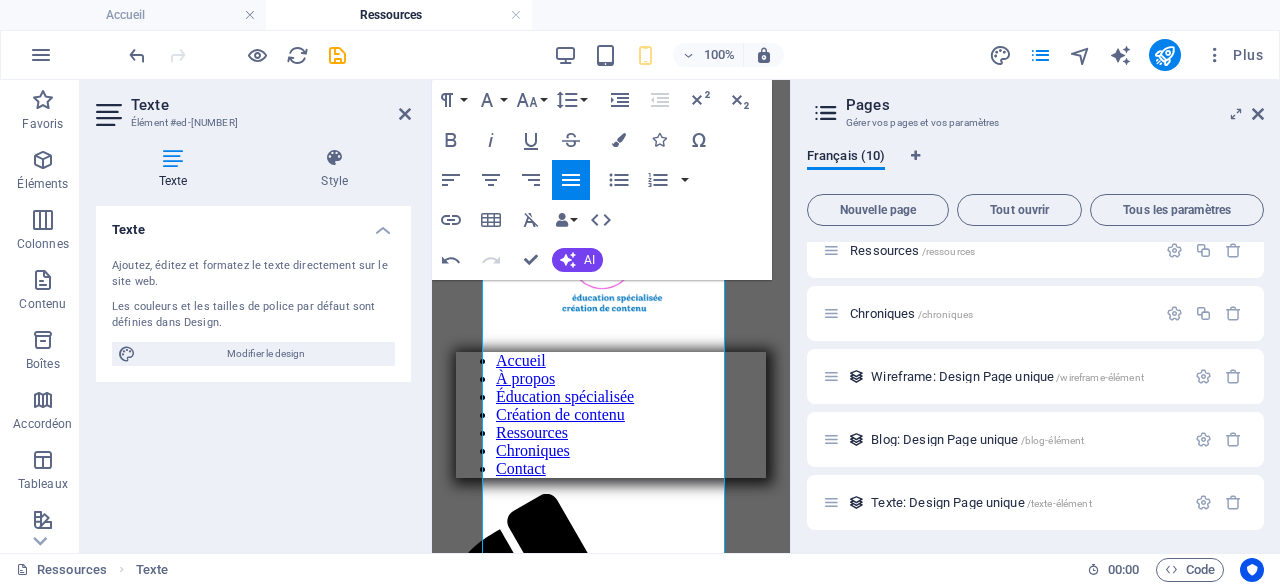 scroll, scrollTop: 350, scrollLeft: 0, axis: vertical 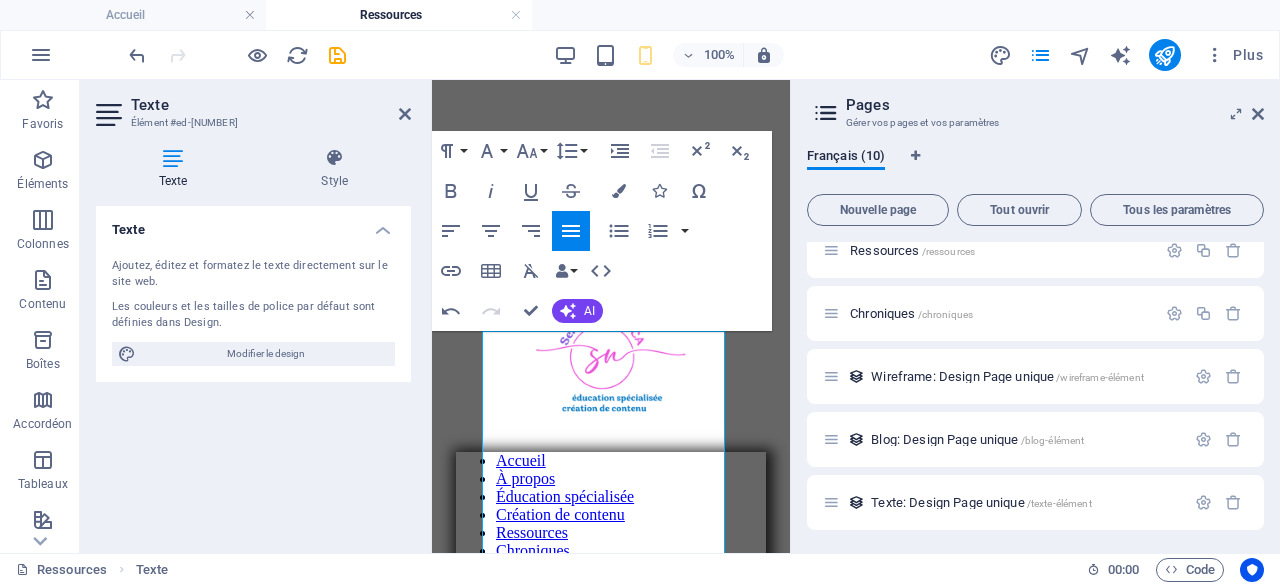 click on "Ma bibliothèque numérique vous offre des ressources sur différents sujets. Vous y trouverez plusieurs ressources en lien avec les troubles neurodéveloppementaux, ainsi que des outils pratiques téléchargeables au format PDF." at bounding box center (611, 1311) 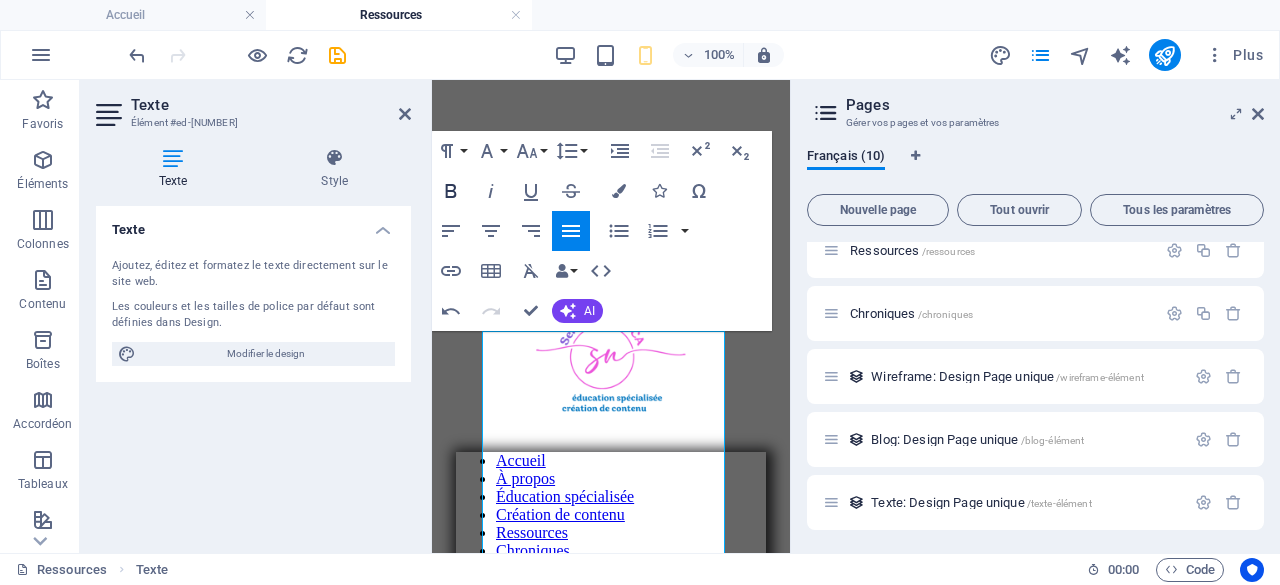 click 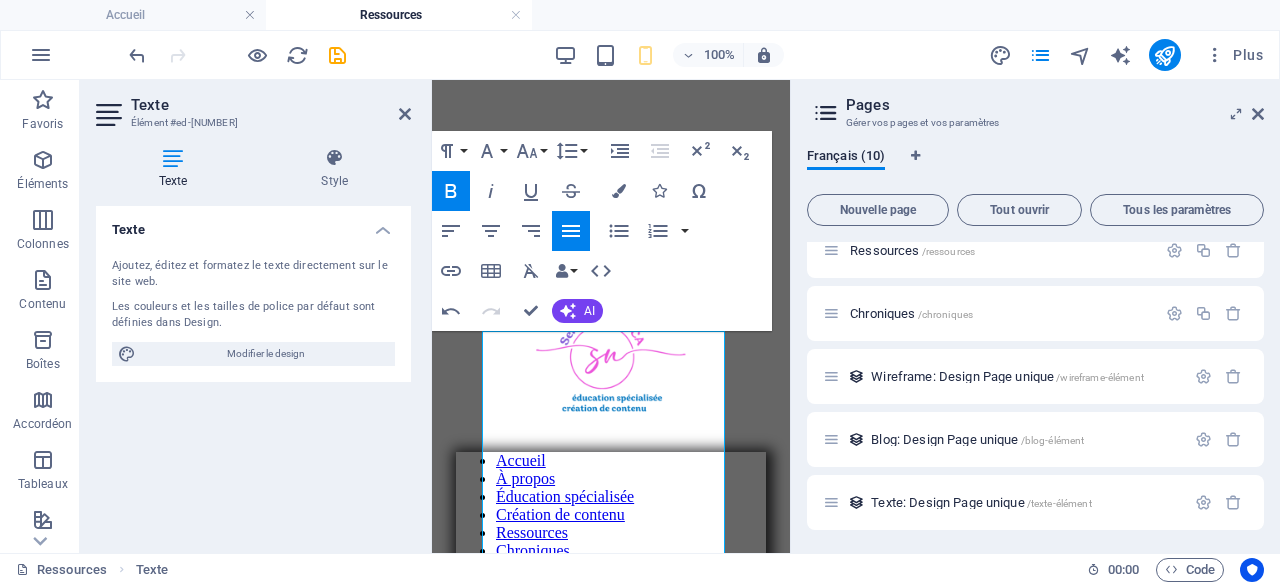 click on "Ma bibliothèque numérique vous offre GRATUITEMENT des ressources sur différents sujets. Vous y trouverez plusieurs ressources en lien avec les troubles neurodéveloppementaux, ainsi que des outils pratiques téléchargeables au format PDF." at bounding box center (611, 1320) 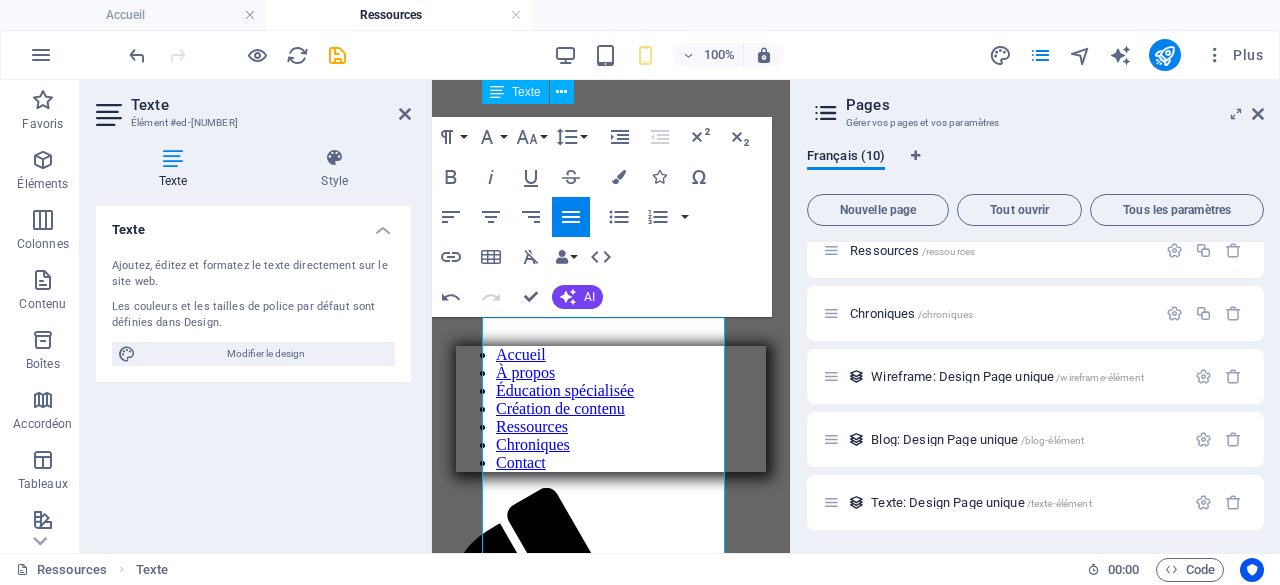 scroll, scrollTop: 350, scrollLeft: 0, axis: vertical 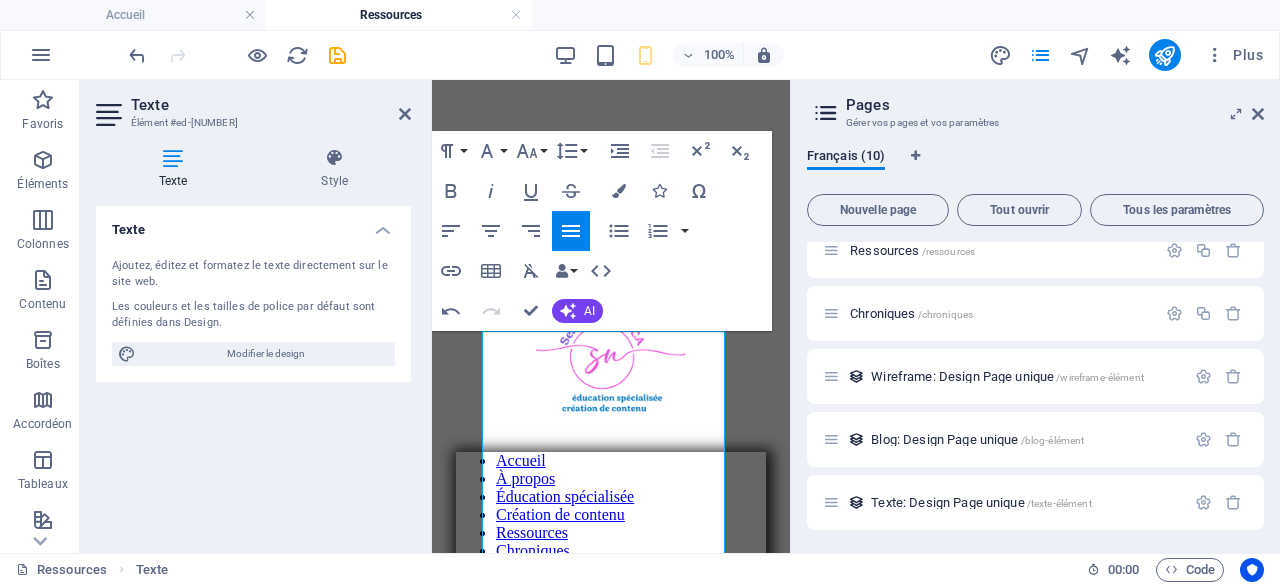 click on "Ma bibliothèque numérique vous offre GRATUITEMENT des ressources sur différents sujets. Vous y trouverez plusieurs ressources en lien avec les troubles neurodéveloppementaux, ainsi que des outils pratiques téléchargeables au format PDF." at bounding box center [611, 1320] 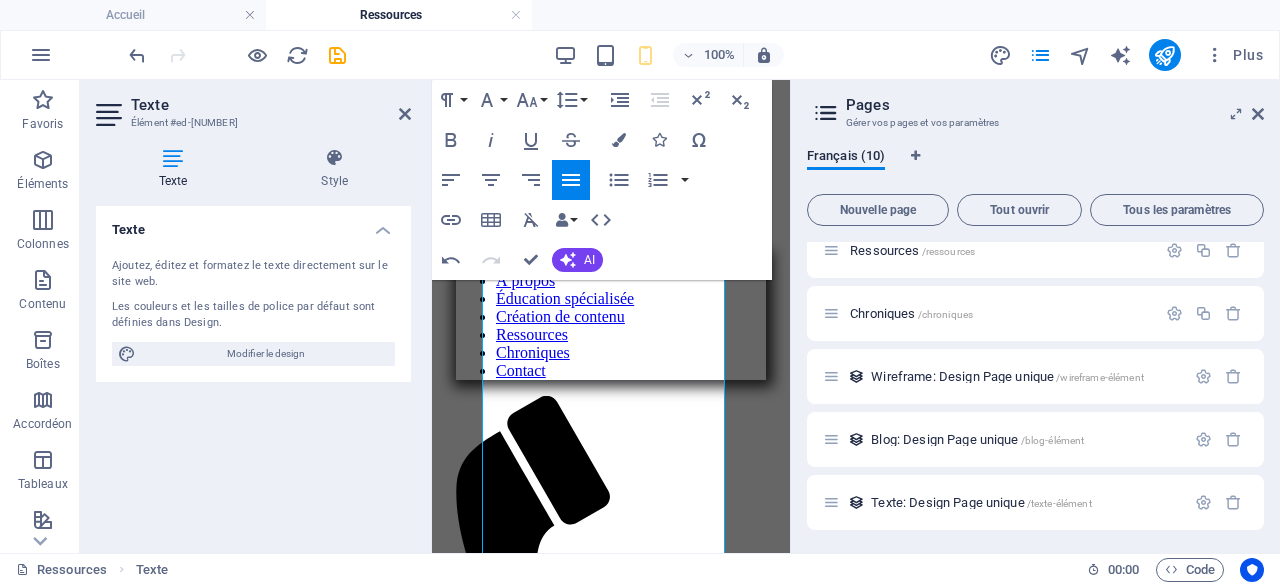 scroll, scrollTop: 549, scrollLeft: 0, axis: vertical 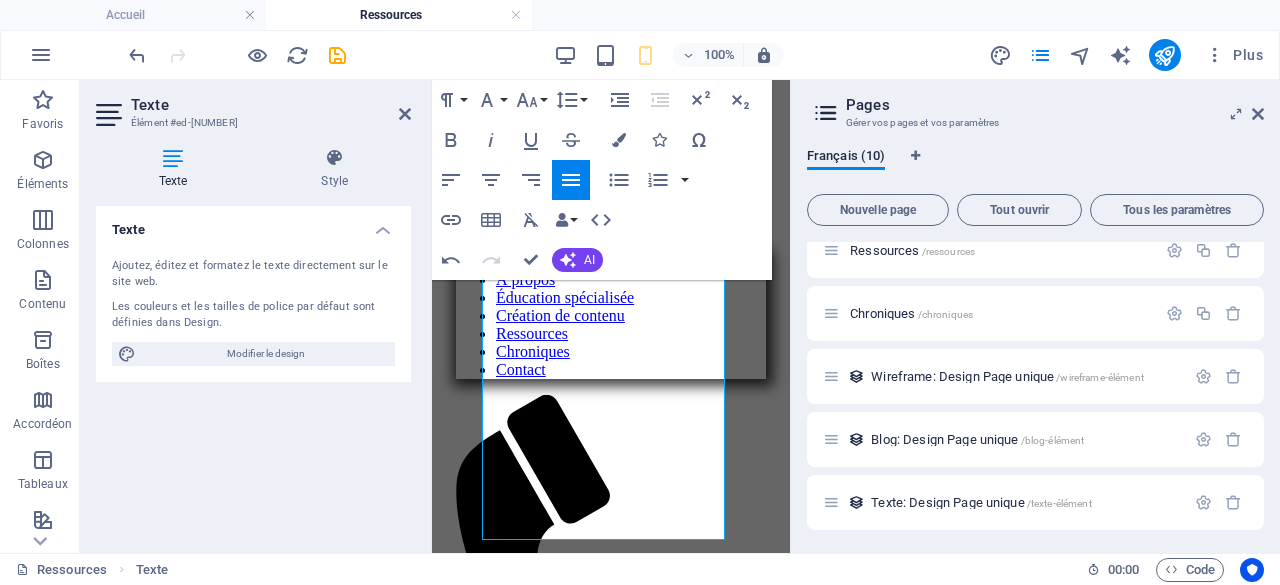 click at bounding box center [611, 1185] 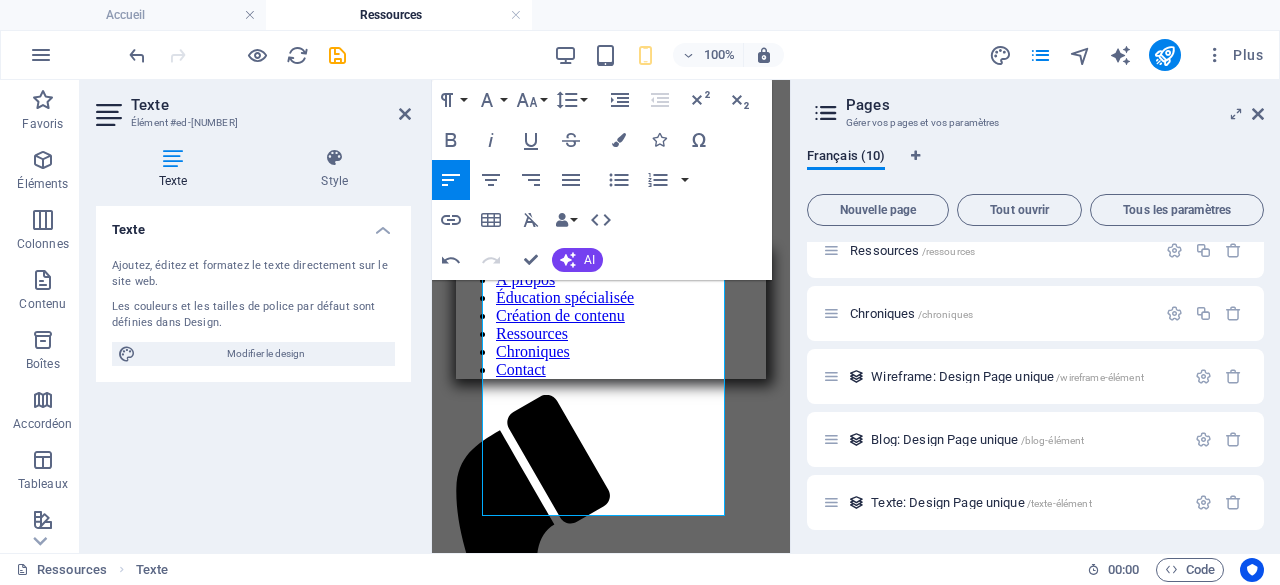 drag, startPoint x: 483, startPoint y: 334, endPoint x: 644, endPoint y: 341, distance: 161.1521 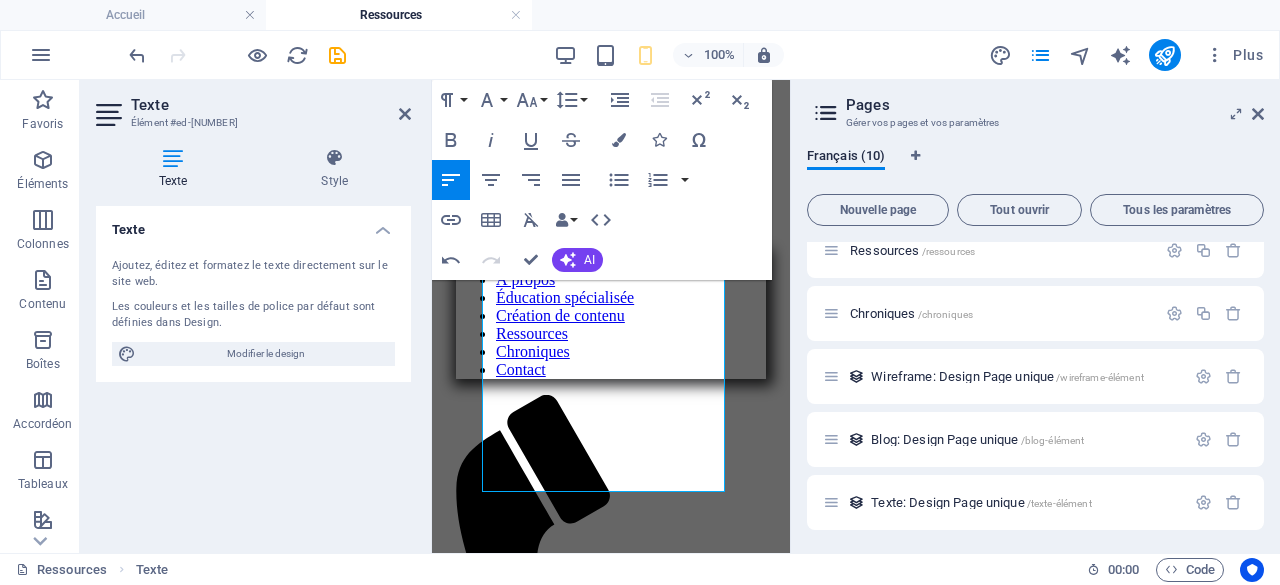 drag, startPoint x: 560, startPoint y: 355, endPoint x: 716, endPoint y: 363, distance: 156.20499 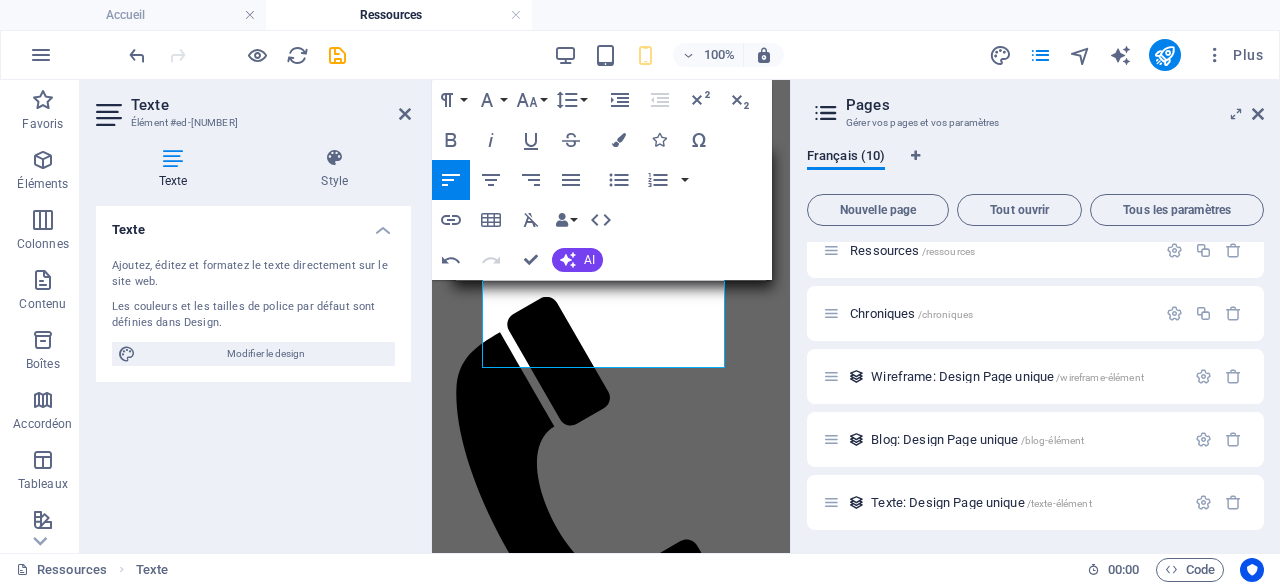 scroll, scrollTop: 649, scrollLeft: 0, axis: vertical 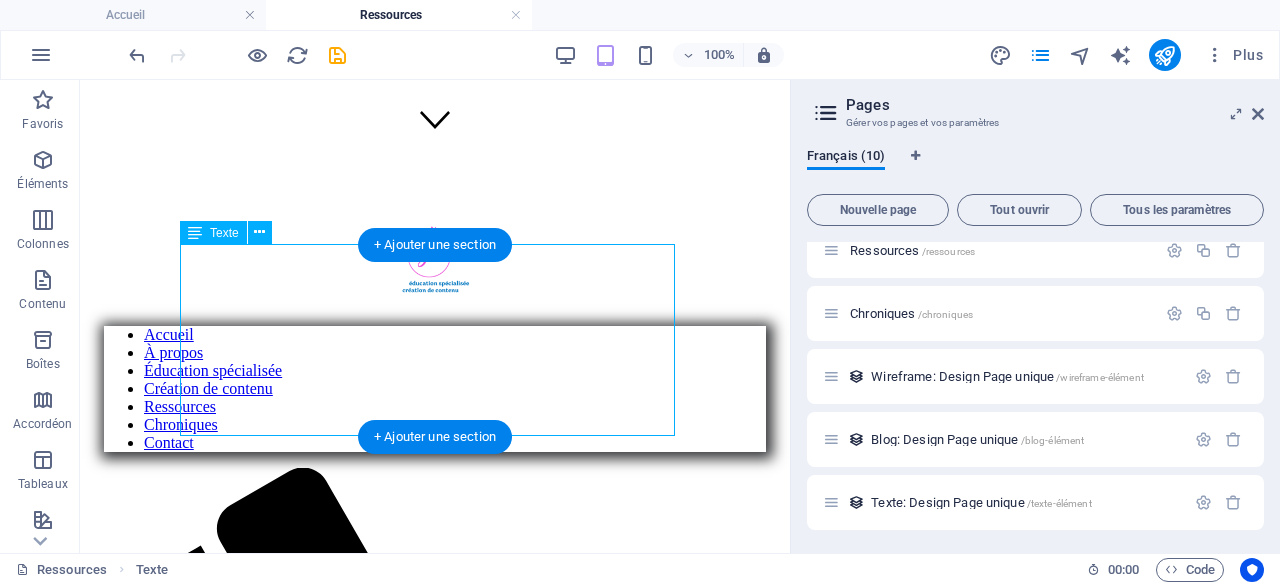 click on "Ma bibliothèque numérique vous offre des ressources sur différents sujets. Vous y trouverez plusieurs ressources en lien avec les troubles neurodéveloppementaux, ainsi que des outils pratiques téléchargeables au format PDF. Je partage également une sélection de référence, d'applications éducatives ainsi que de sites web incontournables pour approfondir vos connaissances ou trouver des ressources complémentaires adaptées à vos besoins spécifiques." at bounding box center (435, 1627) 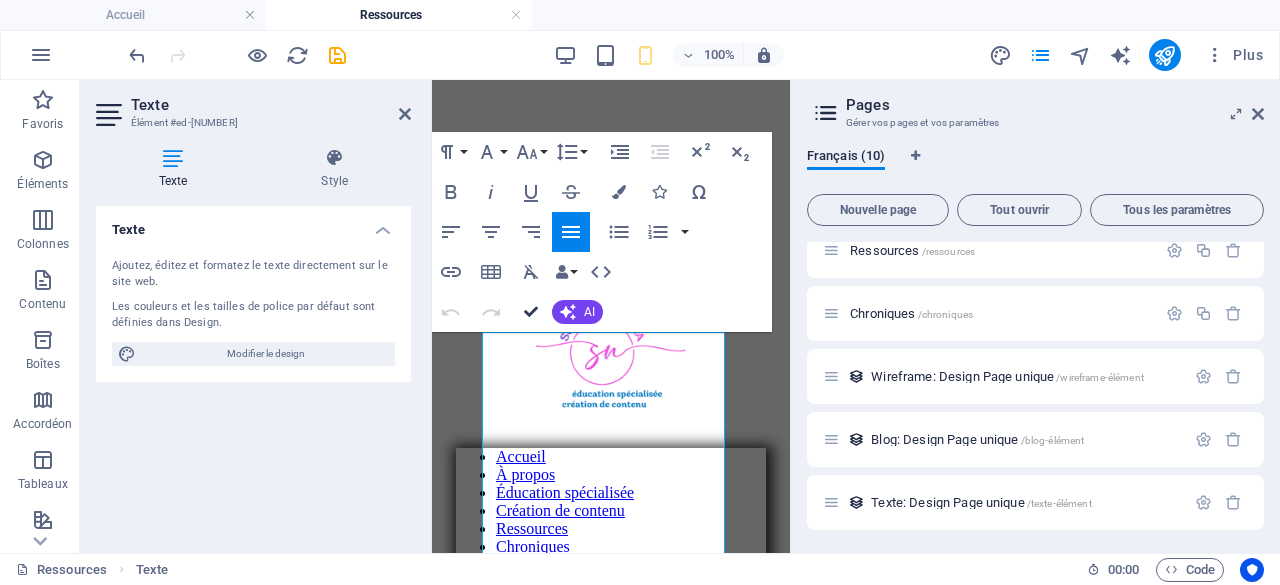 scroll, scrollTop: 349, scrollLeft: 0, axis: vertical 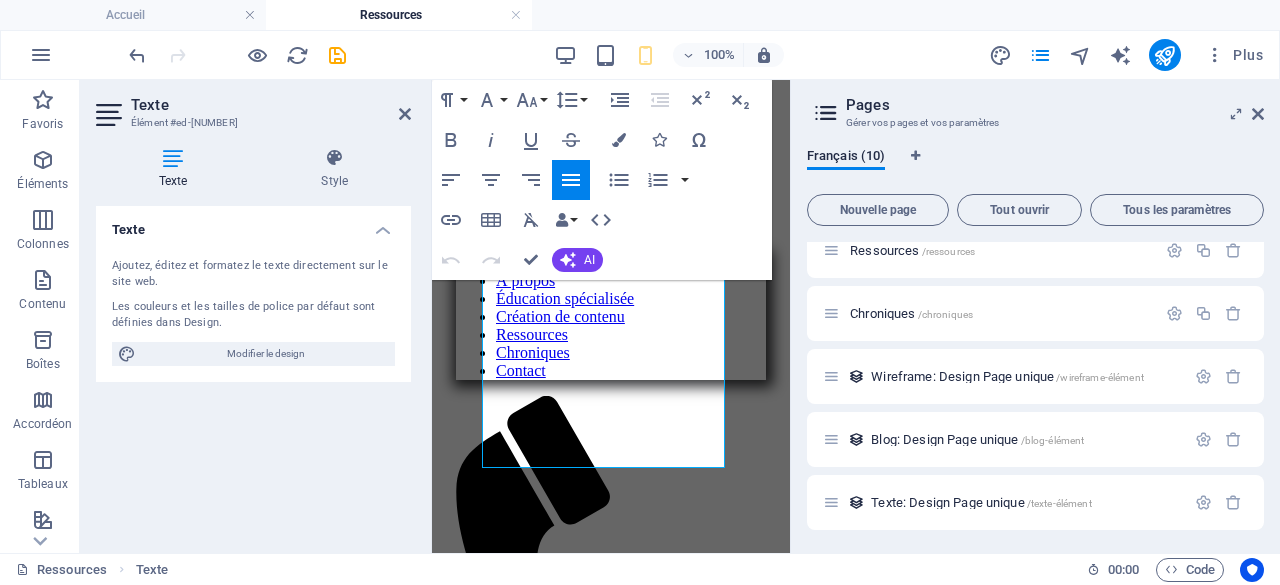 drag, startPoint x: 488, startPoint y: 341, endPoint x: 728, endPoint y: 453, distance: 264.84714 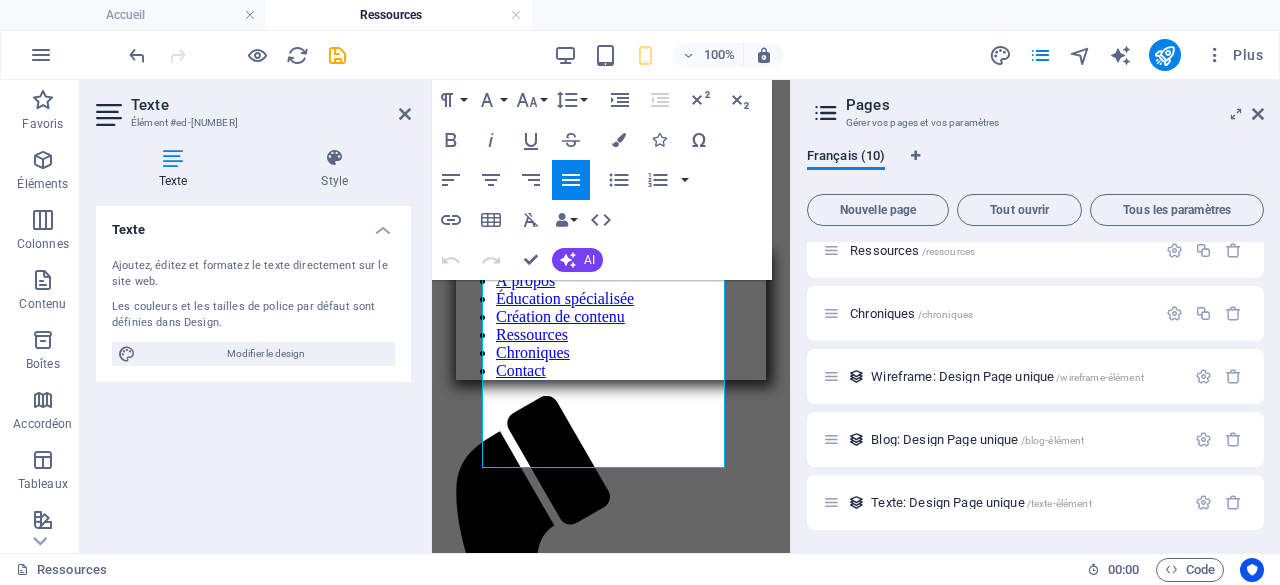 click 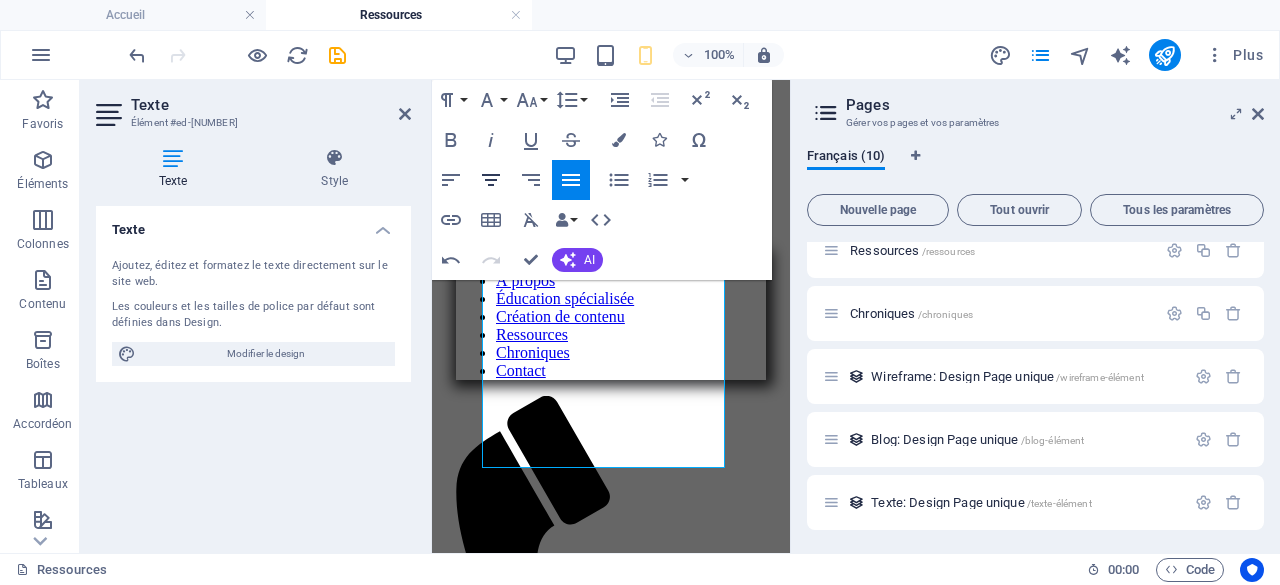click 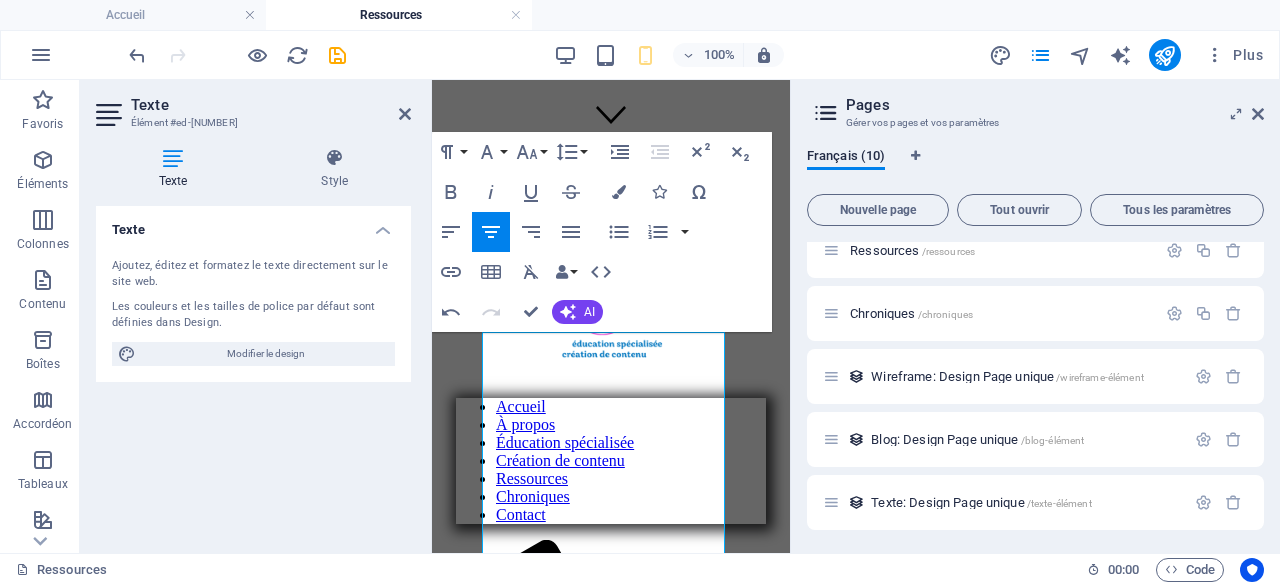 scroll, scrollTop: 349, scrollLeft: 0, axis: vertical 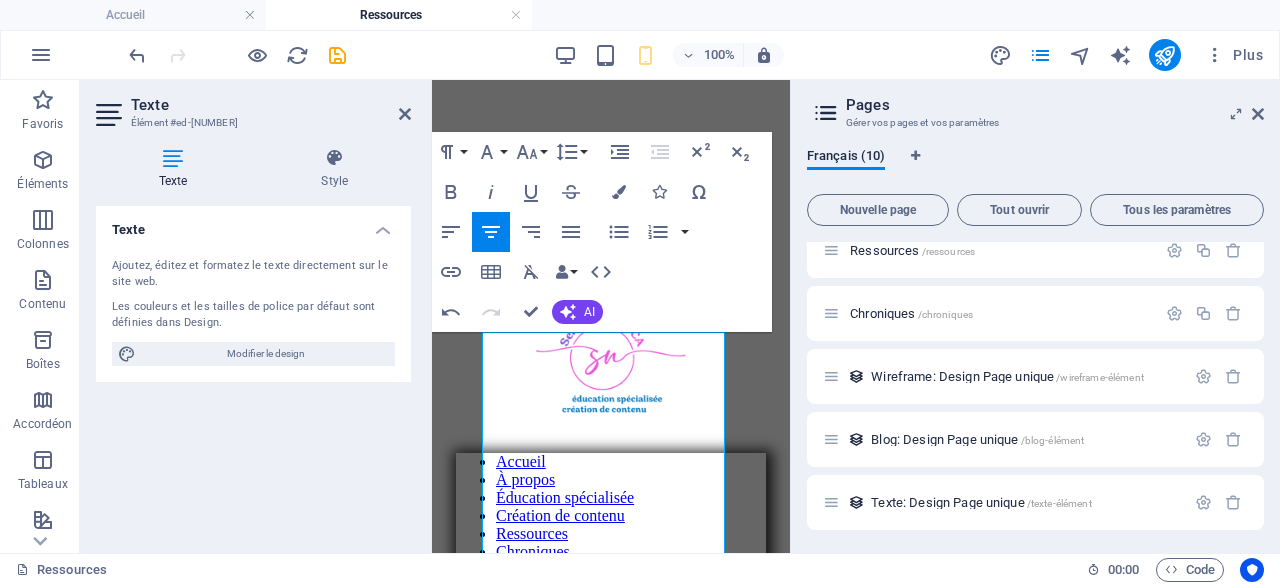 click on "Accueil À propos Éducation spécialisée Création de contenu Ressources Chroniques Contact Déposer le contenu ici ou  Ajouter les éléments  Coller le presse-papiers Ressources Ma bibliothèque numérique vous offre des ressources sur différents sujets. Vous y trouverez plusieurs ressources en lien avec les troubles neurodéveloppementaux, ainsi que des outils pratiques téléchargeables au format PDF. Je partage également une sélection de référence, d'applications éducatives ainsi que de sites web incontournables pour approfondir vos connaissances ou trouver des ressources complémentaires adaptées à vos besoins spécifiques. Autisme Voici plusieurs ressources, mises à jour à chaque mois, en lien avec l'autisme. Des tonnes de ressources pour toutes les régions du Québec.  CLIQUEZ ICI Comportement Voici plusieurs ressources, mises à jour à chaque mois, en lien avec l'autisme. Des tonnes de ressources pour toutes les régions du Québec.  Apprentissage Apprentissage Les services Novica" at bounding box center (611, 2289) 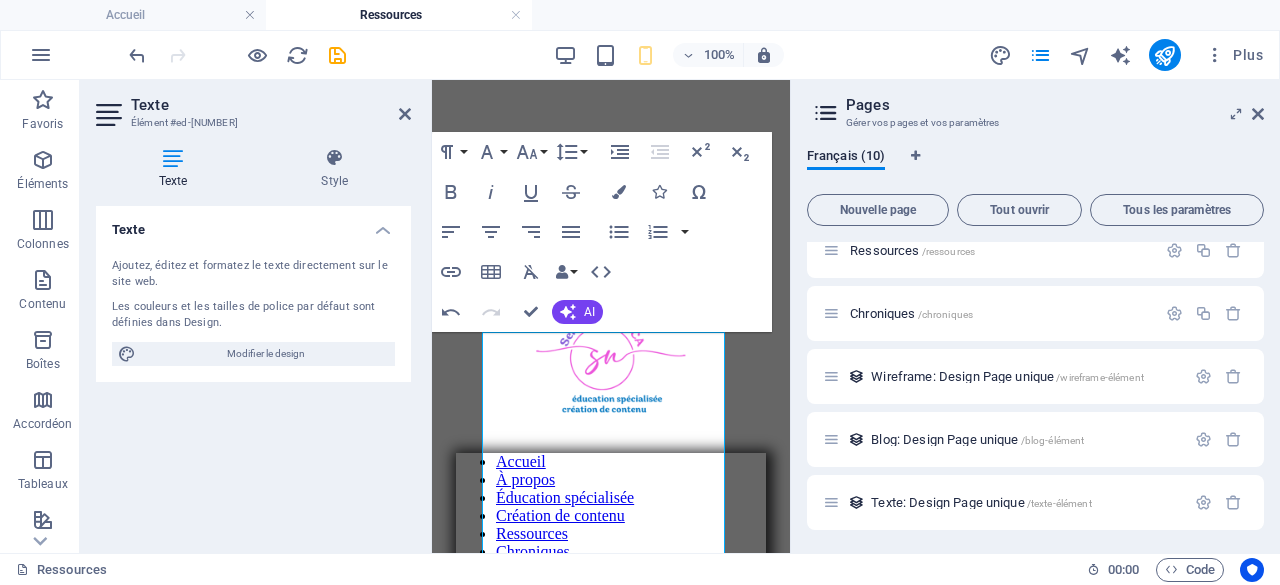 click on "Ma bibliothèque numérique vous offre des ressources sur différents sujets. Vous y trouverez plusieurs ressources en lien avec les troubles neurodéveloppementaux, ainsi que des outils pratiques téléchargeables au format PDF." at bounding box center [611, 1312] 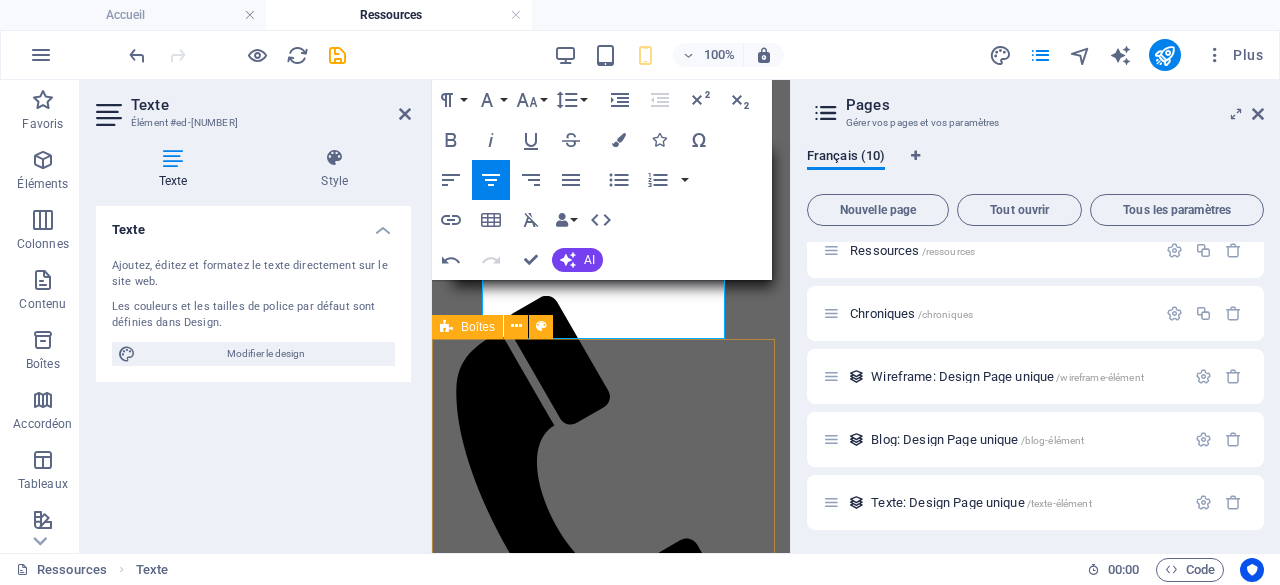 scroll, scrollTop: 748, scrollLeft: 0, axis: vertical 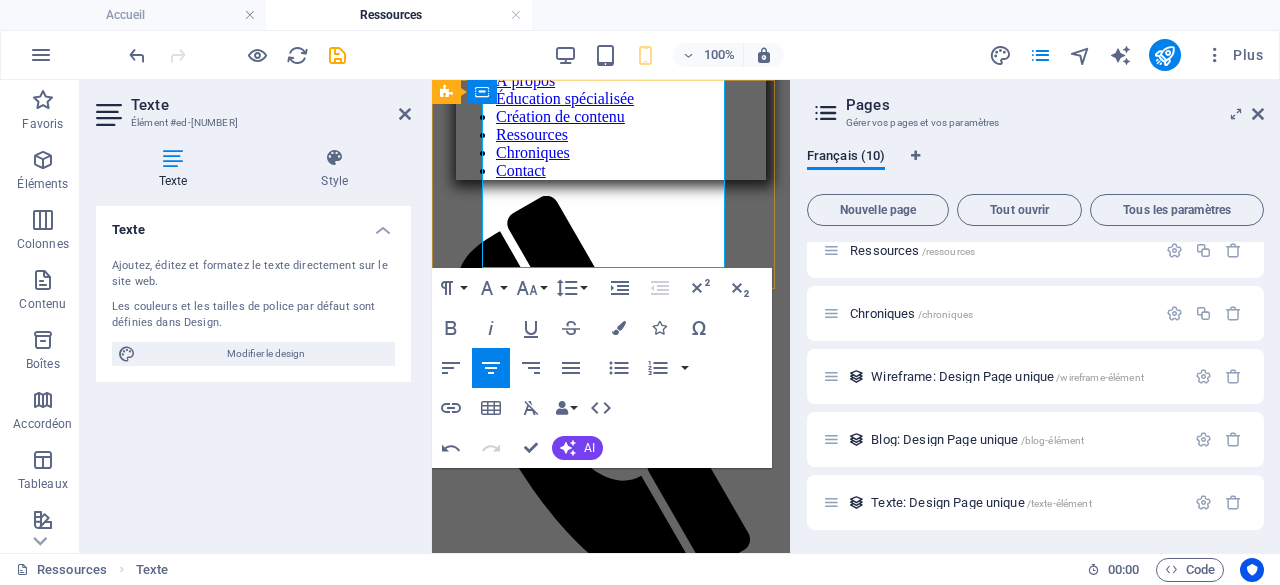 click on "Accueil À propos Éducation spécialisée Création de contenu Ressources Chroniques Contact" at bounding box center (611, 237) 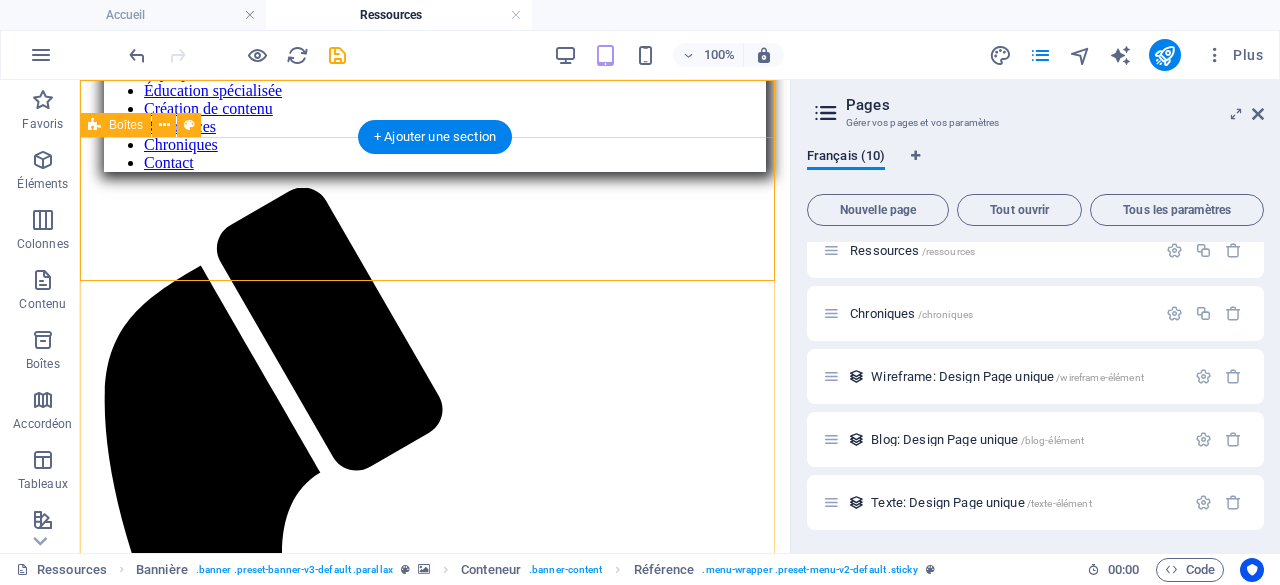 scroll, scrollTop: 698, scrollLeft: 0, axis: vertical 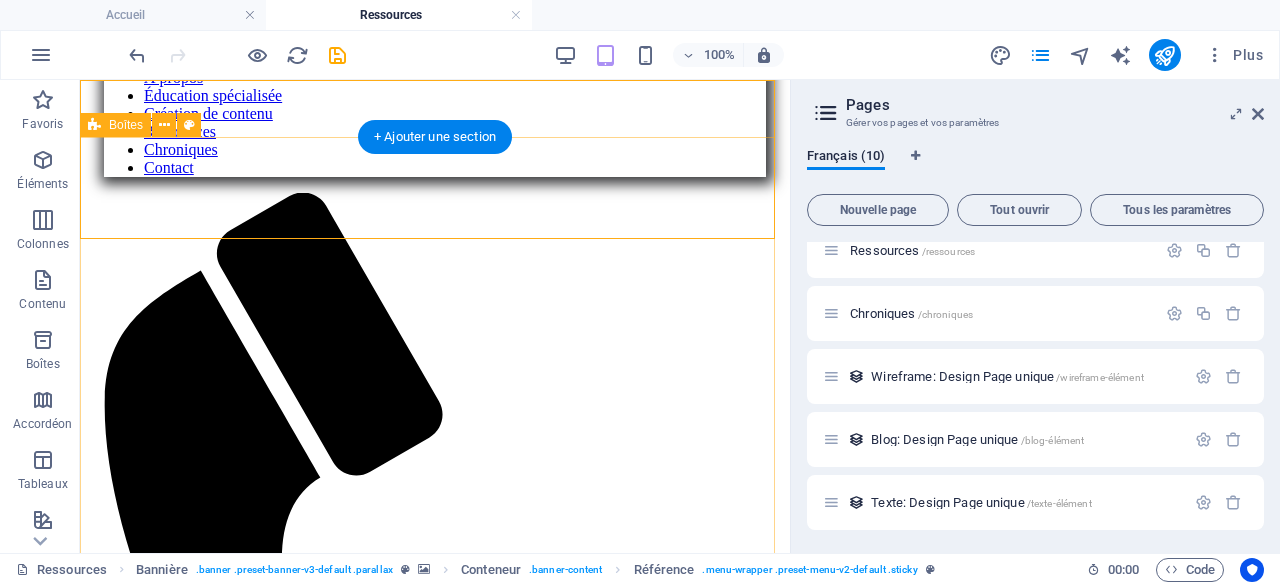 click on "Autisme Voici plusieurs ressources, mises à jour à chaque mois, en lien avec l'autisme. Des tonnes de ressources pour toutes les régions du Québec.  CLIQUEZ ICI Comportement Voici plusieurs ressources, mises à jour à chaque mois, en lien avec l'autisme. Des tonnes de ressources pour toutes les régions du Québec.  Apprentissage Voici plusieurs ressources, mises à jour à chaque mois, en lien avec l'autisme. Des tonnes de ressources pour toutes les régions du Québec." at bounding box center [435, 2563] 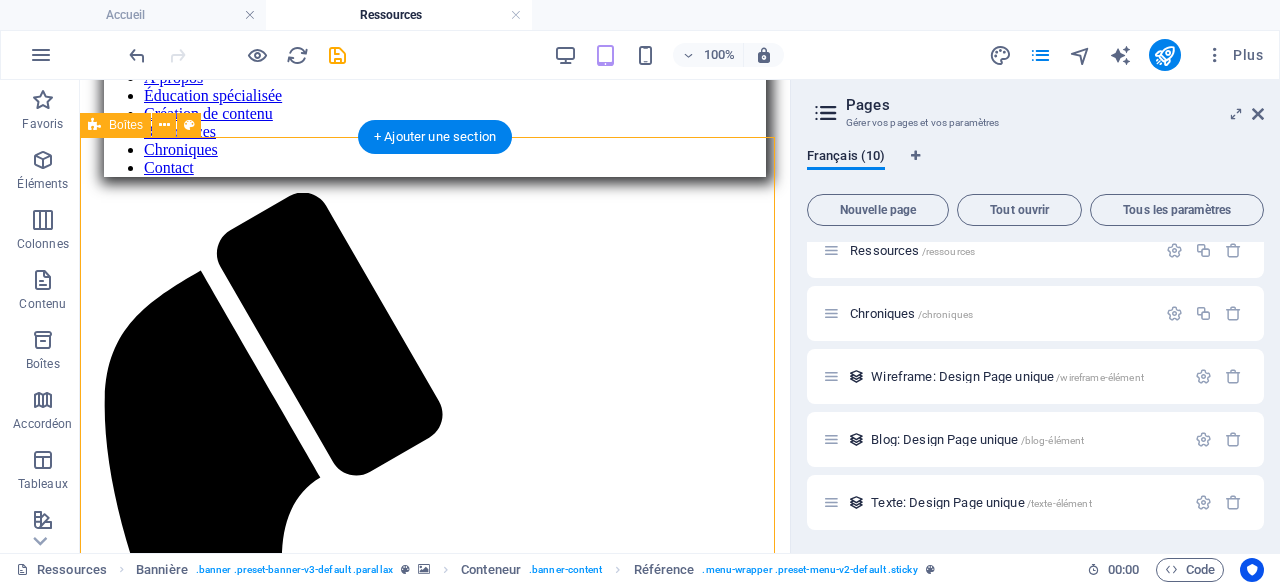 click on "Autisme Voici plusieurs ressources, mises à jour à chaque mois, en lien avec l'autisme. Des tonnes de ressources pour toutes les régions du Québec.  CLIQUEZ ICI Comportement Voici plusieurs ressources, mises à jour à chaque mois, en lien avec l'autisme. Des tonnes de ressources pour toutes les régions du Québec.  Apprentissage Voici plusieurs ressources, mises à jour à chaque mois, en lien avec l'autisme. Des tonnes de ressources pour toutes les régions du Québec." at bounding box center [435, 2563] 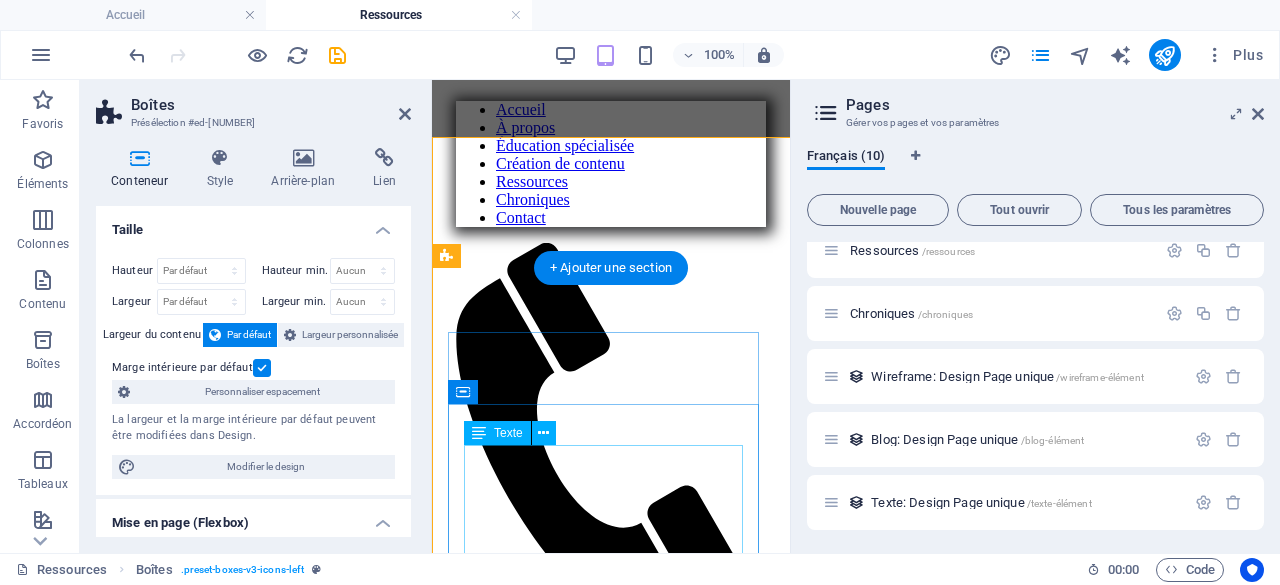 click on "Autisme Voici plusieurs ressources, mises à jour à chaque mois, en lien avec l'autisme. Des tonnes de ressources pour toutes les régions du Québec.  CLIQUEZ ICI Comportement Voici plusieurs ressources, mises à jour à chaque mois, en lien avec l'autisme. Des tonnes de ressources pour toutes les régions du Québec.  Apprentissage Voici plusieurs ressources, mises à jour à chaque mois, en lien avec l'autisme. Des tonnes de ressources pour toutes les régions du Québec." at bounding box center [611, 1874] 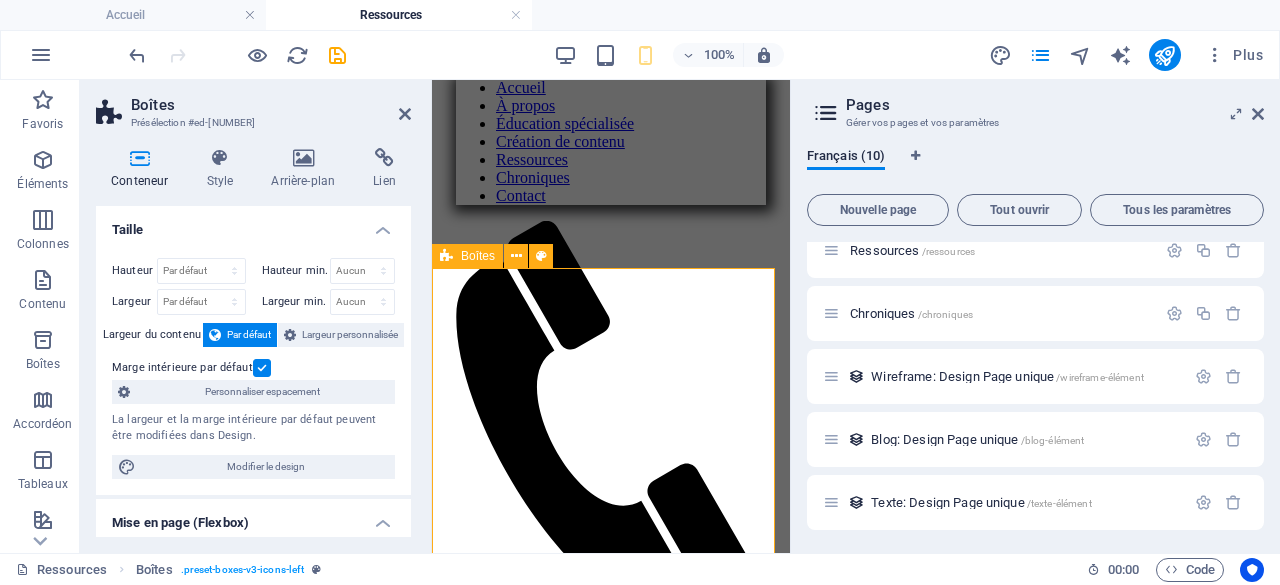 scroll, scrollTop: 748, scrollLeft: 0, axis: vertical 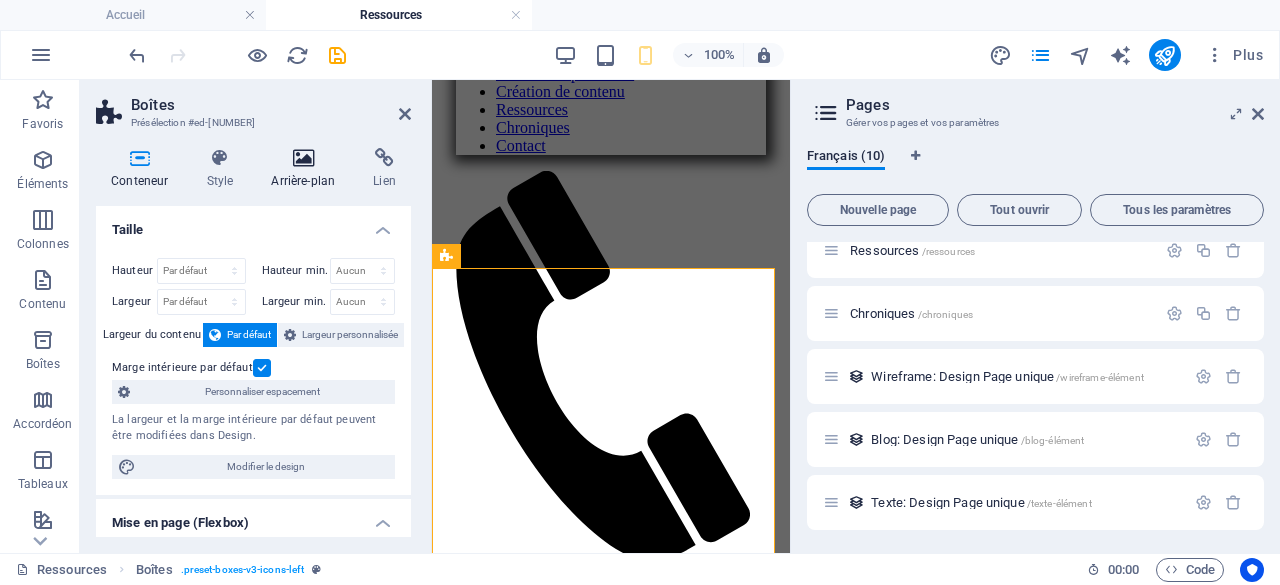 click on "Arrière-plan" at bounding box center [307, 169] 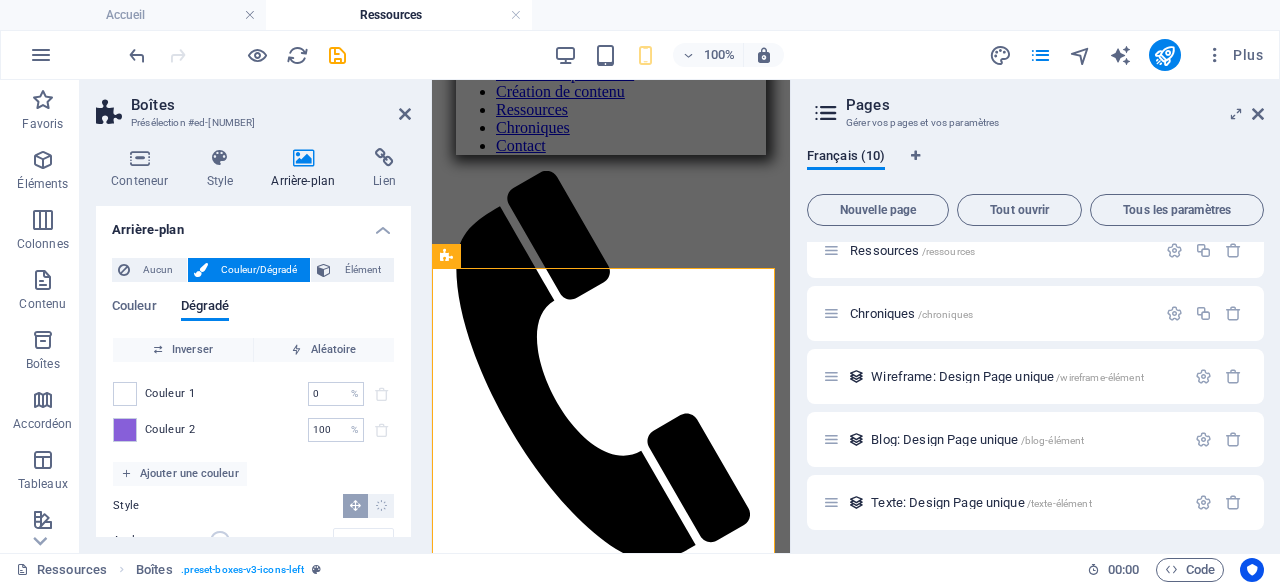 scroll, scrollTop: 80, scrollLeft: 0, axis: vertical 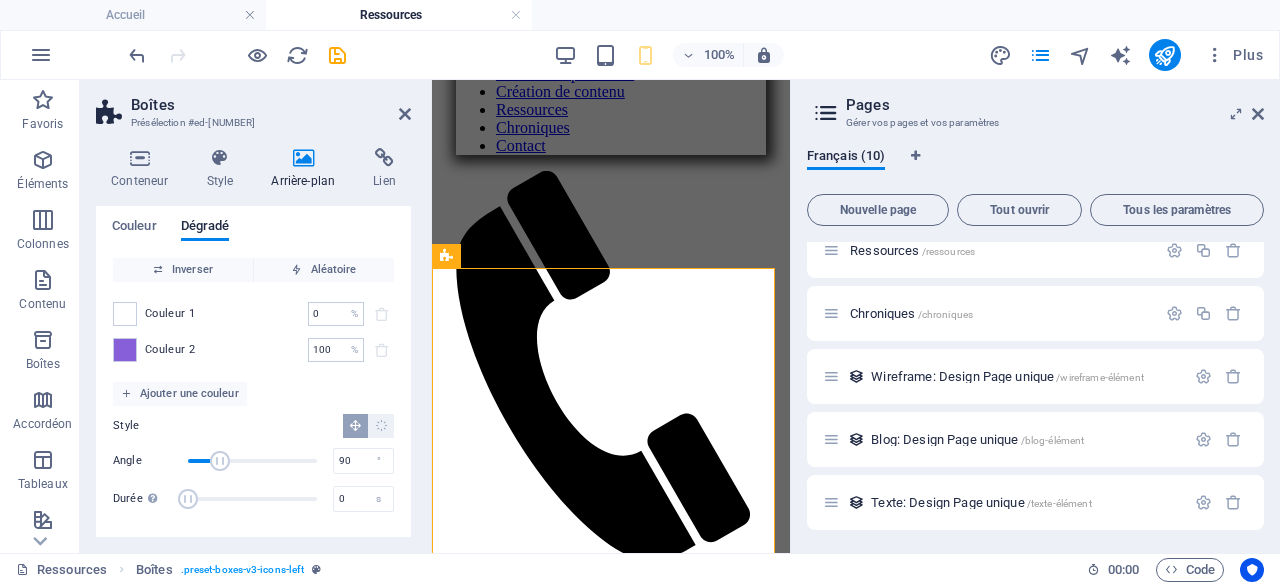 click on "Couleur Dégradé Couleur Inverser Aléatoire Couleur 1 0 % ​ Couleur 2 100 % ​ Ajouter une couleur Style Angle 90 ° Durée Durée de l'animation en arrière-plan. Si la valeur est définie sur "0", l'animation est désactivée. 0 s" at bounding box center [253, 363] 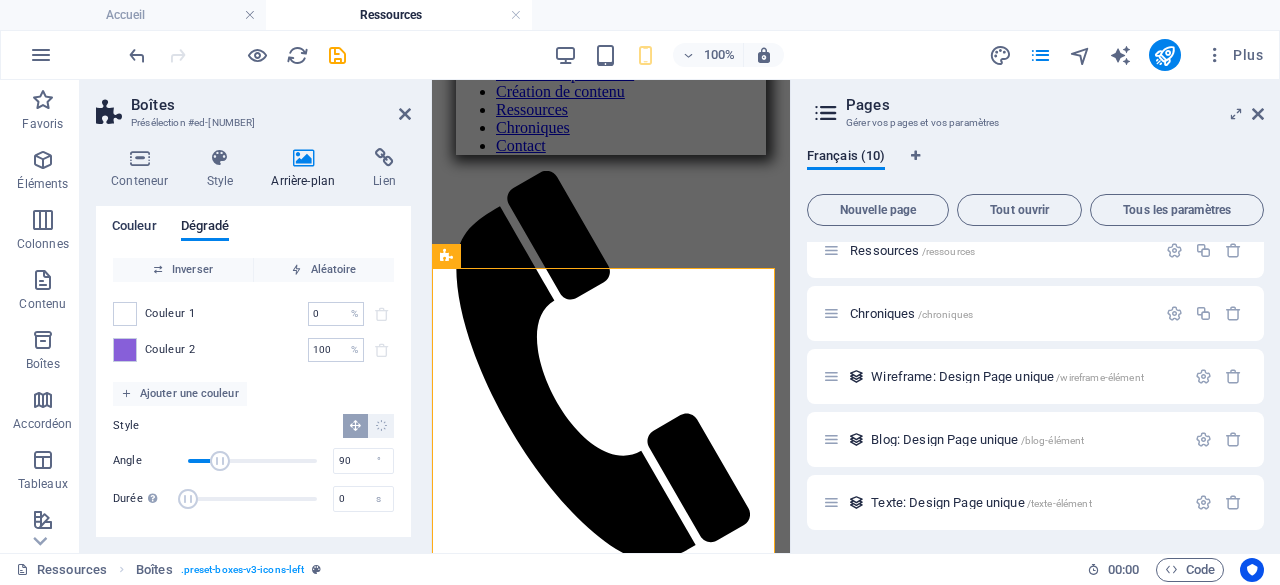 click on "Couleur" at bounding box center [134, 228] 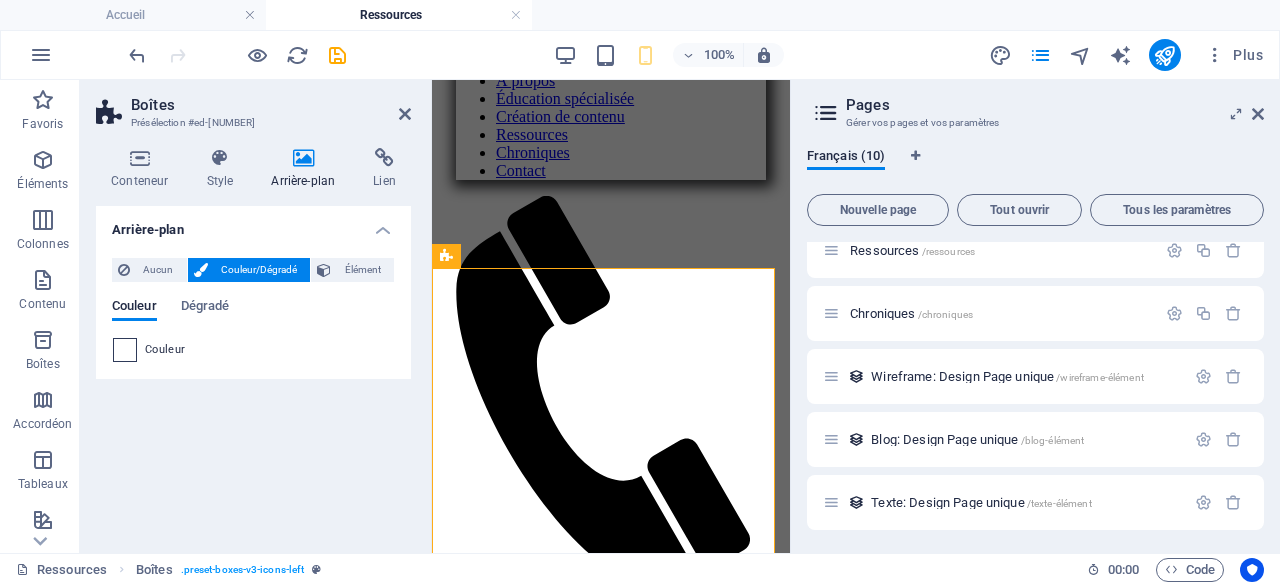 click at bounding box center (125, 350) 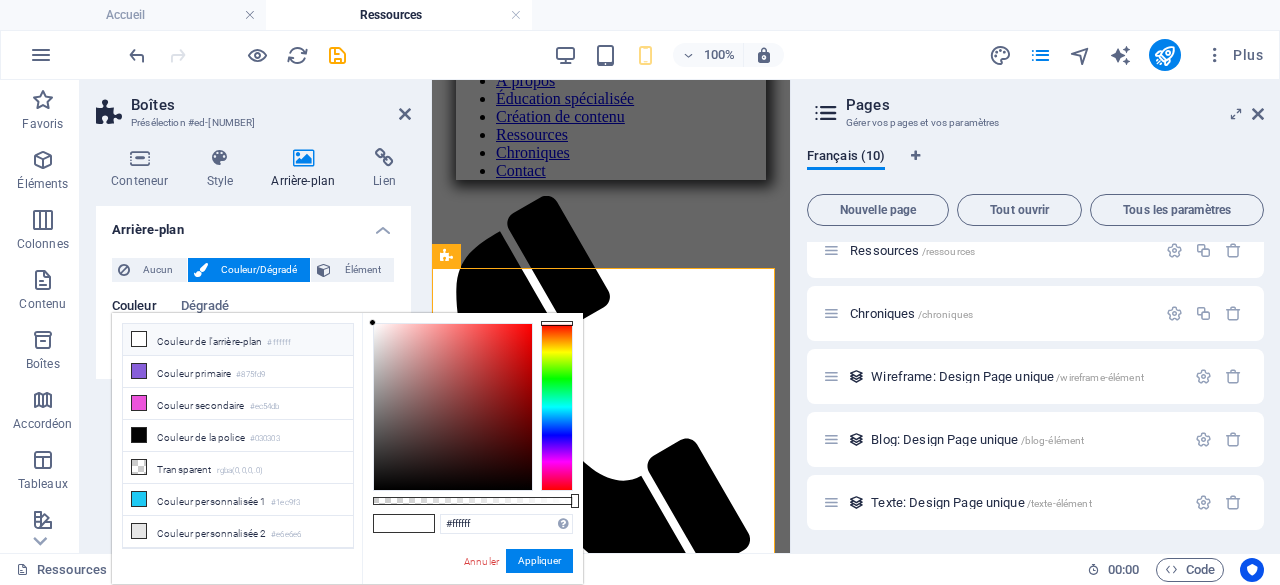 click on "Couleur de l'arrière-plan
#ffffff" at bounding box center (238, 340) 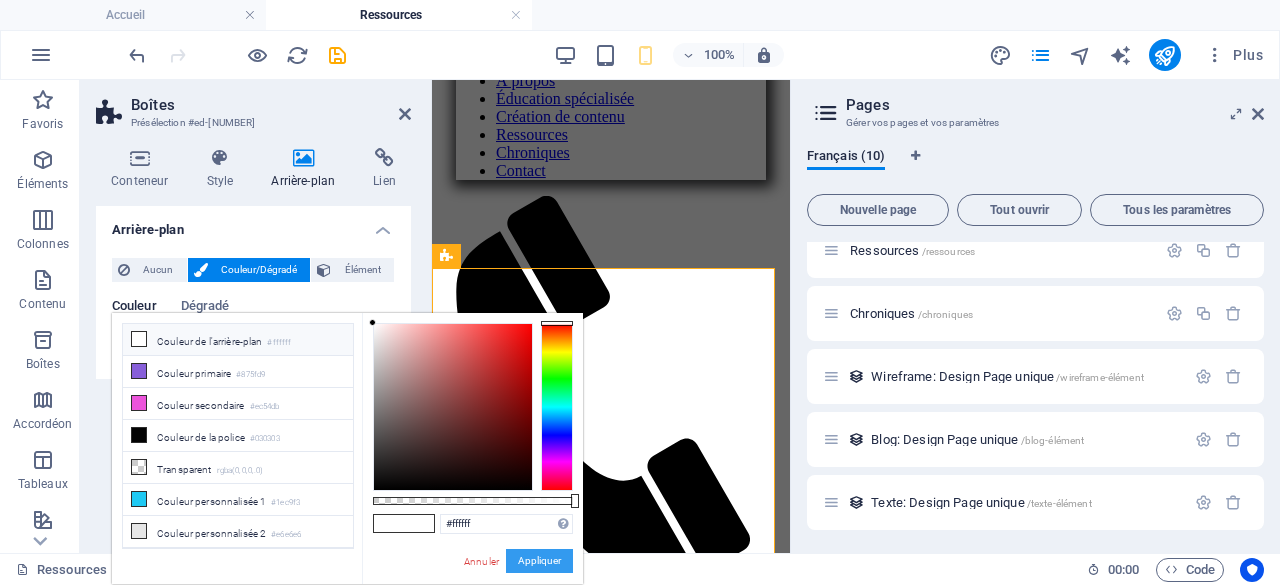 click on "Appliquer" at bounding box center [539, 561] 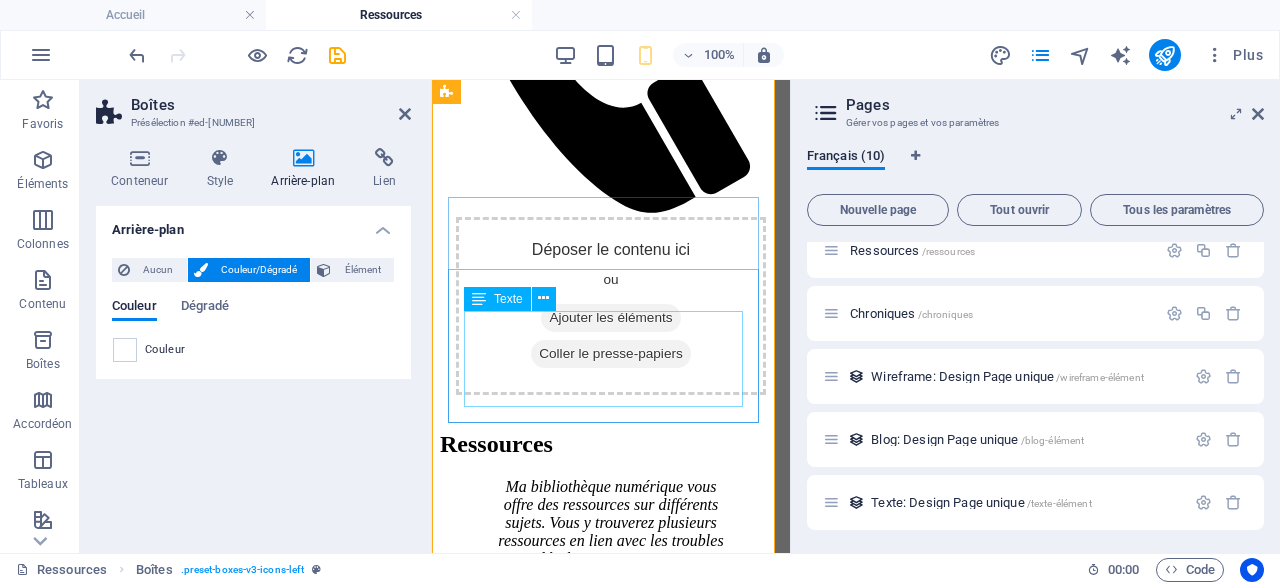 scroll, scrollTop: 1148, scrollLeft: 0, axis: vertical 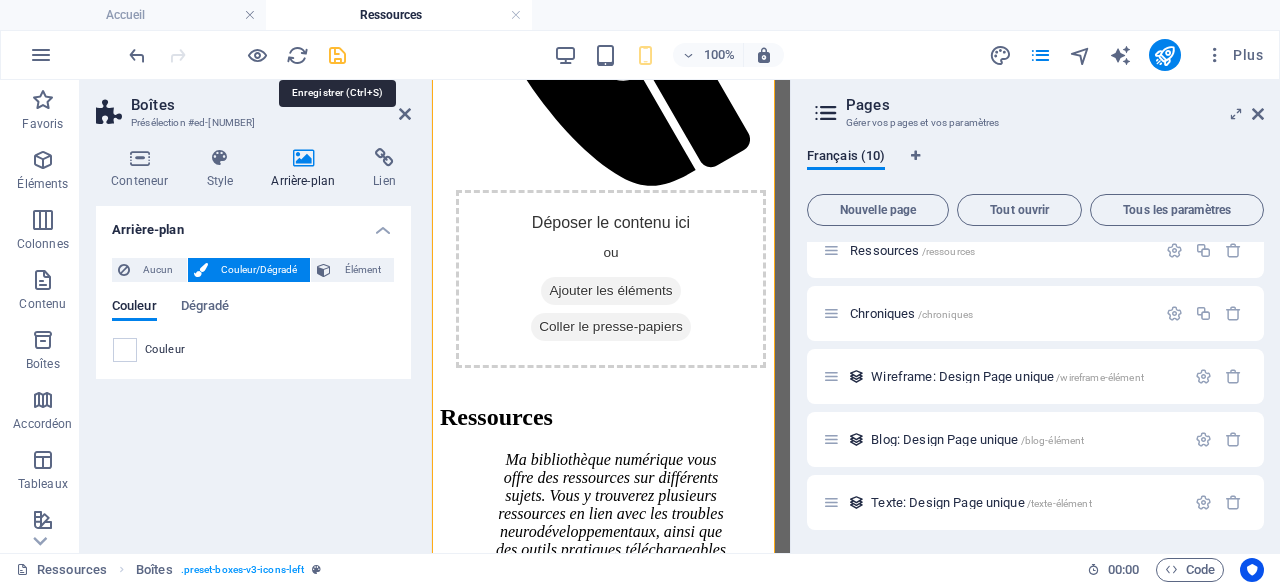 click at bounding box center (337, 55) 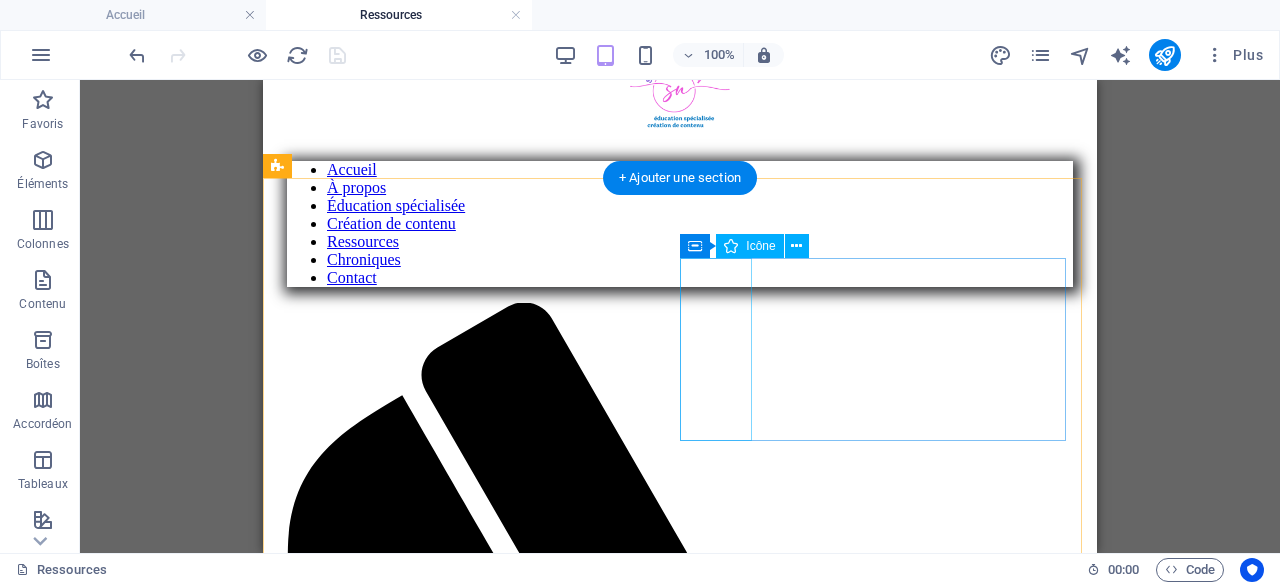 scroll, scrollTop: 537, scrollLeft: 0, axis: vertical 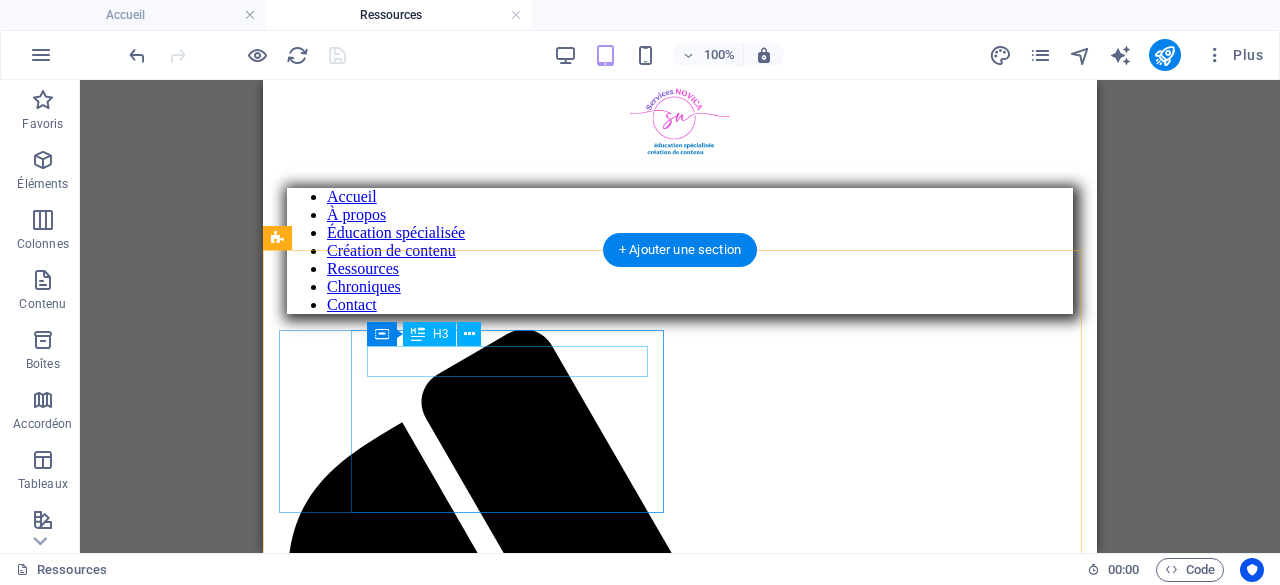 click on "Autisme" at bounding box center (680, 2450) 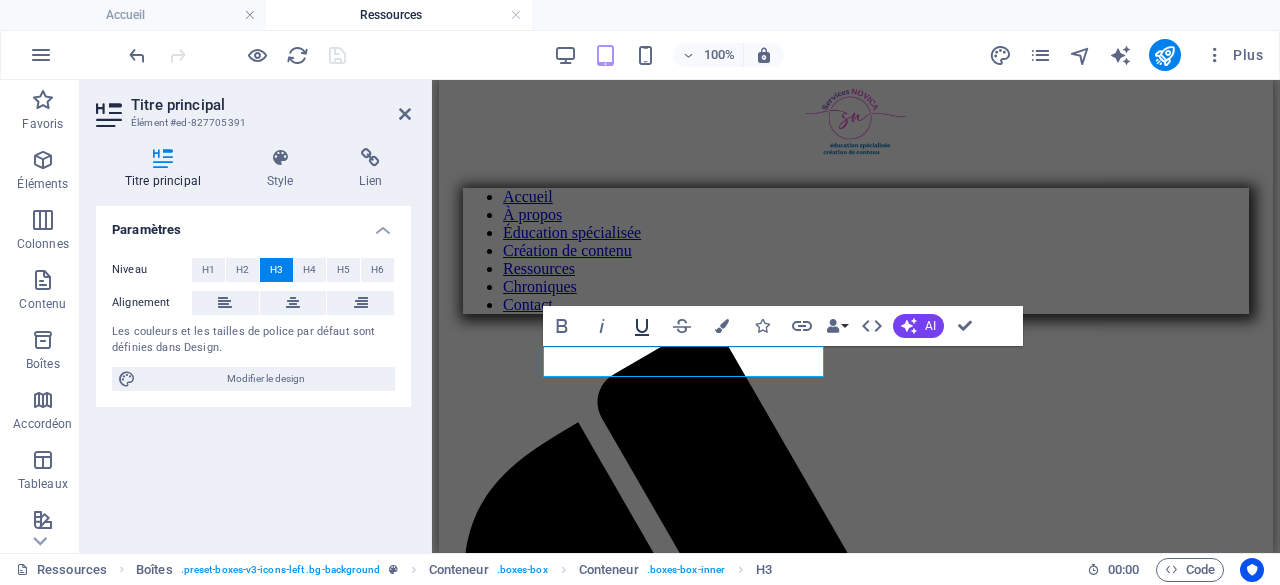 click 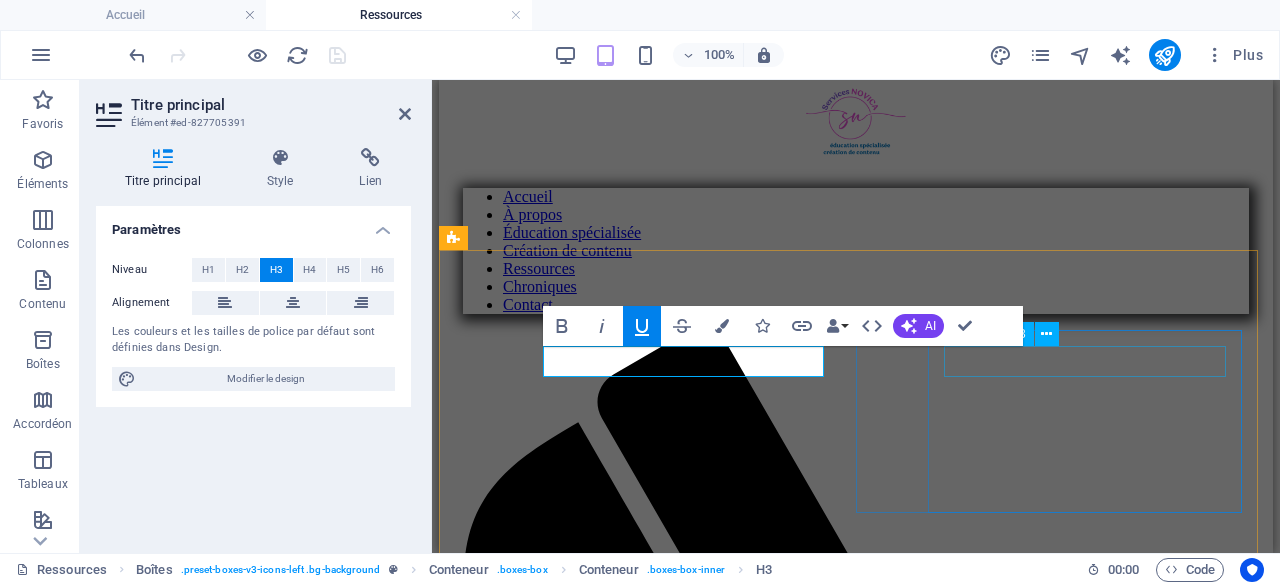 click on "Comportement" at bounding box center (856, 3343) 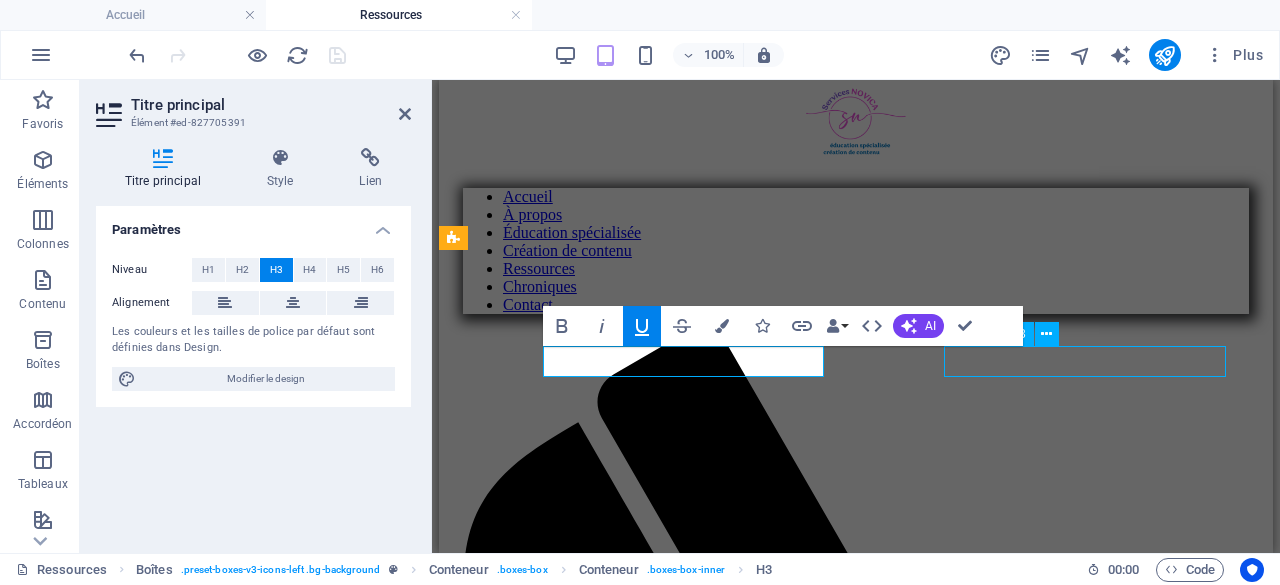 click on "Comportement" at bounding box center [856, 3343] 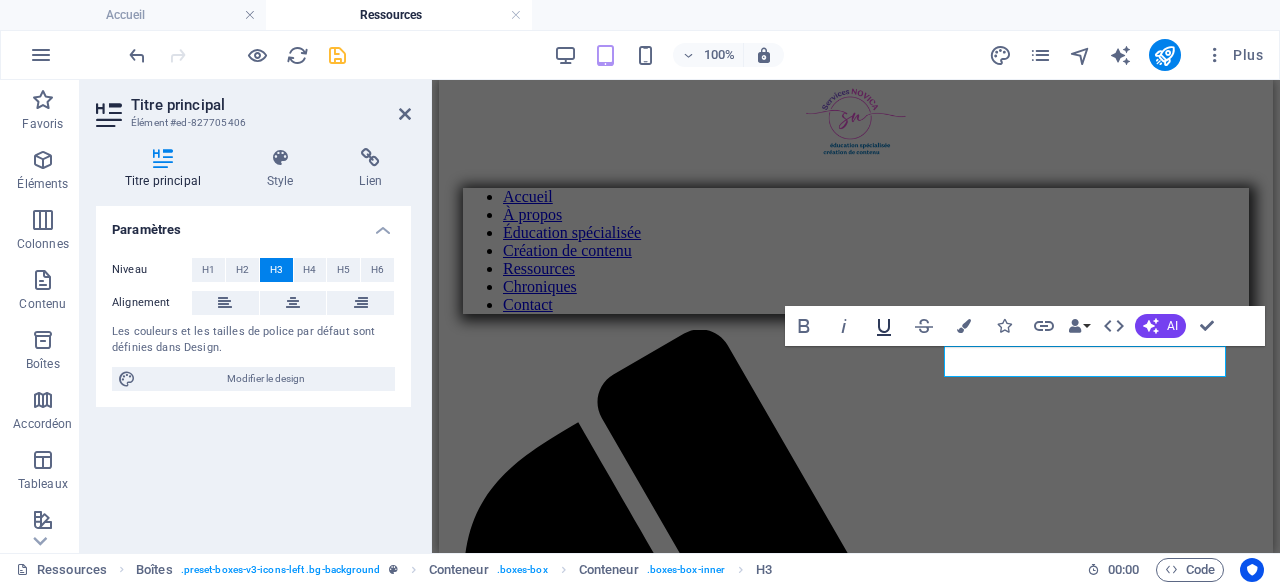 click 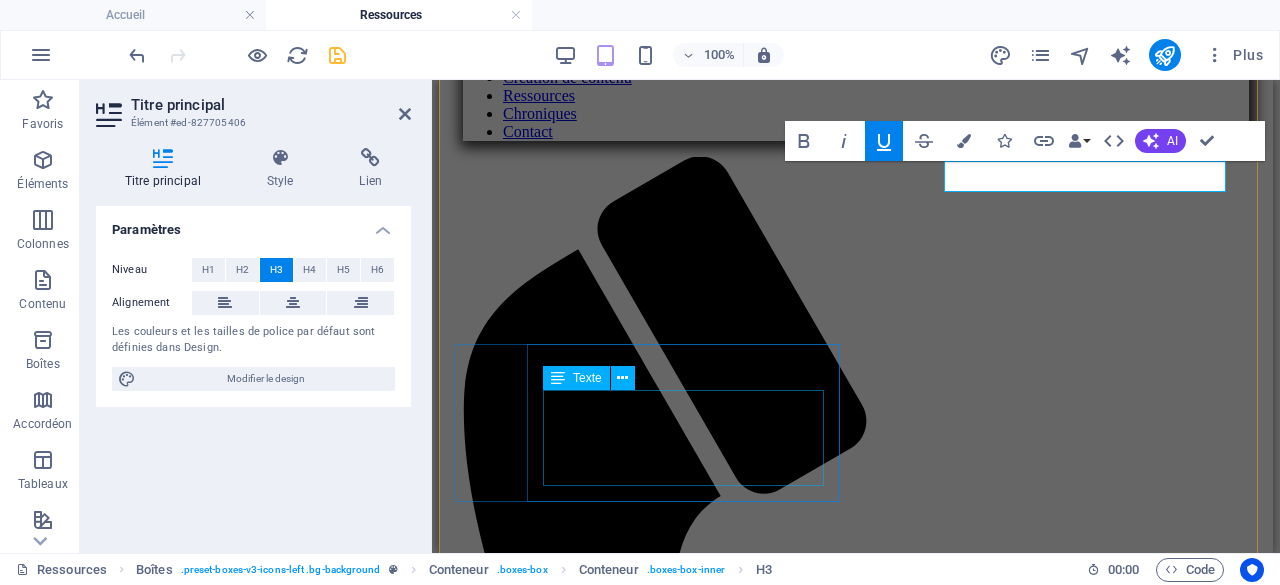 scroll, scrollTop: 737, scrollLeft: 0, axis: vertical 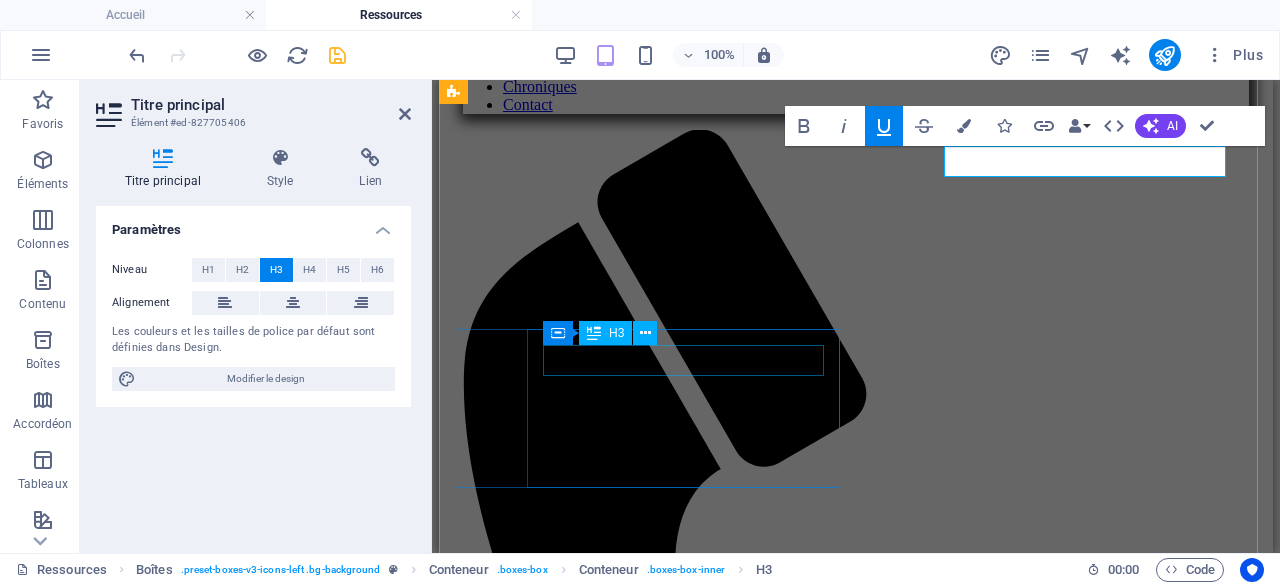 click on "Apprentissage" at bounding box center (856, 4001) 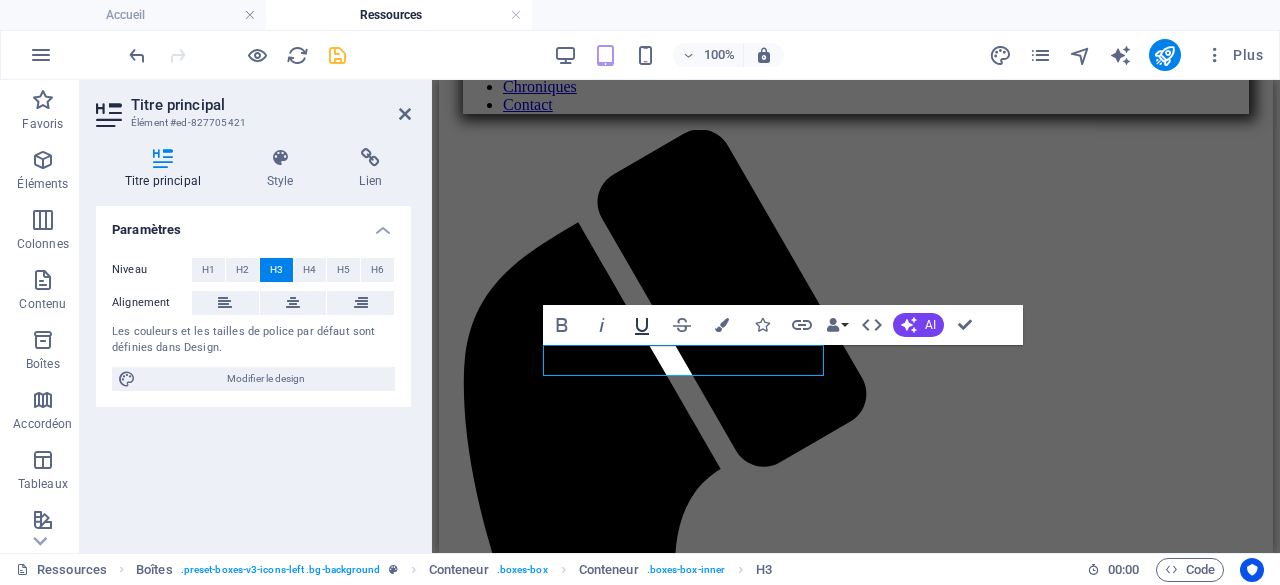 click 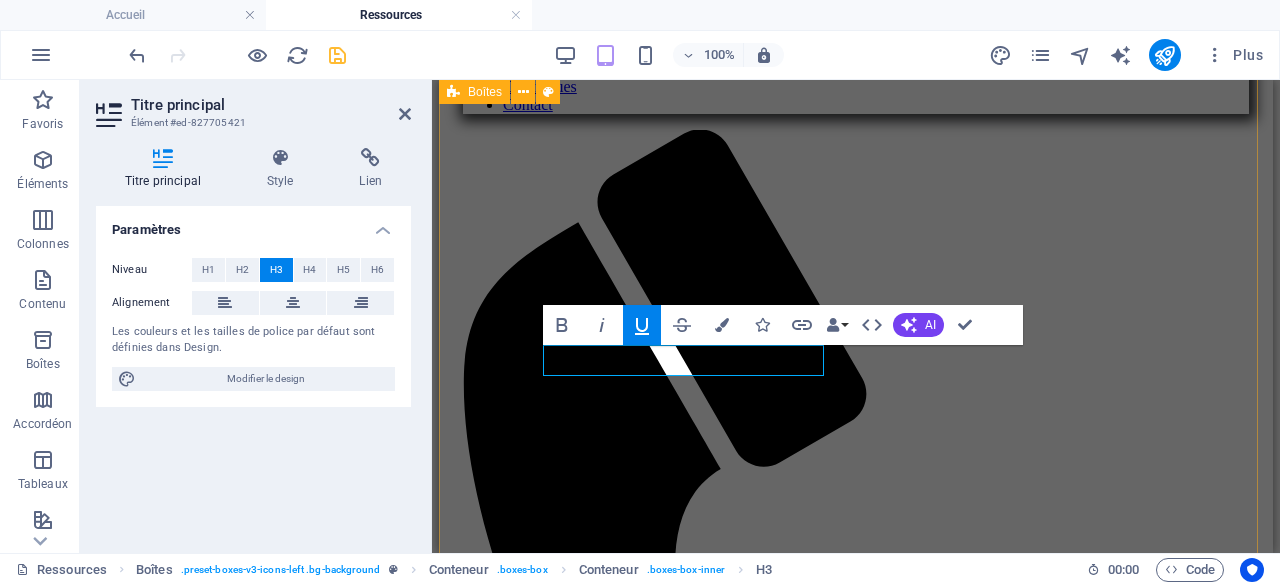 click on "Autisme Voici plusieurs ressources, mises à jour à chaque mois, en lien avec l'autisme. Des tonnes de ressources pour toutes les régions du Québec.  CLIQUEZ ICI Comportement Voici plusieurs ressources, mises à jour à chaque mois, en lien avec l'autisme. Des tonnes de ressources pour toutes les régions du Québec.  Apprentissage Voici plusieurs ressources, mises à jour à chaque mois, en lien avec l'autisme. Des tonnes de ressources pour toutes les régions du Québec." at bounding box center (856, 2794) 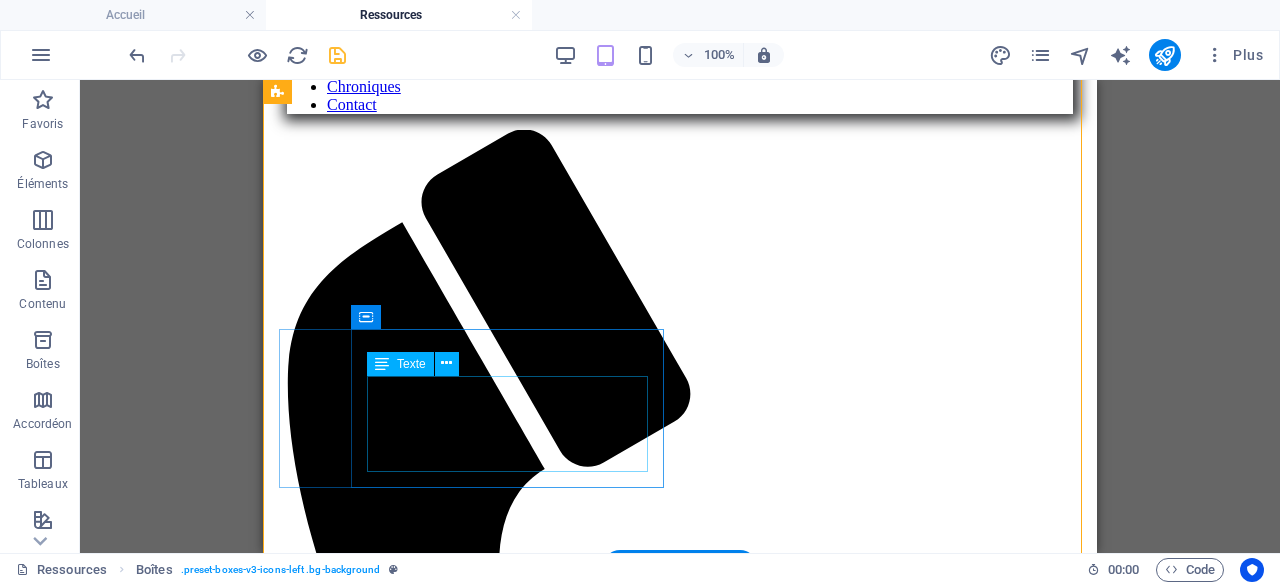 click on "Voici plusieurs ressources, mises à jour à chaque mois, en lien avec l'autisme. Des tonnes de ressources pour toutes les régions du Québec." at bounding box center (680, 4057) 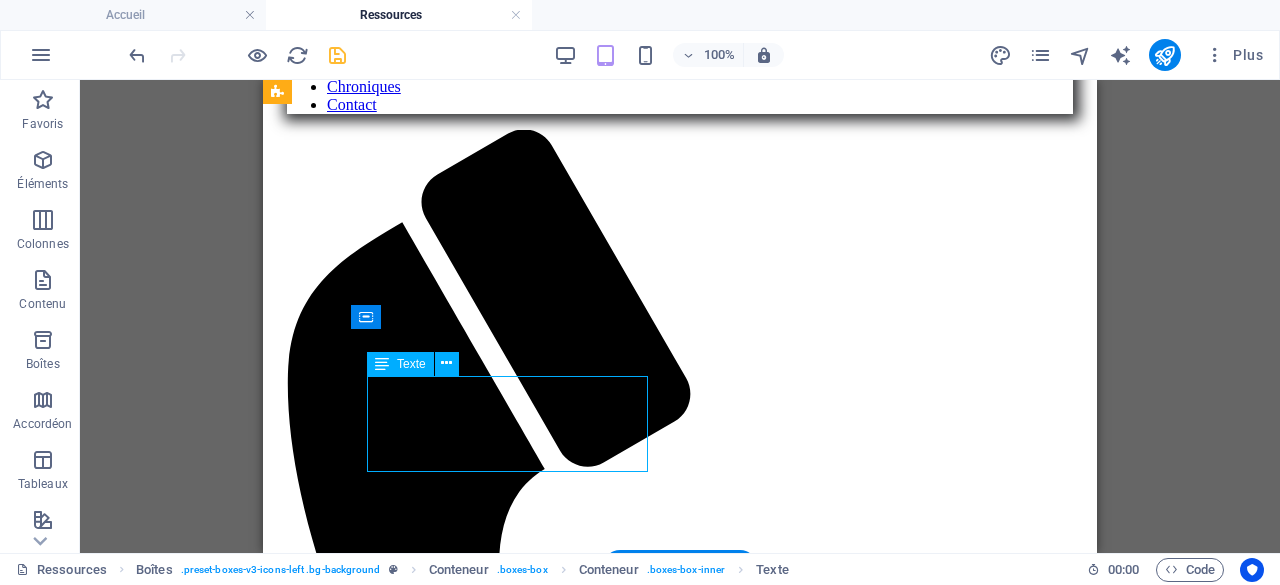 click on "Voici plusieurs ressources, mises à jour à chaque mois, en lien avec l'autisme. Des tonnes de ressources pour toutes les régions du Québec." at bounding box center [680, 4057] 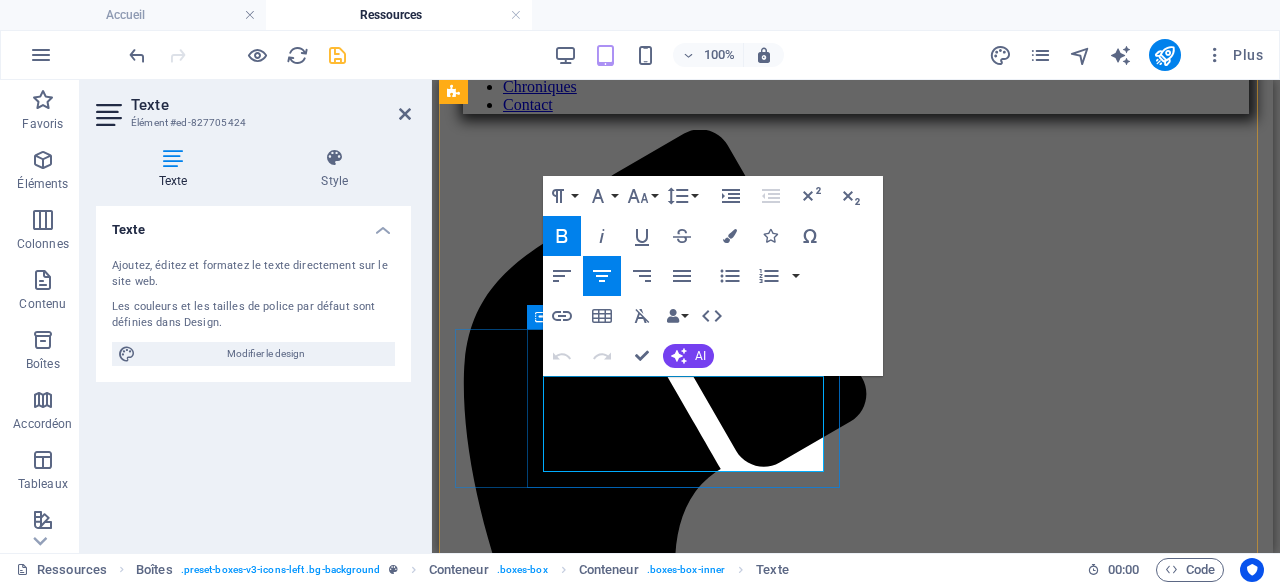 drag, startPoint x: 746, startPoint y: 408, endPoint x: 799, endPoint y: 409, distance: 53.009434 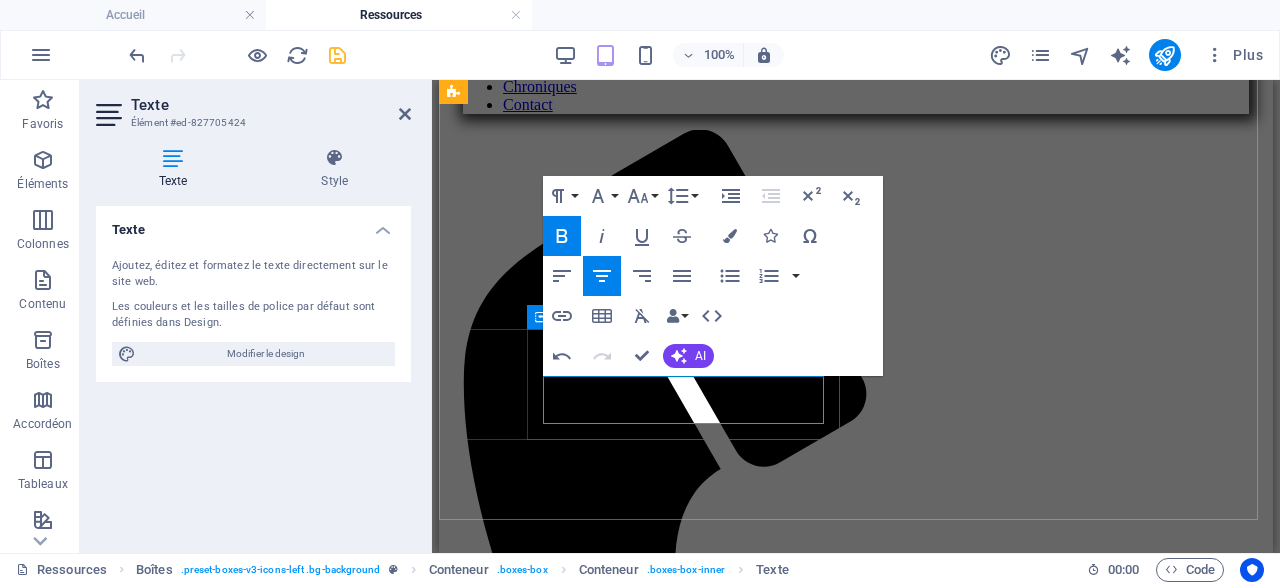 click on "Voici plusieurs ressources, mises à jour à chaque mois" at bounding box center [630, 4039] 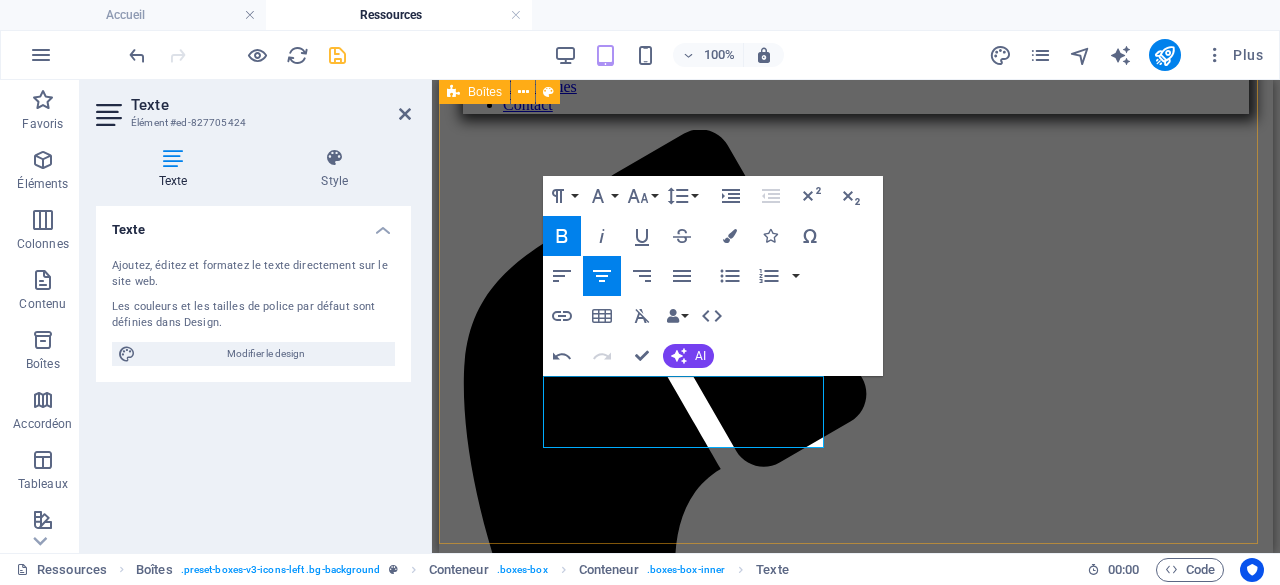 click on "Autisme Voici plusieurs ressources, mises à jour à chaque mois, en lien avec l'autisme. Des tonnes de ressources pour toutes les régions du [STATE]. Comportement Voici plusieurs ressources, mises à jour à chaque mois, en lien avec l'autisme. Des tonnes de ressources pour toutes les régions du [STATE]. Apprentissage Voici plusieurs ressources en lien avec les enjeux d'apprentissage , mises à jour à chaque mois ." at bounding box center [856, 2777] 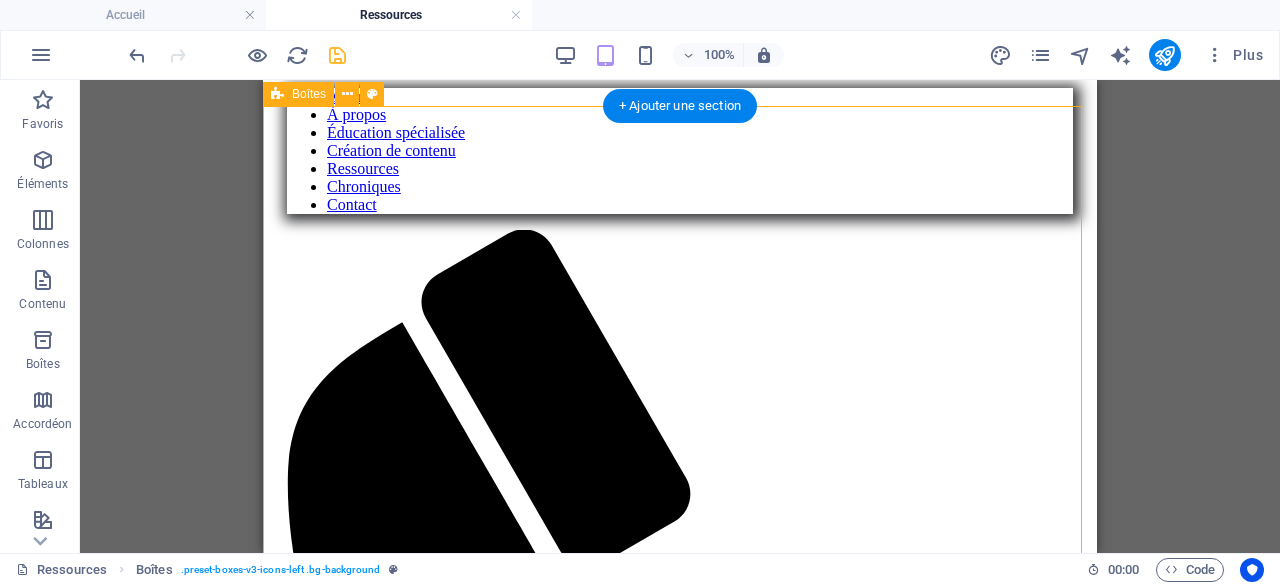 scroll, scrollTop: 737, scrollLeft: 0, axis: vertical 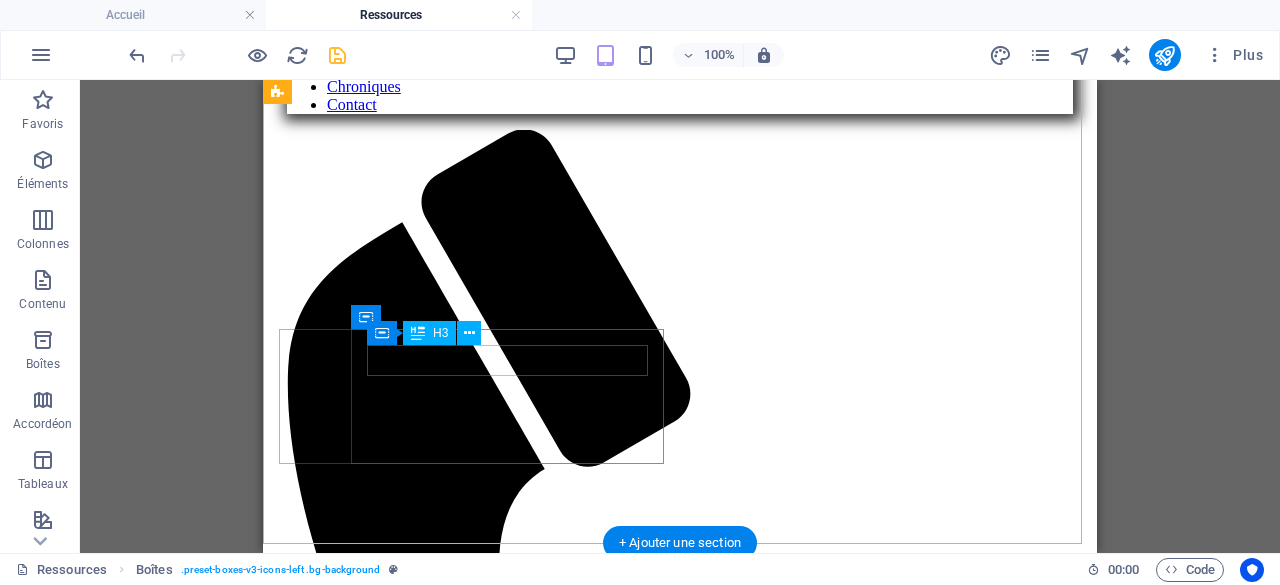 click on "Apprentissage" at bounding box center (680, 4001) 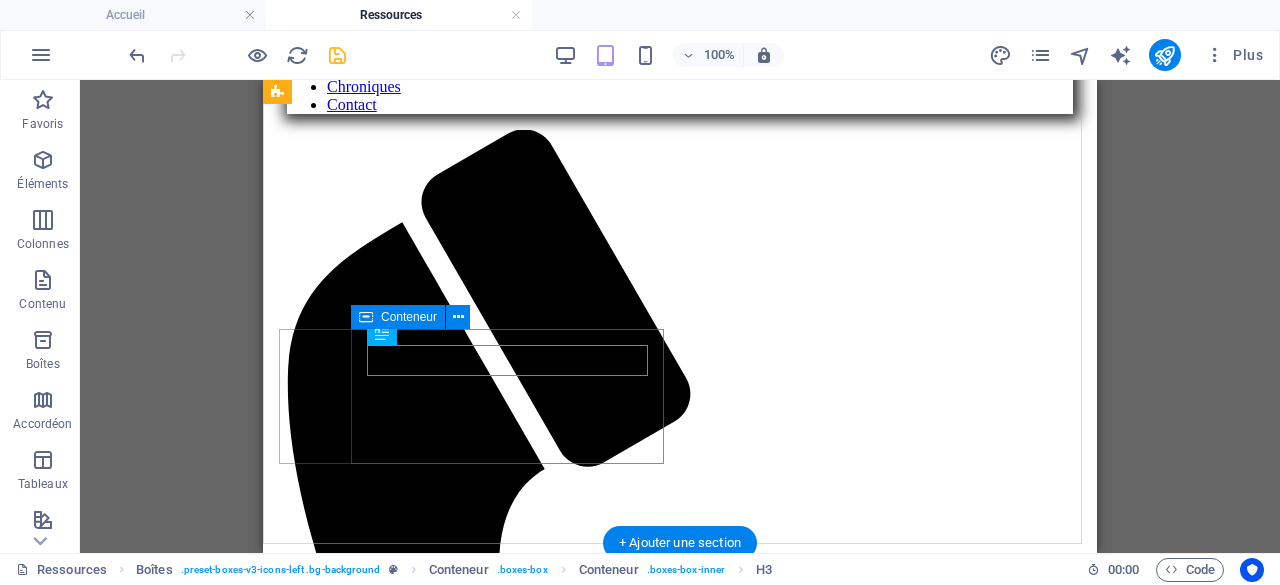 click on "Apprentissage Voici plusieurs ressources en lien avec les enjeux d'apprentissage, mises à jour à chaque mois ." at bounding box center [680, 4019] 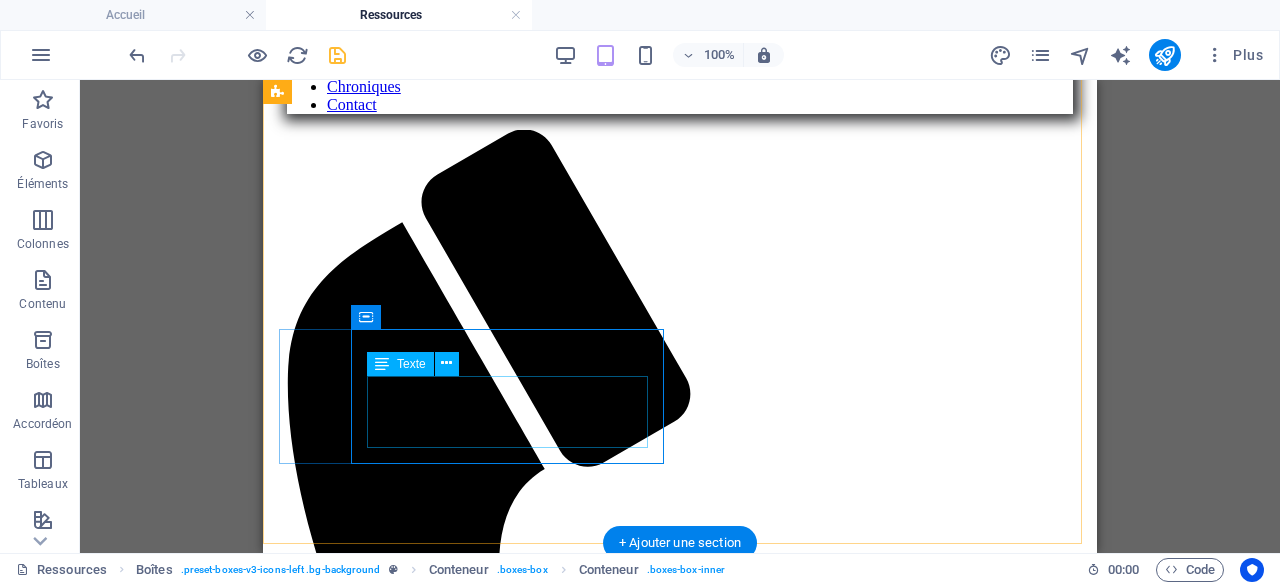 click on "Voici plusieurs ressources en lien avec les enjeux d'apprentissage, mises à jour à chaque mois ." at bounding box center [680, 4040] 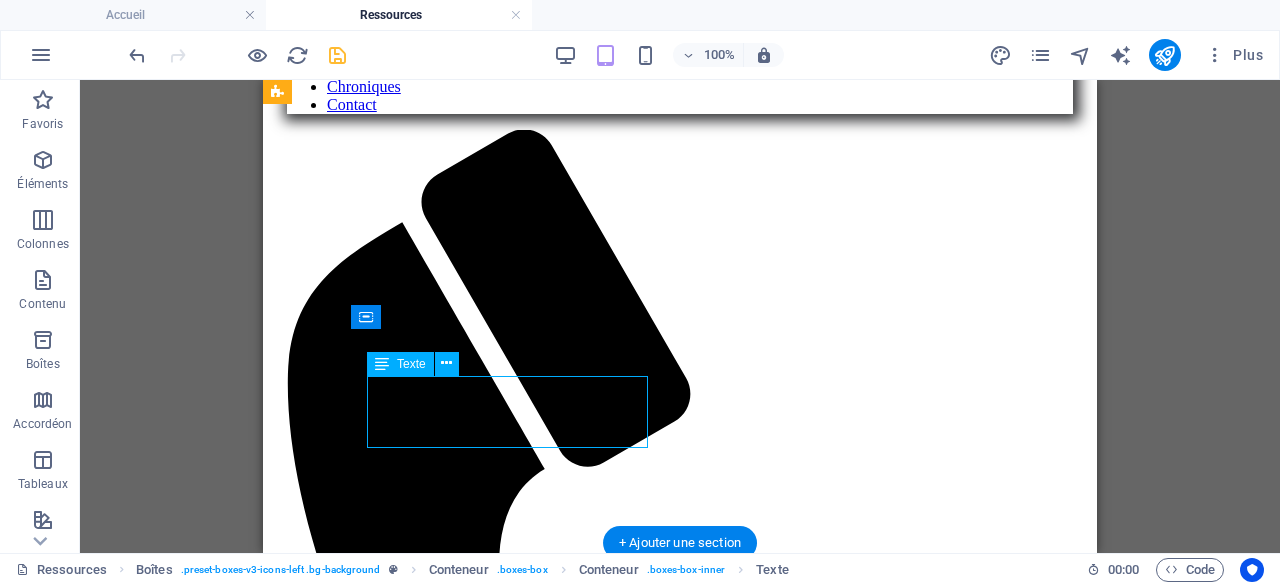 click on "Voici plusieurs ressources en lien avec les enjeux d'apprentissage, mises à jour à chaque mois ." at bounding box center (680, 4040) 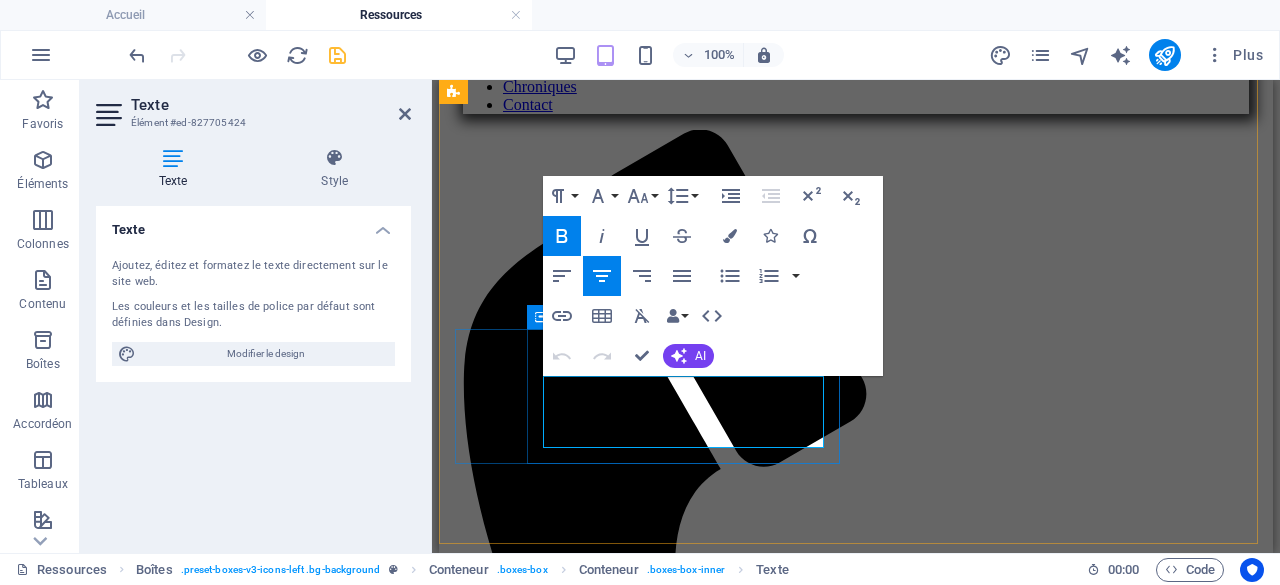 click on "." at bounding box center (1081, 4039) 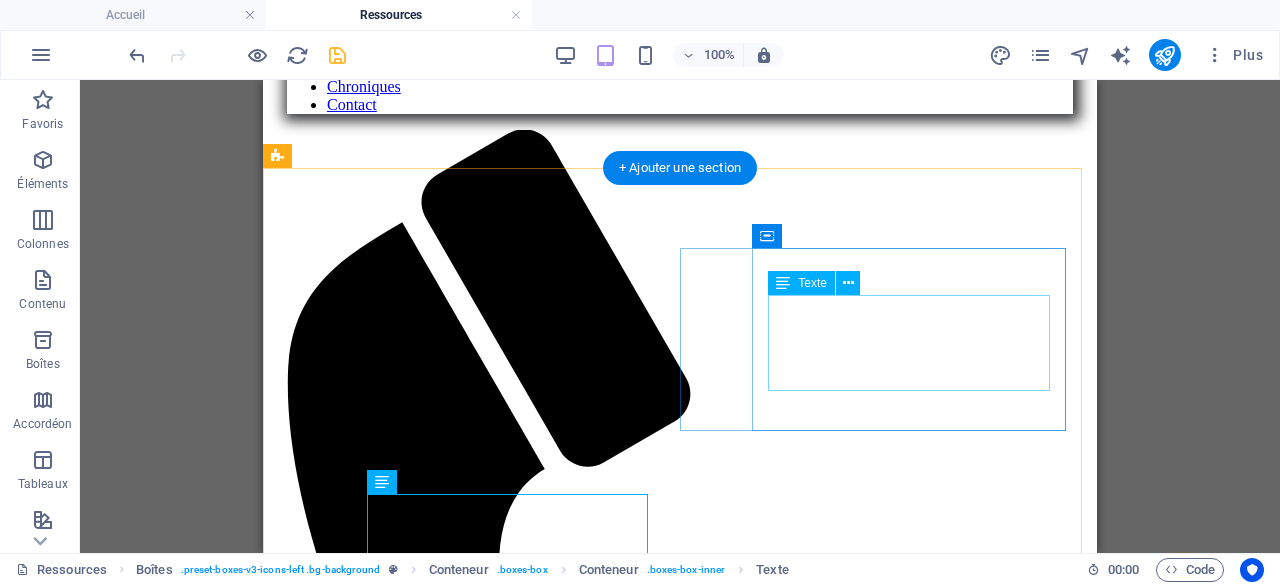 scroll, scrollTop: 537, scrollLeft: 0, axis: vertical 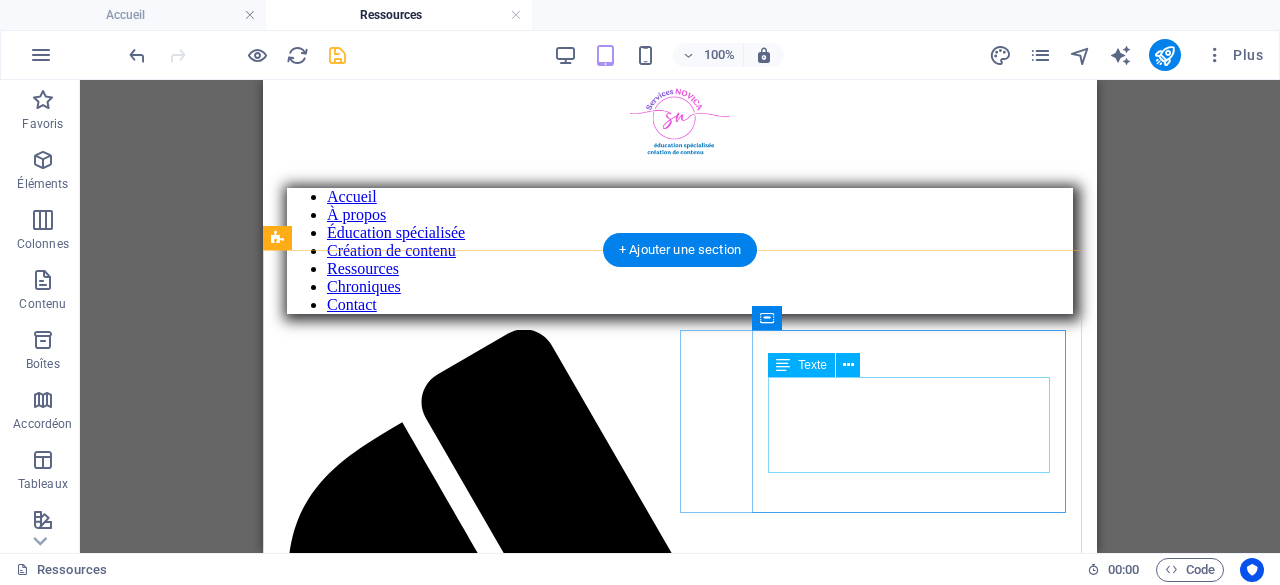 click on "Voici plusieurs ressources, mises à jour à chaque mois, en lien avec l'autisme. Des tonnes de ressources pour toutes les régions du Québec." at bounding box center (680, 3398) 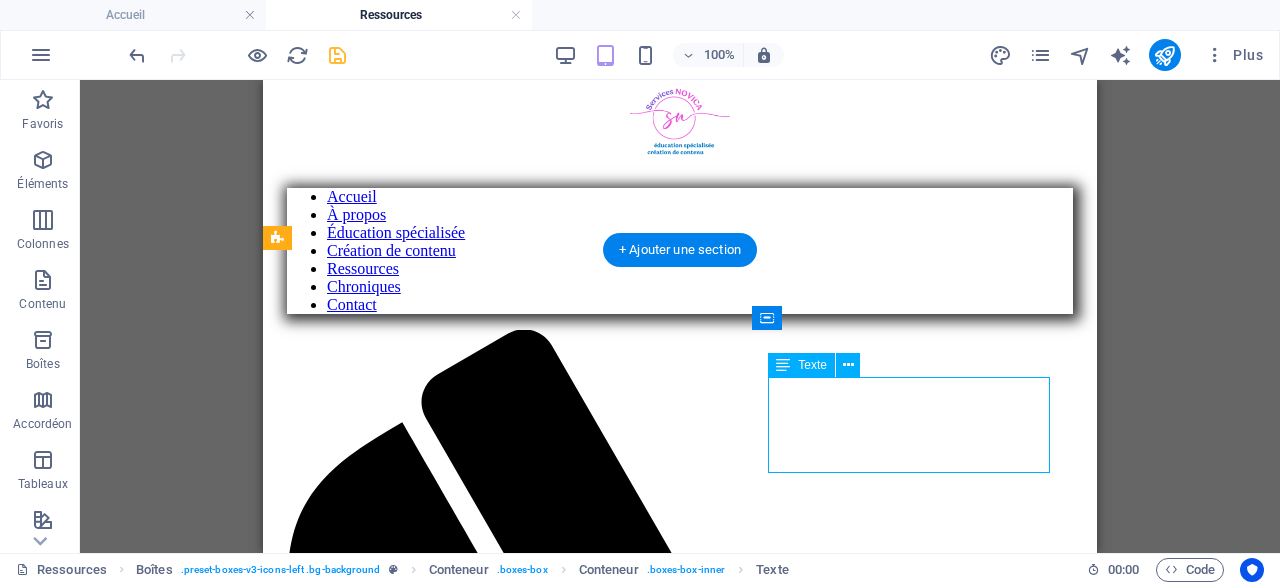 click on "Voici plusieurs ressources, mises à jour à chaque mois, en lien avec l'autisme. Des tonnes de ressources pour toutes les régions du Québec." at bounding box center (680, 3398) 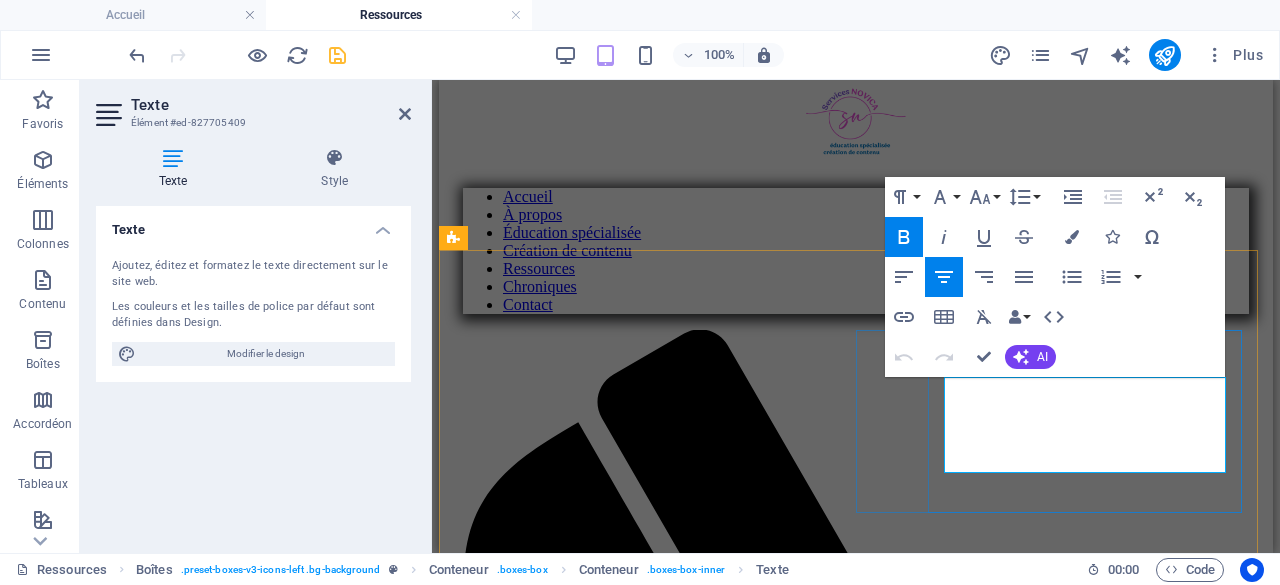 drag, startPoint x: 1056, startPoint y: 419, endPoint x: 1162, endPoint y: 461, distance: 114.01754 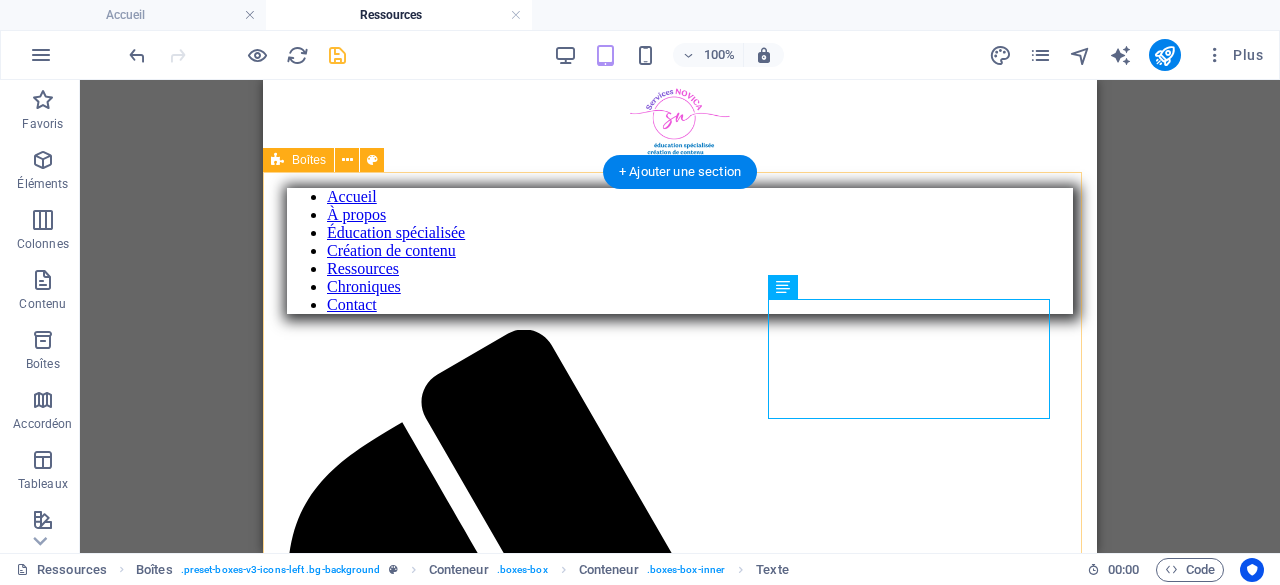 scroll, scrollTop: 837, scrollLeft: 0, axis: vertical 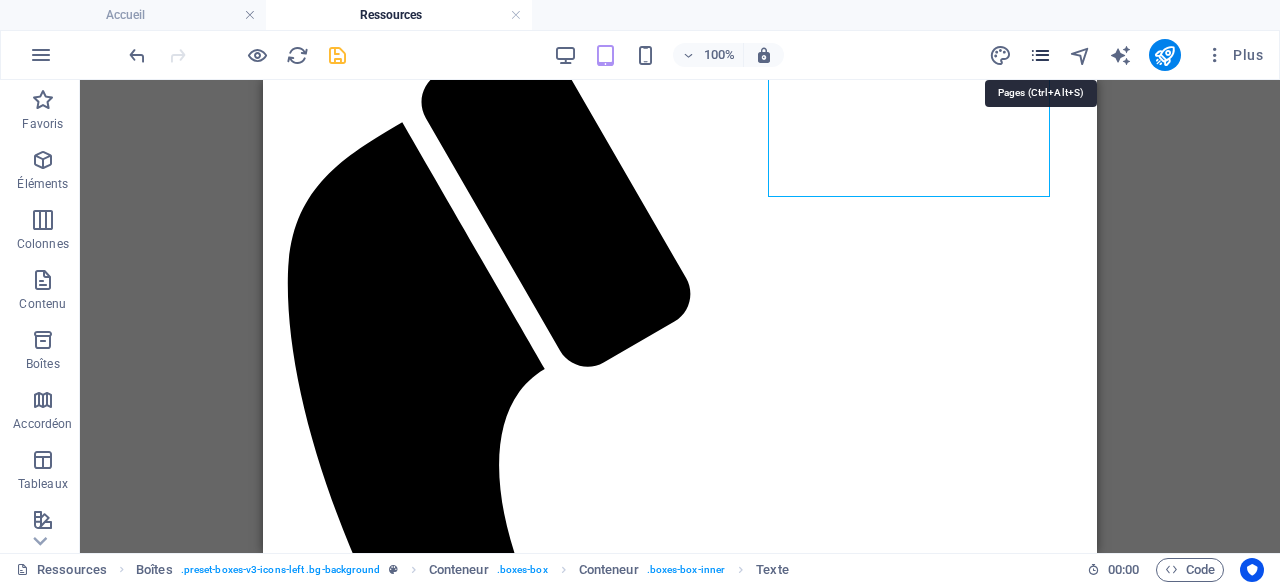 click at bounding box center (1040, 55) 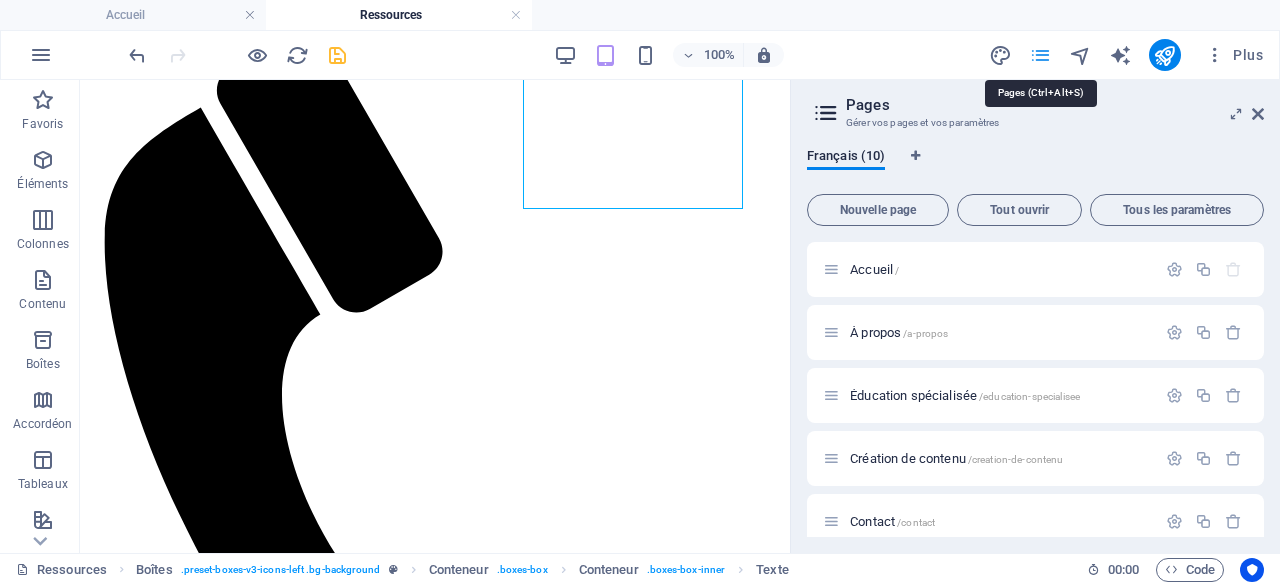 scroll, scrollTop: 897, scrollLeft: 0, axis: vertical 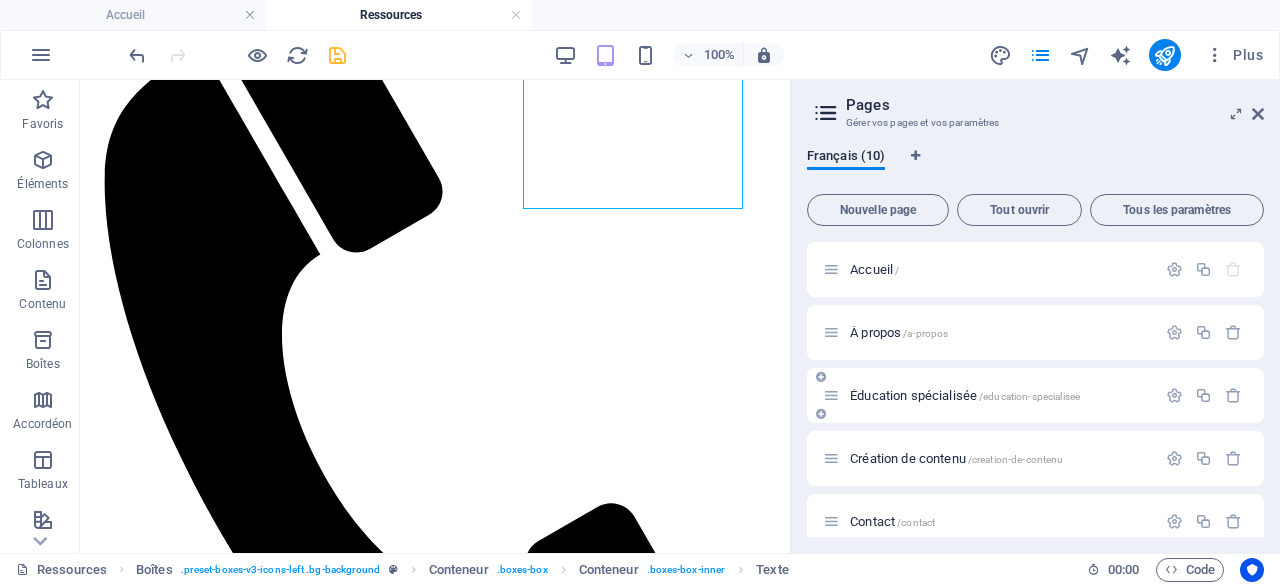 click on "Éducation spécialisée /education-specialisee" at bounding box center [965, 395] 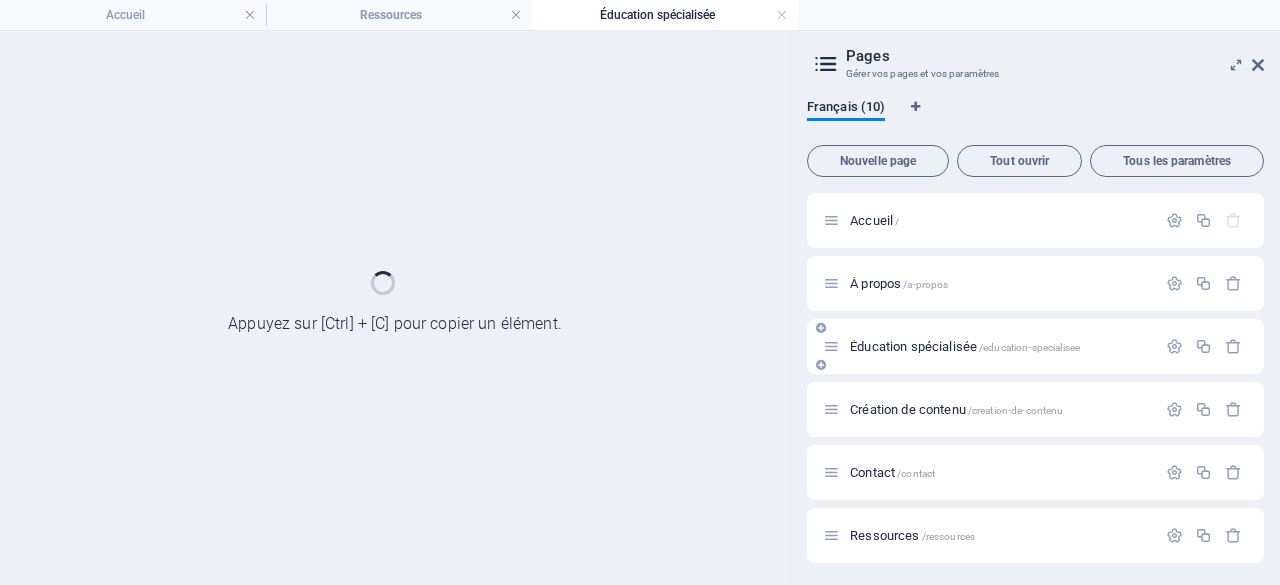 scroll, scrollTop: 0, scrollLeft: 0, axis: both 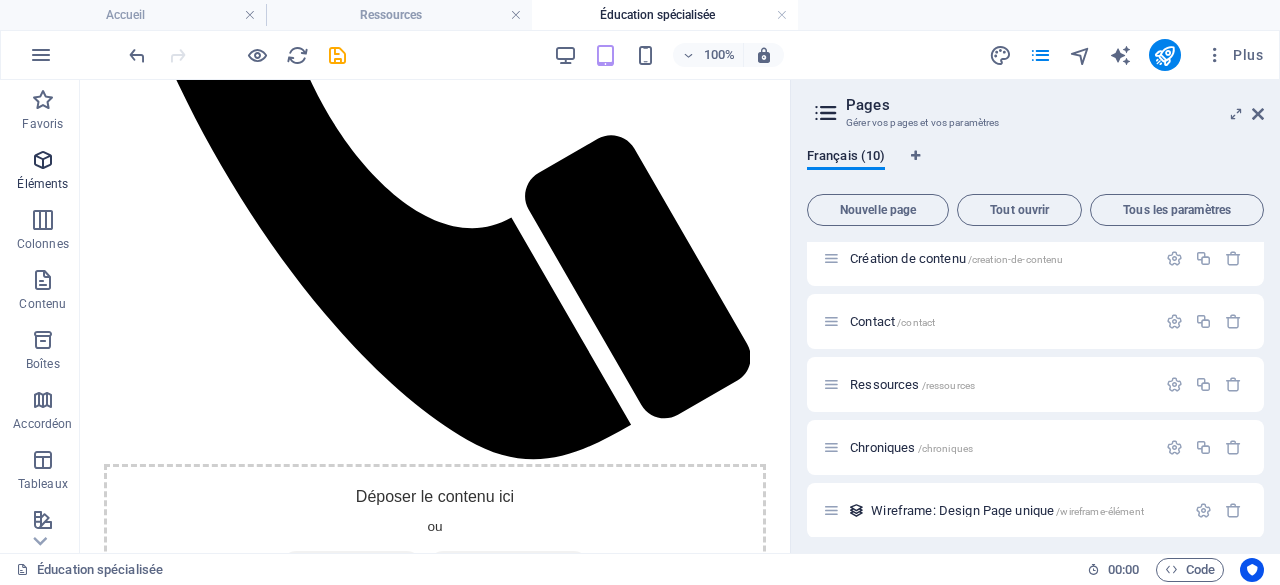 click at bounding box center (43, 160) 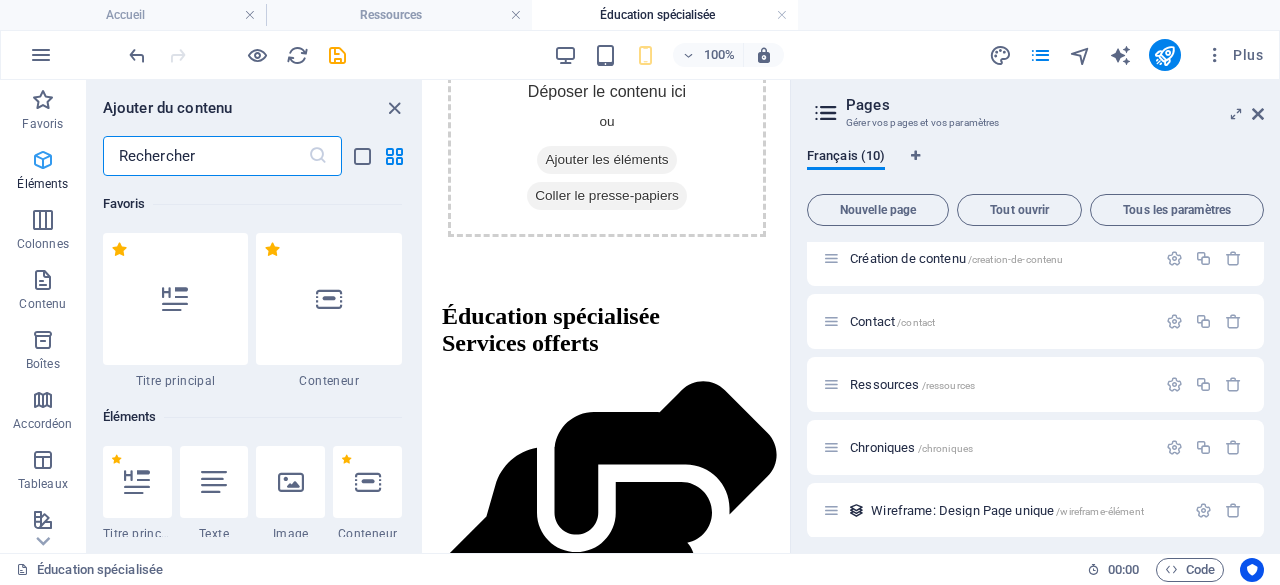 scroll, scrollTop: 213, scrollLeft: 0, axis: vertical 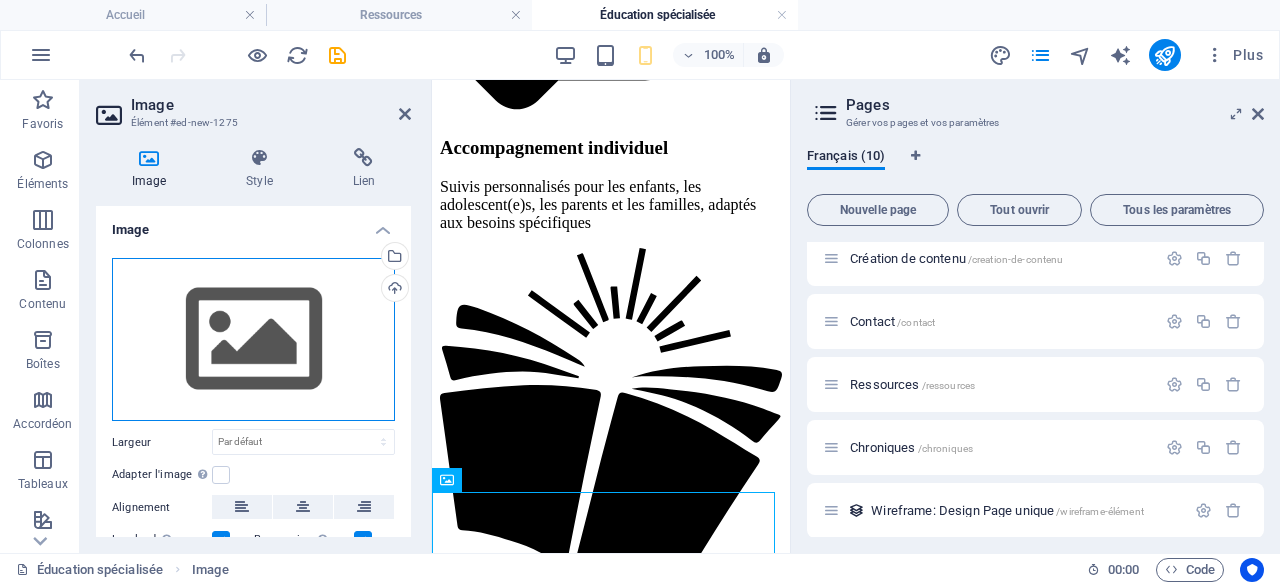 click on "Glissez les fichiers ici, cliquez pour choisir les fichiers ou  sélectionnez les fichiers depuis Fichiers ou depuis notre stock gratuit de photos et de vidéos" at bounding box center [253, 340] 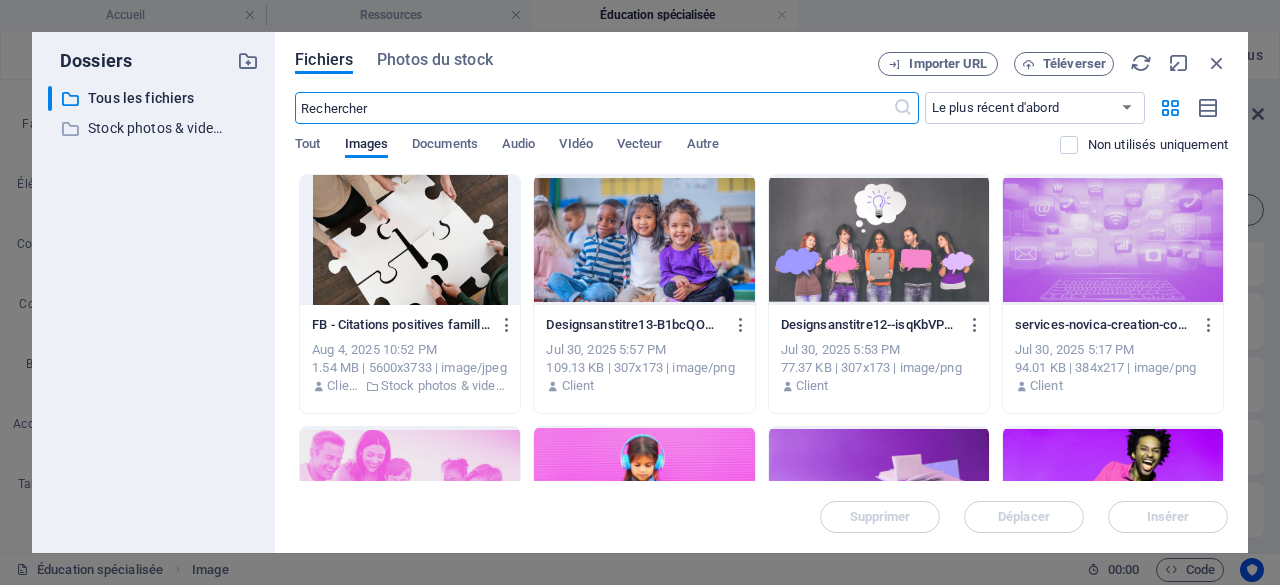 scroll, scrollTop: 5608, scrollLeft: 0, axis: vertical 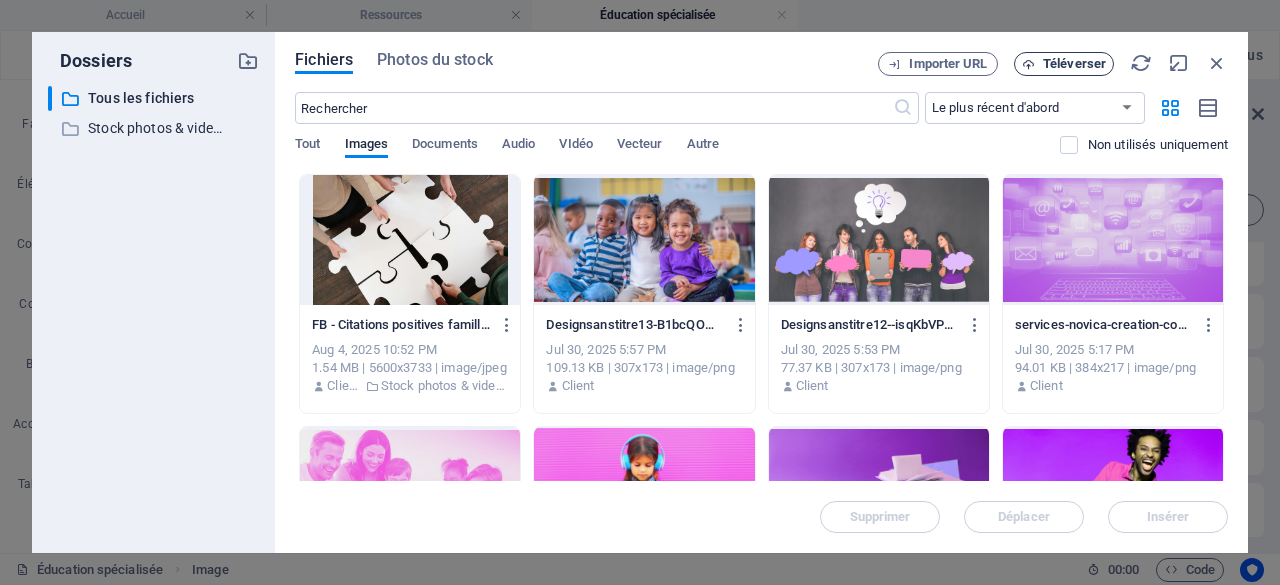 click on "Téléverser" at bounding box center (1074, 64) 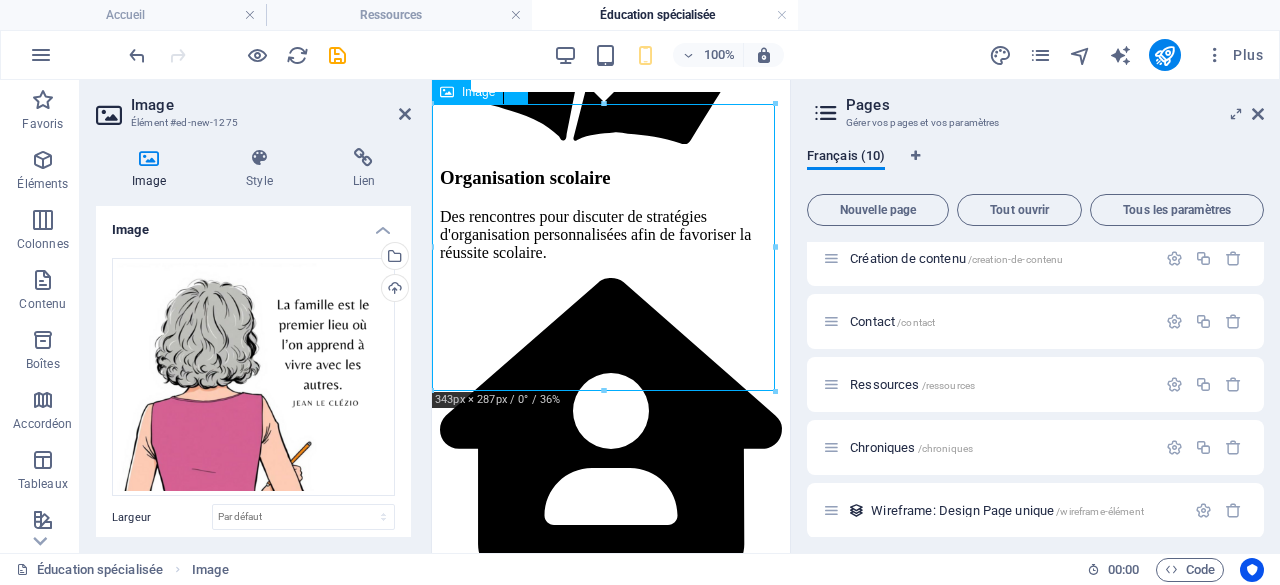scroll, scrollTop: 2254, scrollLeft: 0, axis: vertical 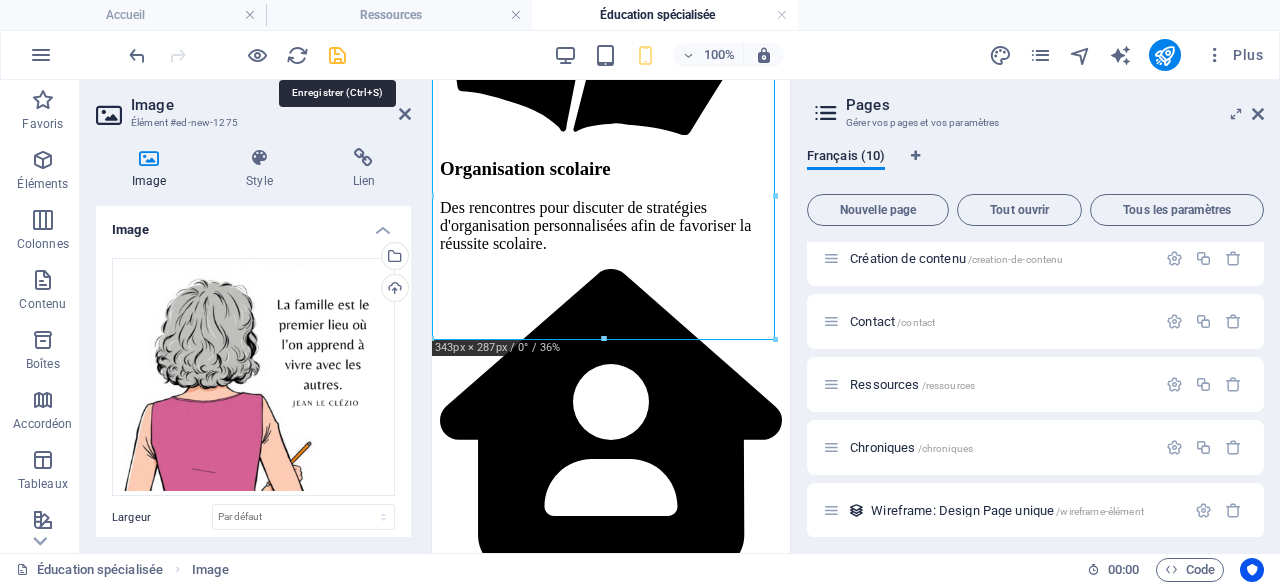click at bounding box center [337, 55] 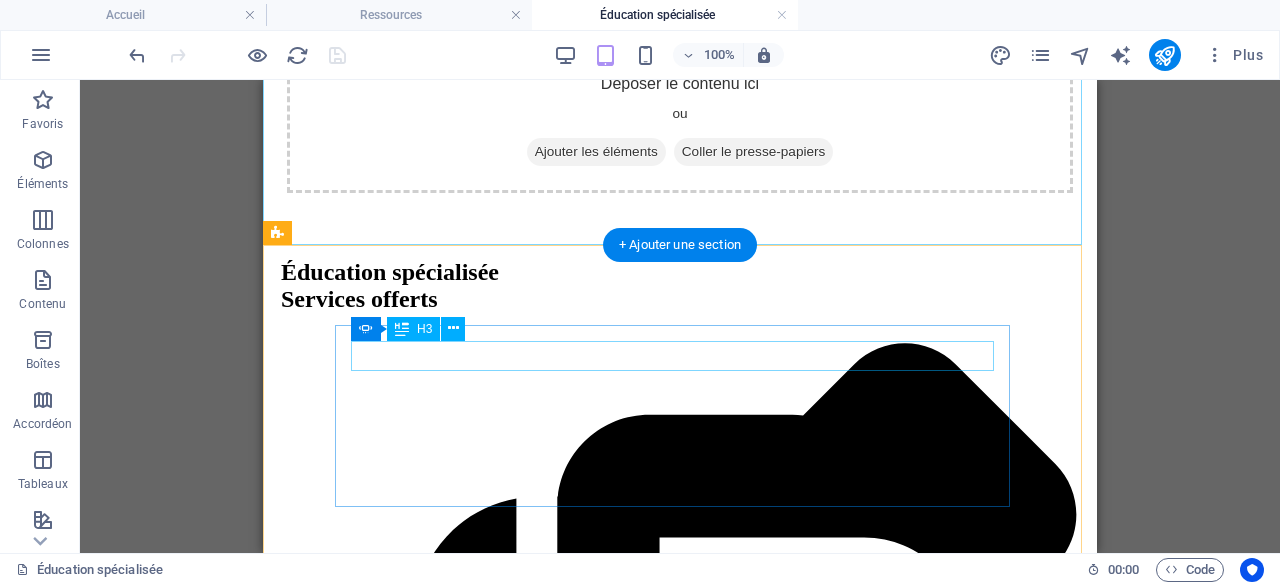 scroll, scrollTop: 1754, scrollLeft: 0, axis: vertical 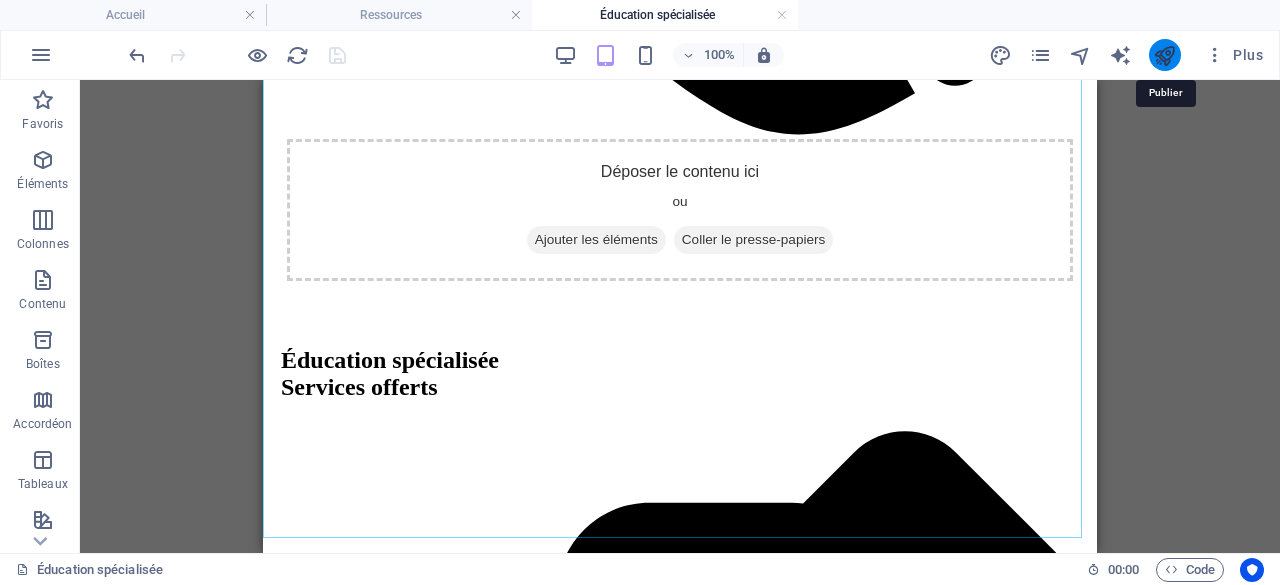 click at bounding box center [1164, 55] 